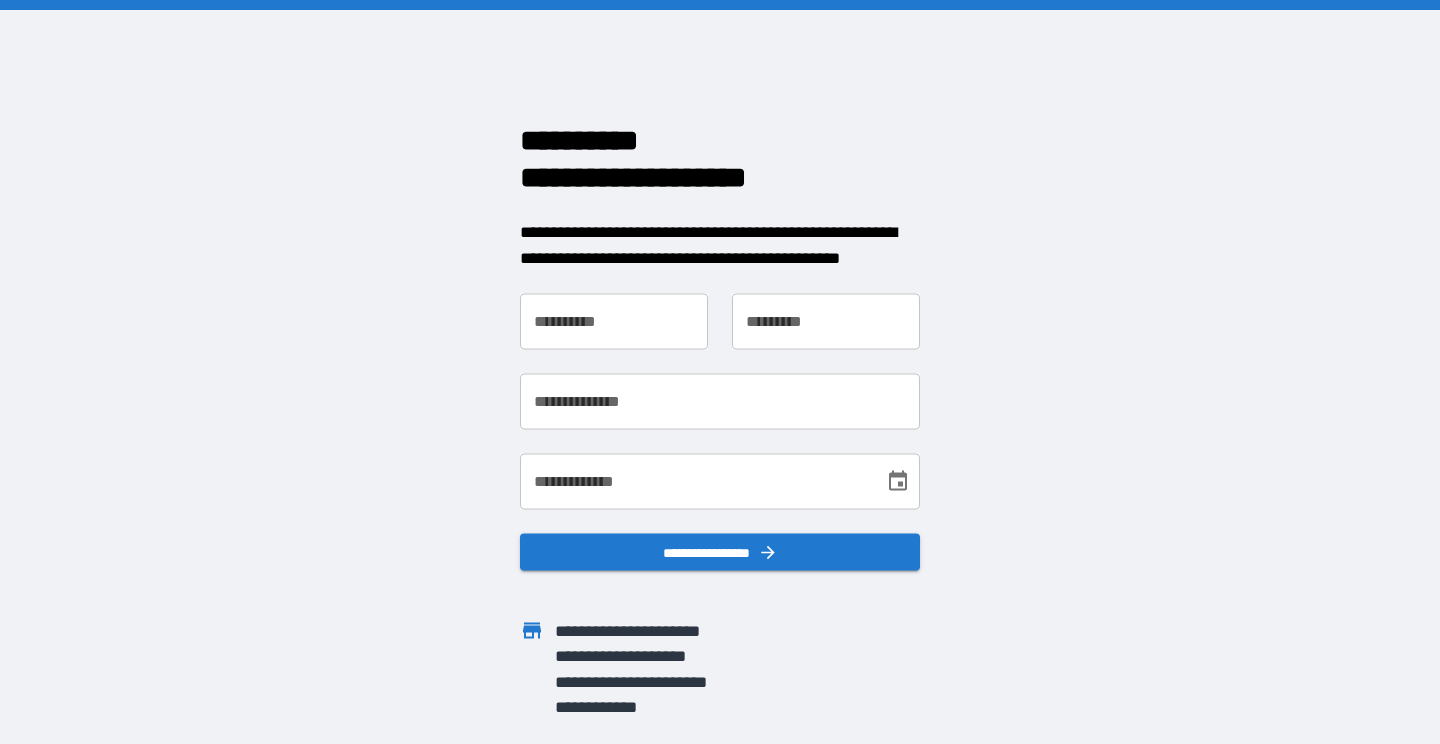 scroll, scrollTop: 0, scrollLeft: 0, axis: both 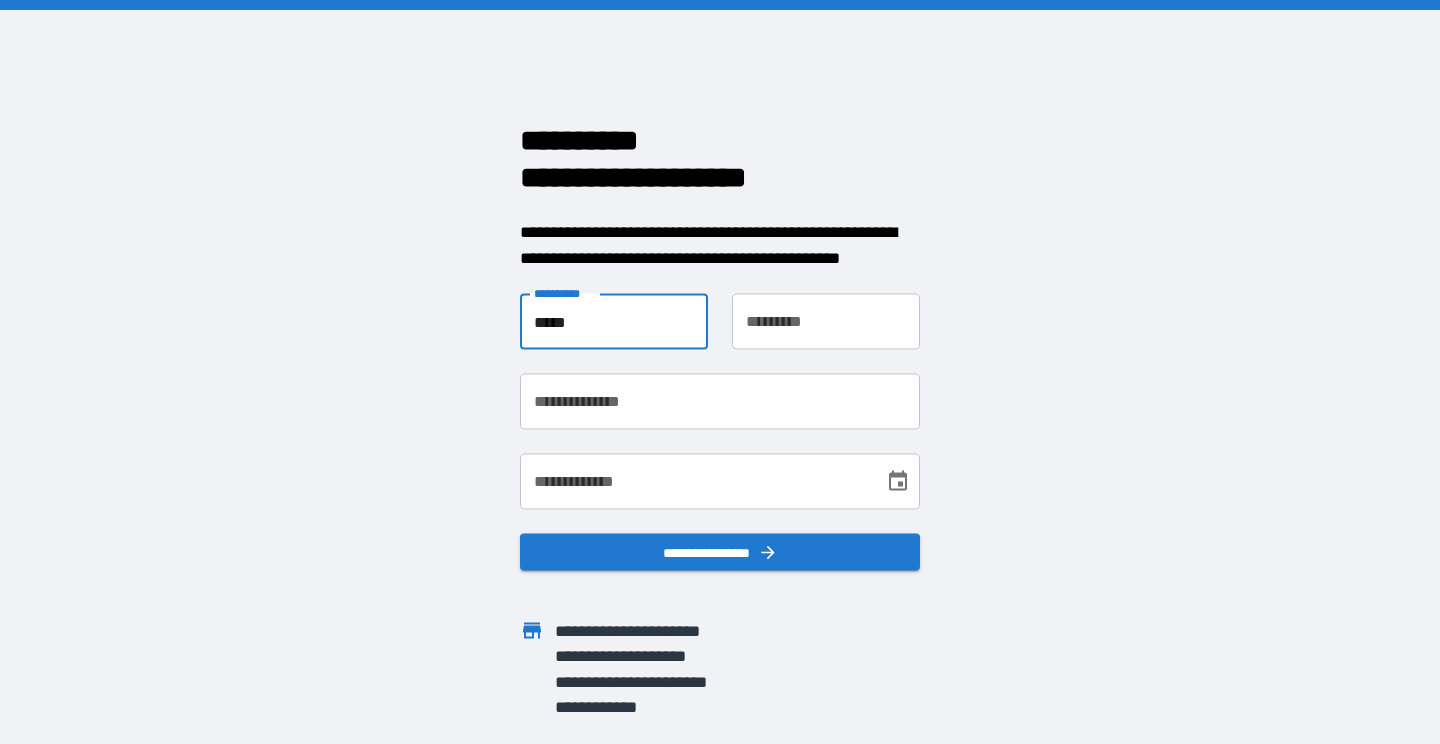 type on "*****" 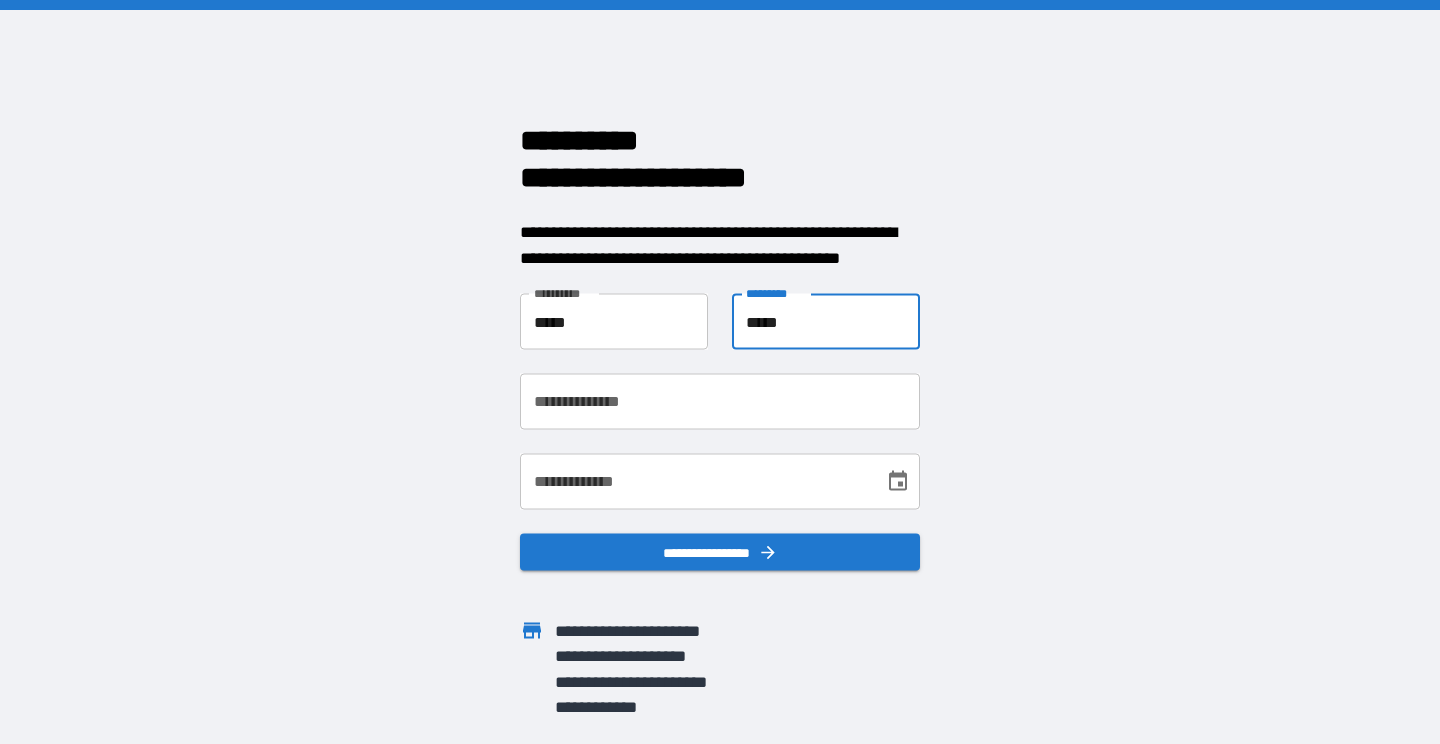 type on "*****" 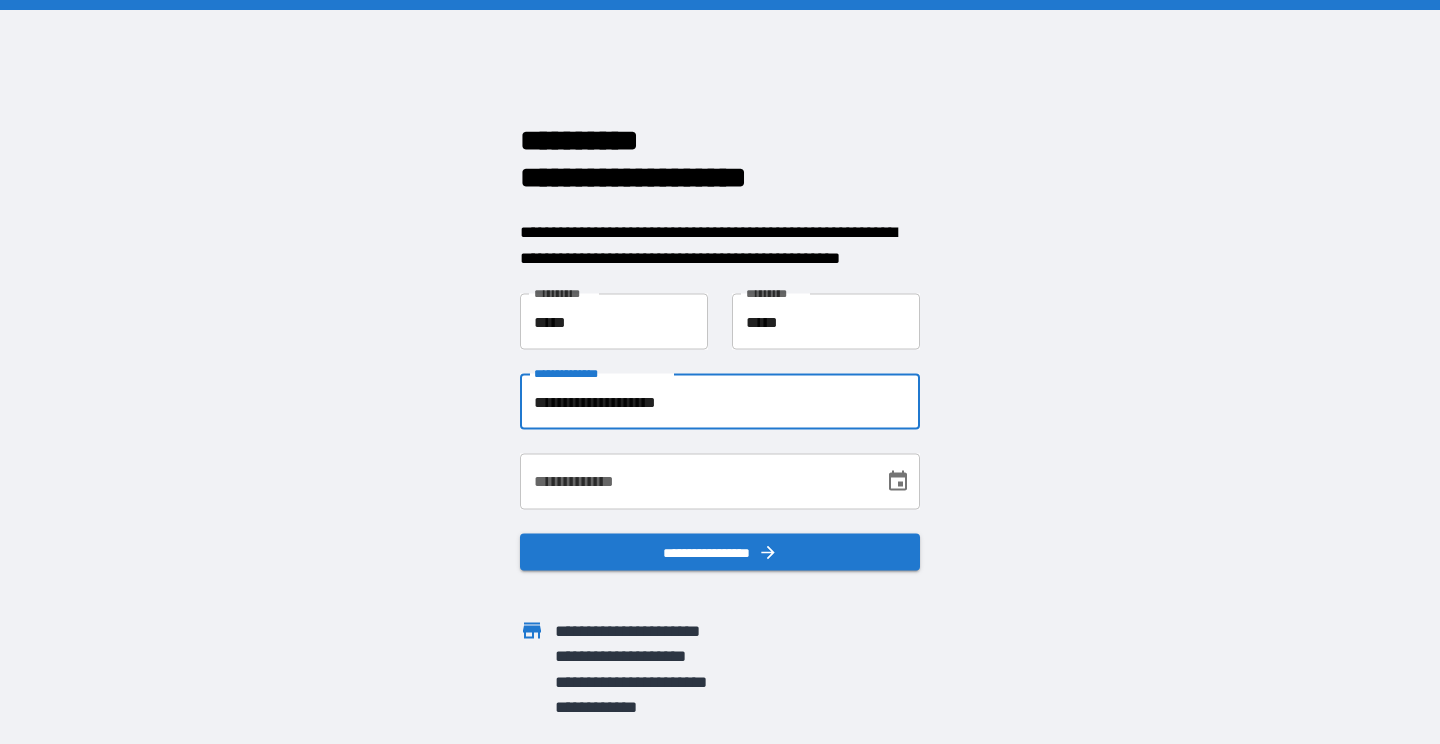 type on "**********" 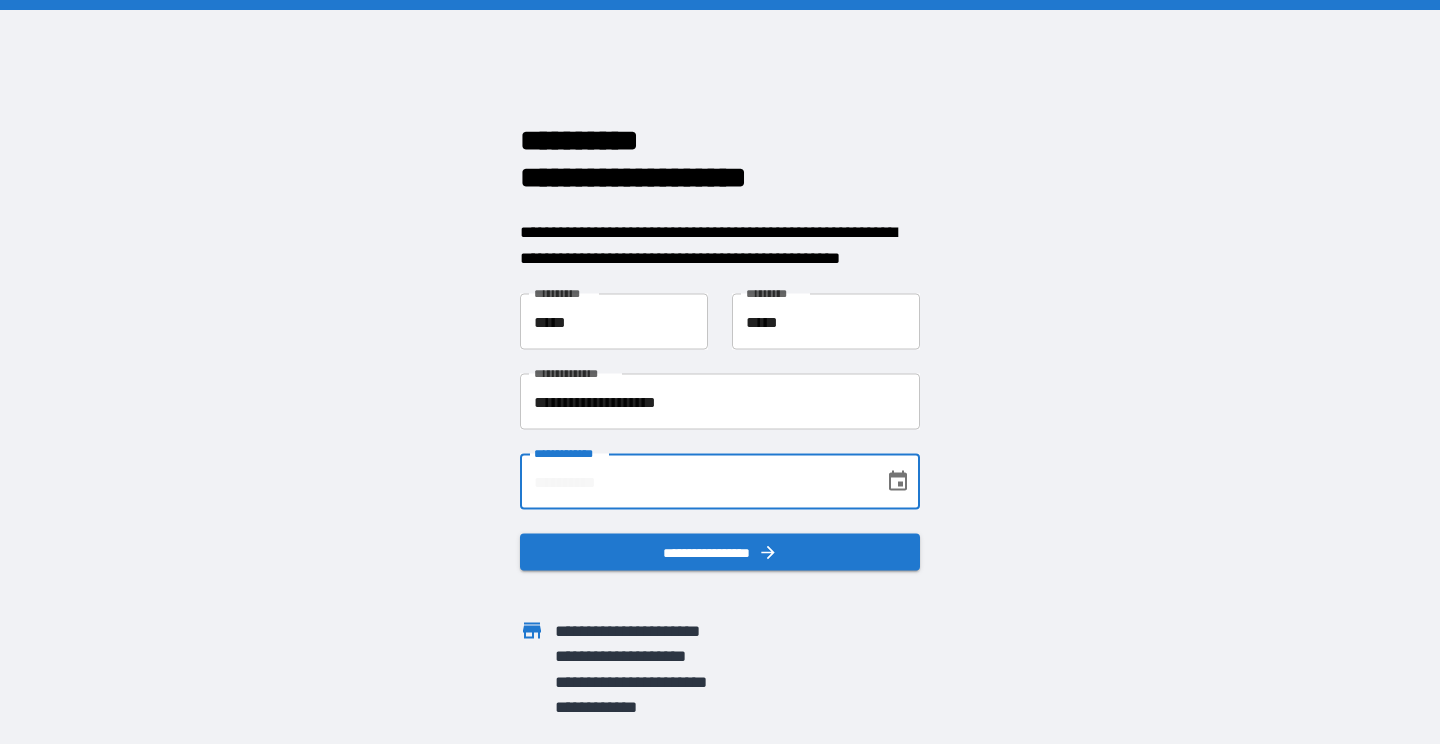 type on "**********" 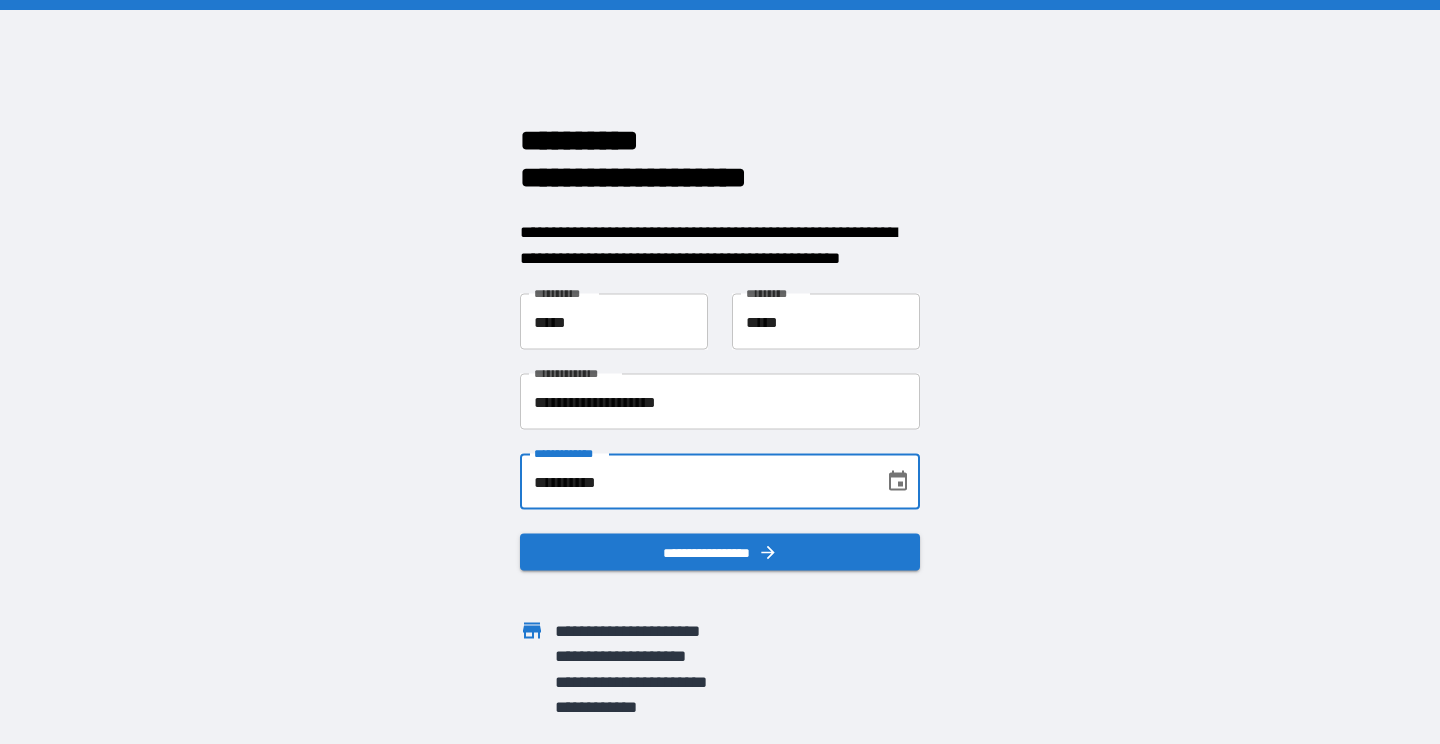 click at bounding box center [708, 583] 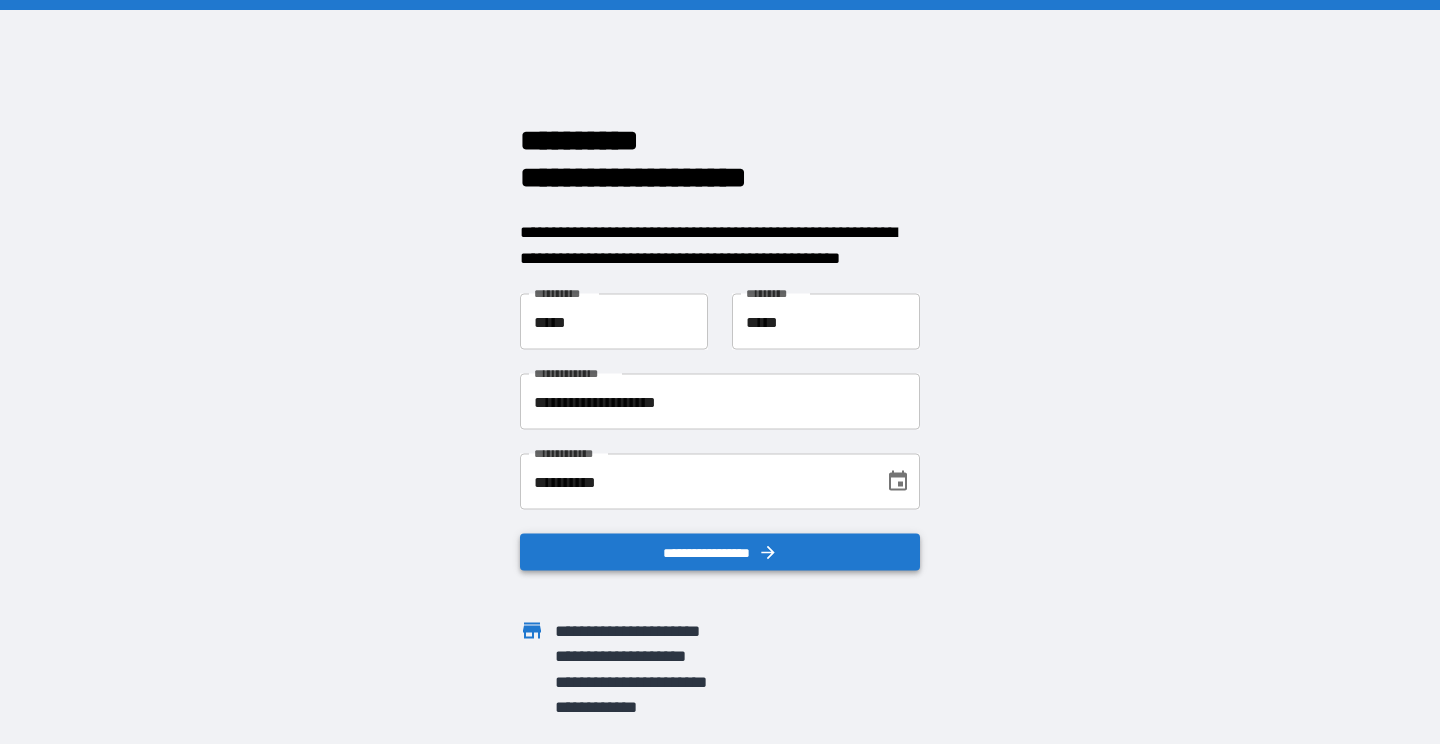 click on "**********" at bounding box center (720, 552) 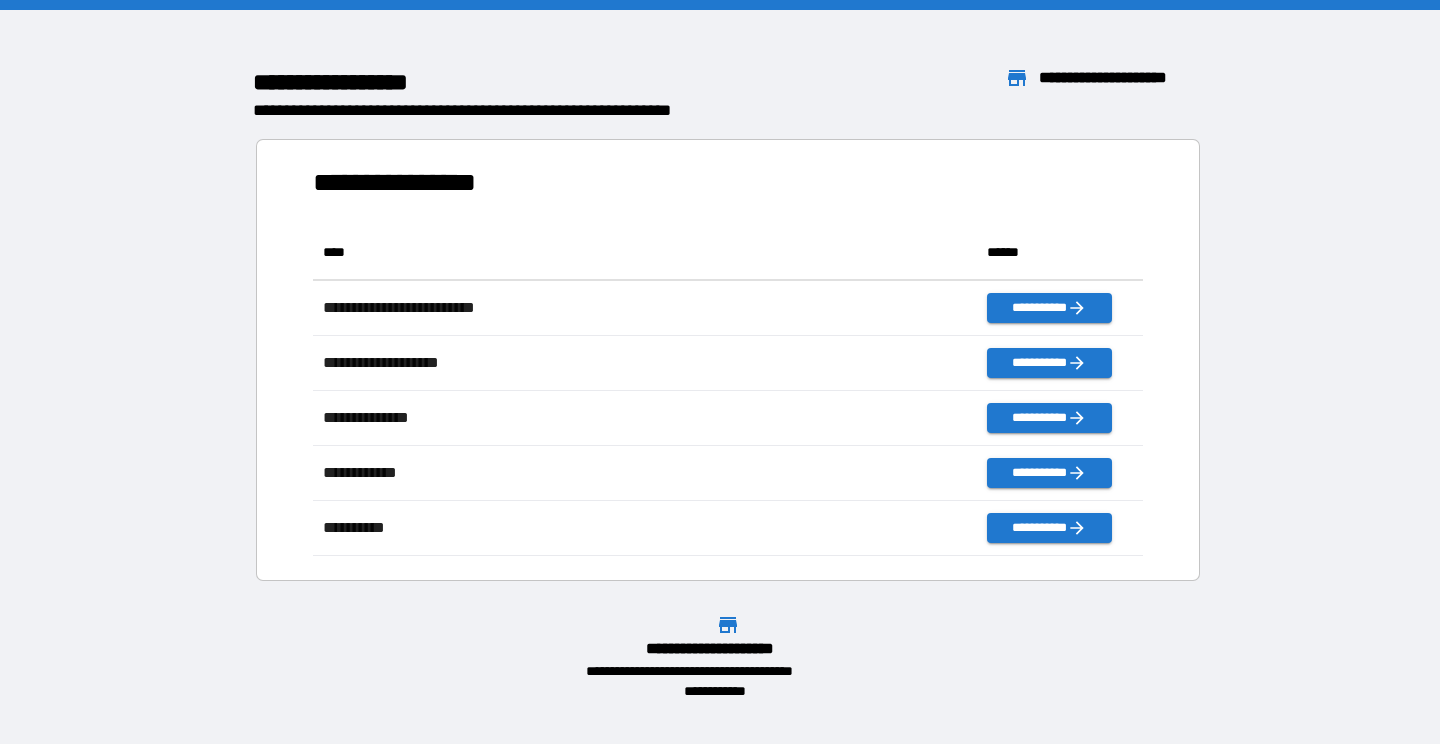 scroll, scrollTop: 1, scrollLeft: 1, axis: both 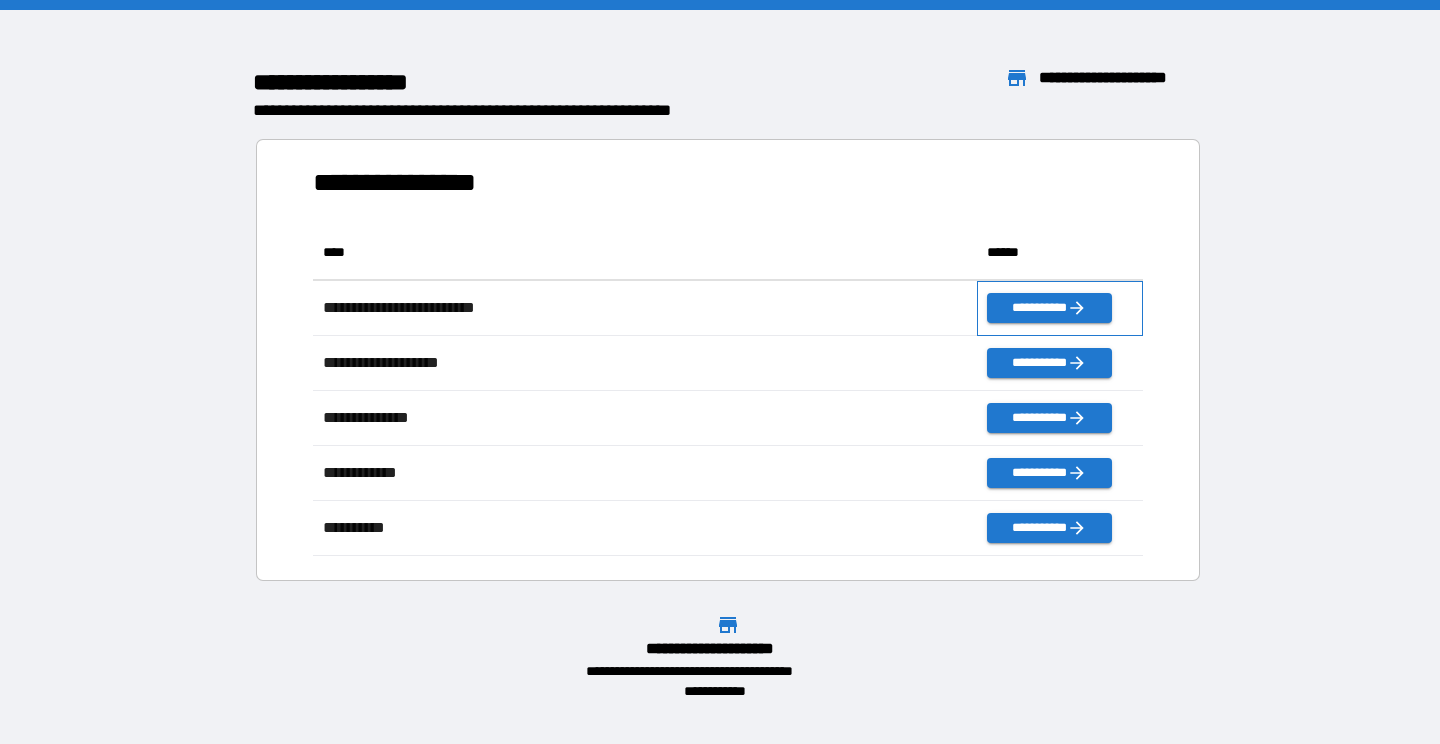 click on "**********" at bounding box center [1060, 308] 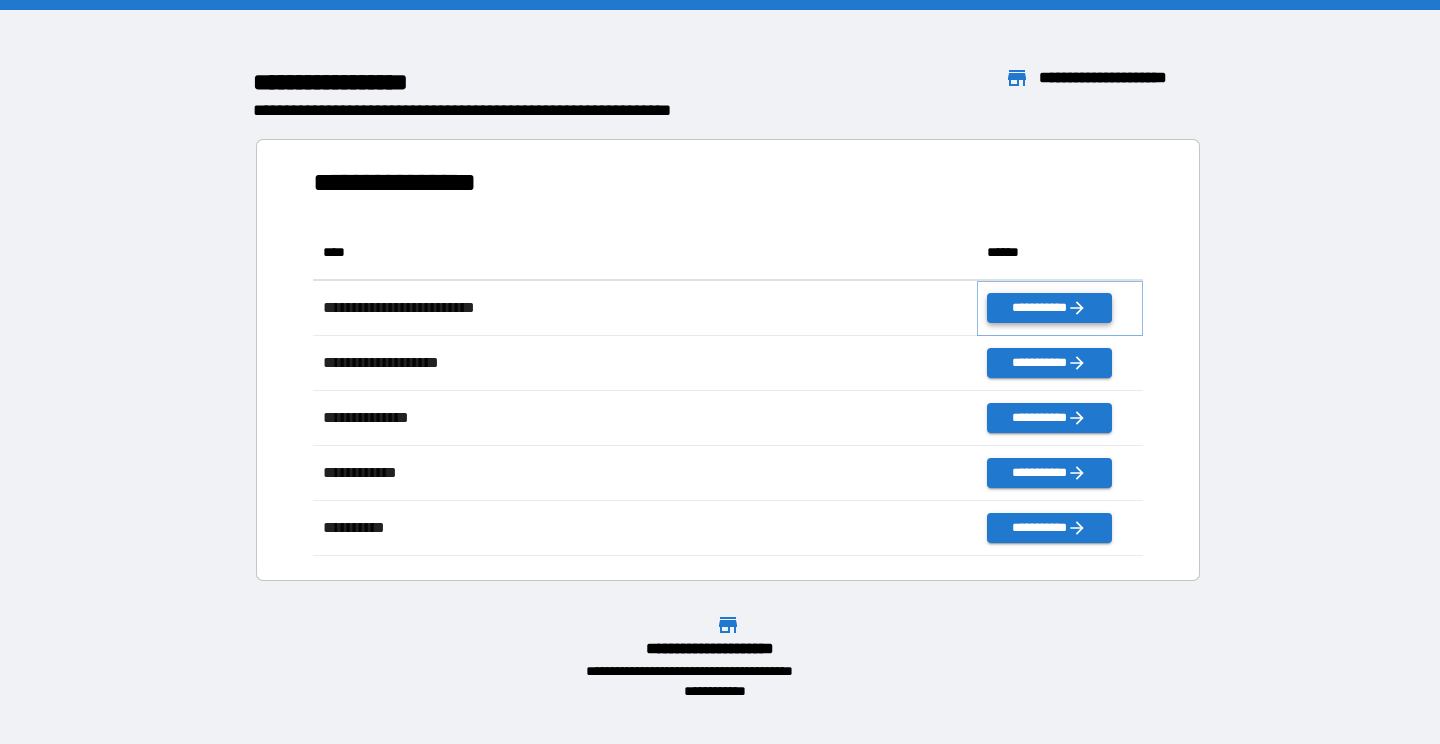 click on "**********" at bounding box center [1049, 308] 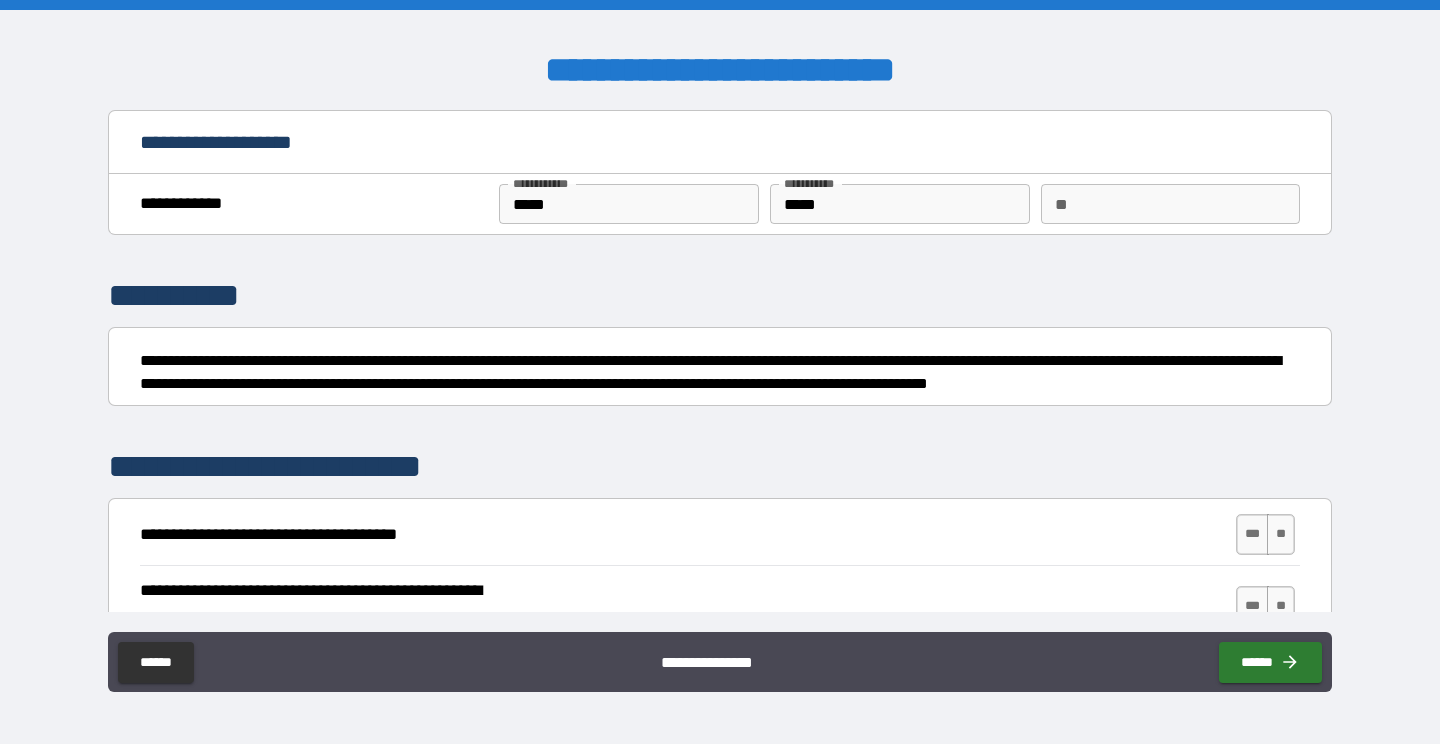 scroll, scrollTop: 27, scrollLeft: 0, axis: vertical 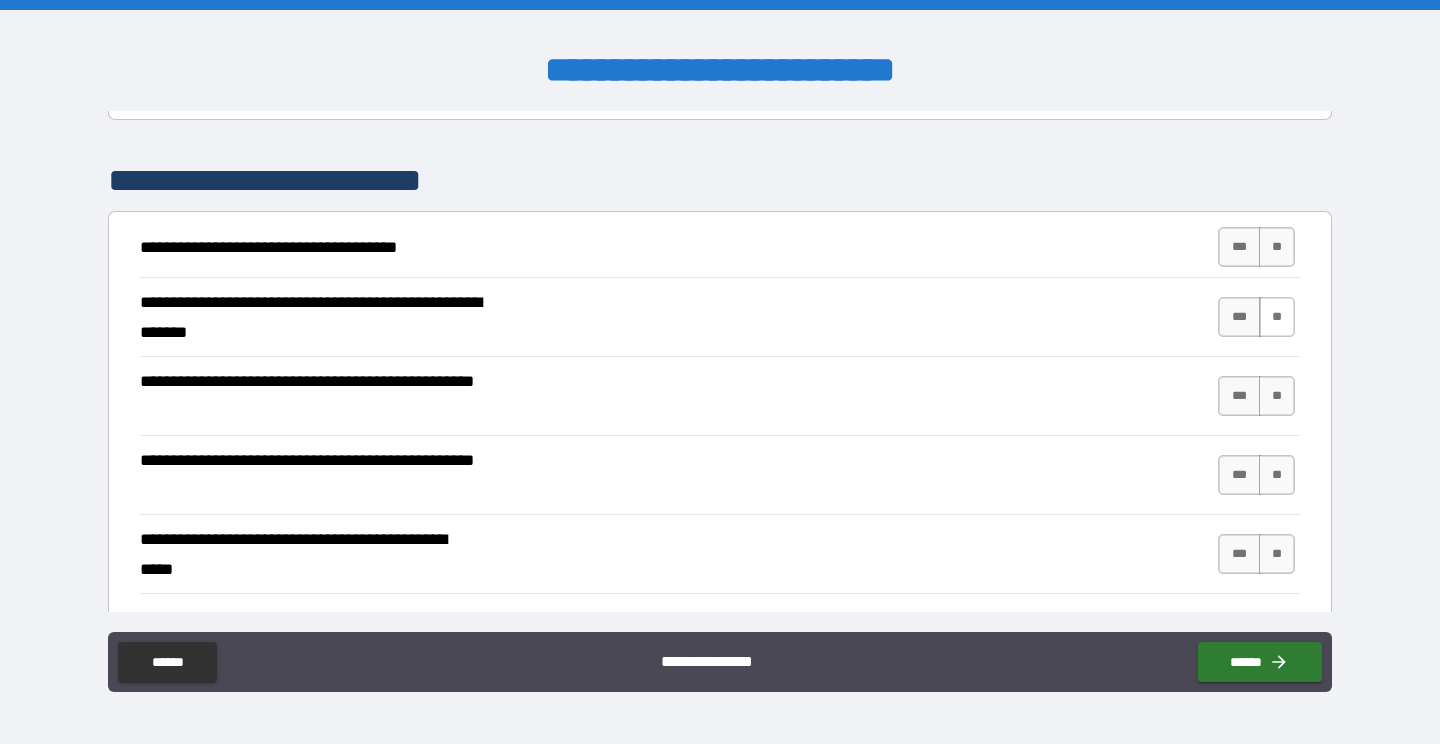 click on "*** **" at bounding box center (1259, 317) 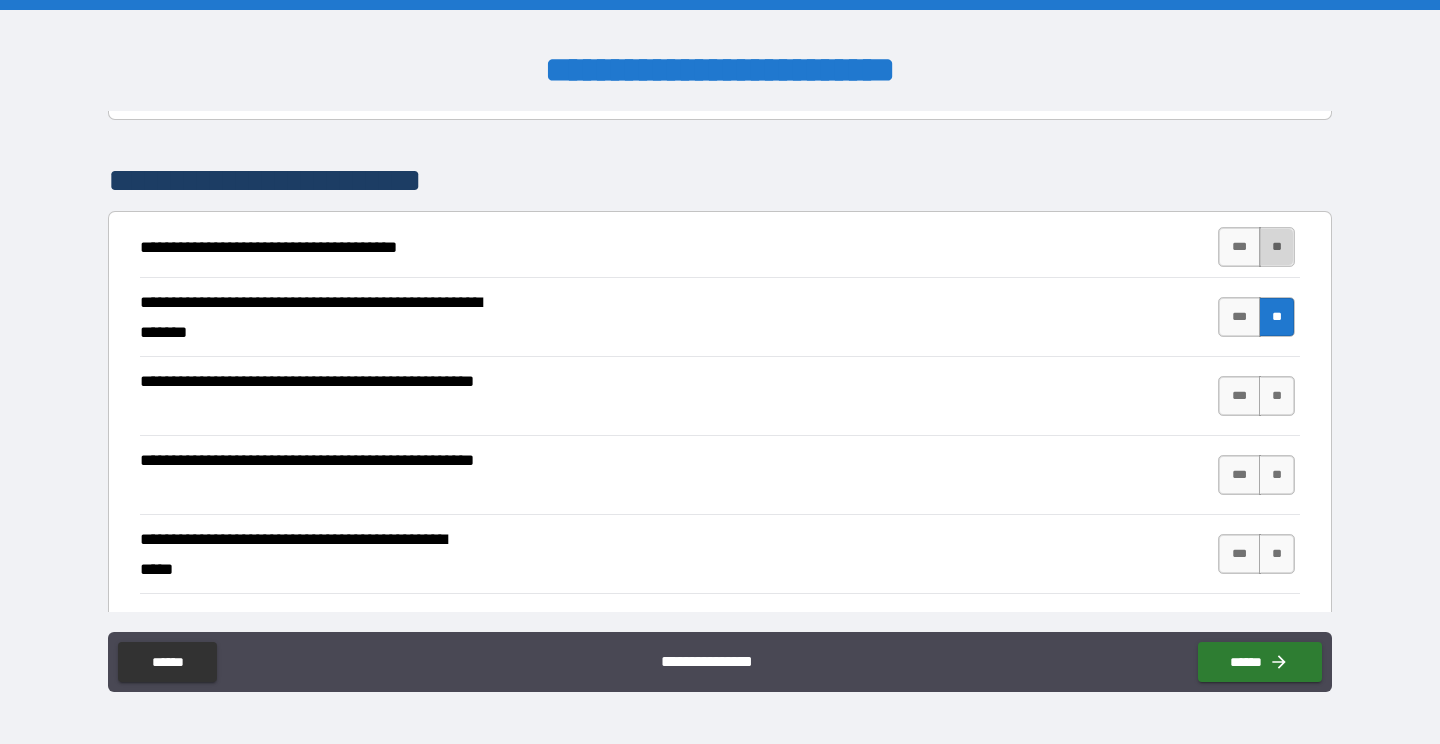 click on "**" at bounding box center (1277, 247) 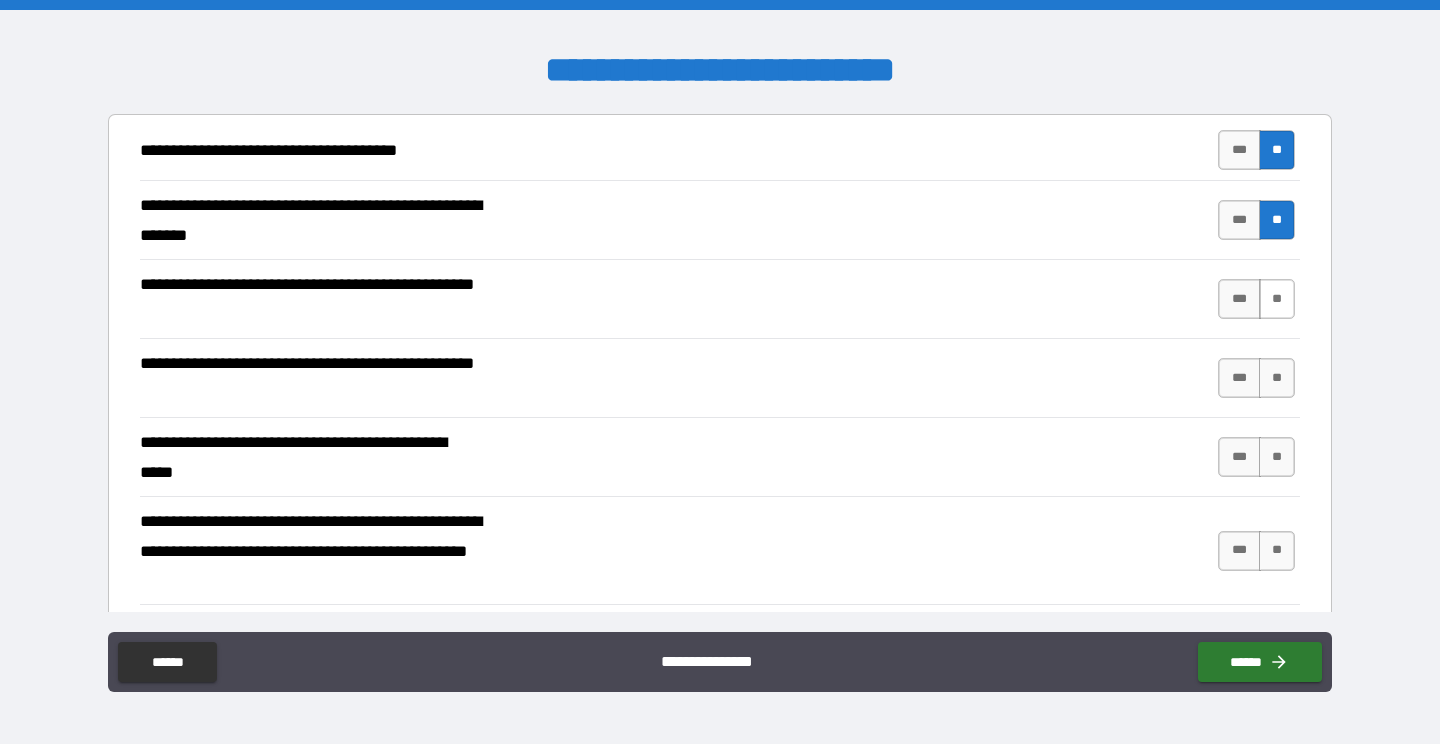scroll, scrollTop: 389, scrollLeft: 0, axis: vertical 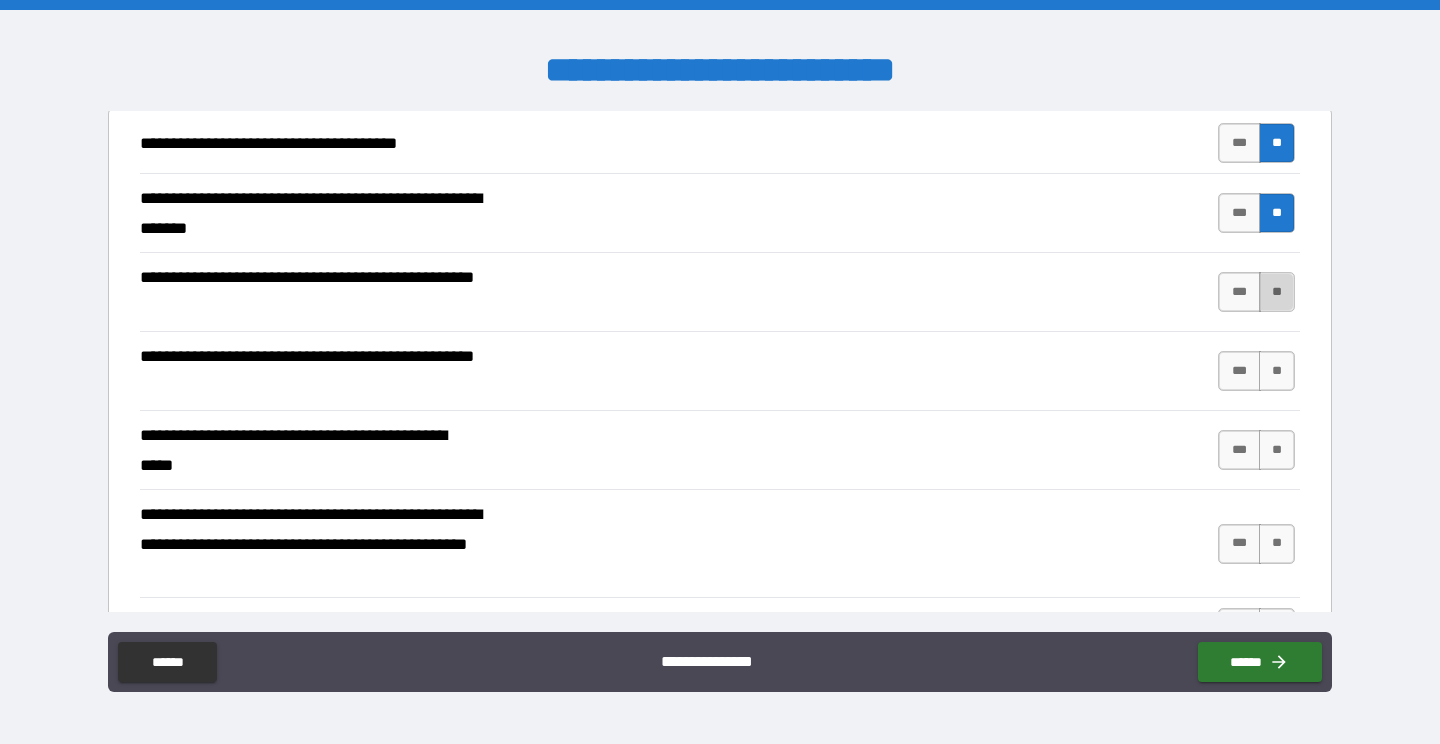 click on "**" at bounding box center [1277, 292] 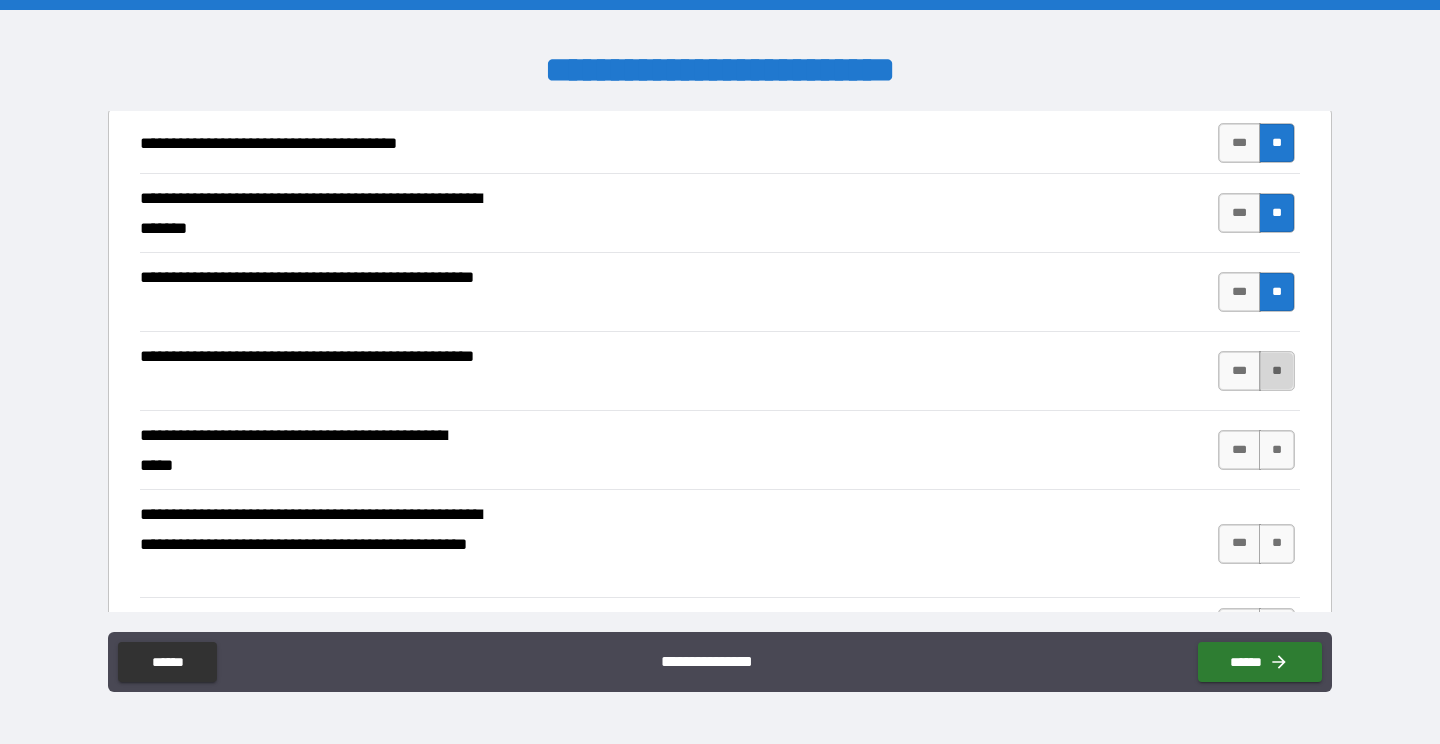 click on "**" at bounding box center [1277, 371] 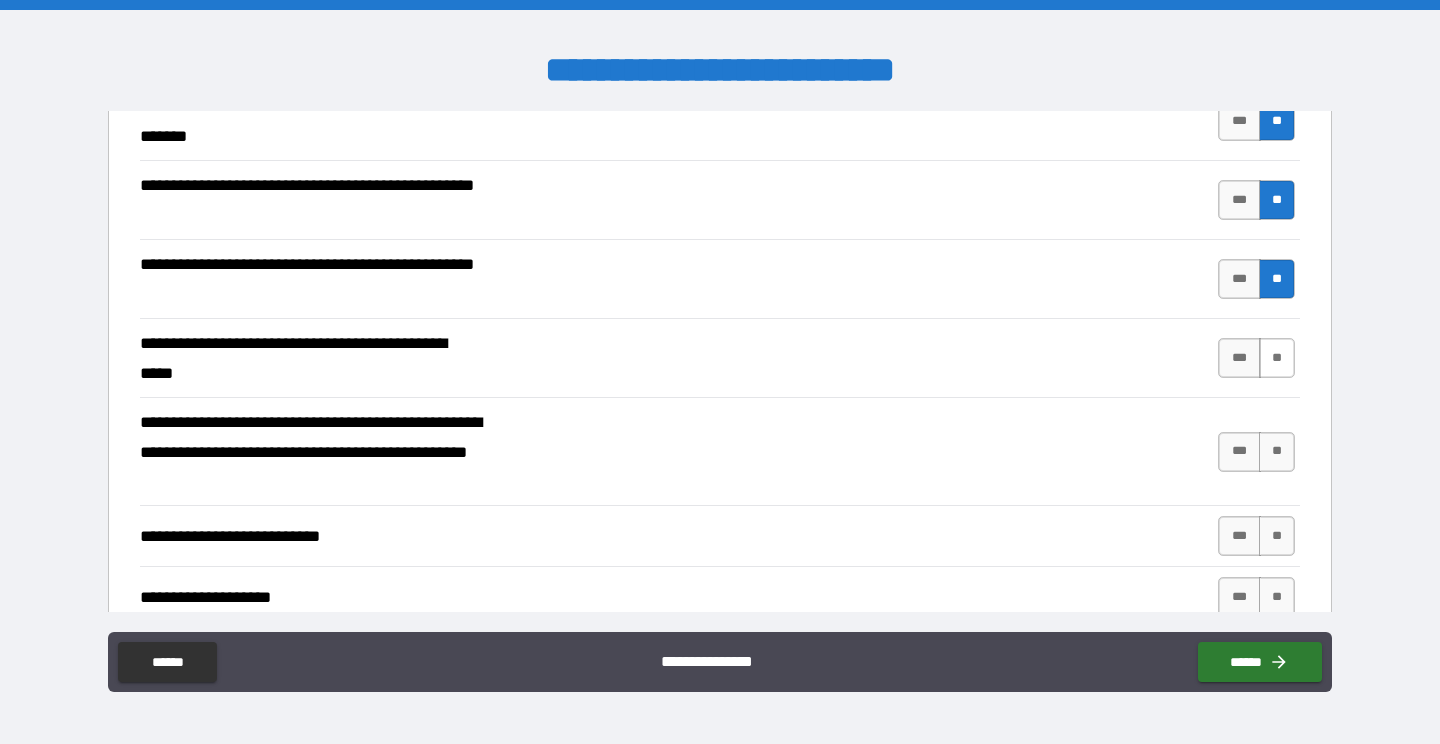 scroll, scrollTop: 542, scrollLeft: 0, axis: vertical 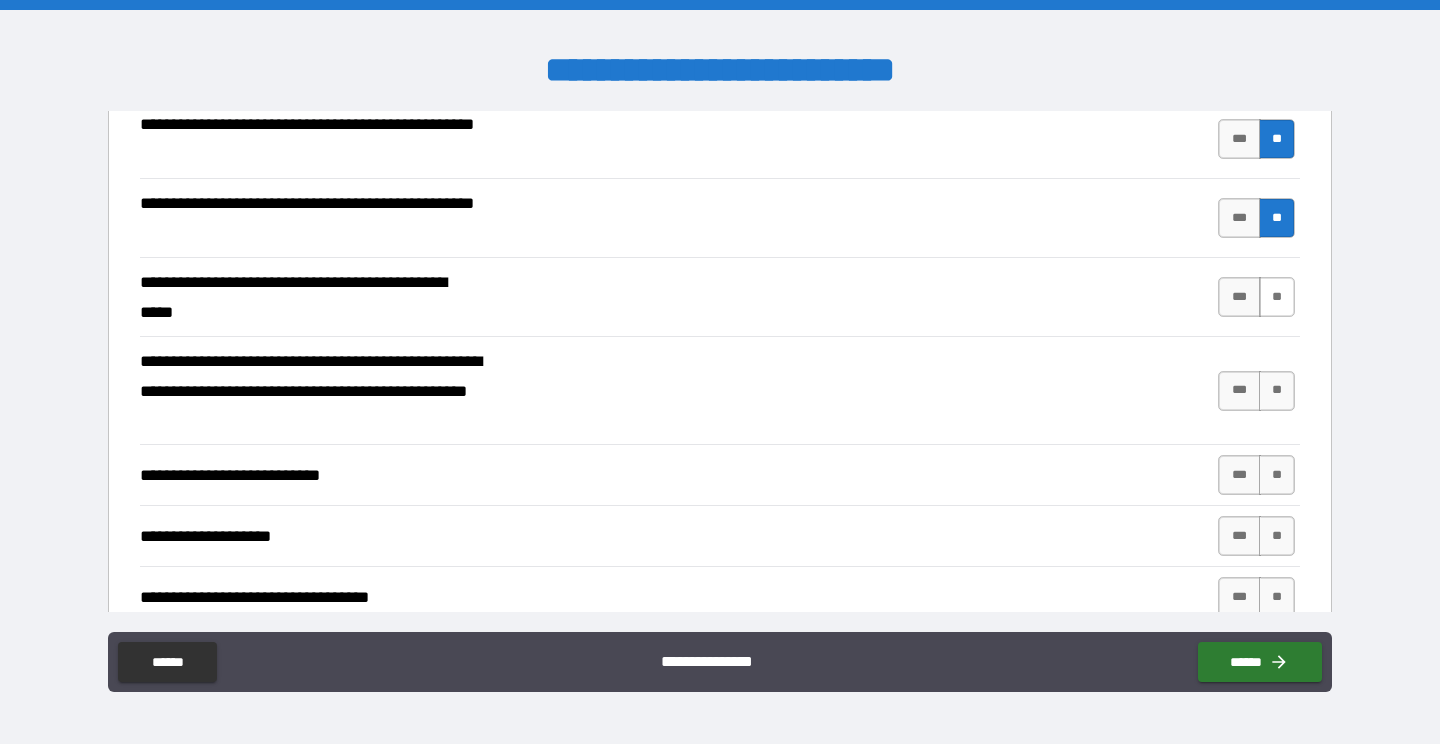 click on "**" at bounding box center (1277, 297) 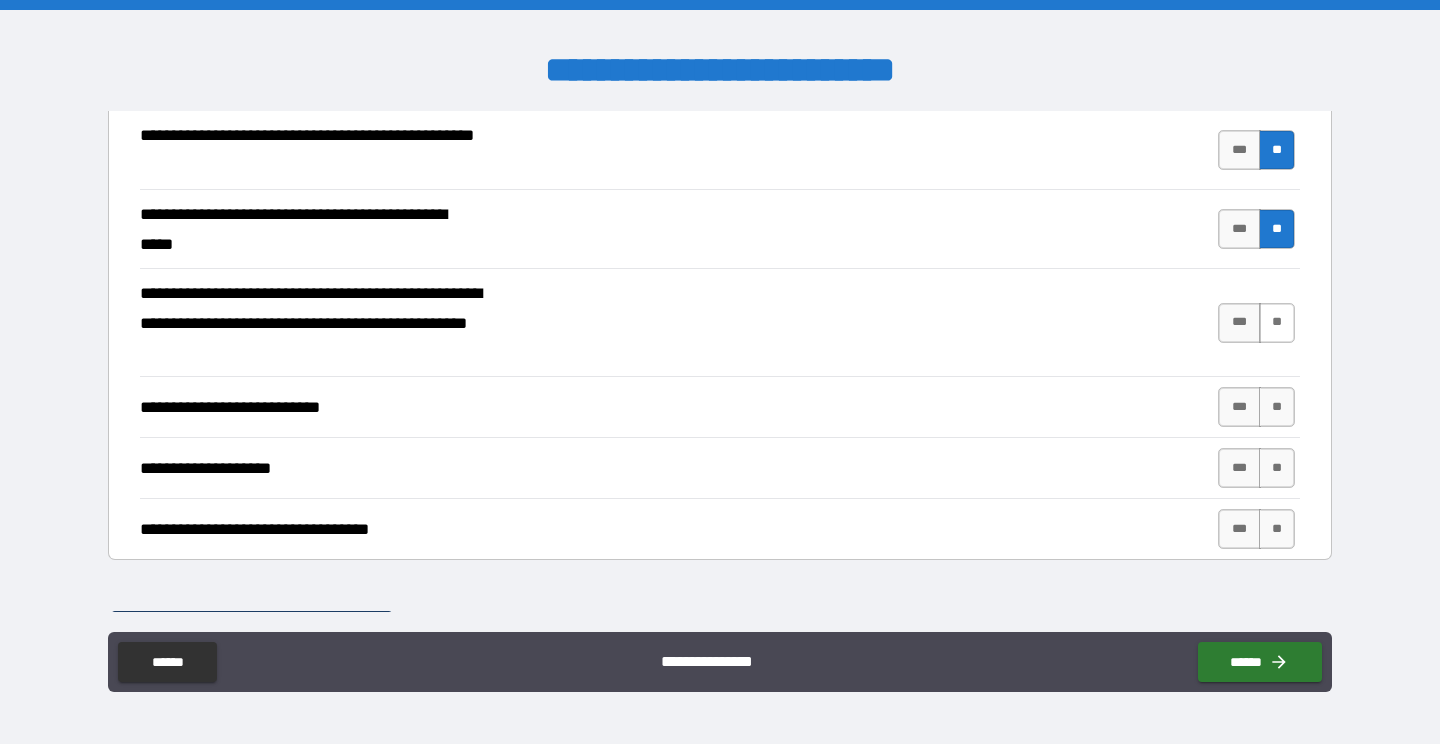 scroll, scrollTop: 624, scrollLeft: 0, axis: vertical 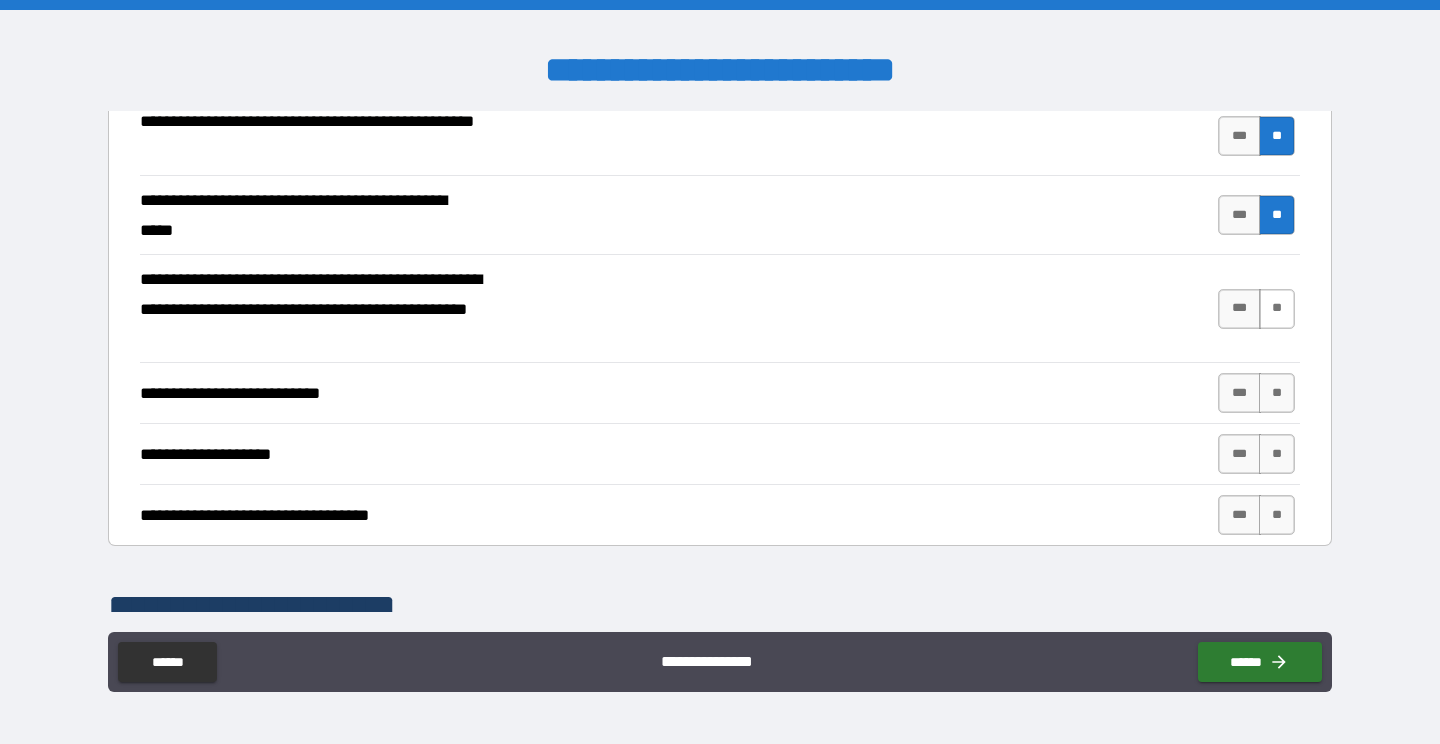 click on "**" at bounding box center (1277, 309) 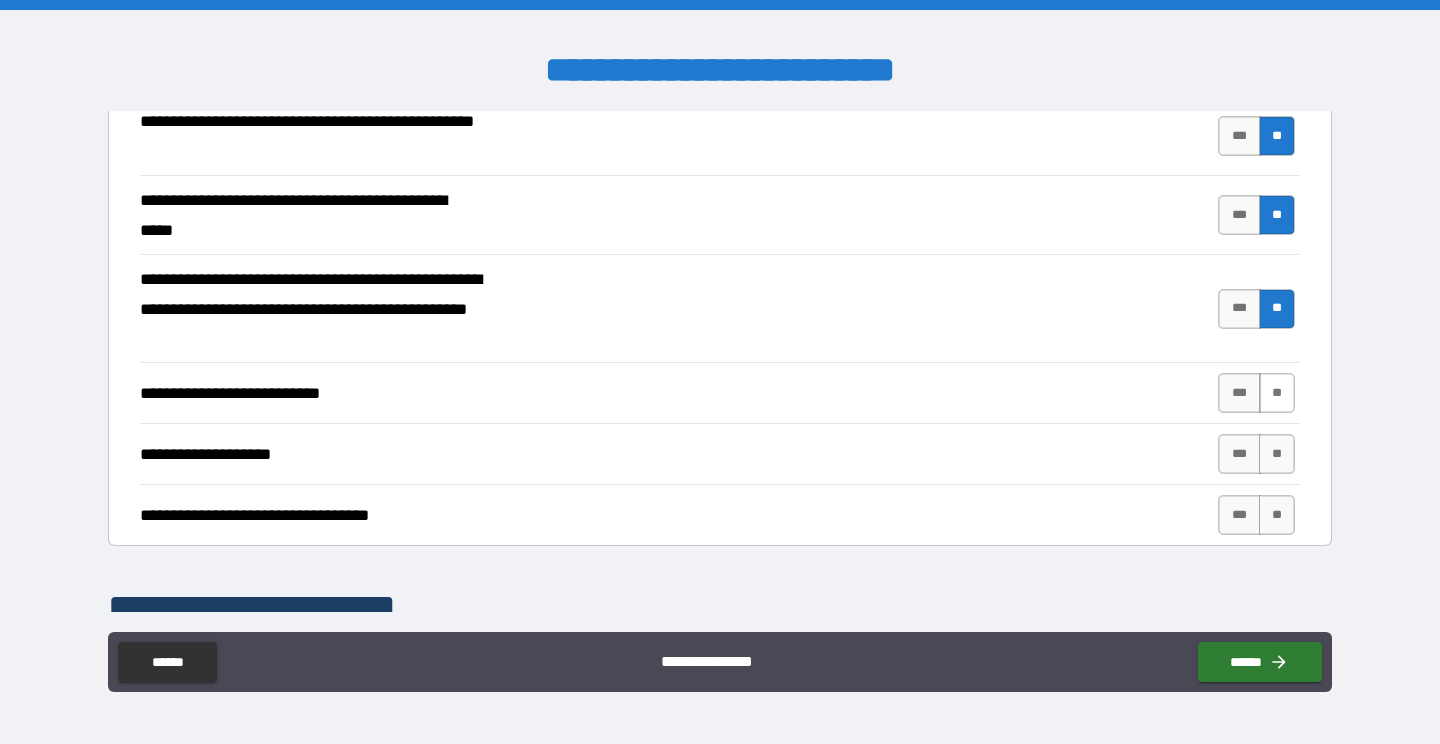 click on "**" at bounding box center (1277, 393) 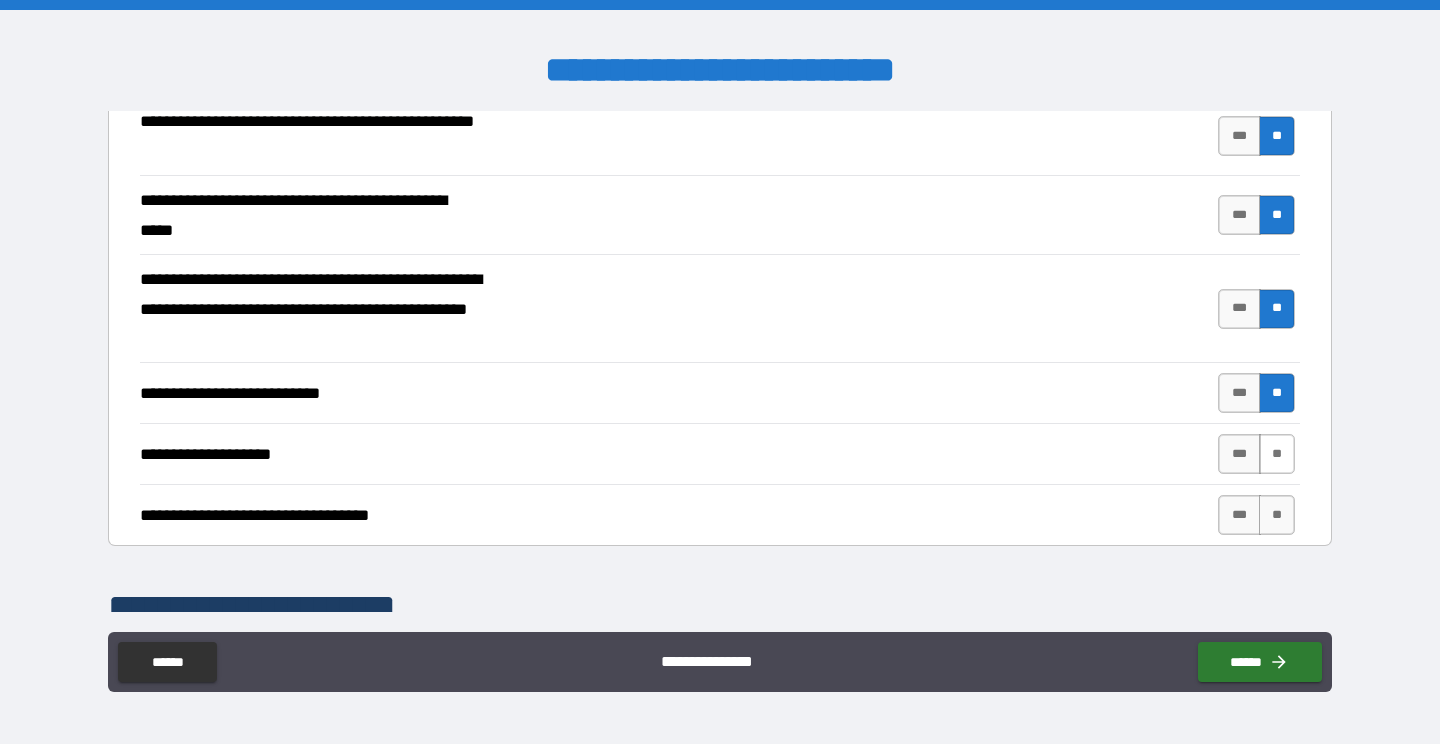 click on "**" at bounding box center [1277, 454] 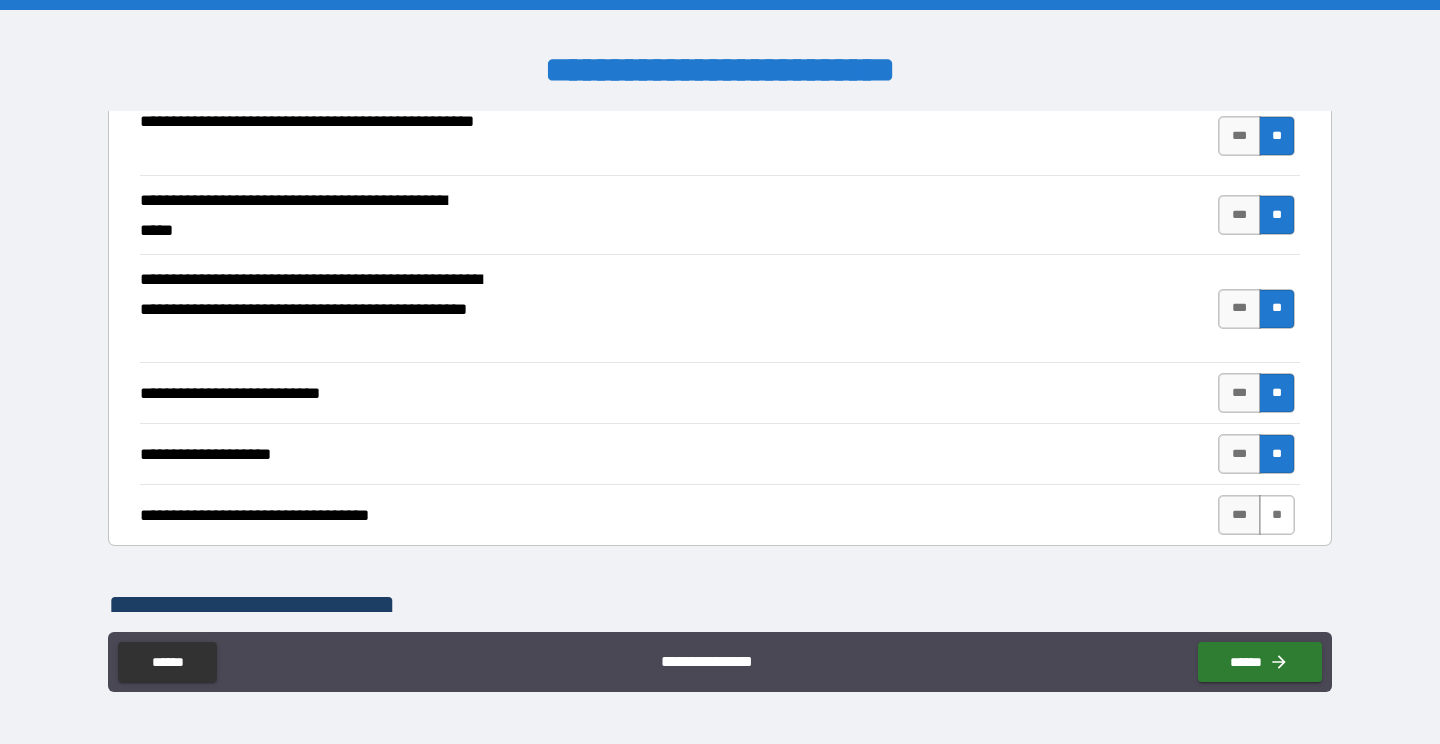 click on "**" at bounding box center [1277, 515] 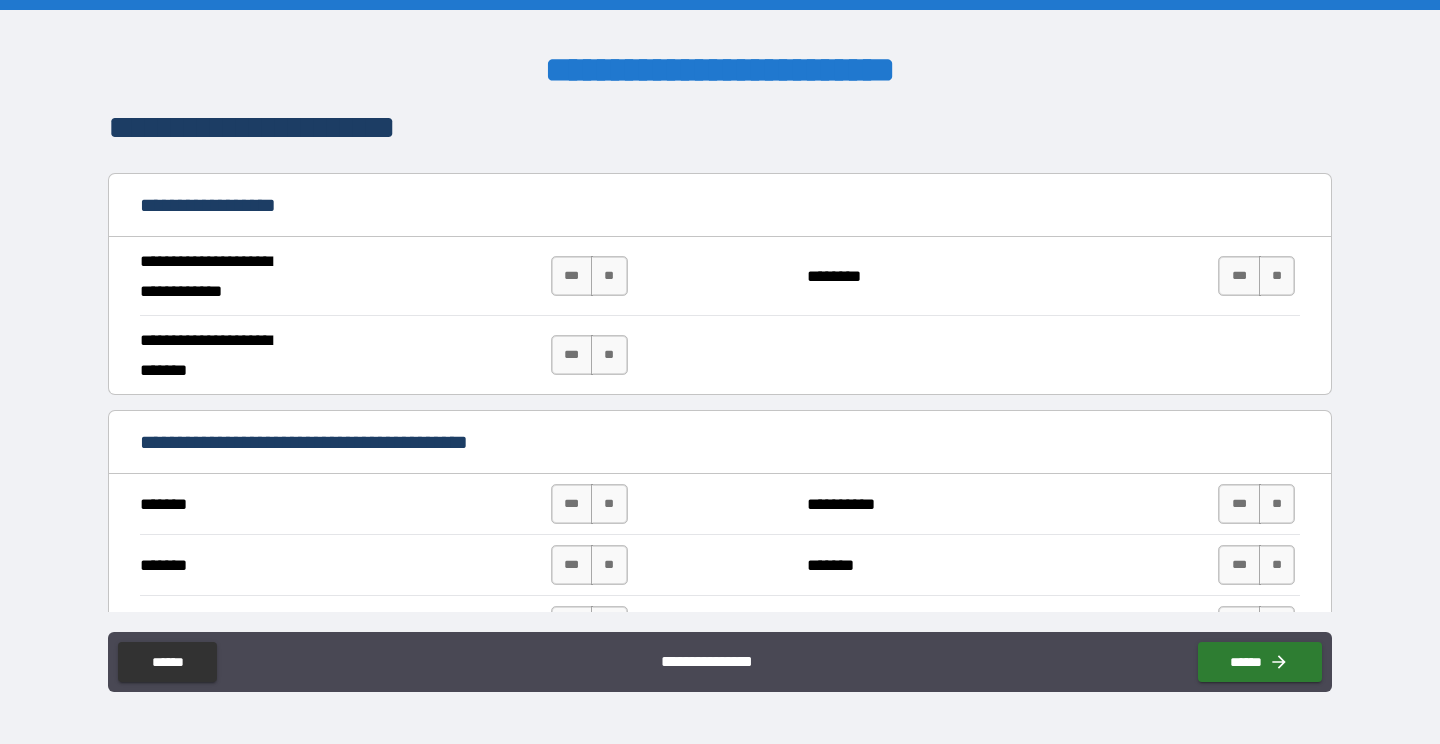 scroll, scrollTop: 1105, scrollLeft: 0, axis: vertical 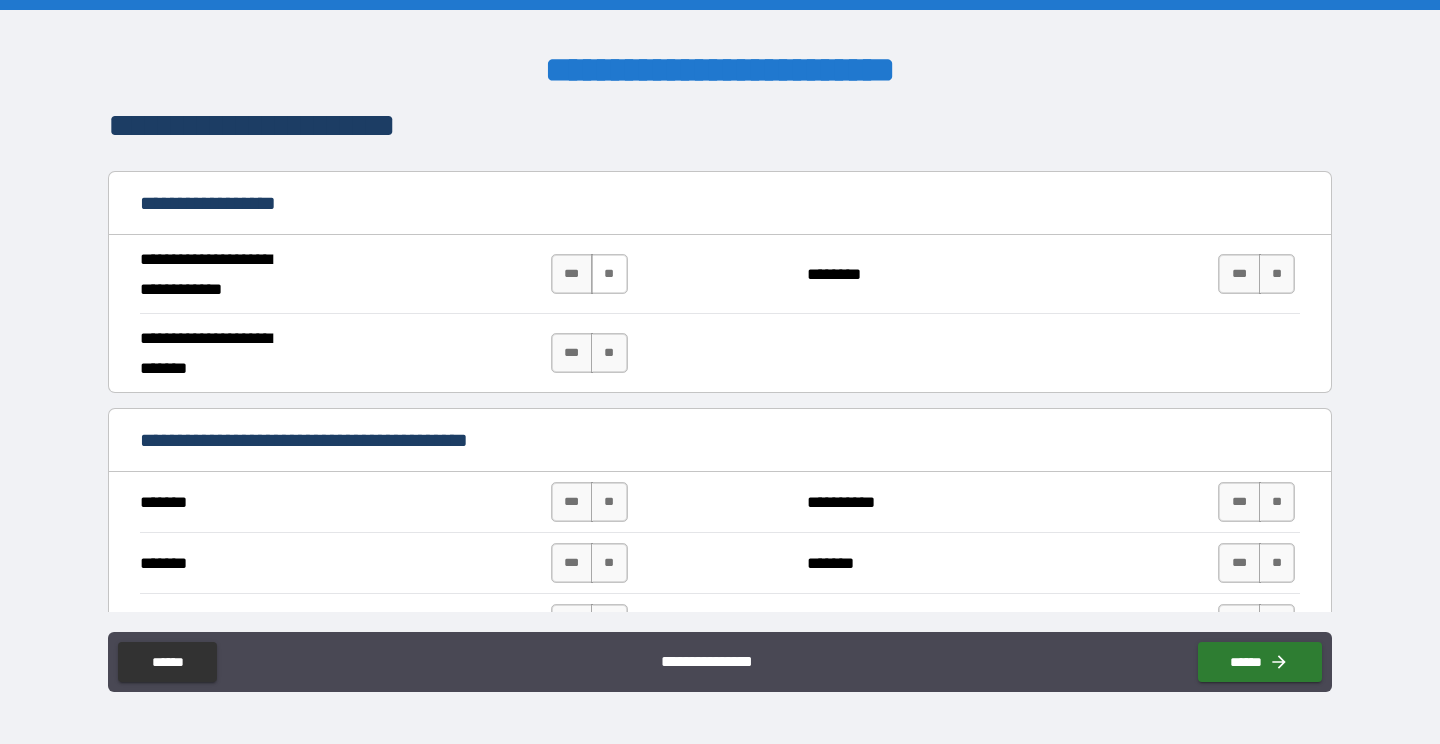 click on "**" at bounding box center [609, 274] 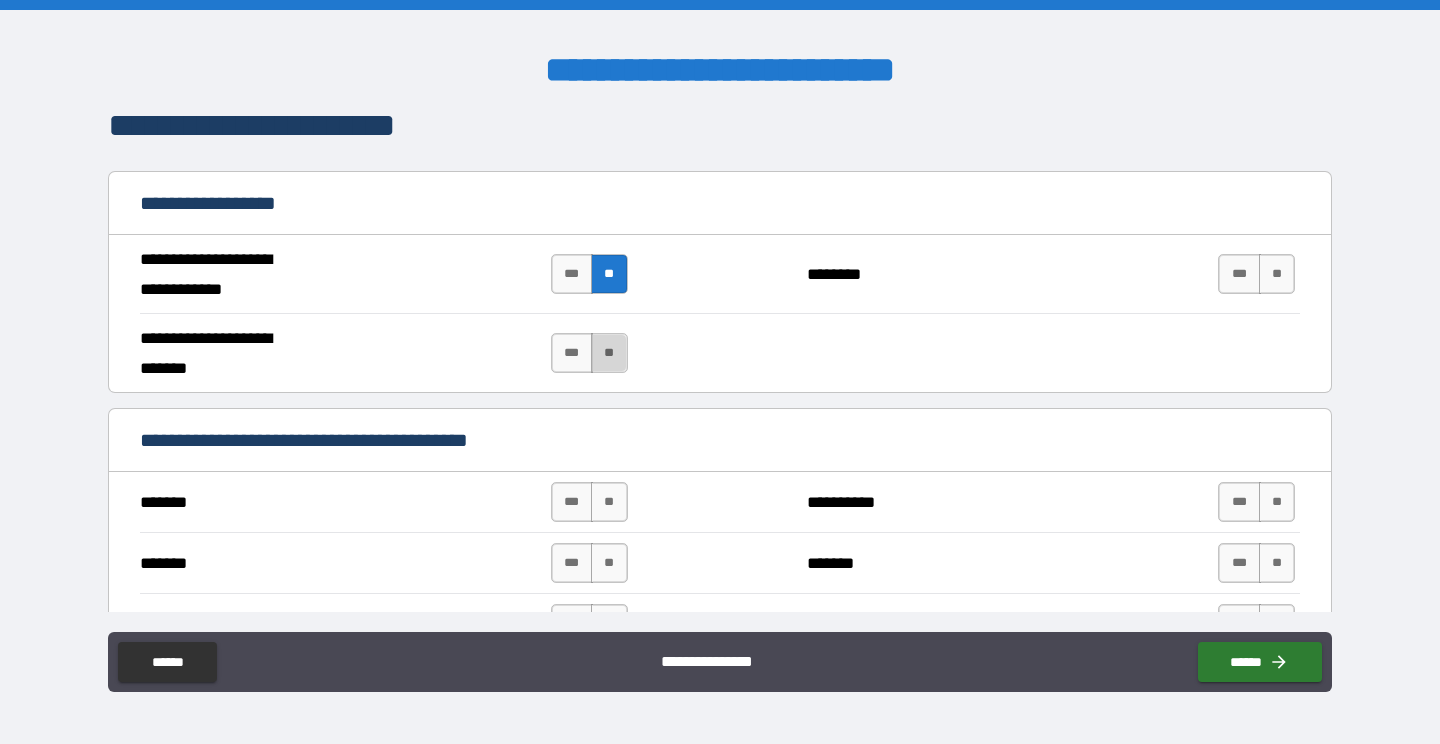 click on "**" at bounding box center (609, 353) 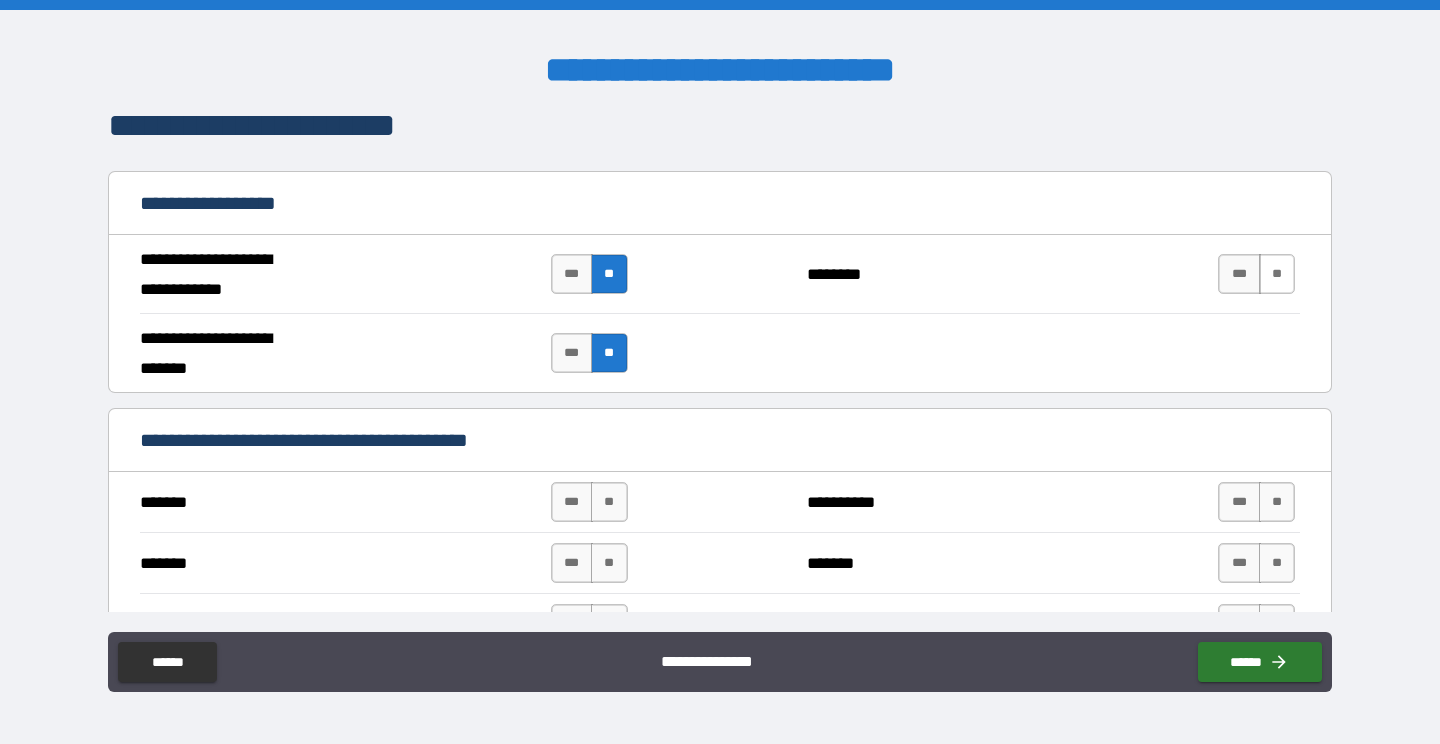 click on "**" at bounding box center [1277, 274] 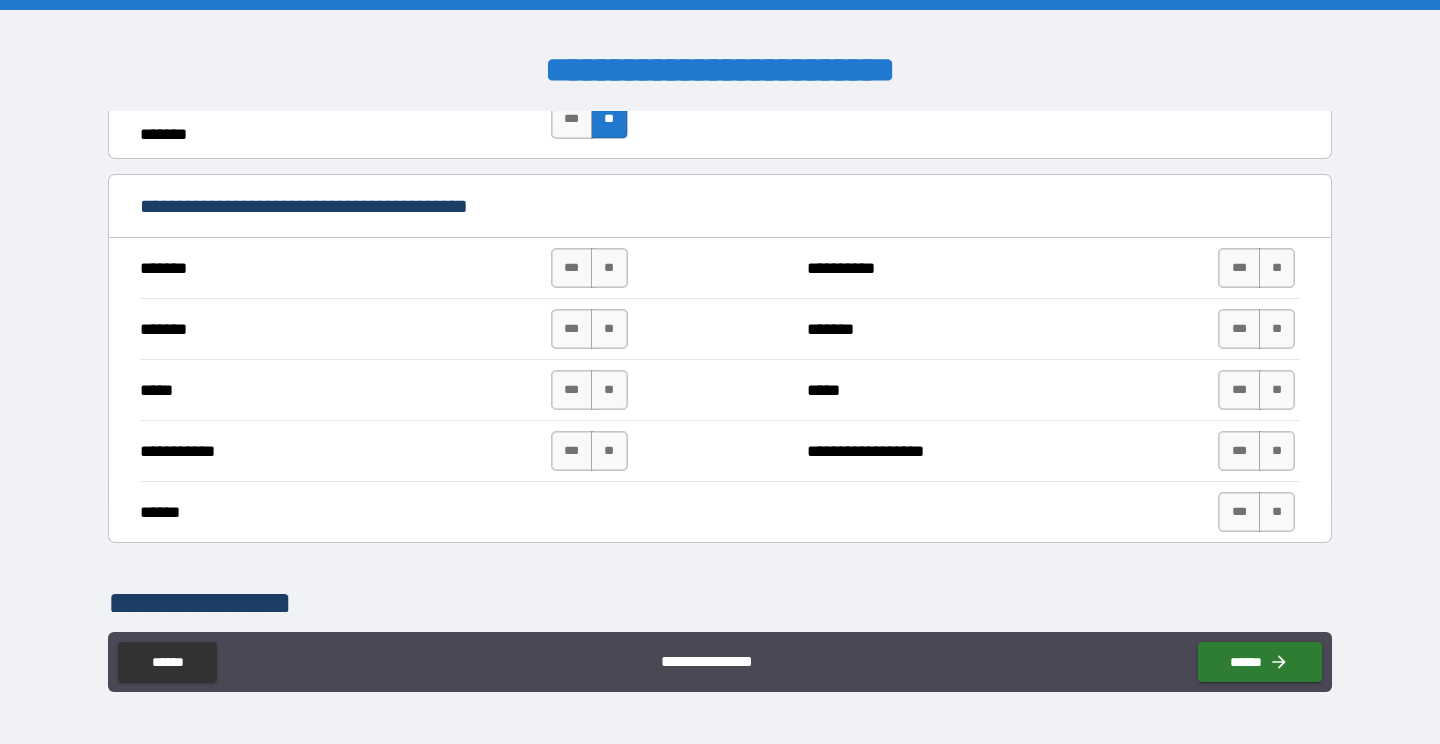 scroll, scrollTop: 1361, scrollLeft: 0, axis: vertical 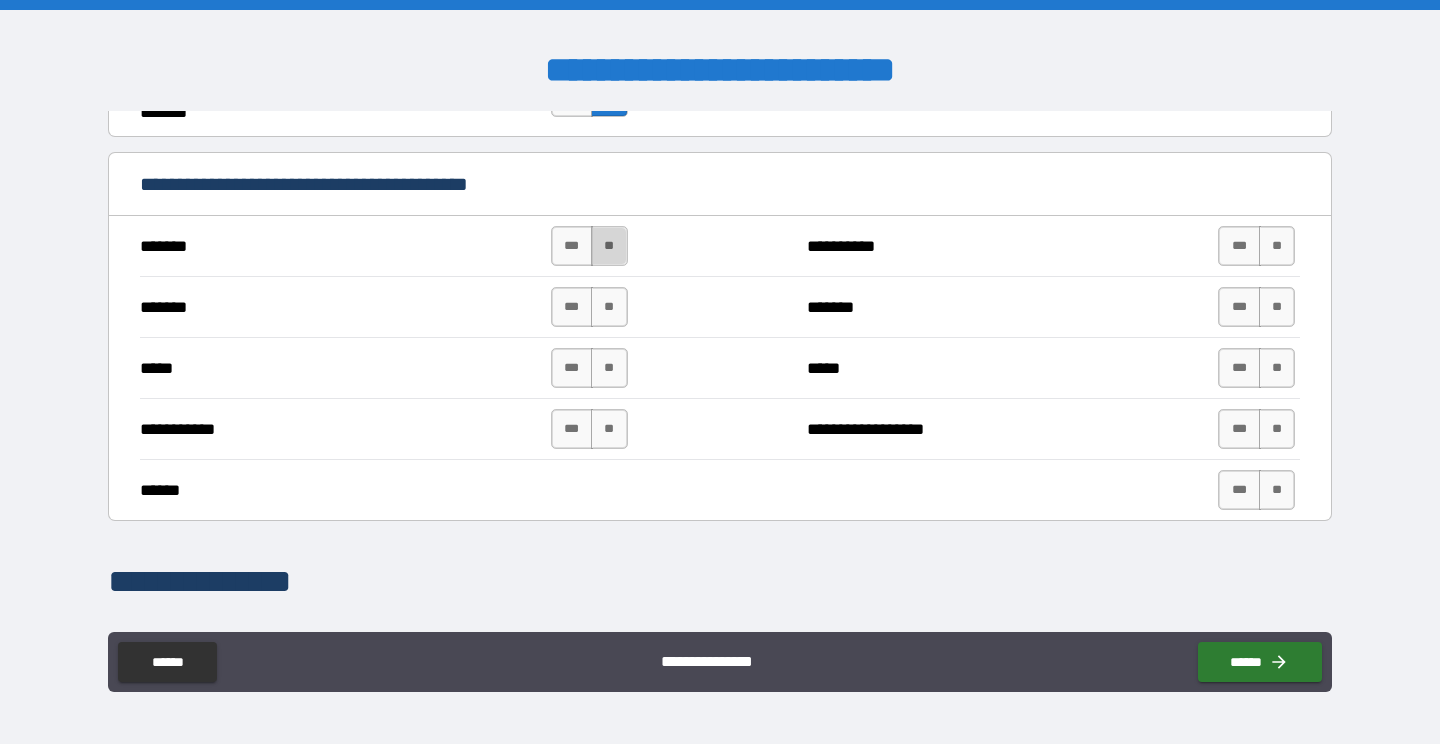 click on "**" at bounding box center [609, 246] 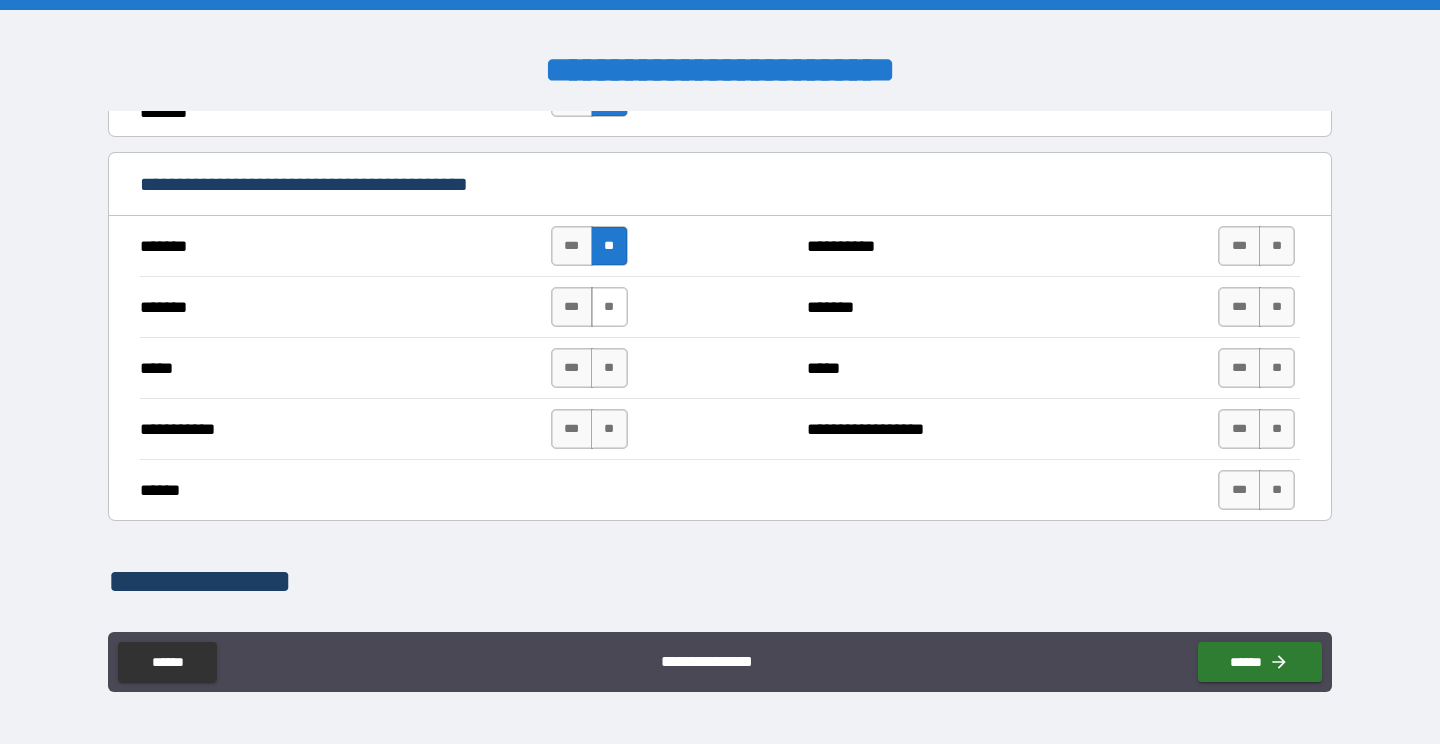 click on "**" at bounding box center [609, 307] 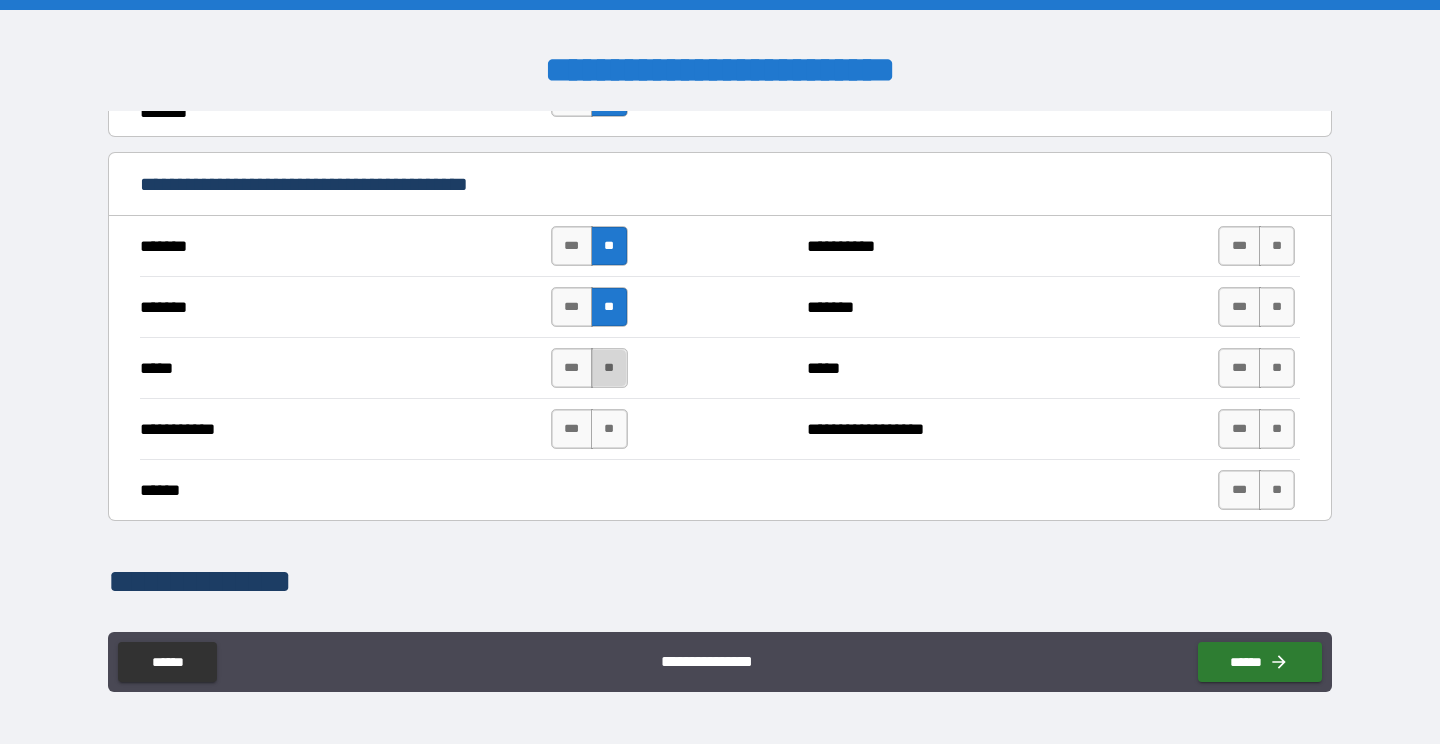 click on "**" at bounding box center [609, 368] 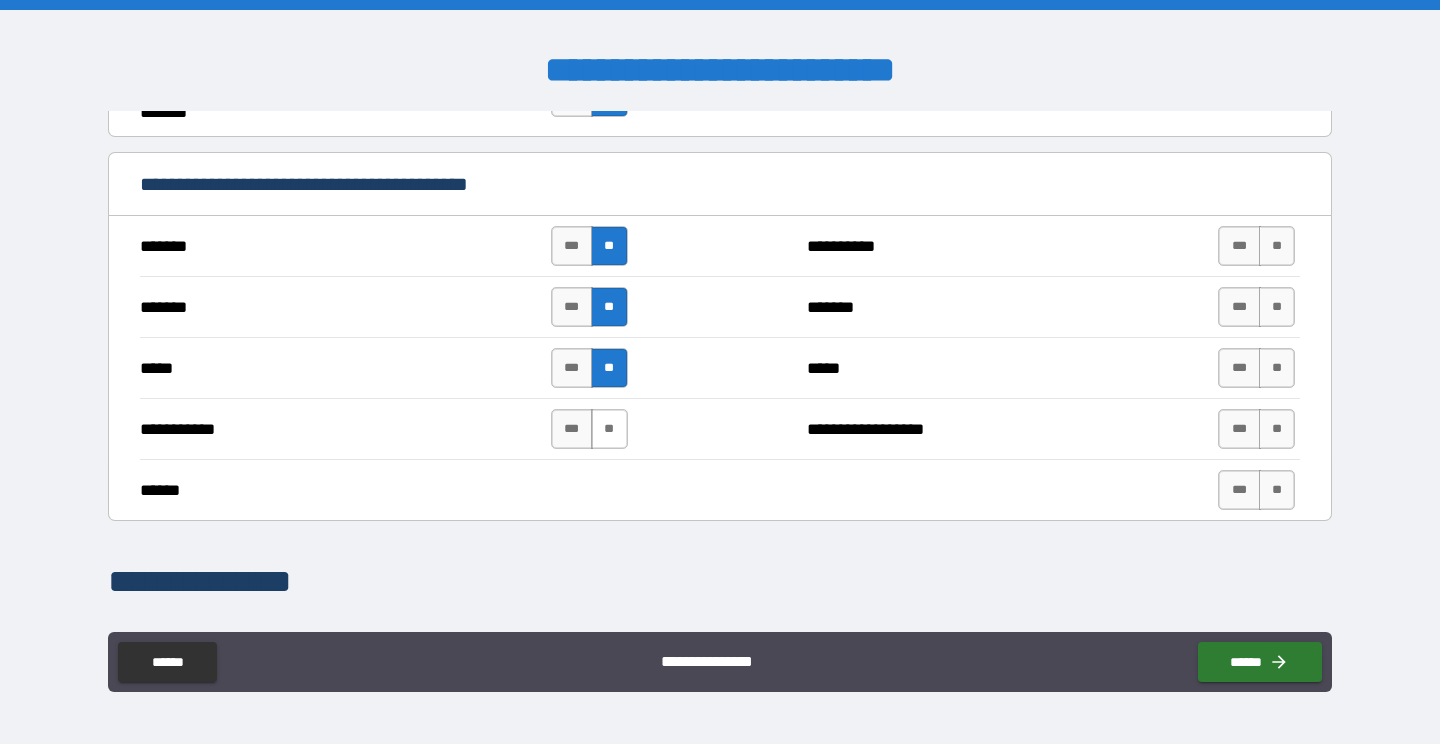 click on "**" at bounding box center (609, 429) 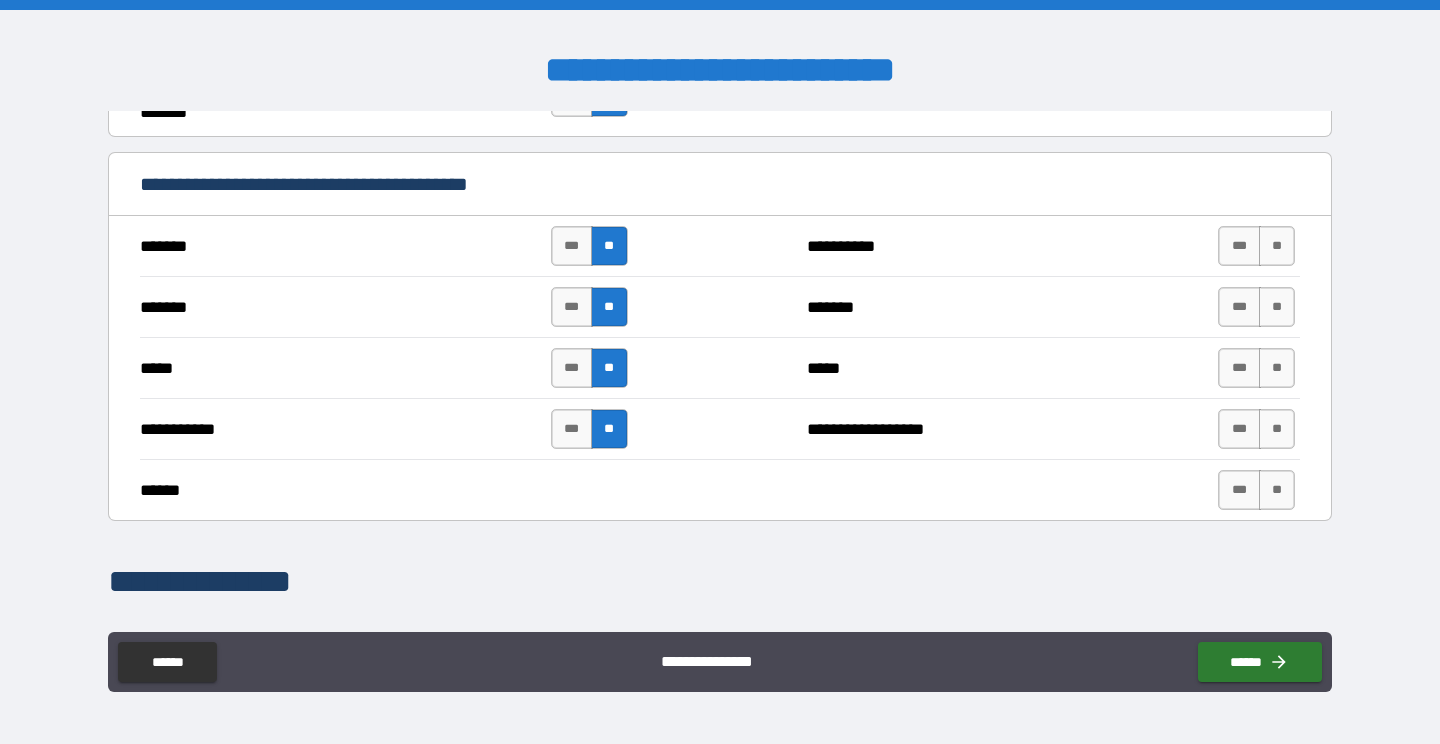 click on "*** **" at bounding box center [1259, 246] 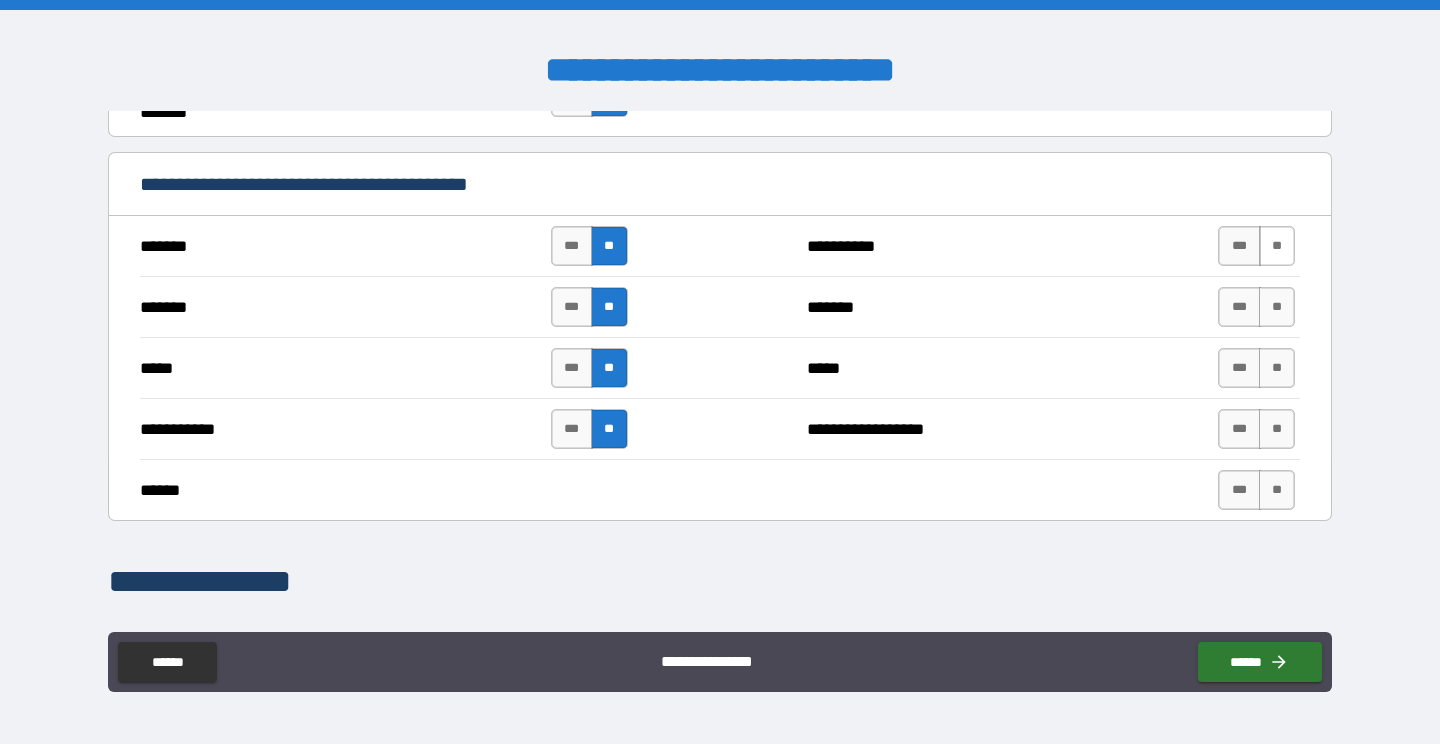 click on "**" at bounding box center (1277, 246) 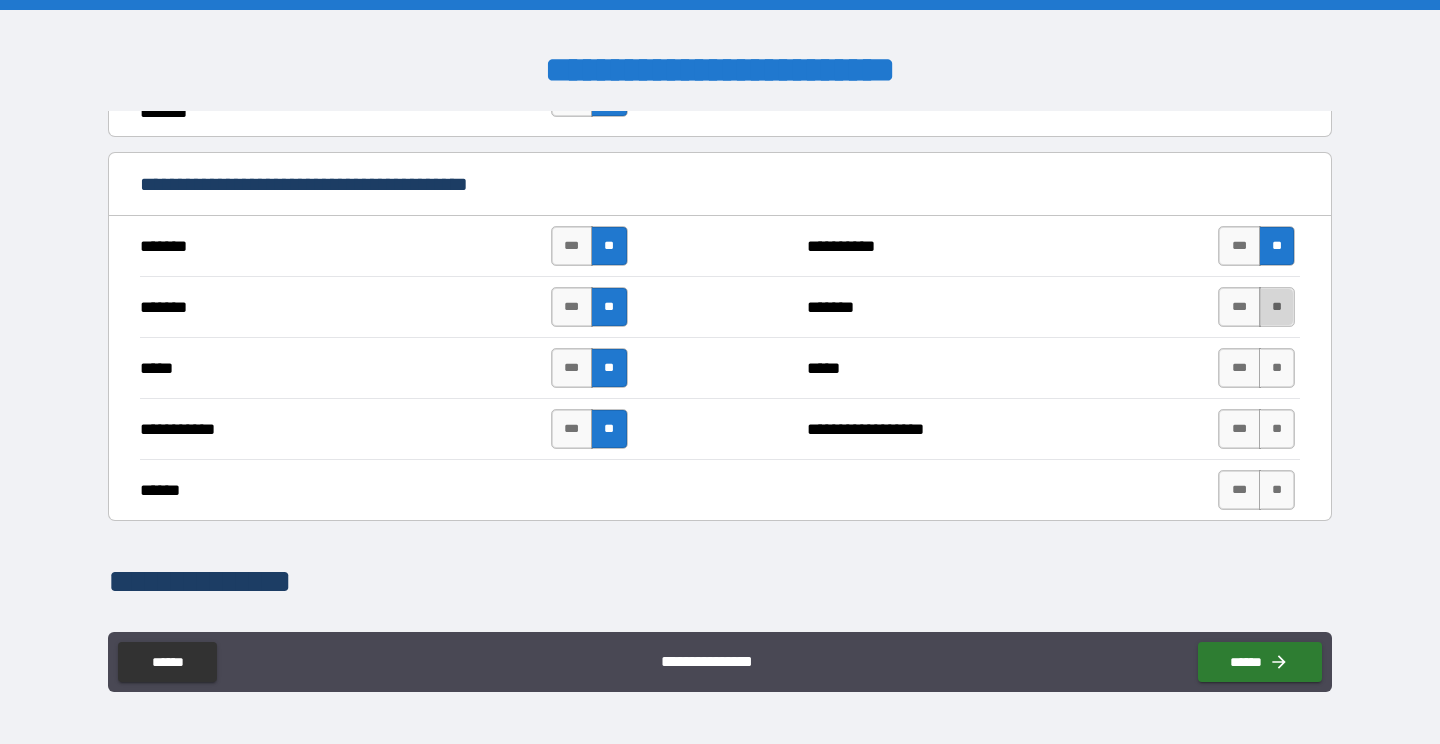 click on "**" at bounding box center (1277, 307) 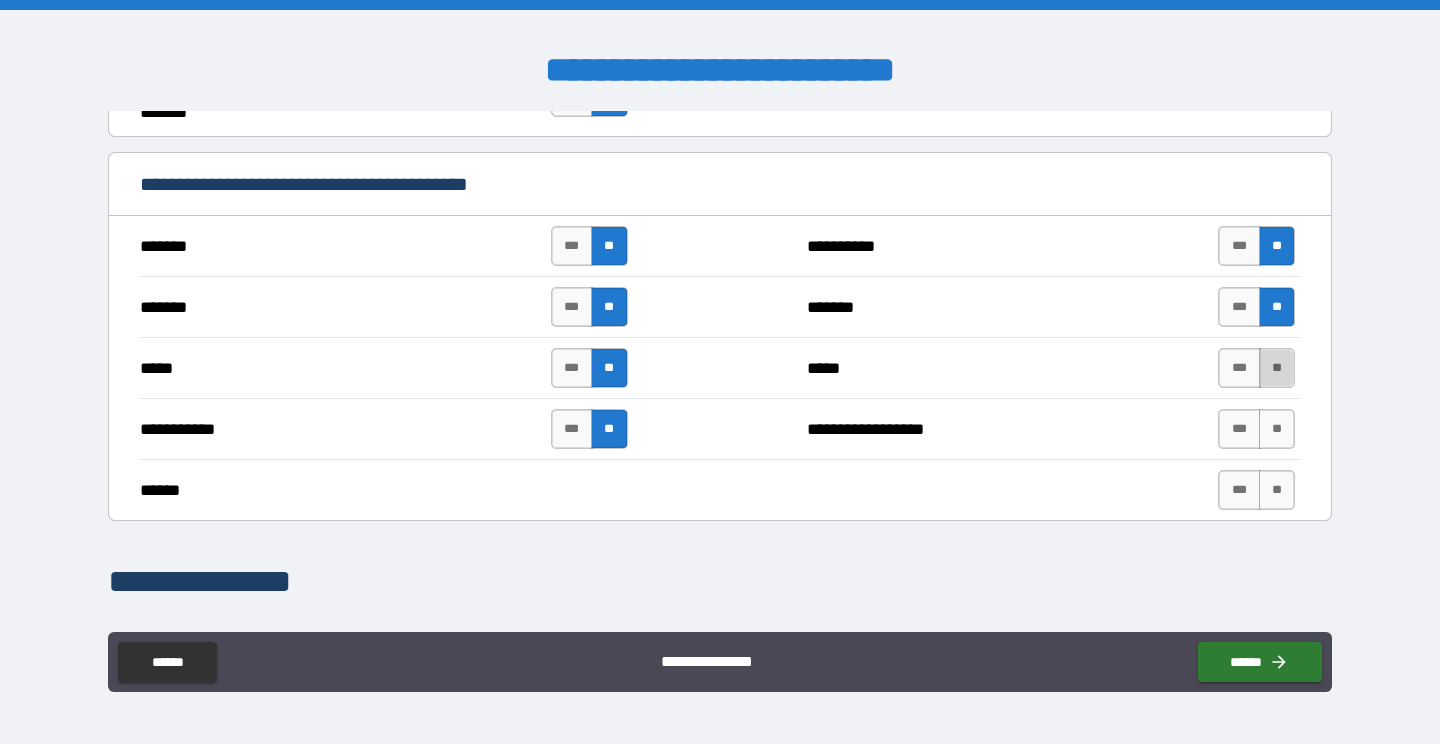 click on "**" at bounding box center (1277, 368) 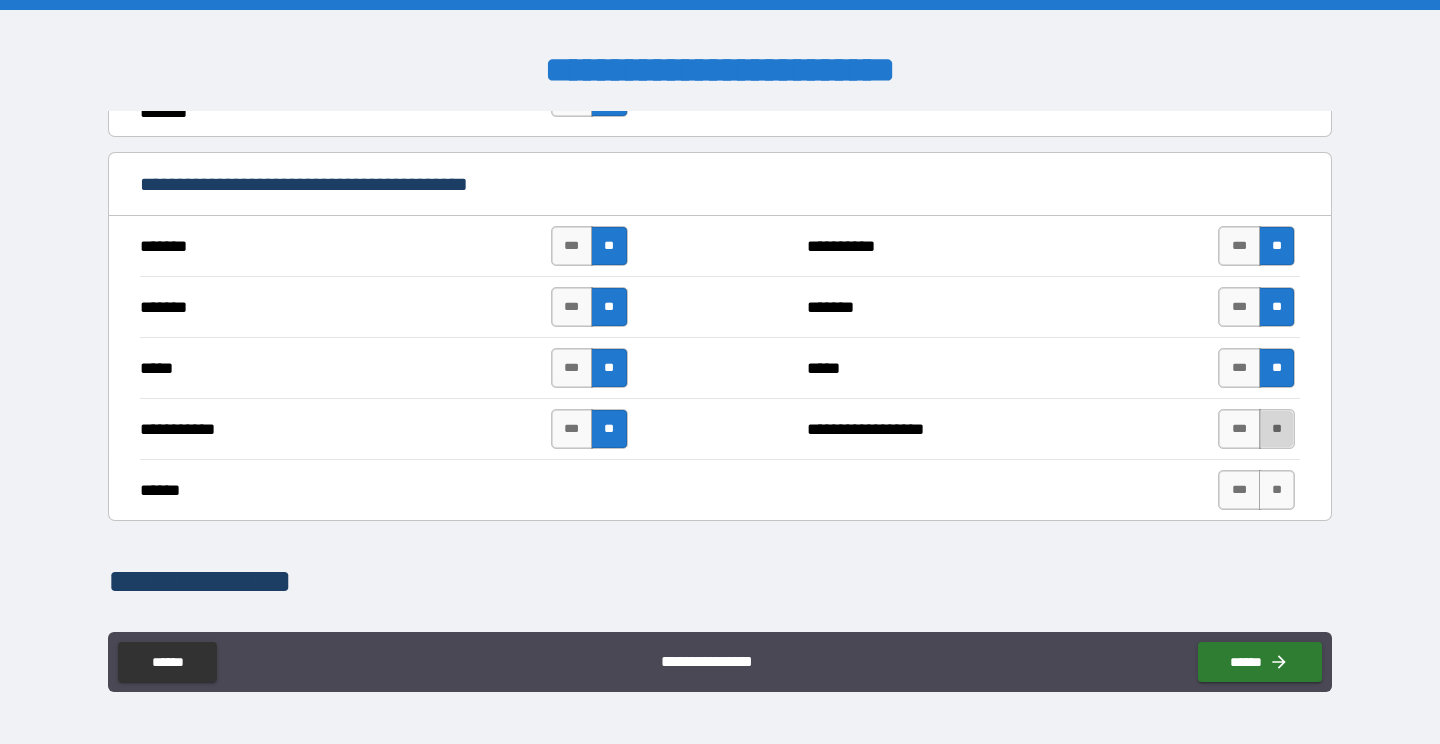 click on "**" at bounding box center (1277, 429) 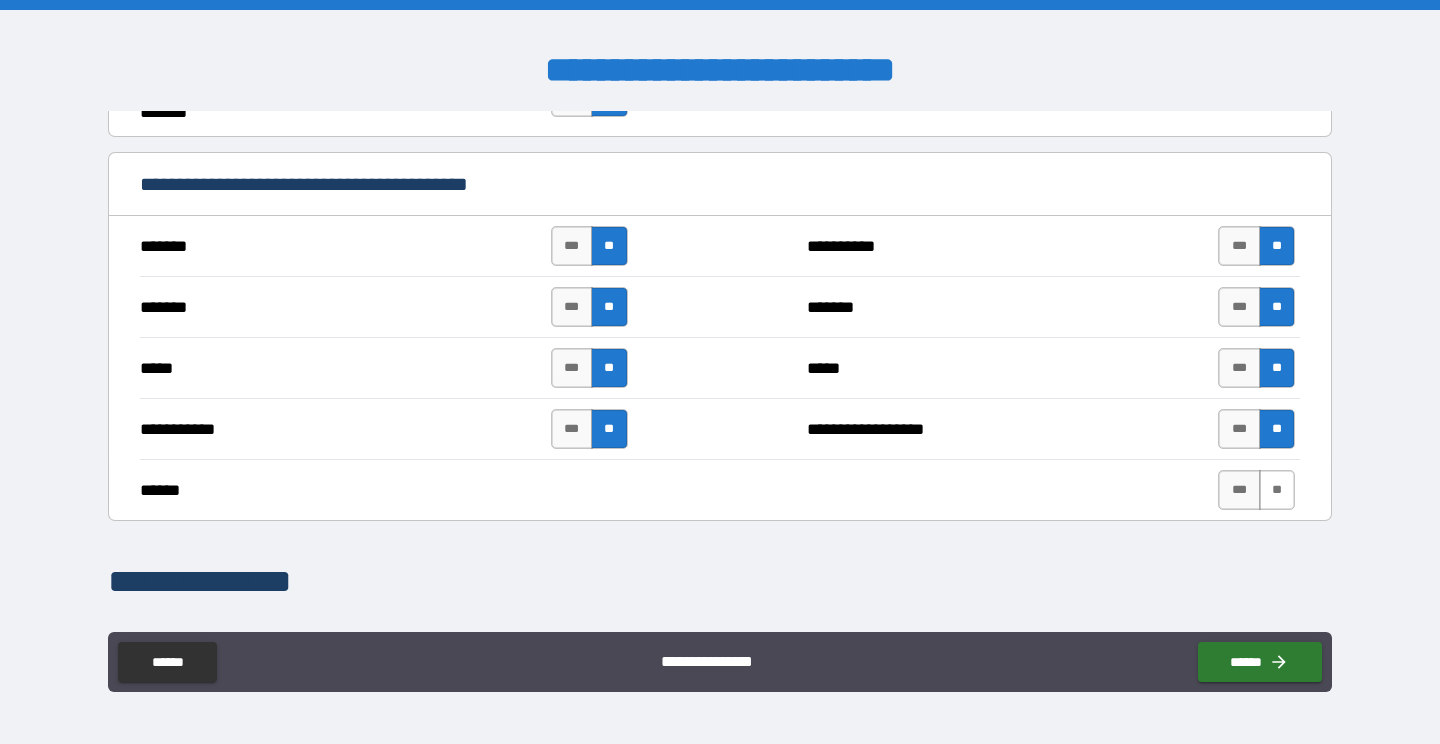 click on "**" at bounding box center (1277, 490) 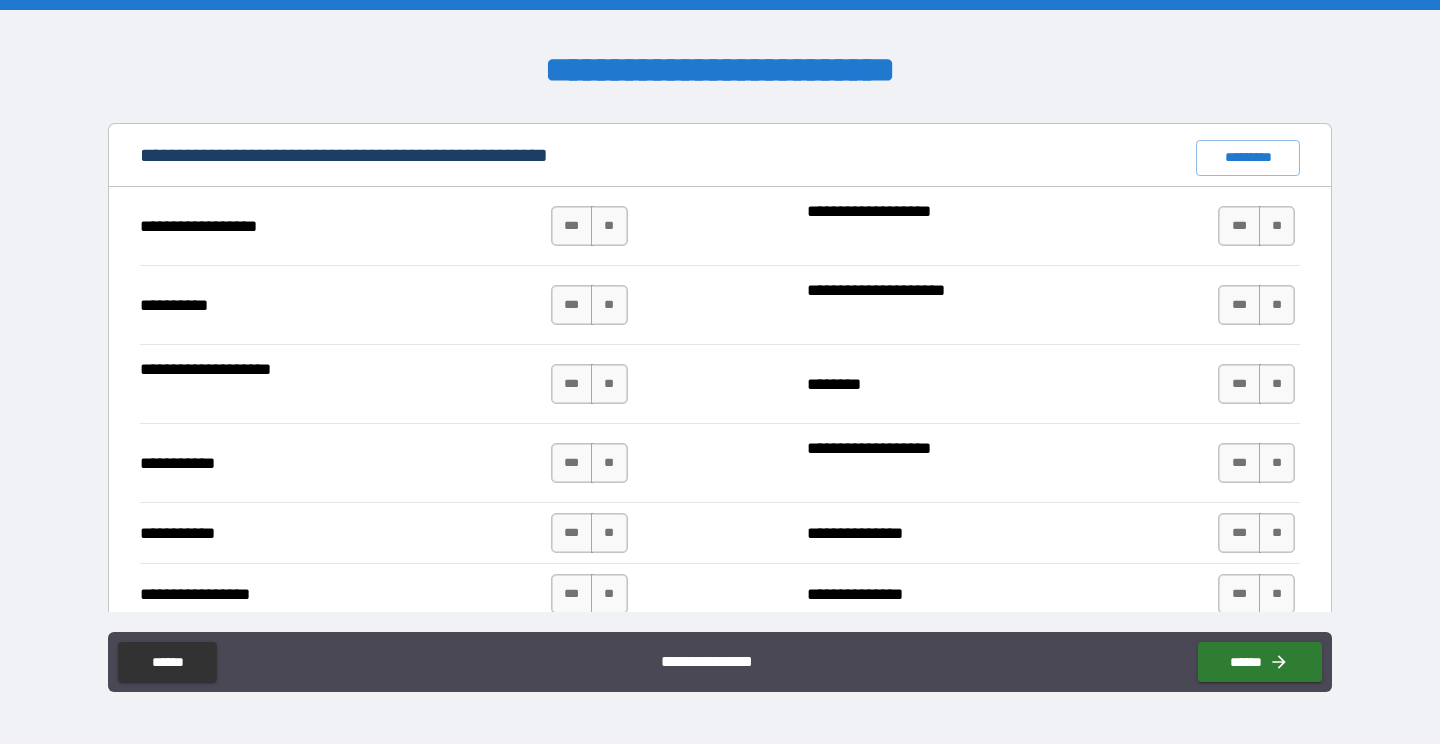 scroll, scrollTop: 1869, scrollLeft: 0, axis: vertical 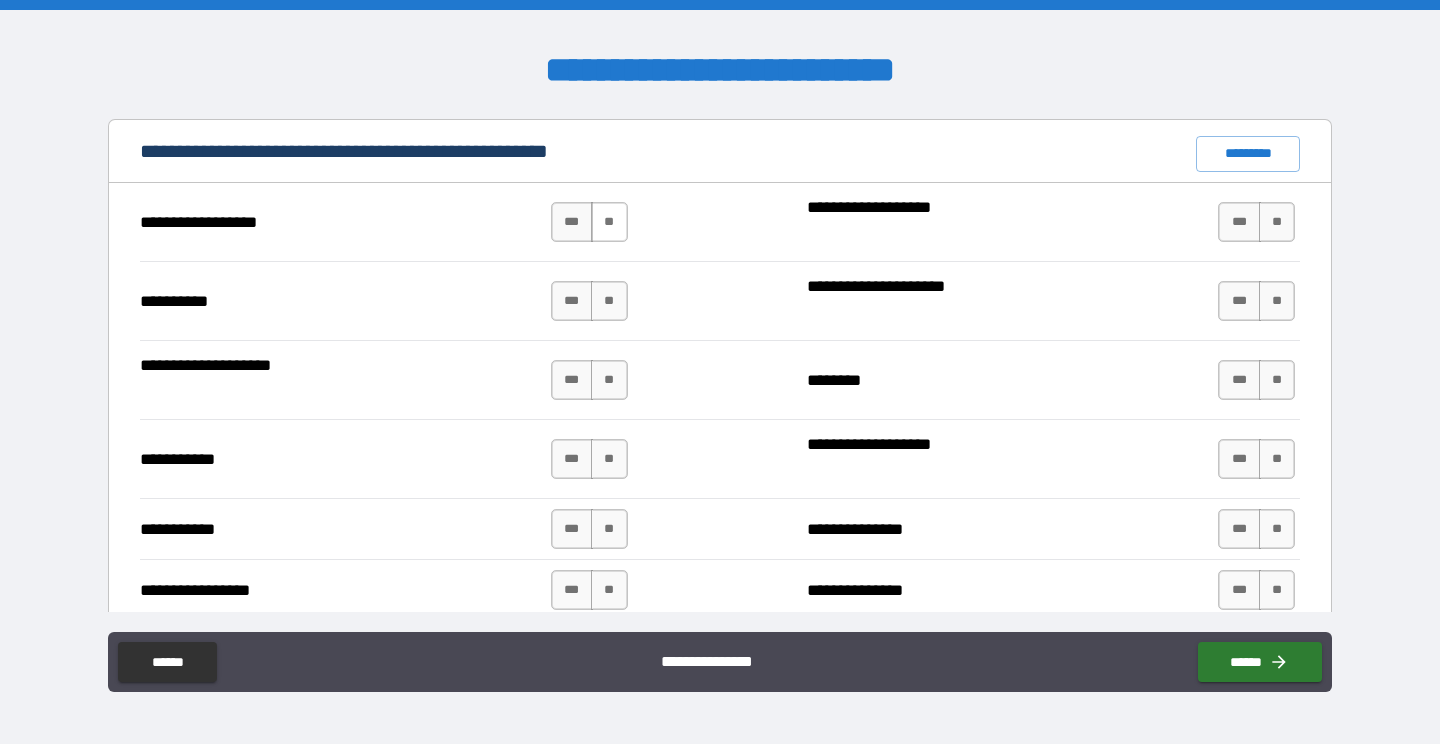 click on "**" at bounding box center [609, 222] 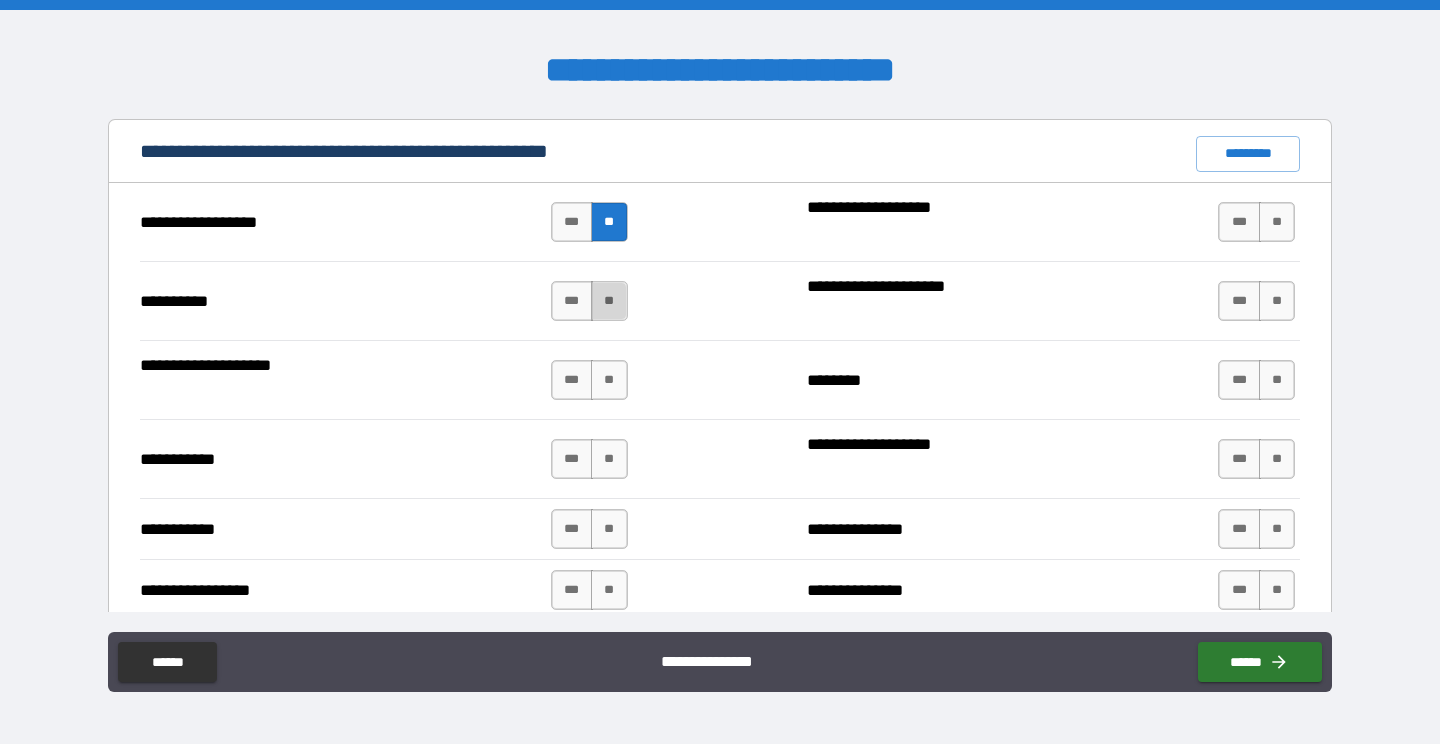 click on "**" at bounding box center [609, 301] 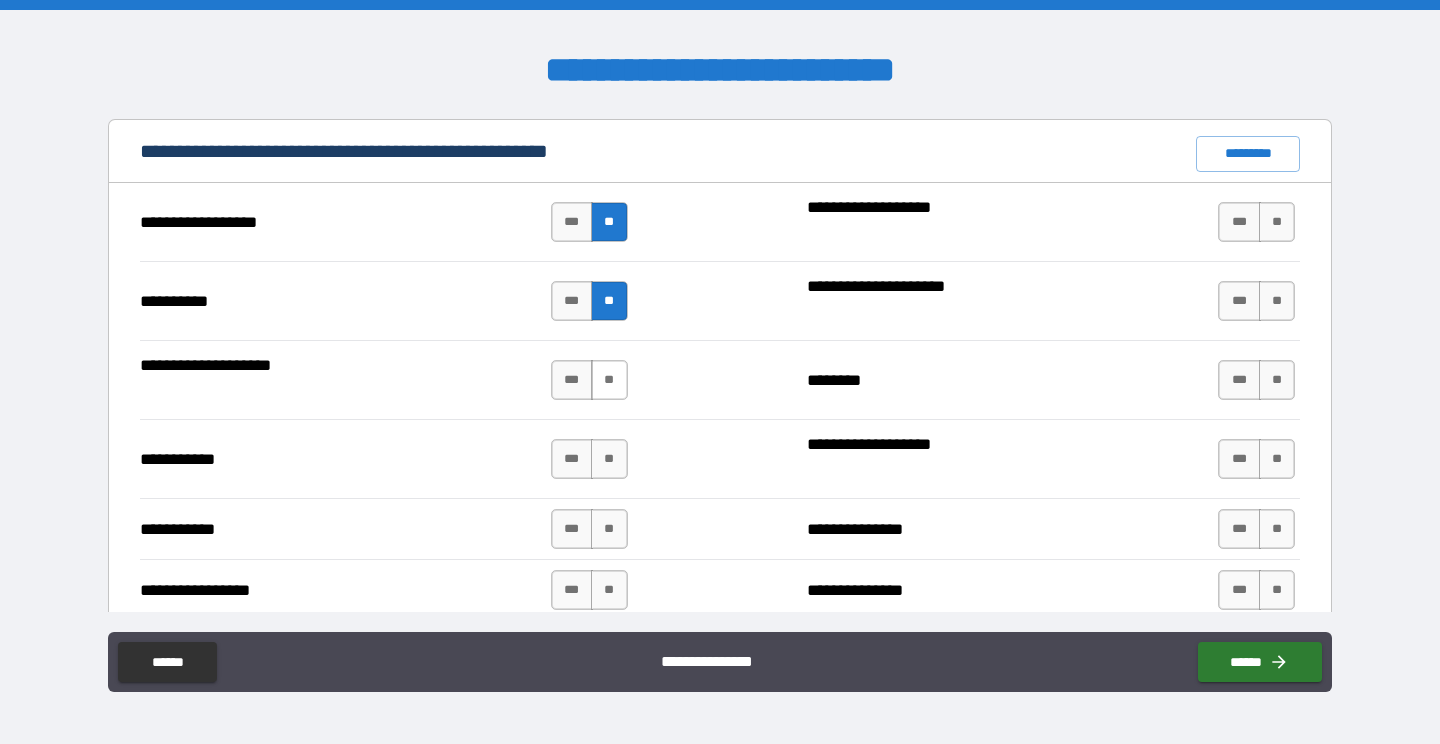 click on "**" at bounding box center (609, 380) 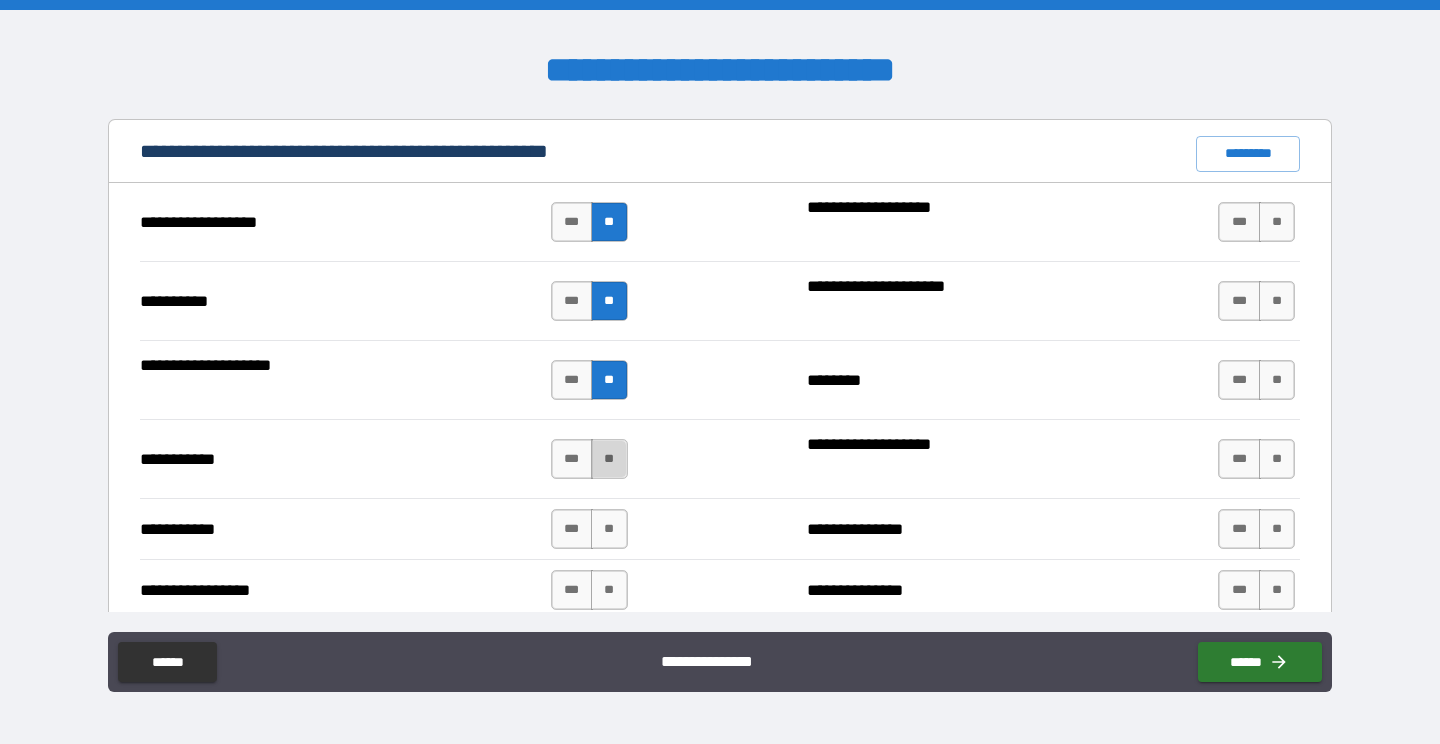 click on "**" at bounding box center (609, 459) 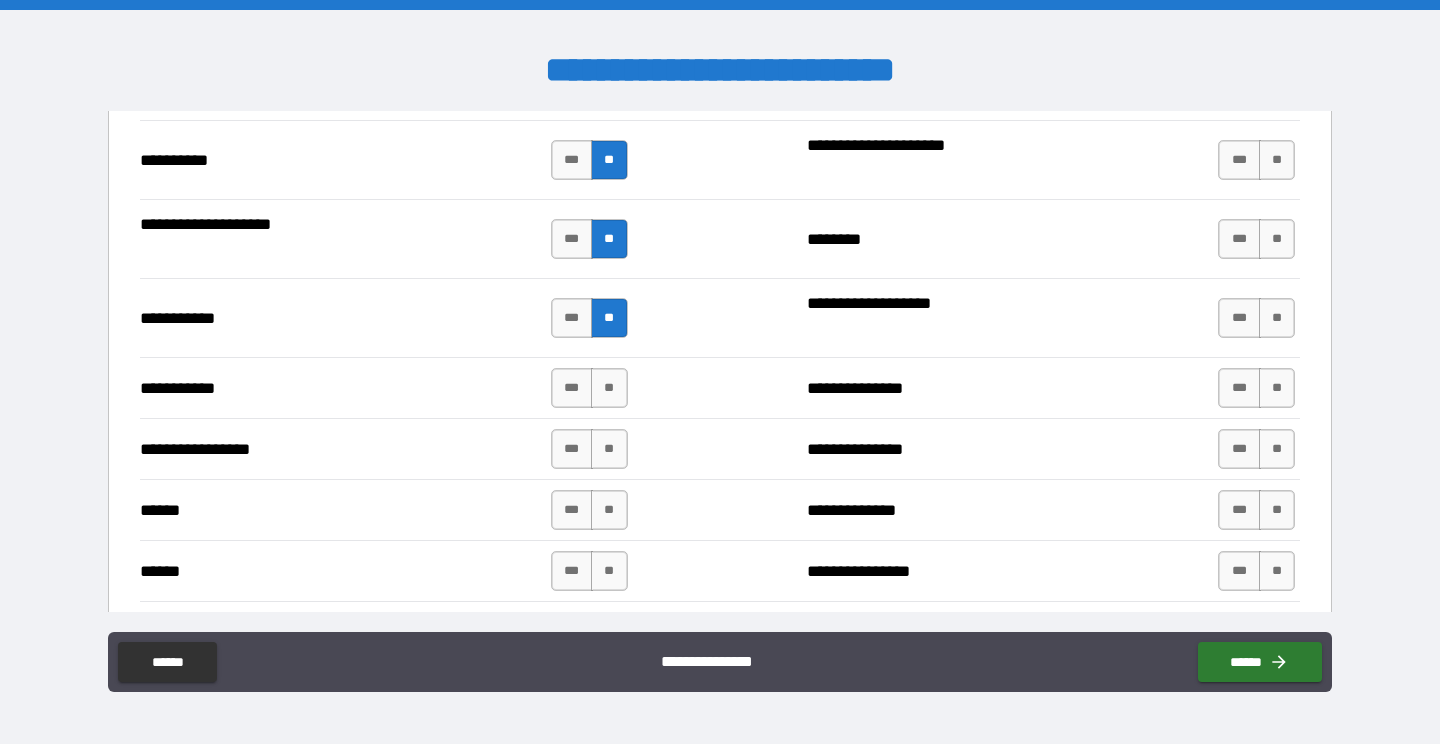 scroll, scrollTop: 2061, scrollLeft: 0, axis: vertical 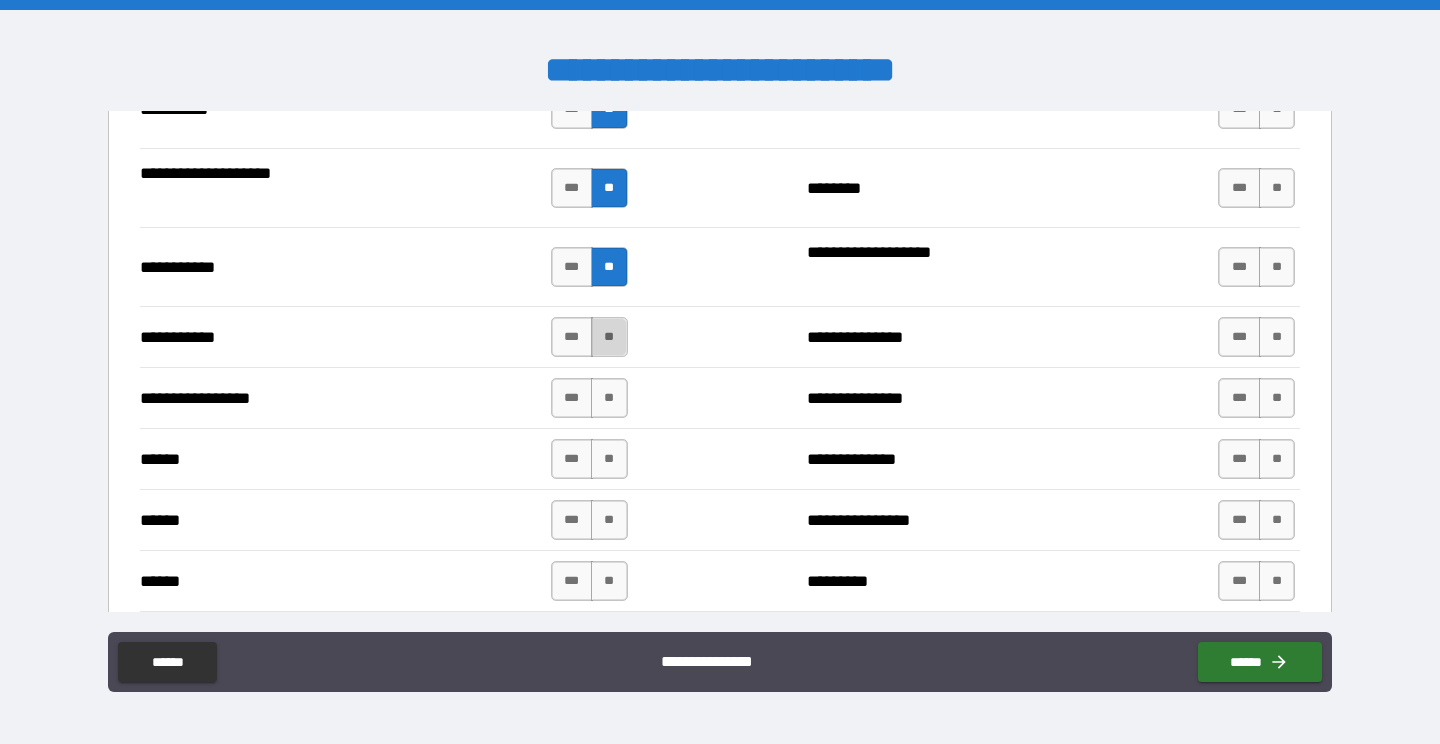 click on "**" at bounding box center [609, 337] 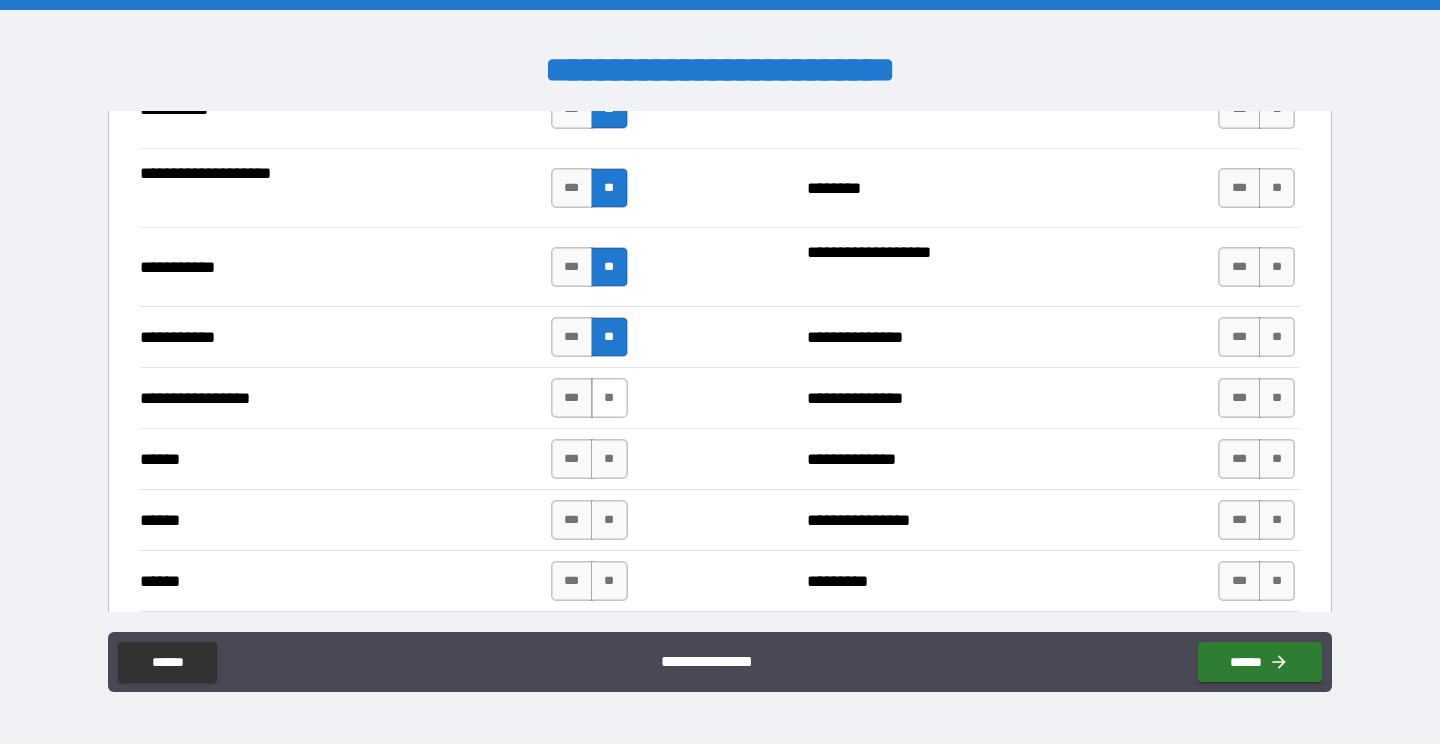 click on "**" at bounding box center [609, 398] 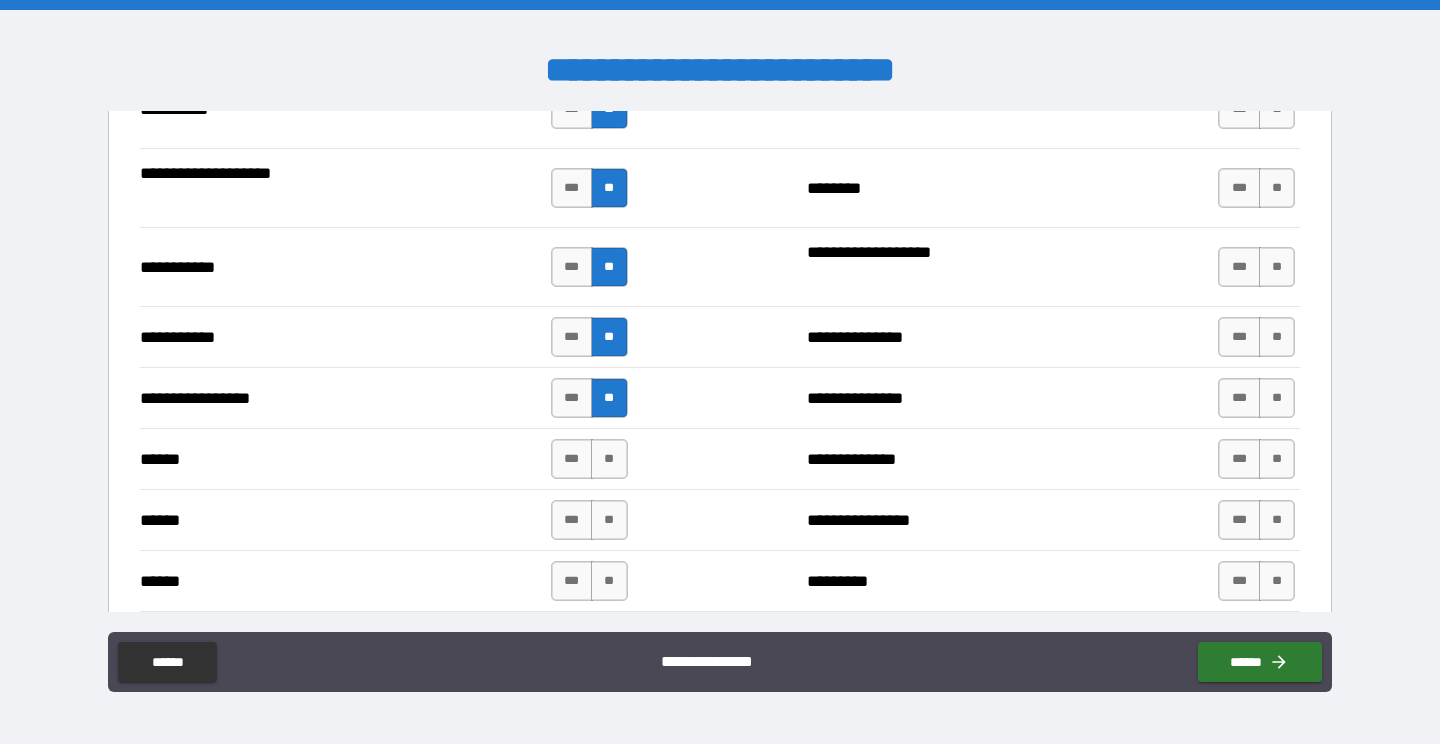 click on "**********" at bounding box center [720, 458] 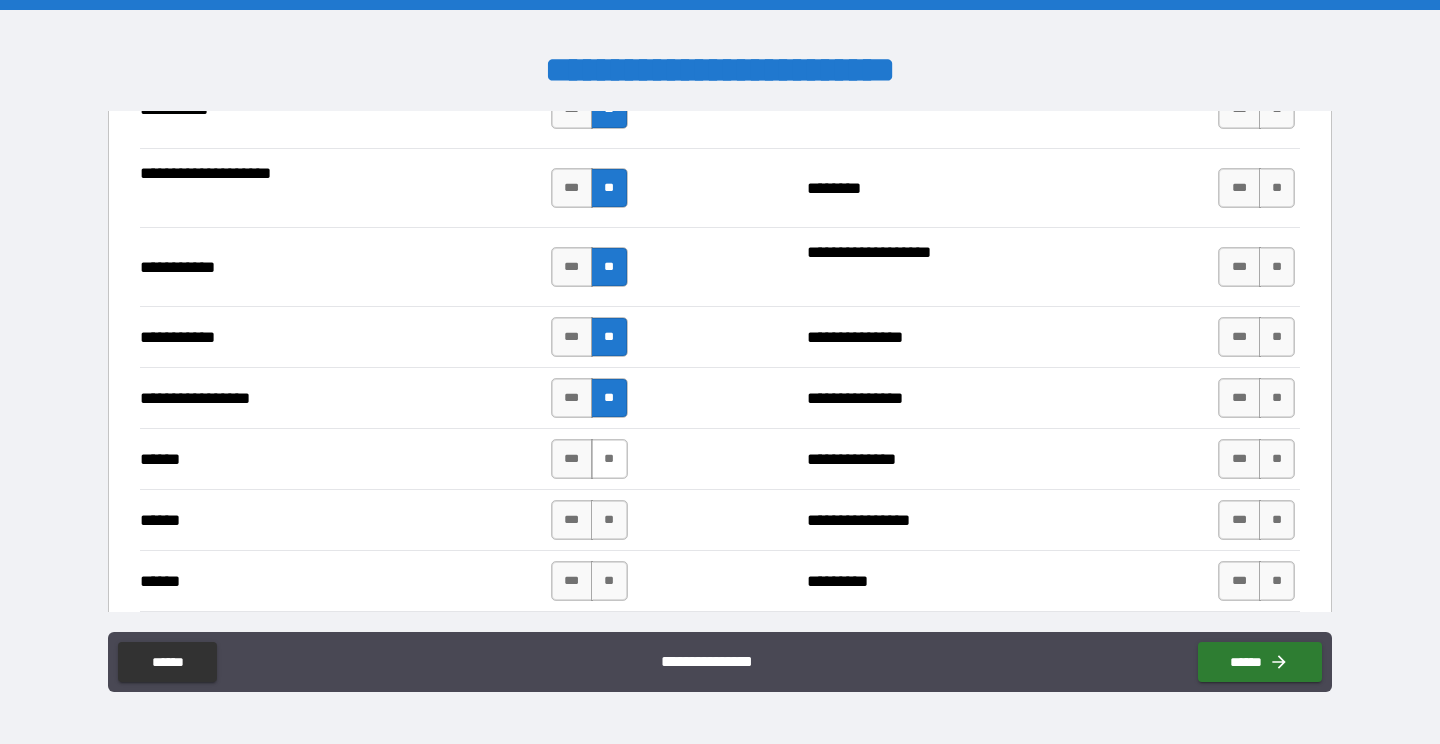 click on "**" at bounding box center (609, 459) 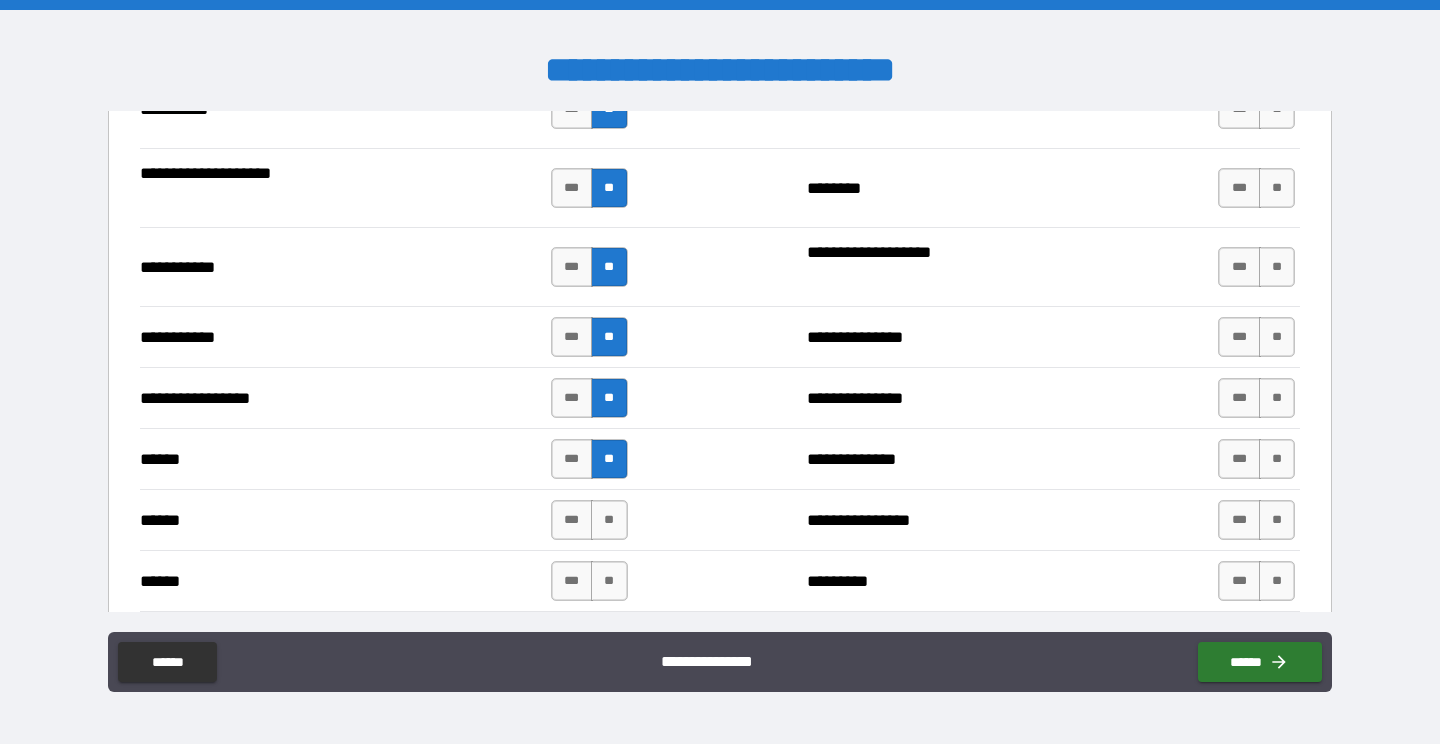 click on "**********" at bounding box center [720, 519] 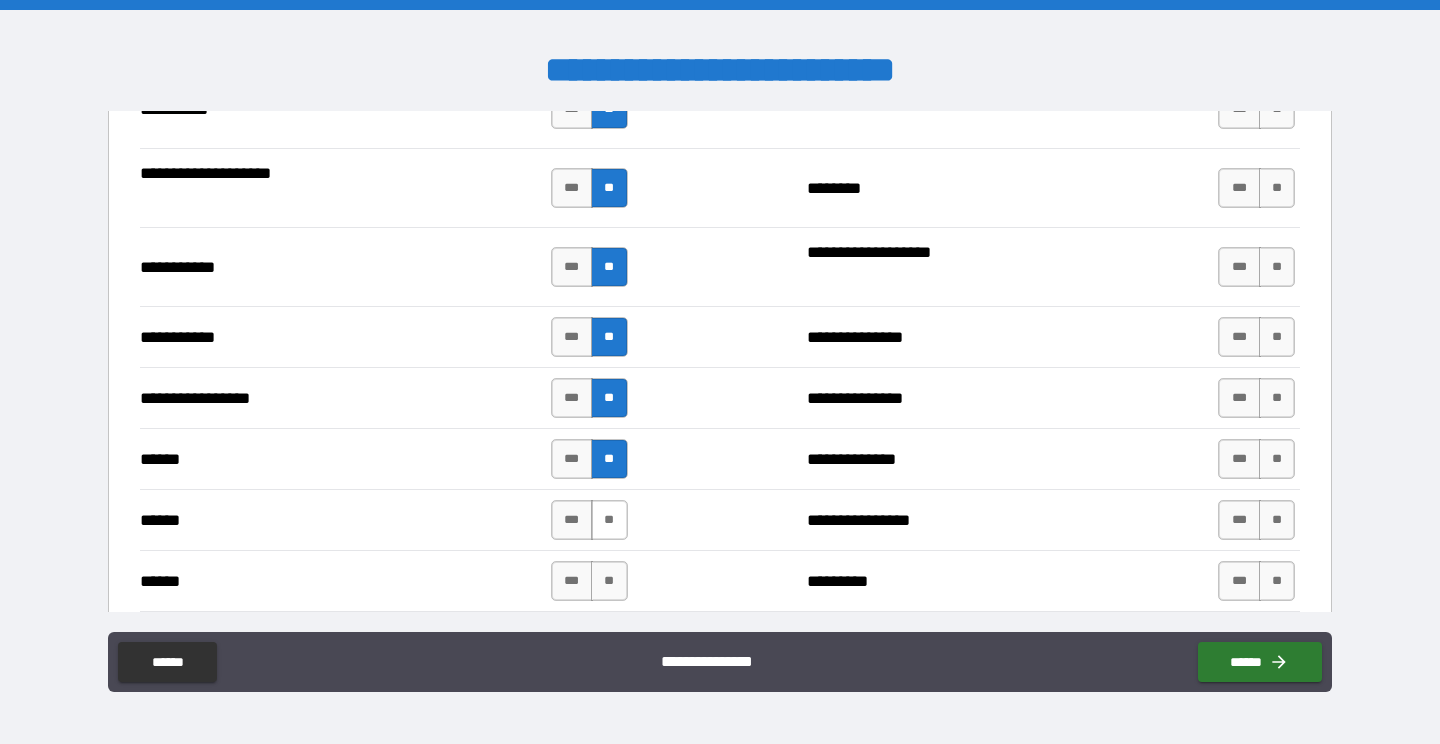 click on "**" at bounding box center (609, 520) 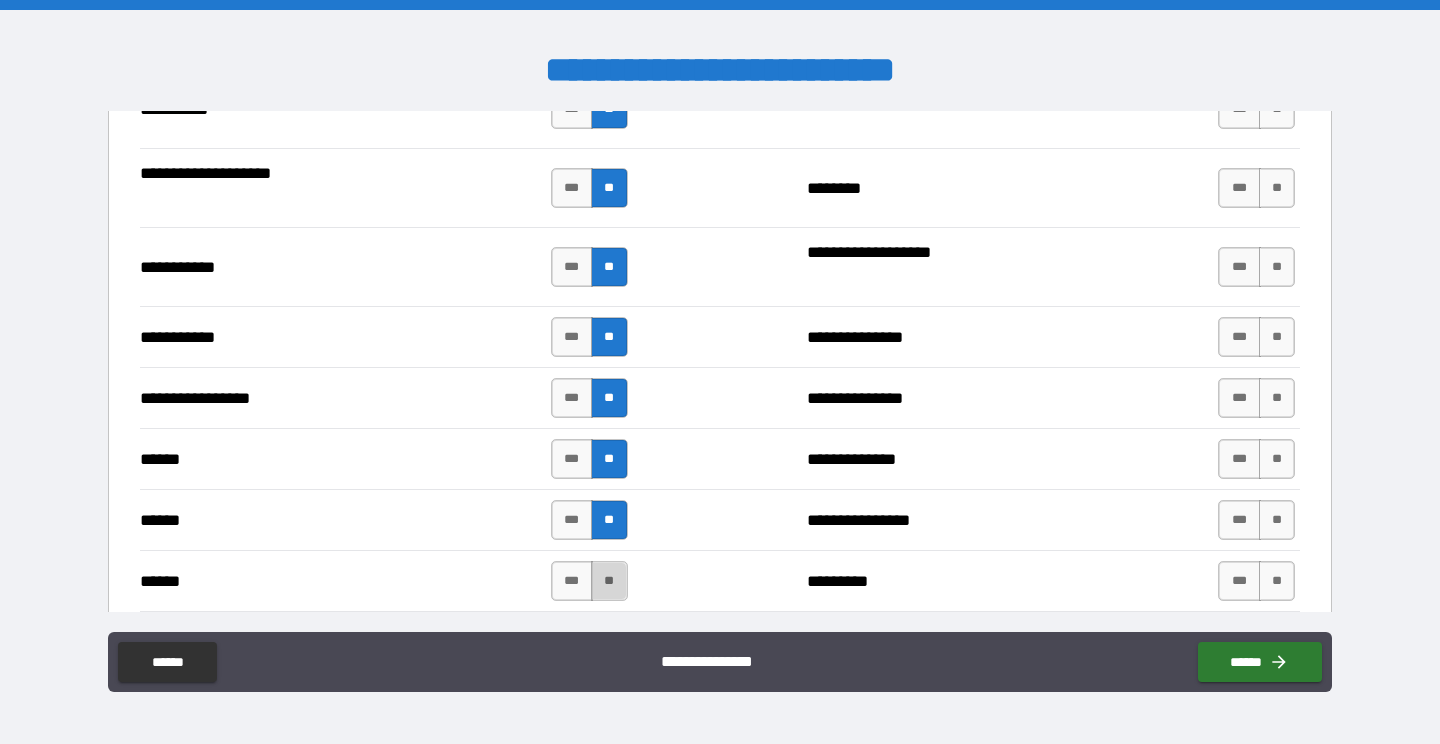 click on "**" at bounding box center [609, 581] 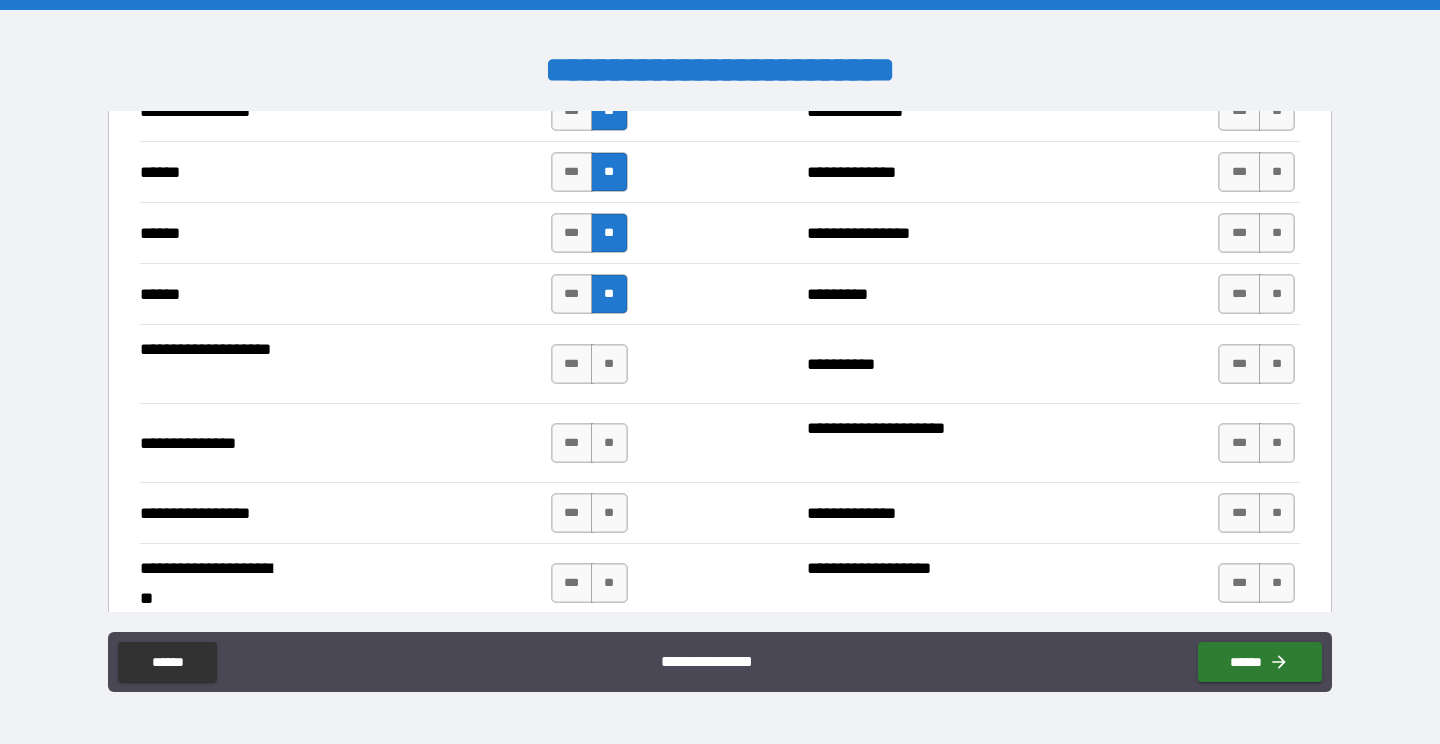 scroll, scrollTop: 2365, scrollLeft: 0, axis: vertical 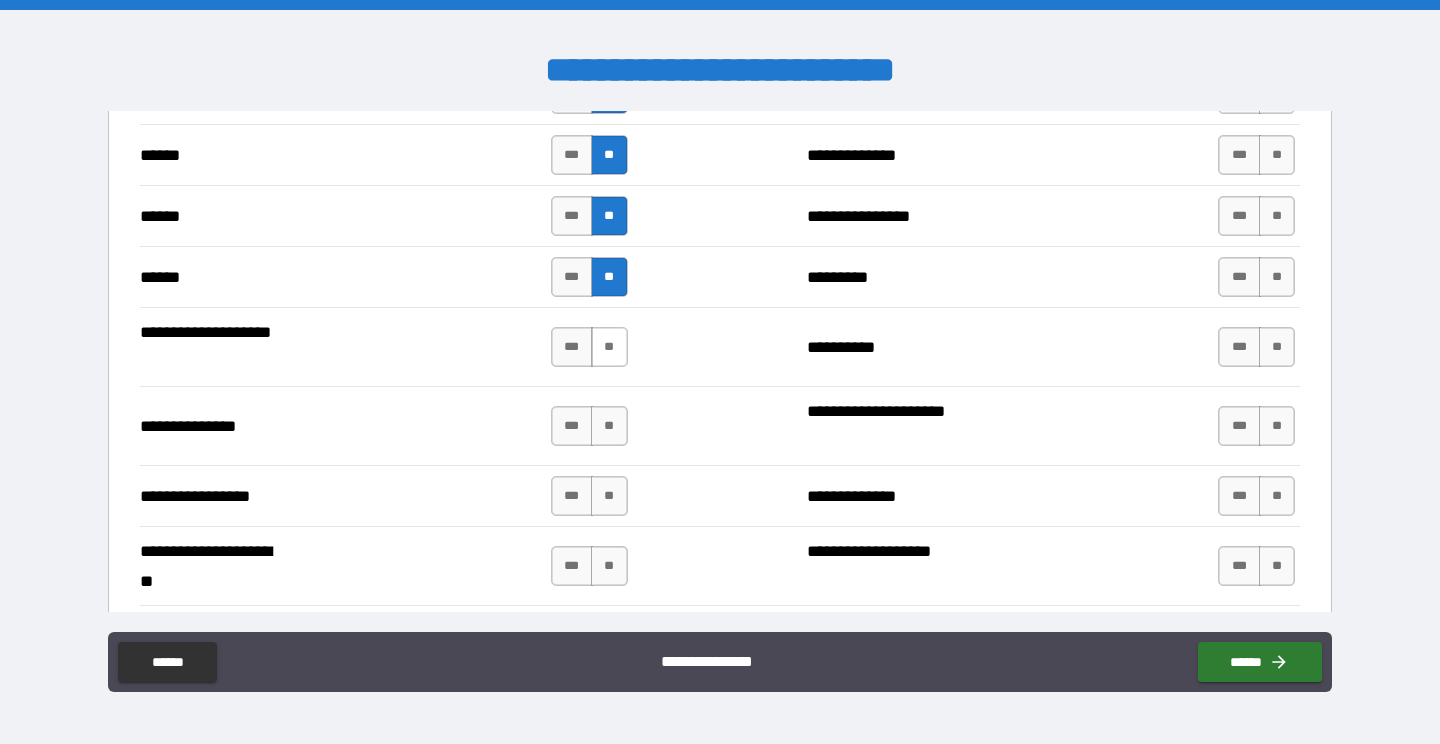 click on "**" at bounding box center [609, 347] 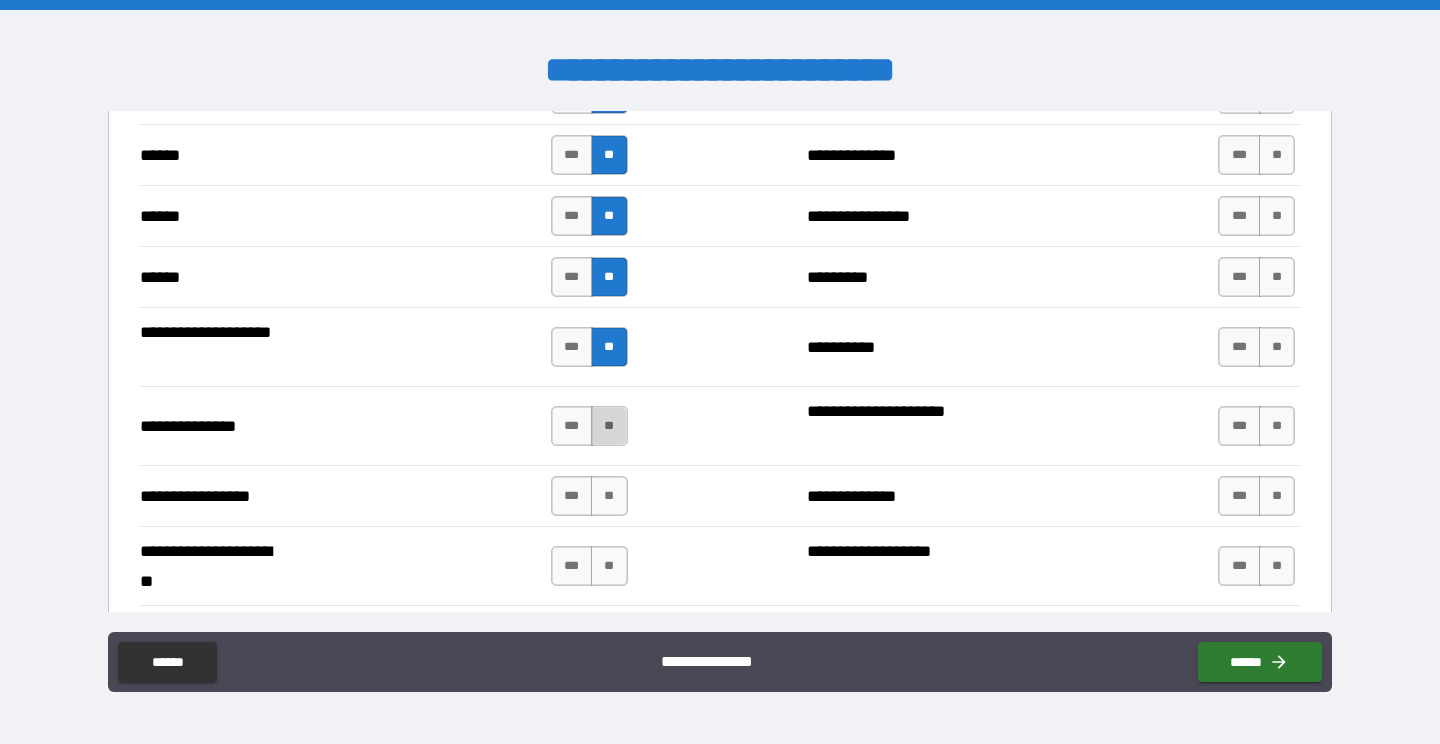 click on "**" at bounding box center [609, 426] 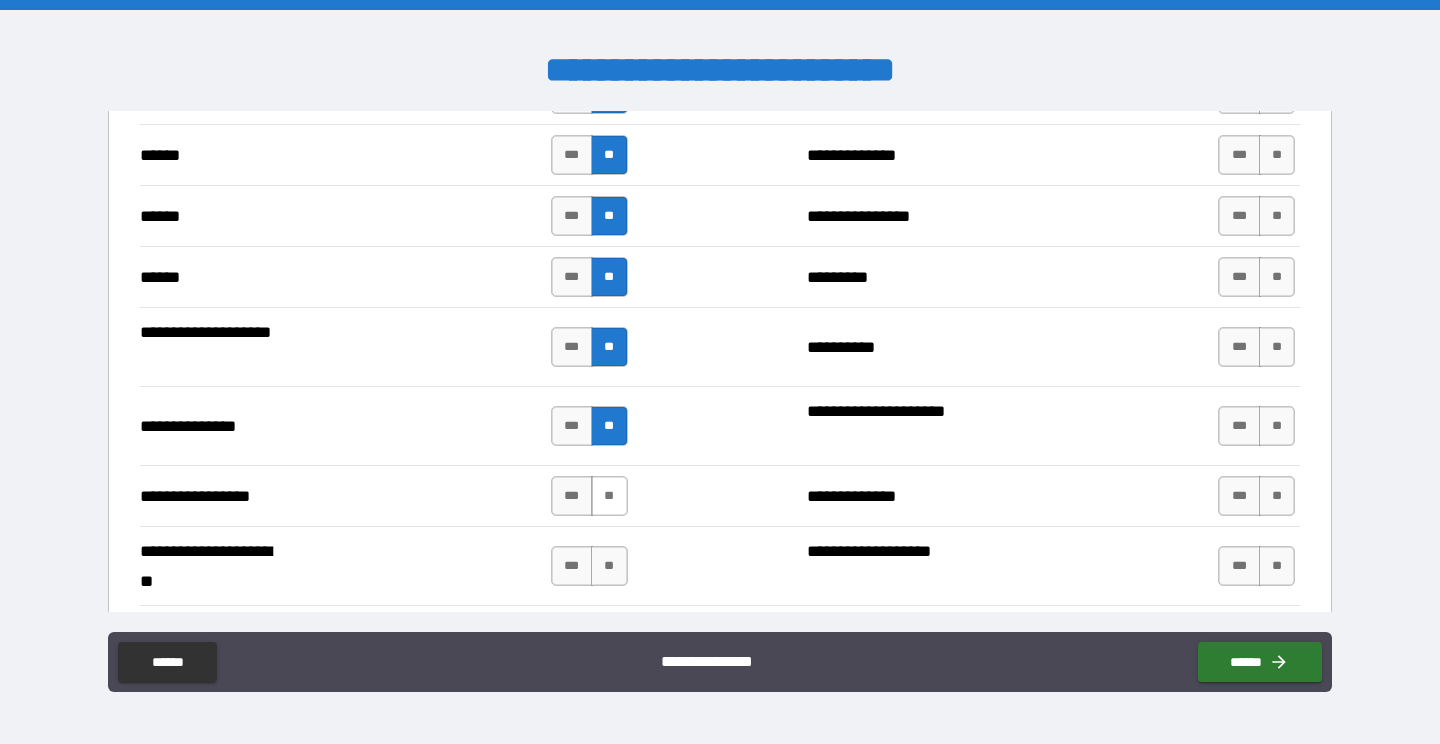 click on "**" at bounding box center (609, 496) 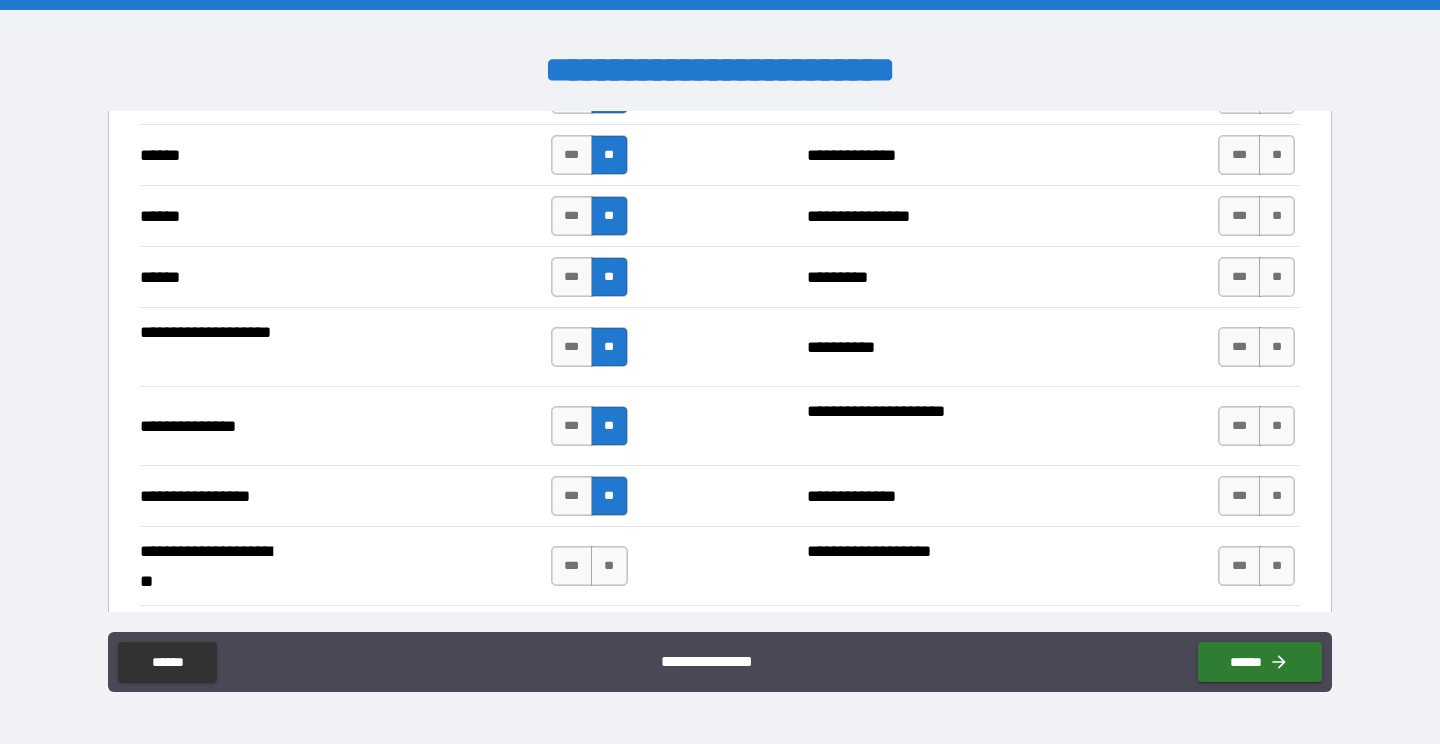 click on "*** **" at bounding box center [592, 566] 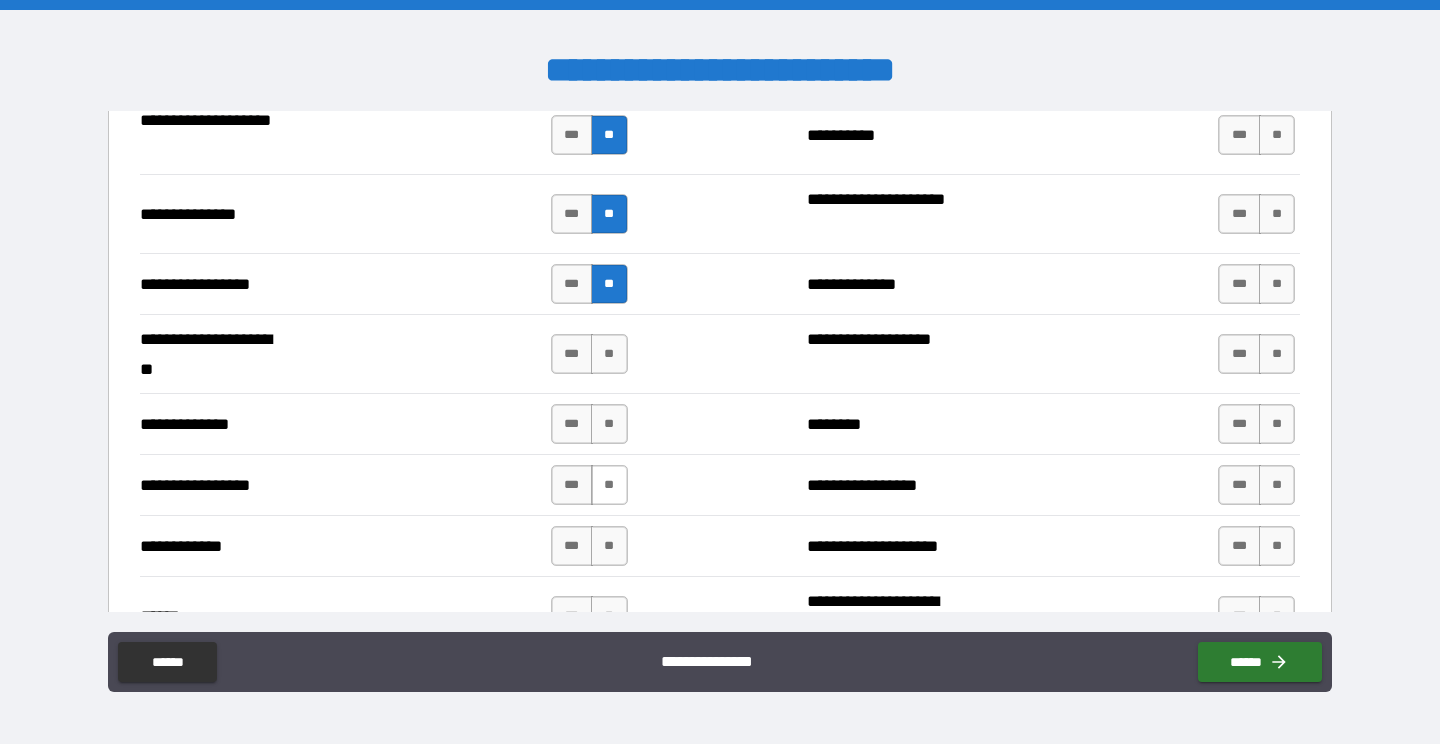 scroll, scrollTop: 2595, scrollLeft: 0, axis: vertical 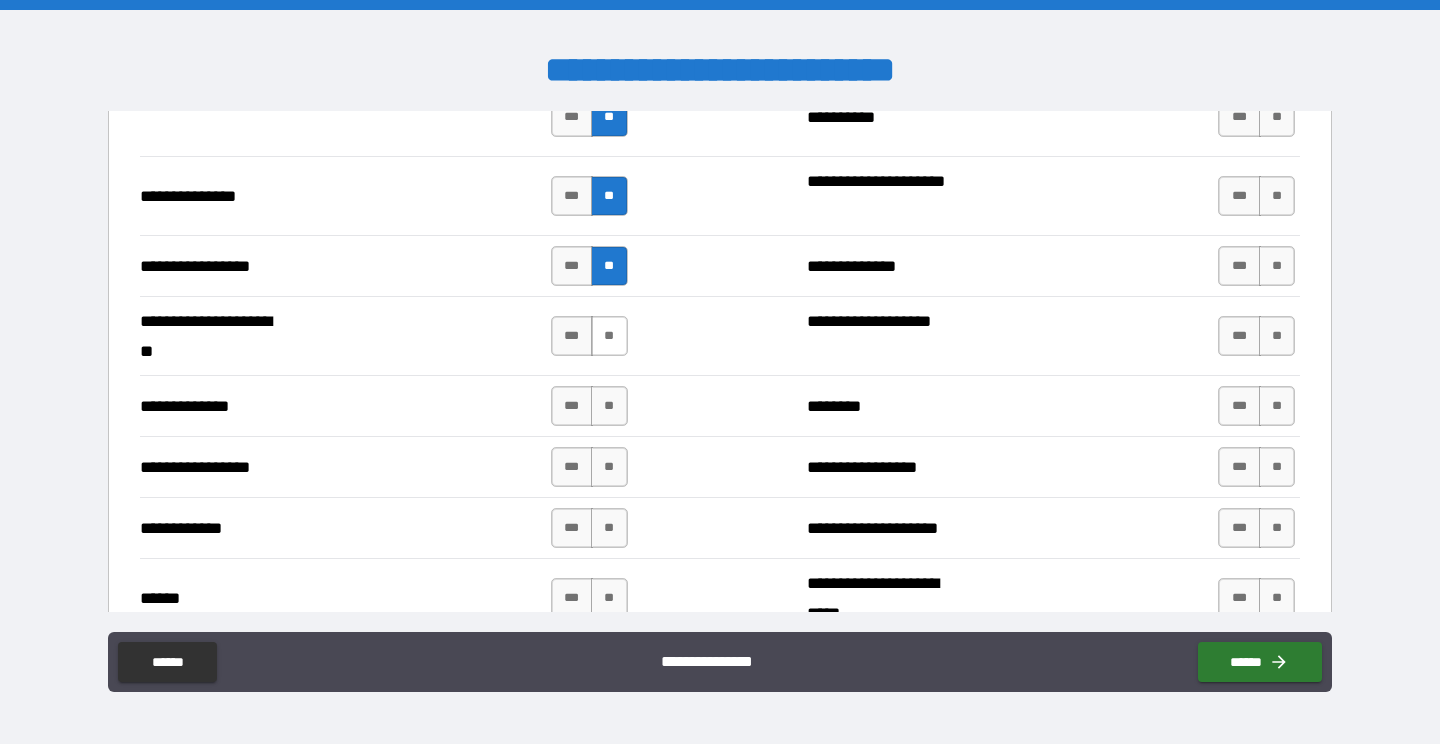 click on "**" at bounding box center [609, 336] 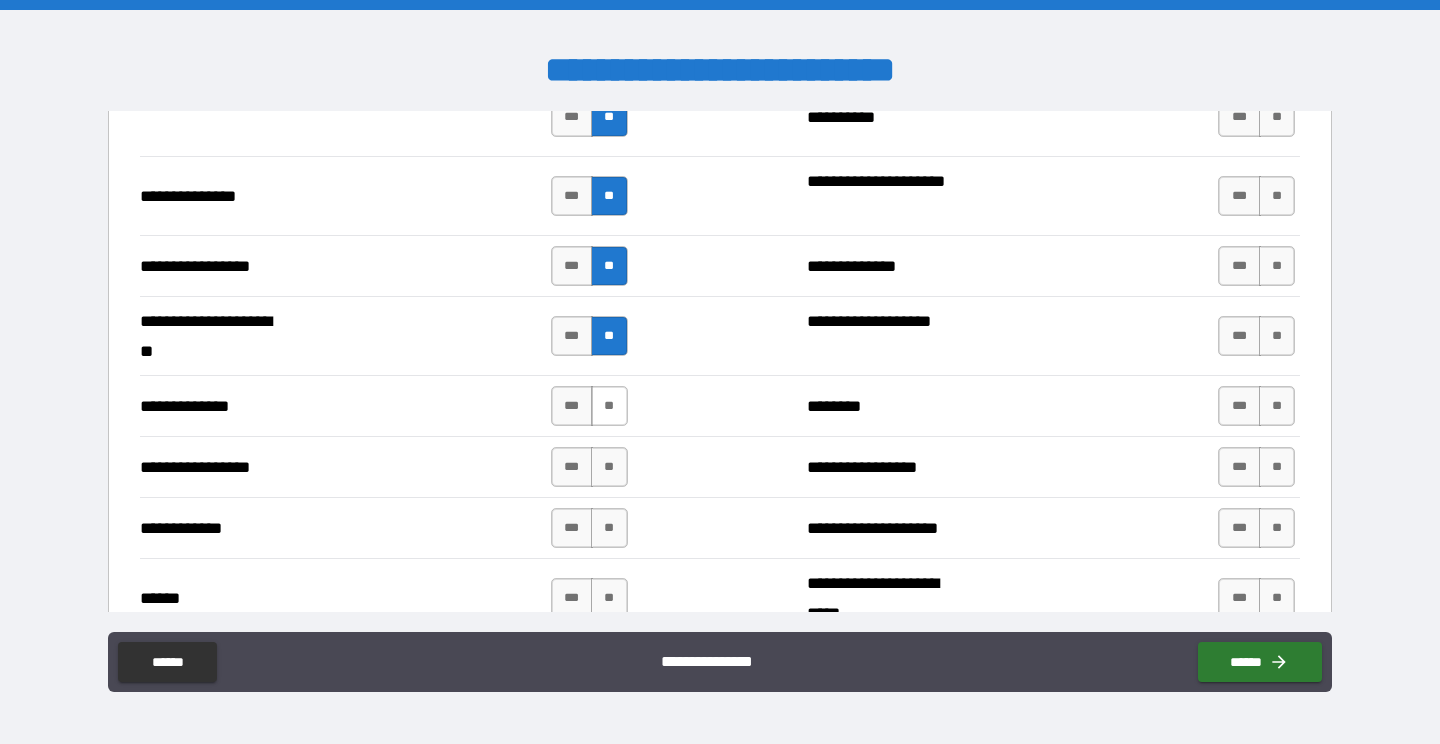 click on "**" at bounding box center (609, 406) 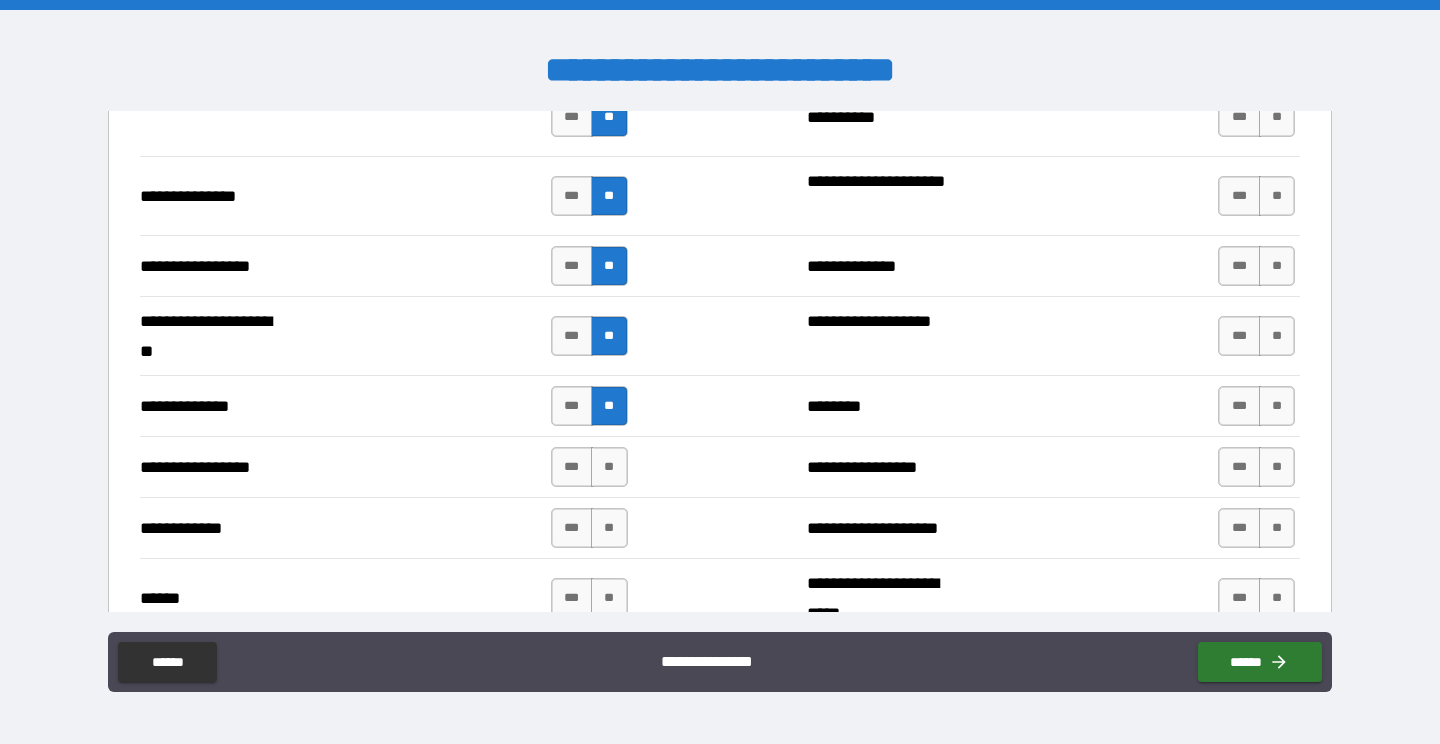click on "**********" at bounding box center [720, 466] 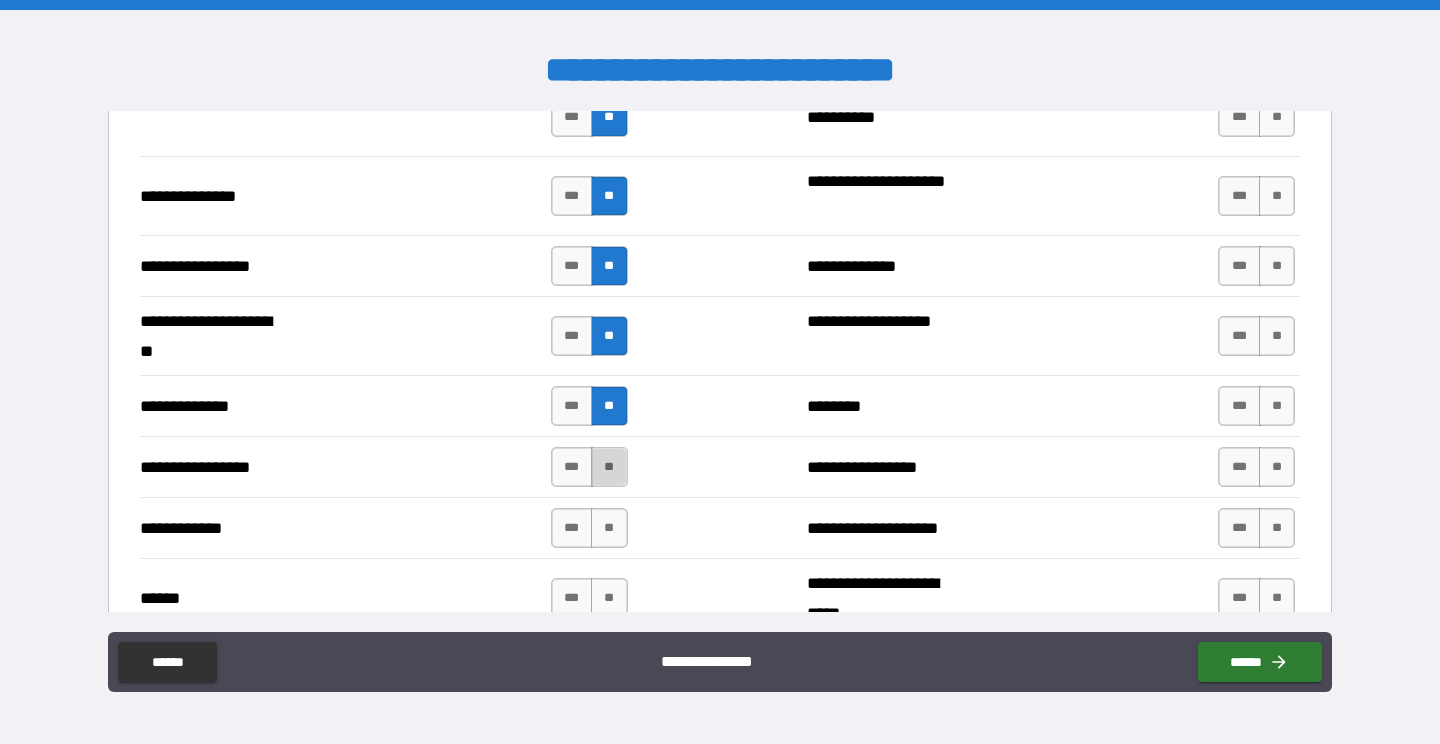click on "**" at bounding box center [609, 467] 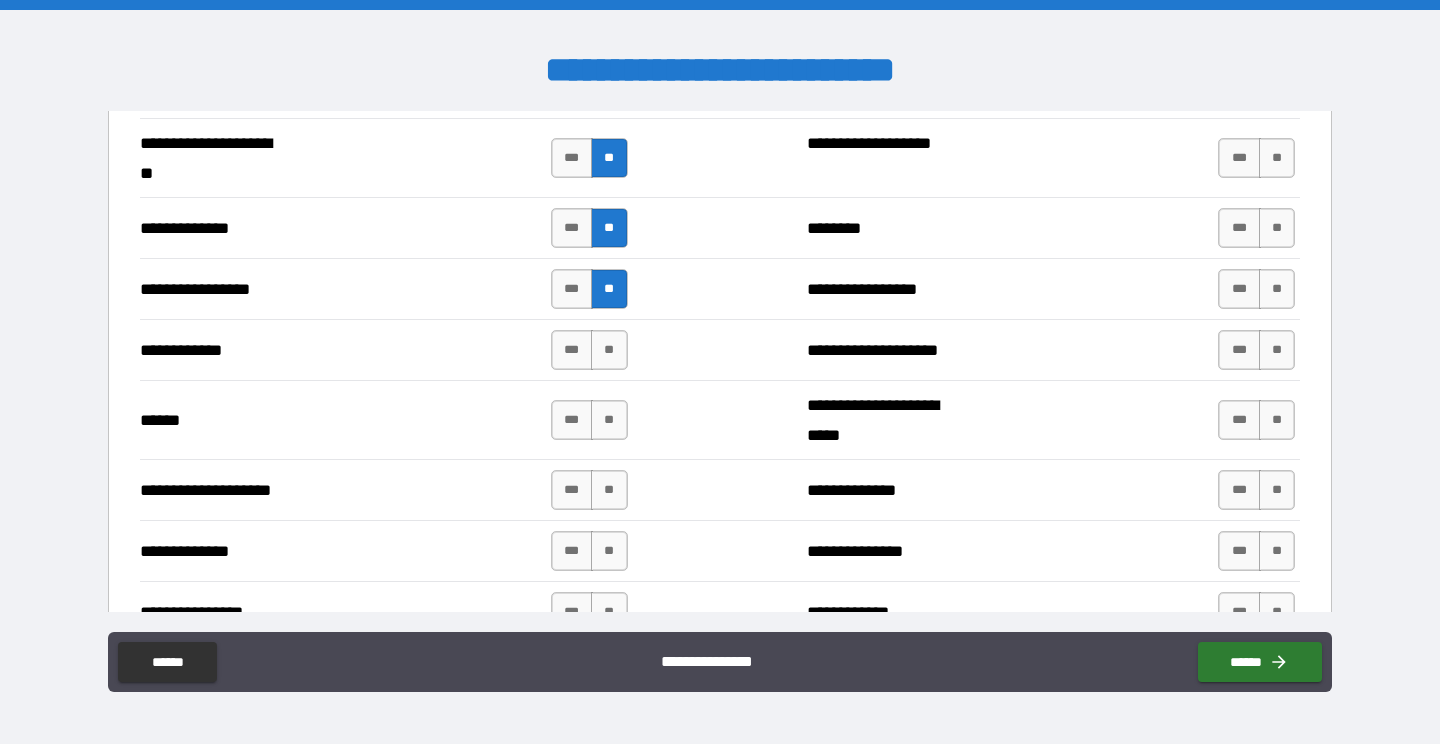 scroll, scrollTop: 2842, scrollLeft: 0, axis: vertical 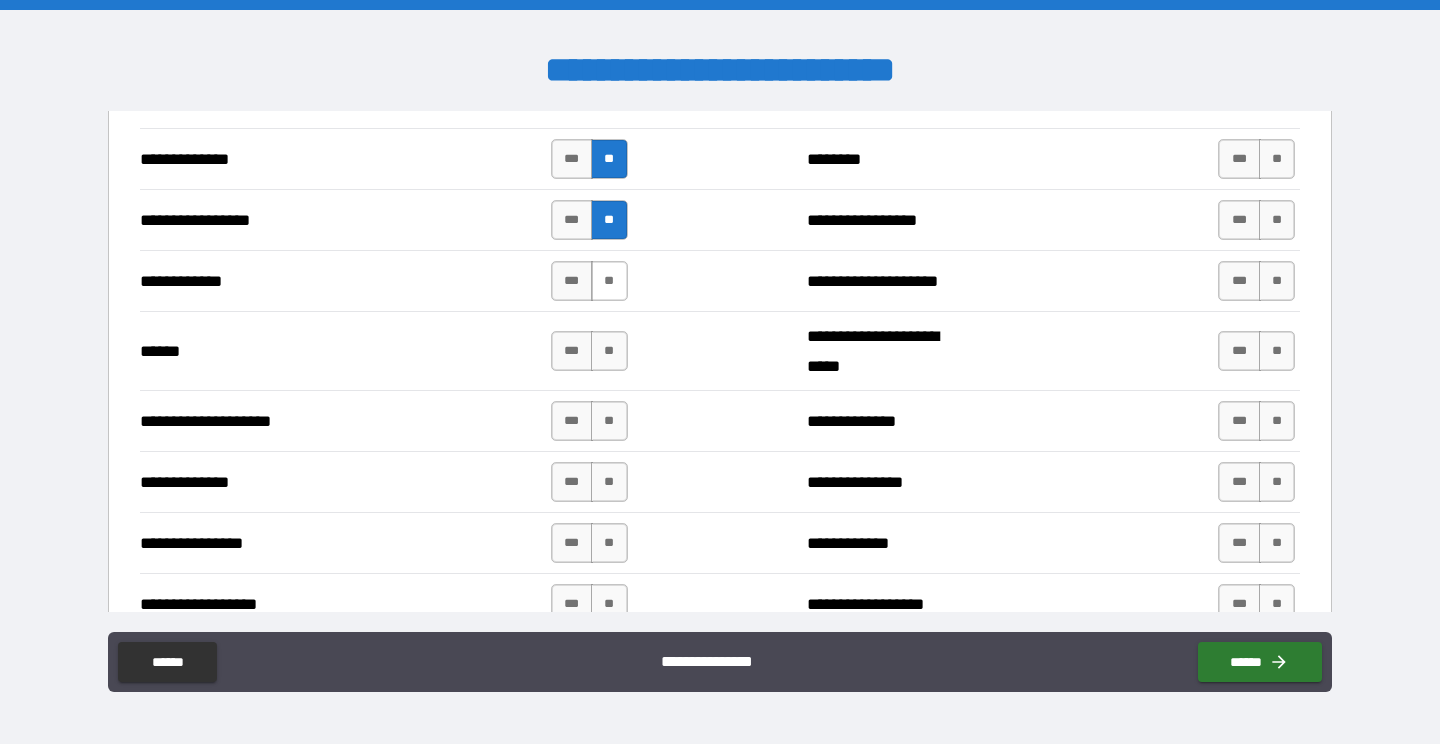 click on "**" at bounding box center (609, 281) 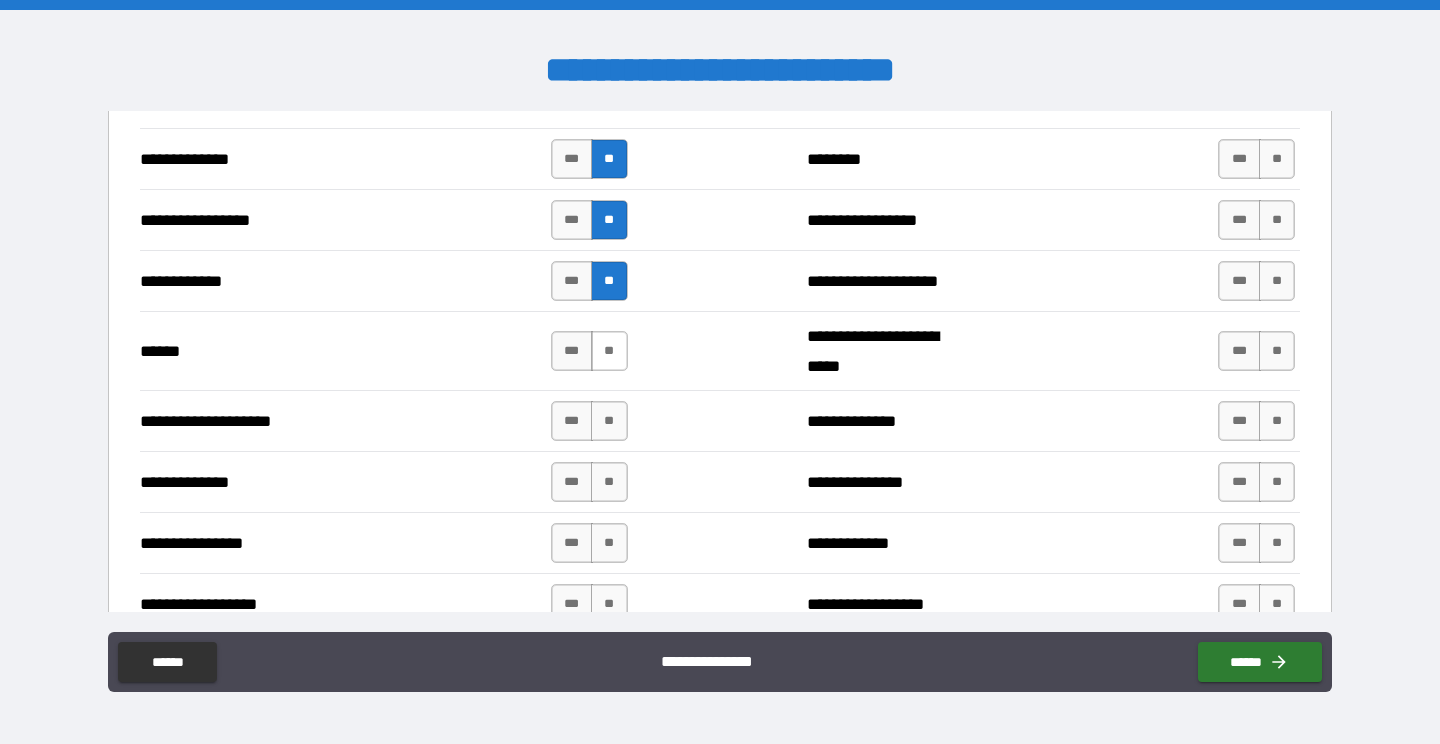 click on "**" at bounding box center (609, 351) 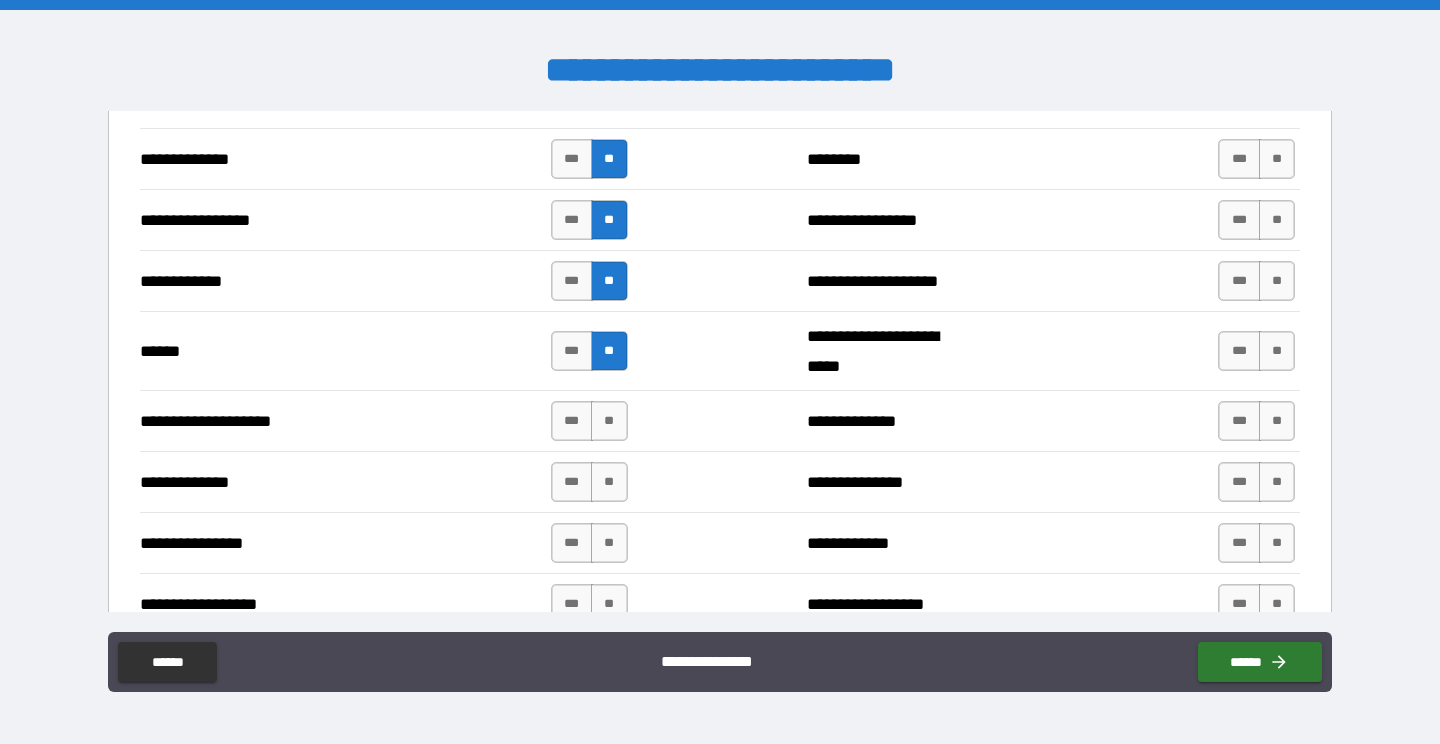 click on "**********" at bounding box center [720, 481] 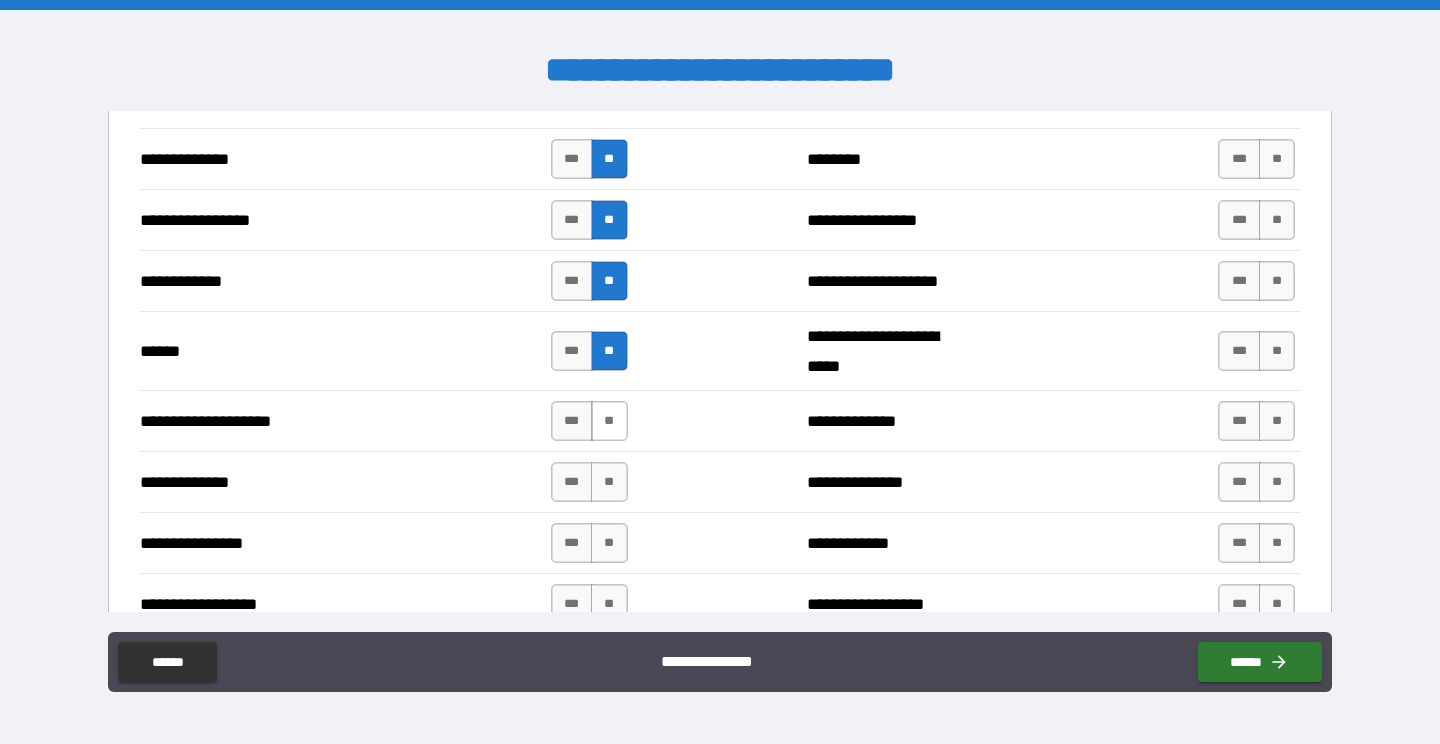 click on "**" at bounding box center (609, 421) 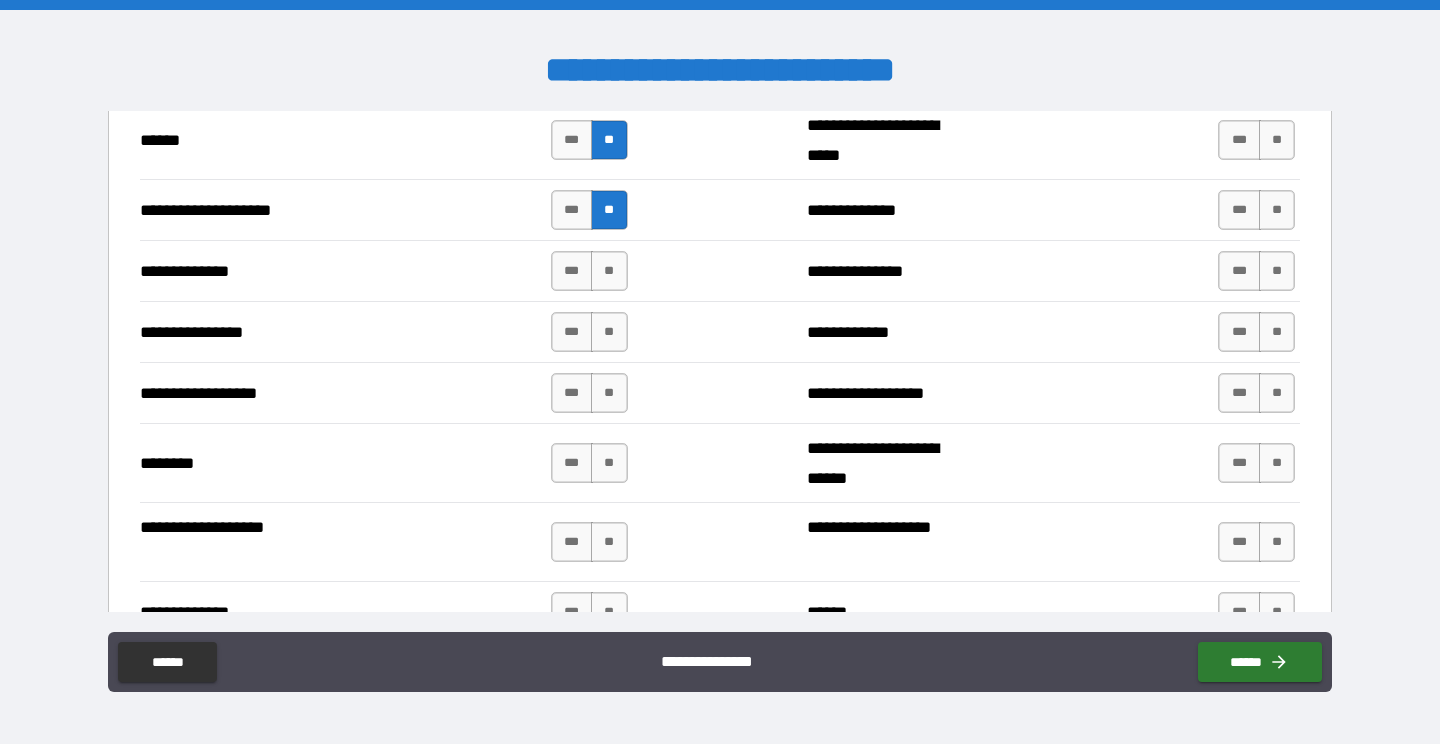 scroll, scrollTop: 3061, scrollLeft: 0, axis: vertical 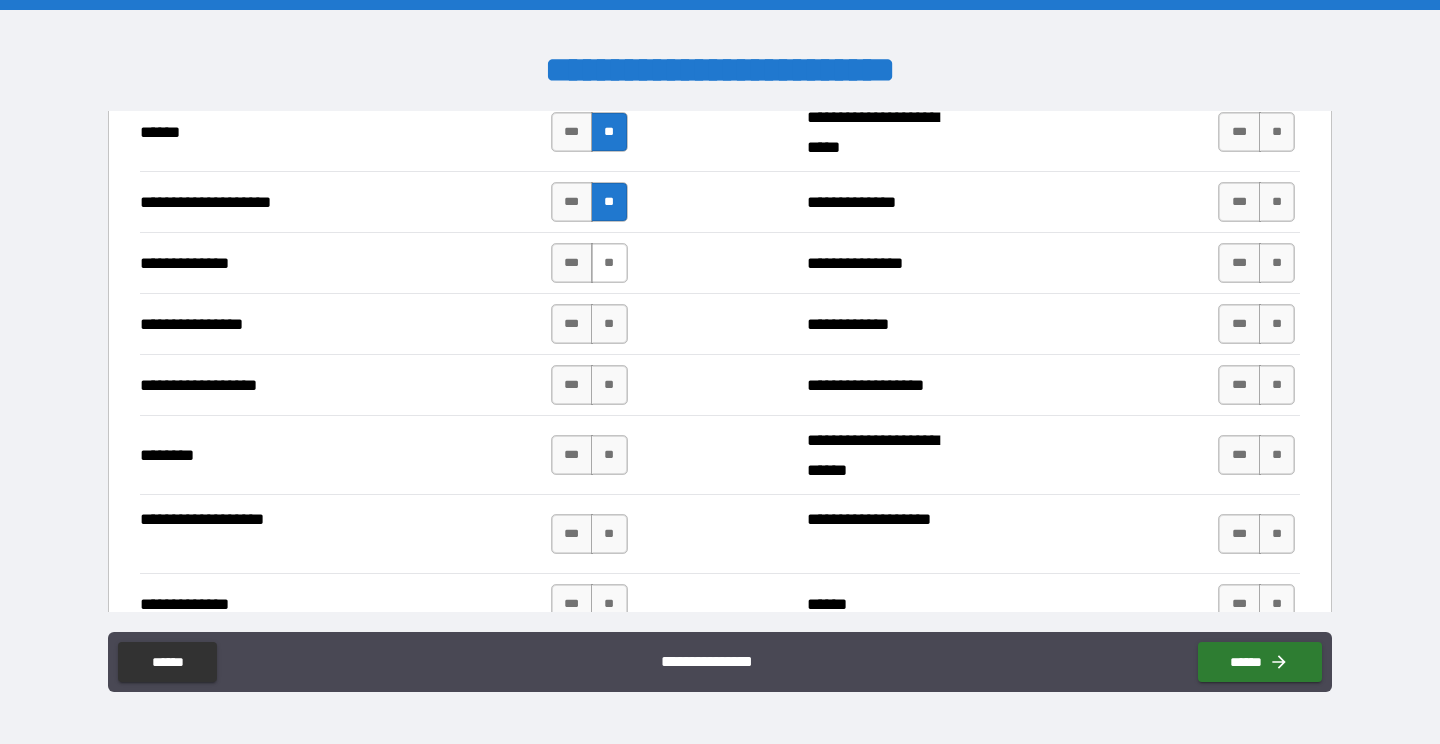 click on "**" at bounding box center (609, 263) 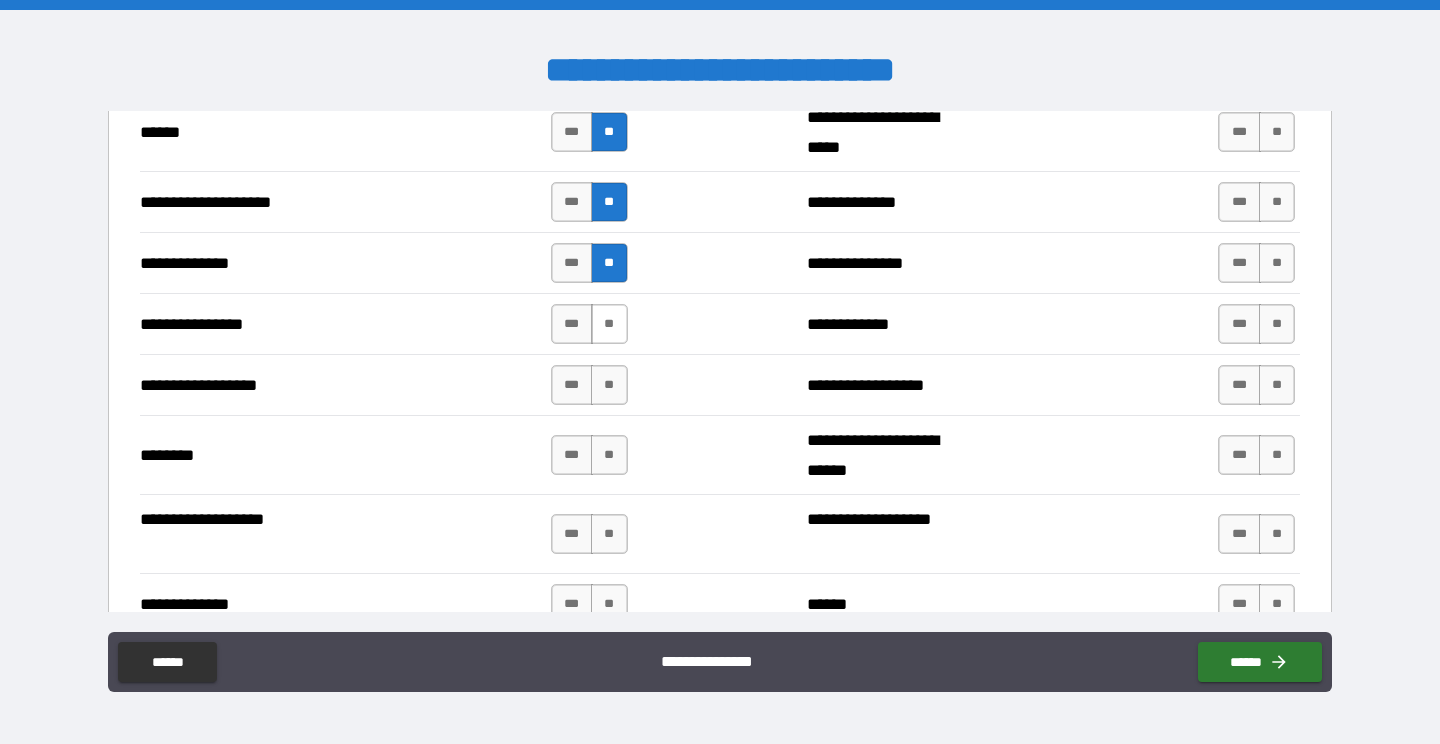 click on "**" at bounding box center [609, 324] 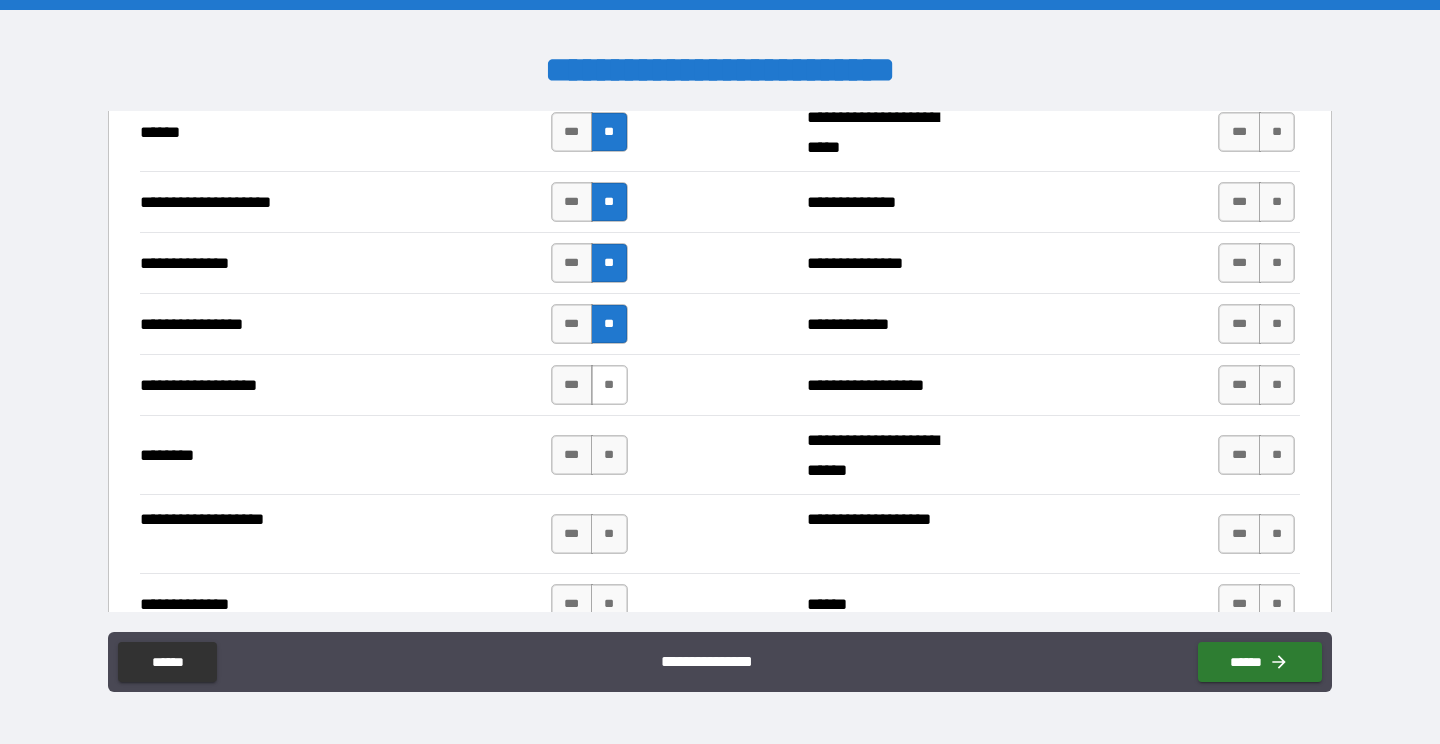 click on "**" at bounding box center (609, 385) 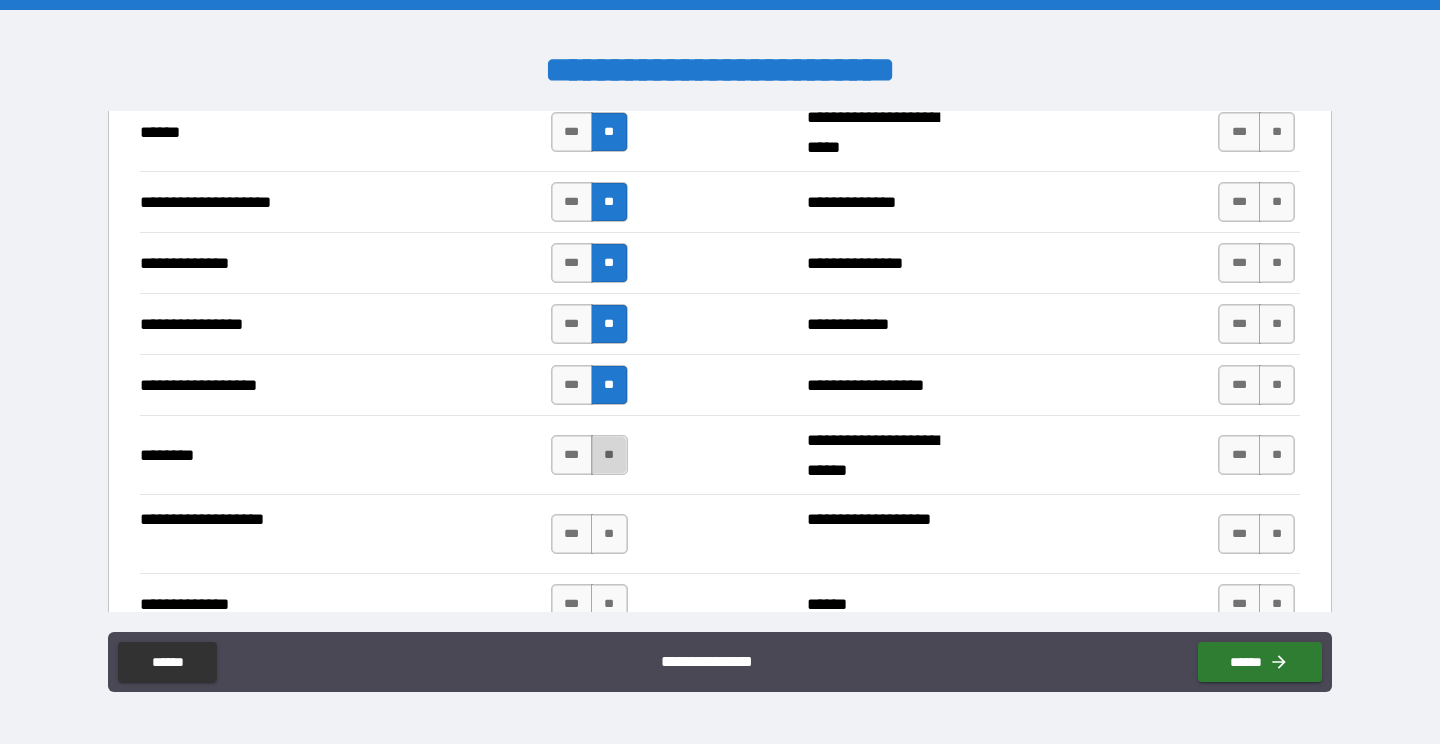 click on "**" at bounding box center [609, 455] 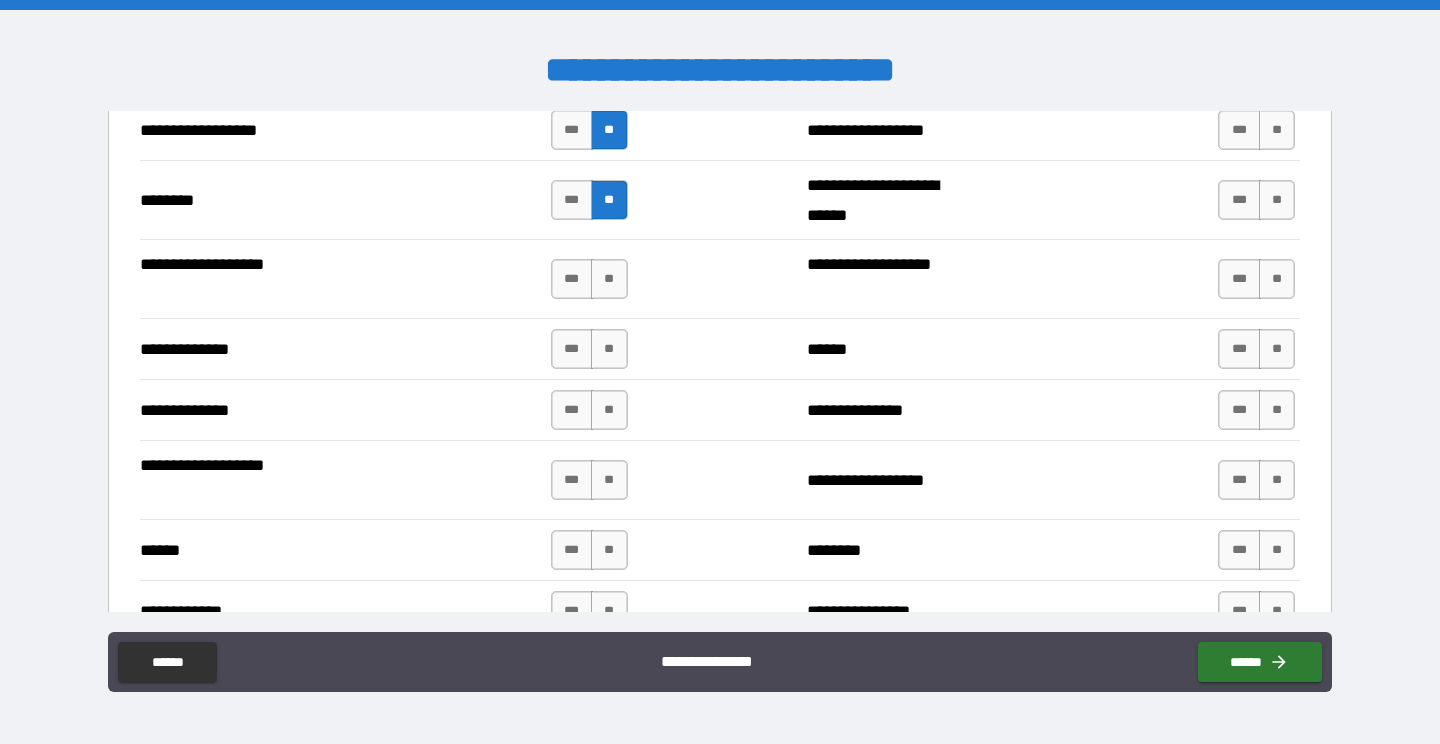 scroll, scrollTop: 3330, scrollLeft: 0, axis: vertical 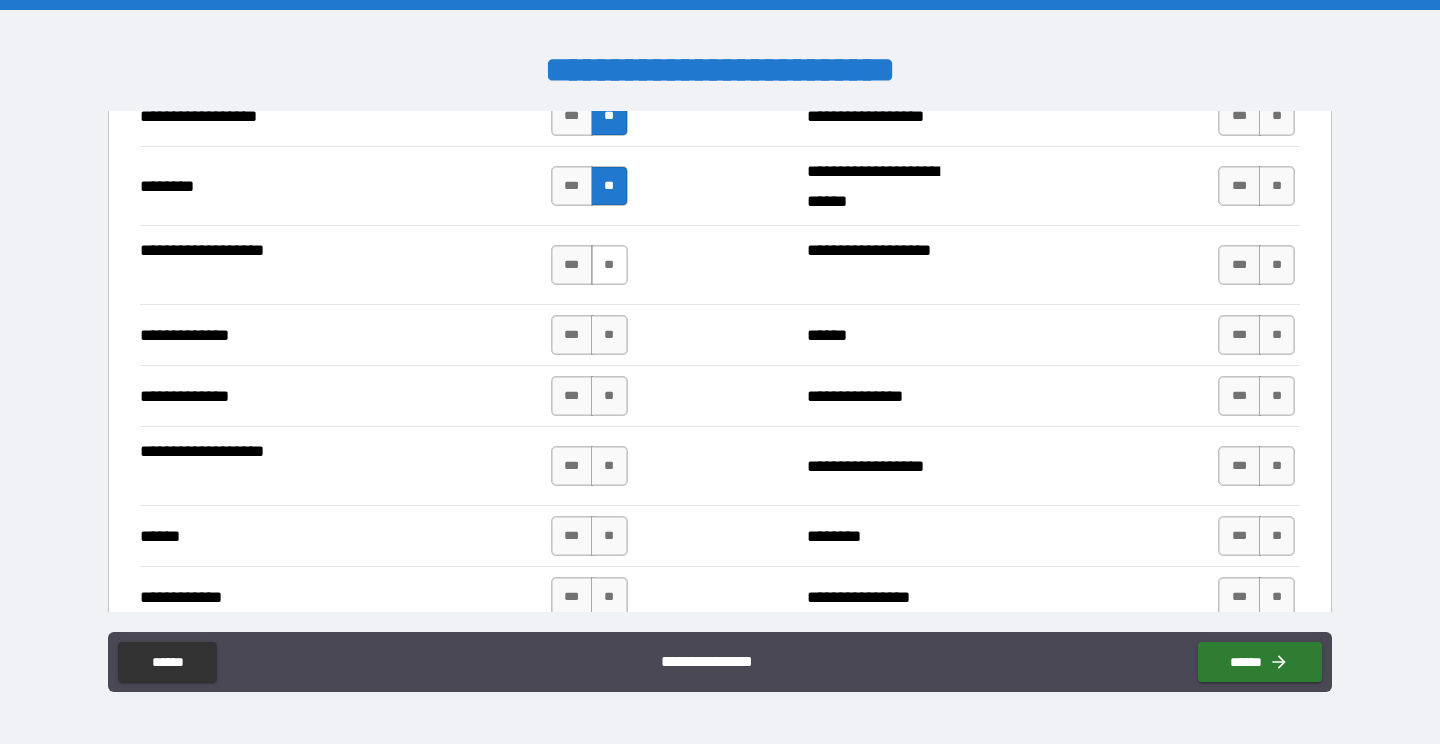 click on "**" at bounding box center [609, 265] 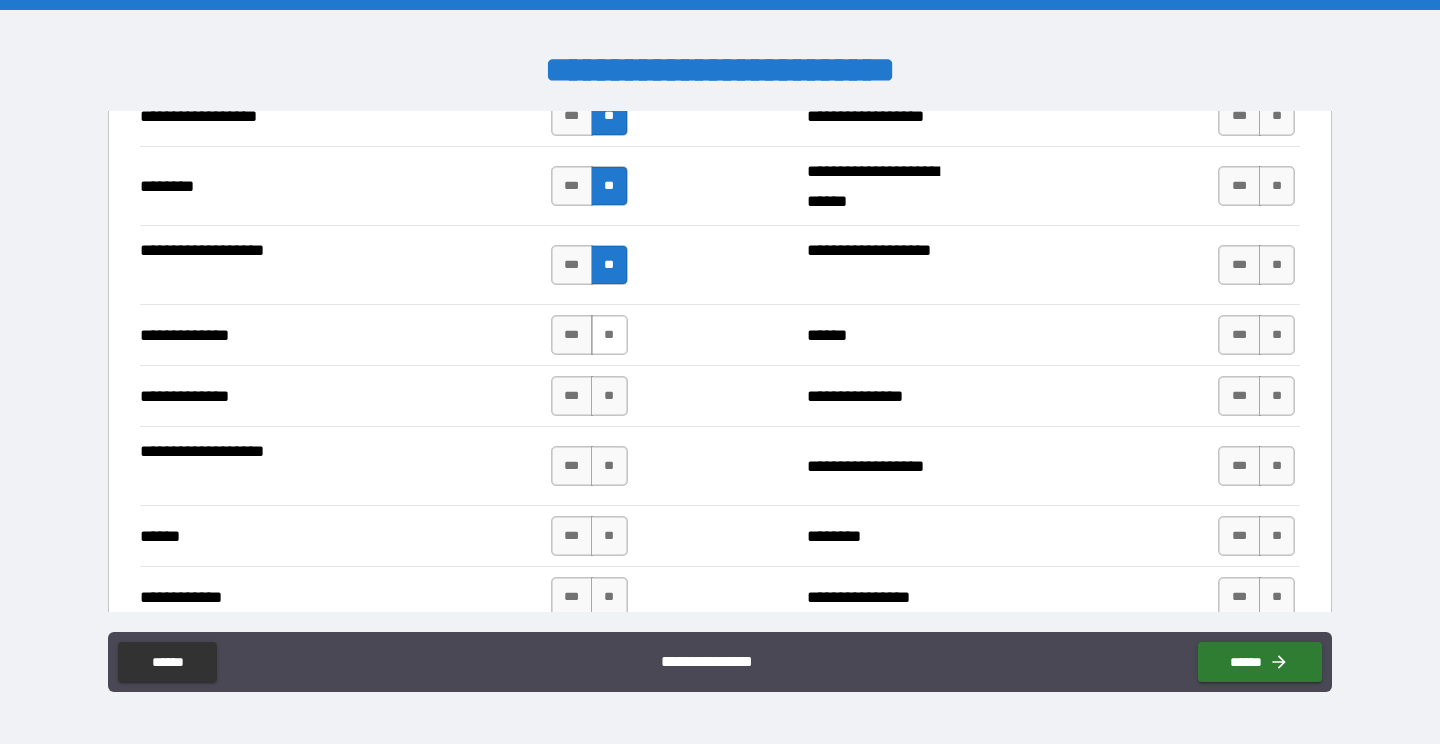 click on "**" at bounding box center [609, 335] 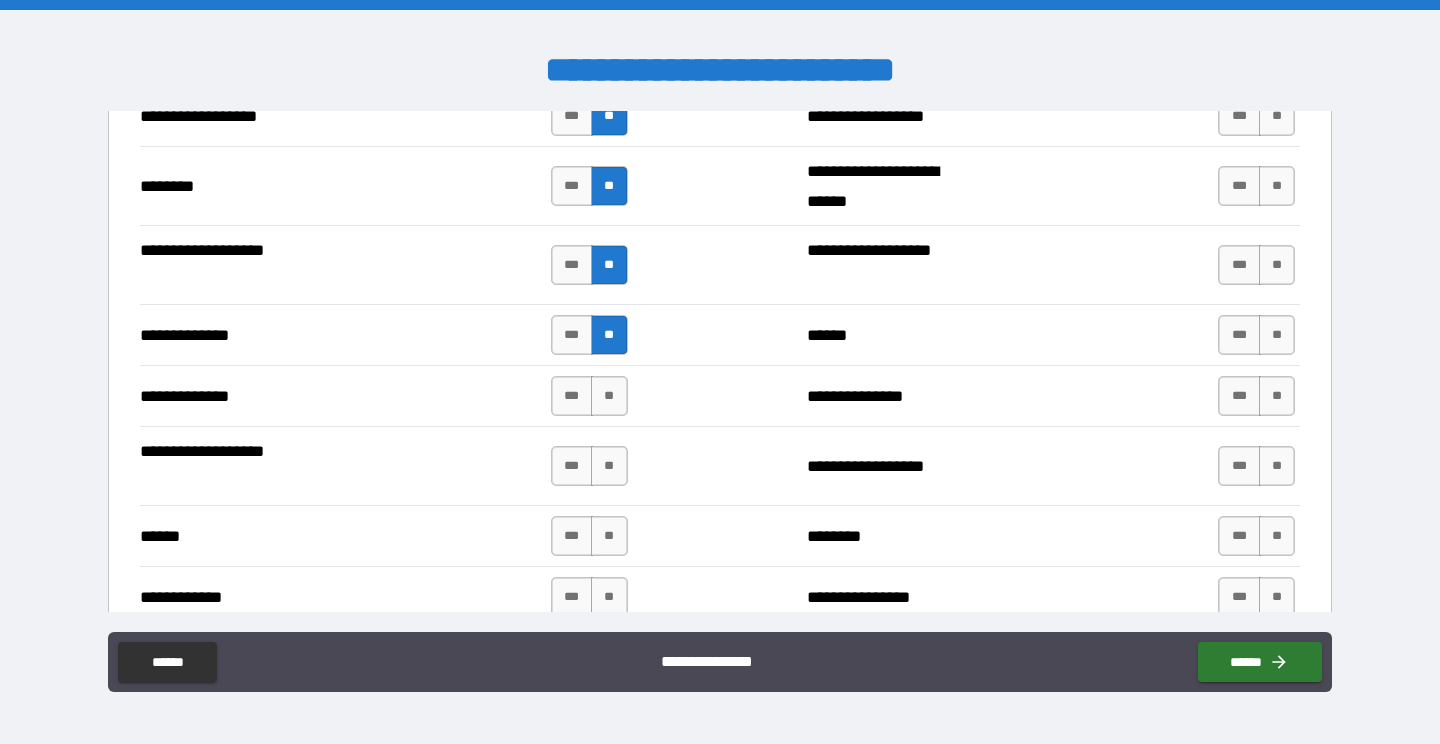 click on "**********" at bounding box center [720, 465] 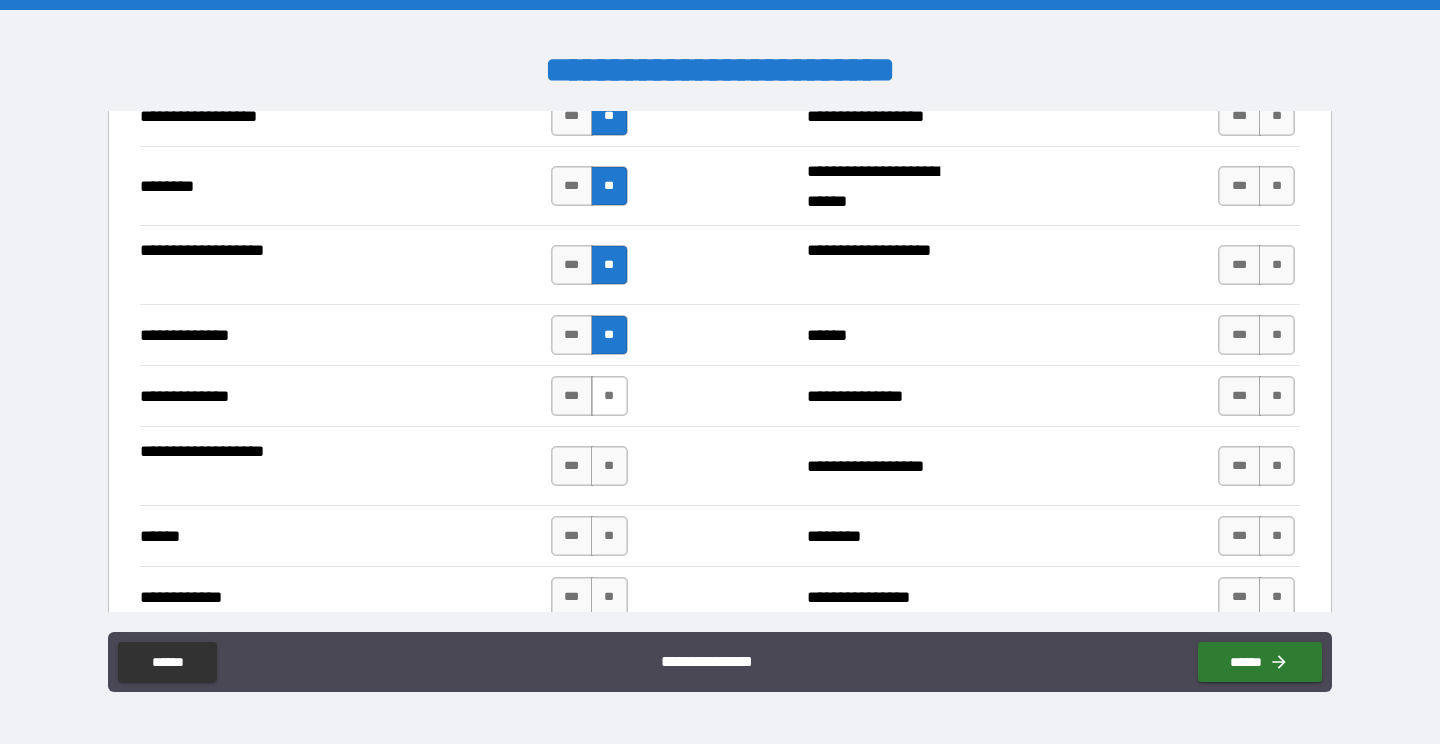 click on "**" at bounding box center (609, 396) 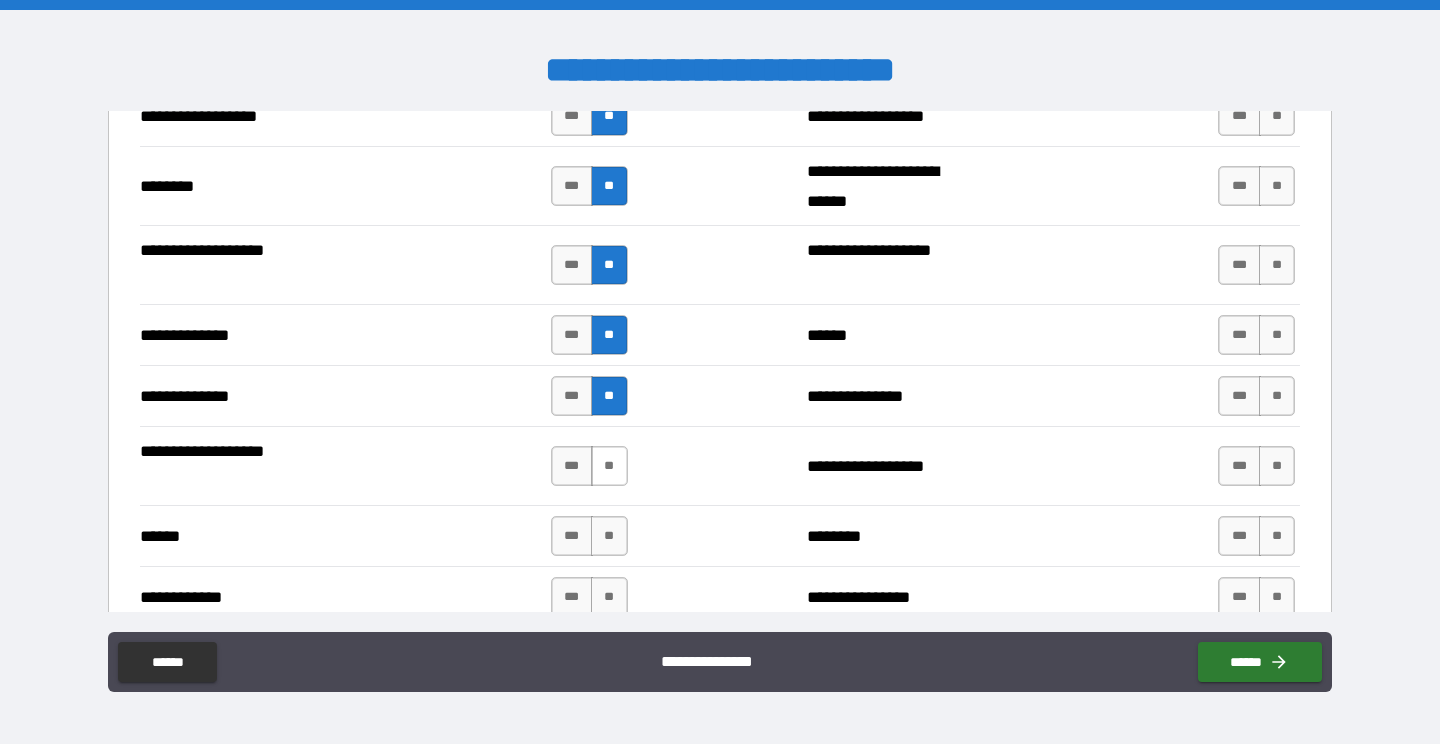 click on "**" at bounding box center (609, 466) 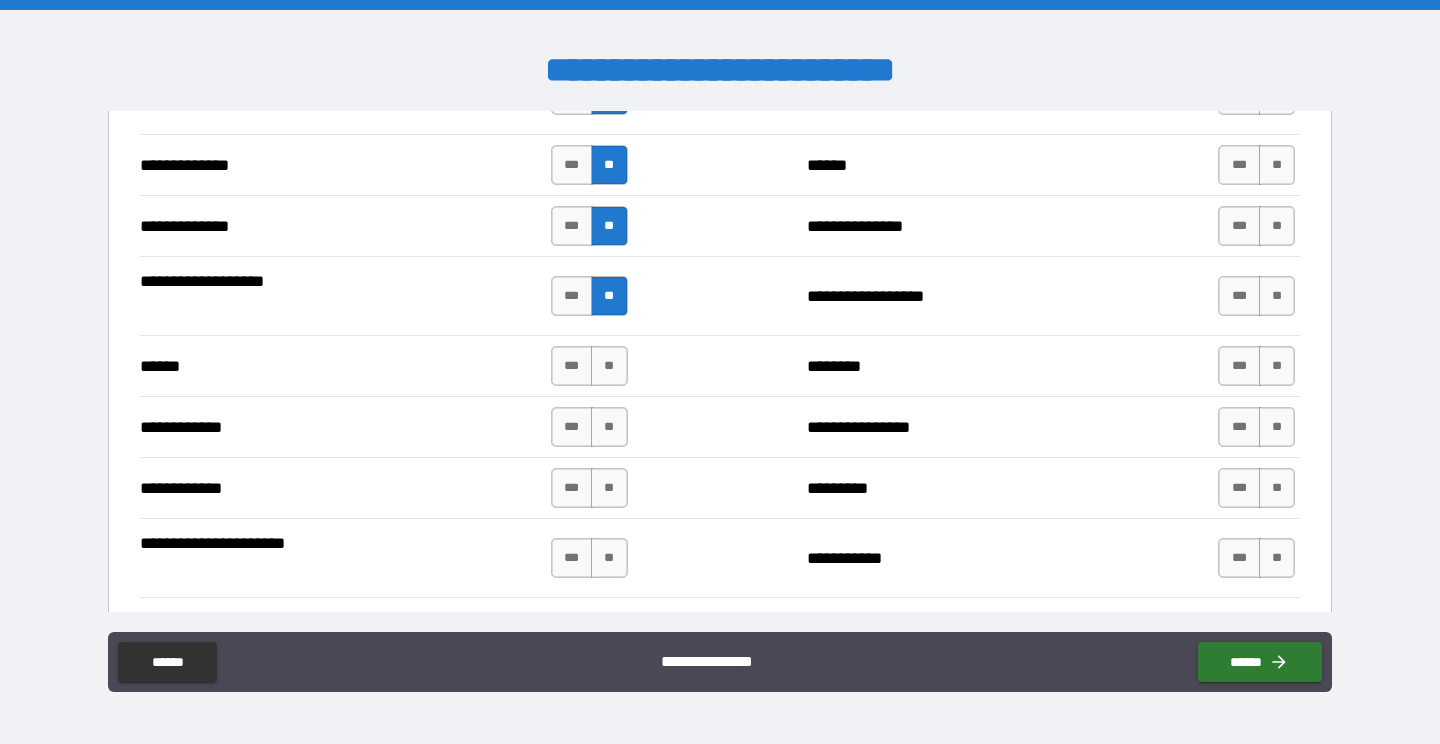 scroll, scrollTop: 3504, scrollLeft: 0, axis: vertical 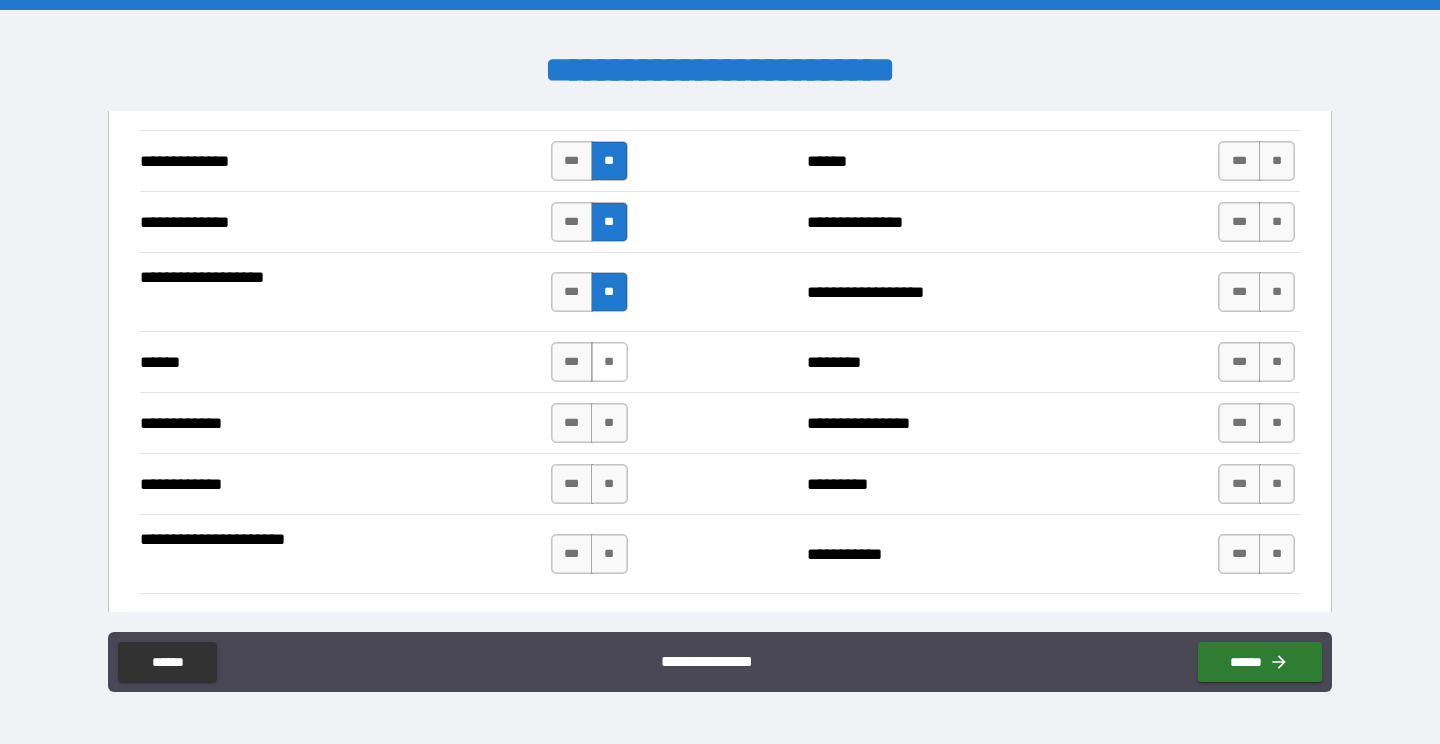 click on "**" at bounding box center (609, 362) 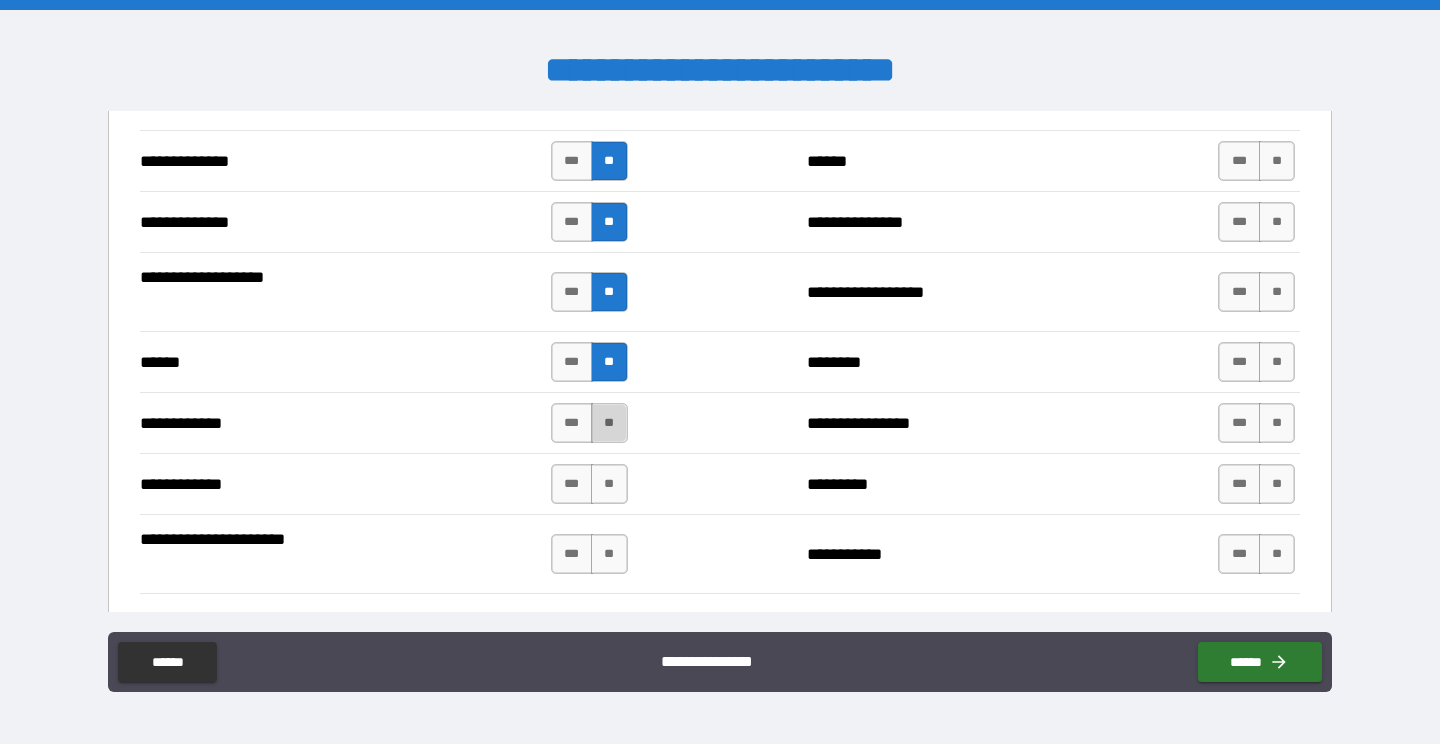 click on "**" at bounding box center (609, 423) 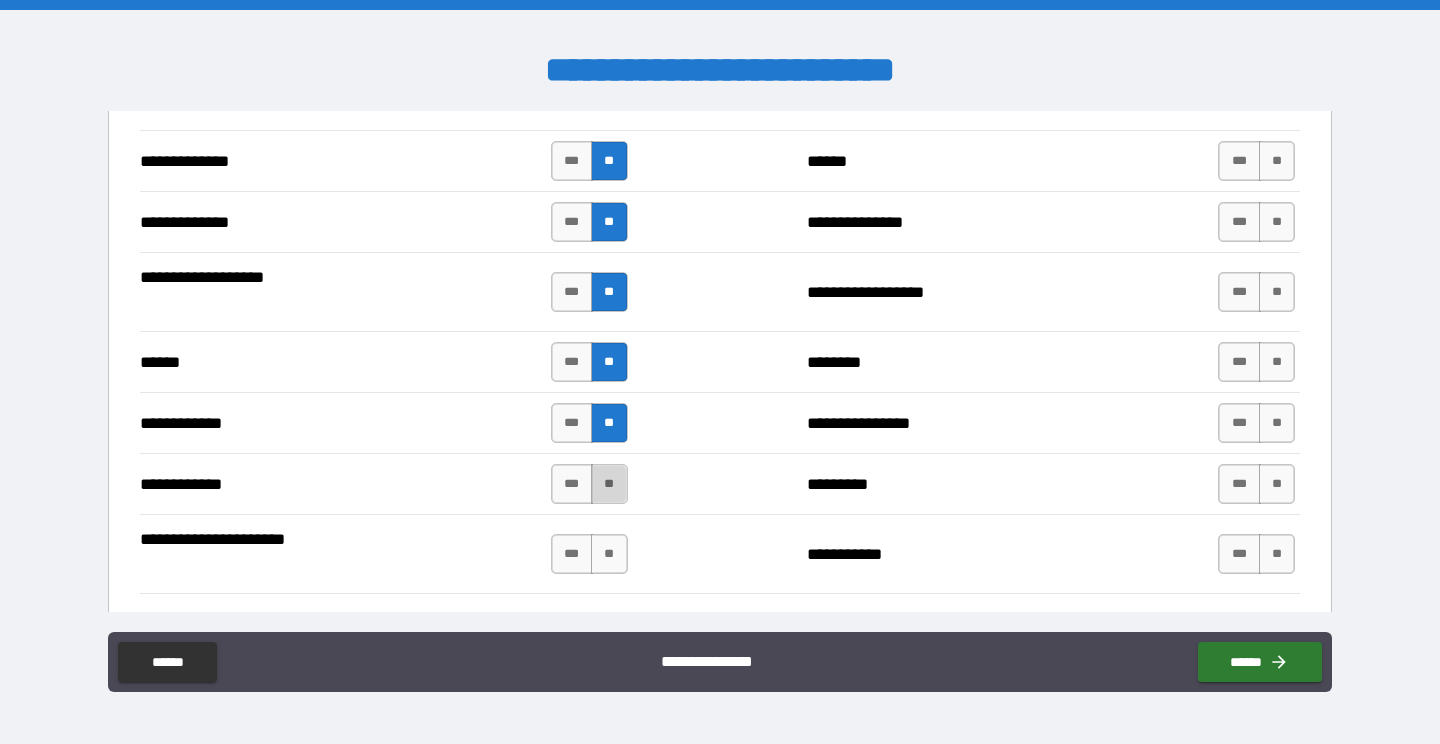 click on "**" at bounding box center (609, 484) 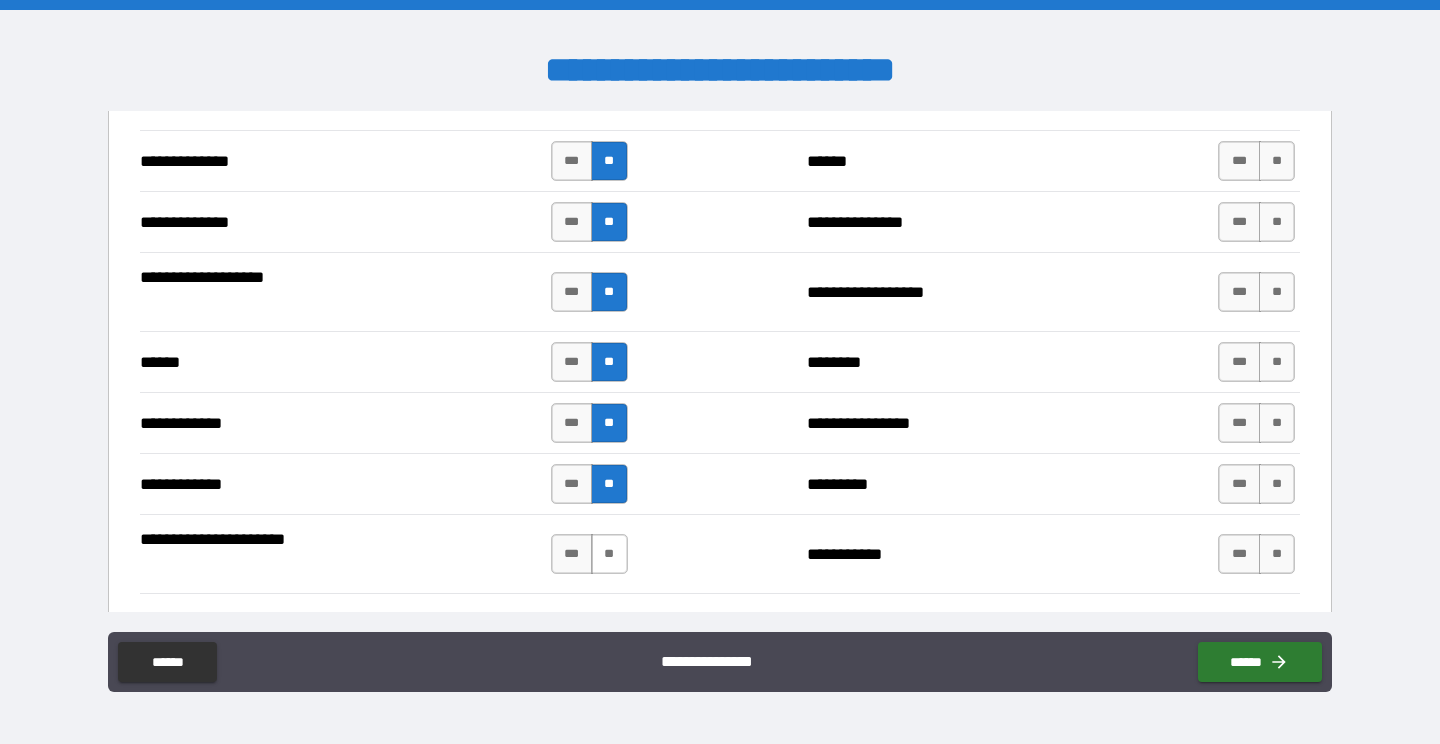 click on "**" at bounding box center [609, 554] 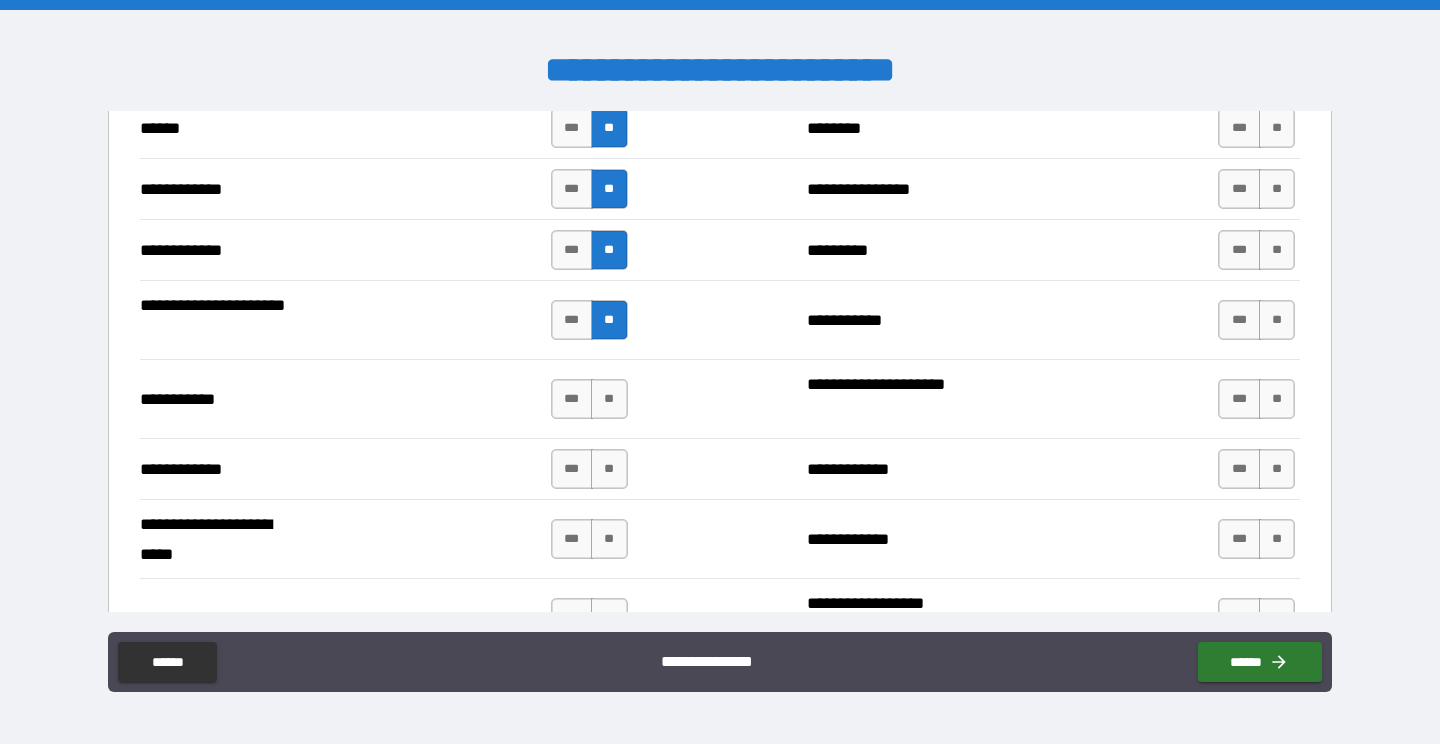 scroll, scrollTop: 3769, scrollLeft: 0, axis: vertical 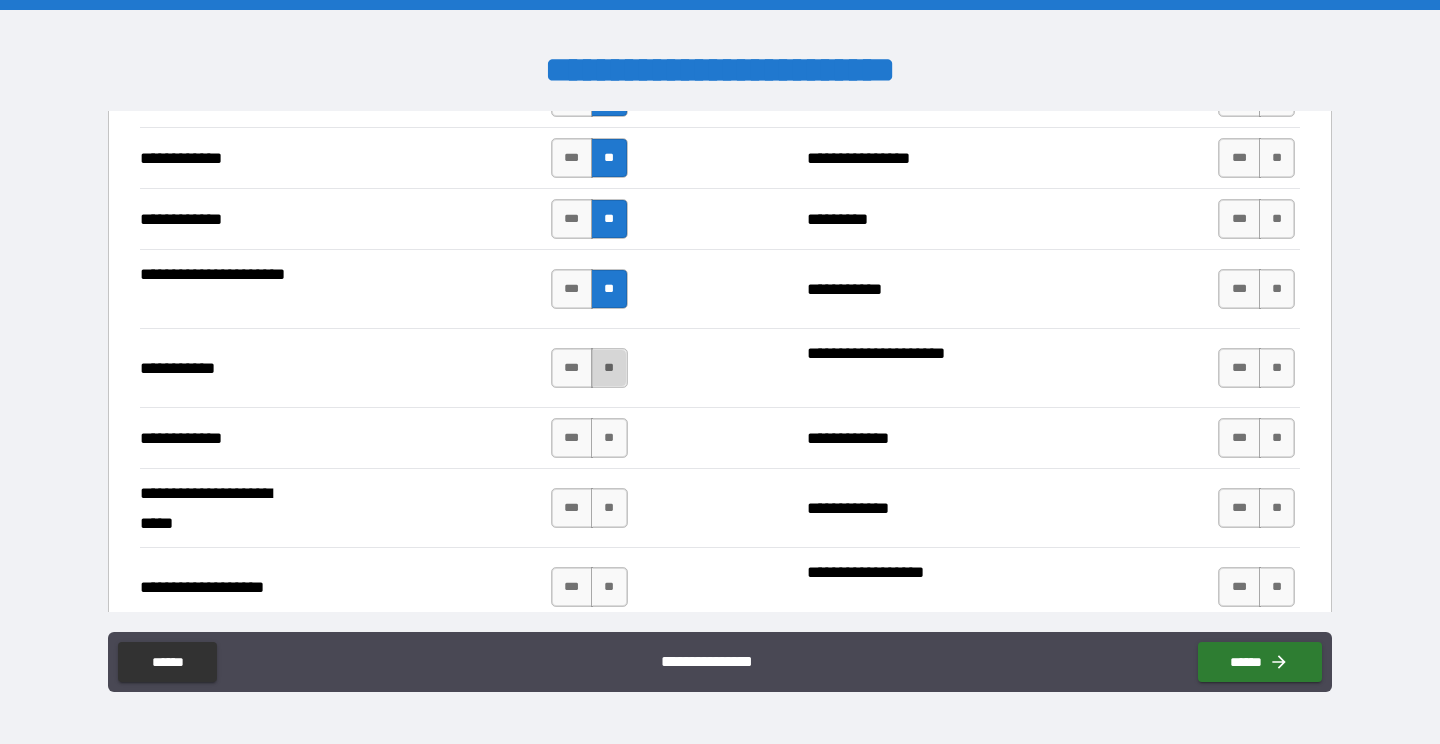 click on "**" at bounding box center [609, 368] 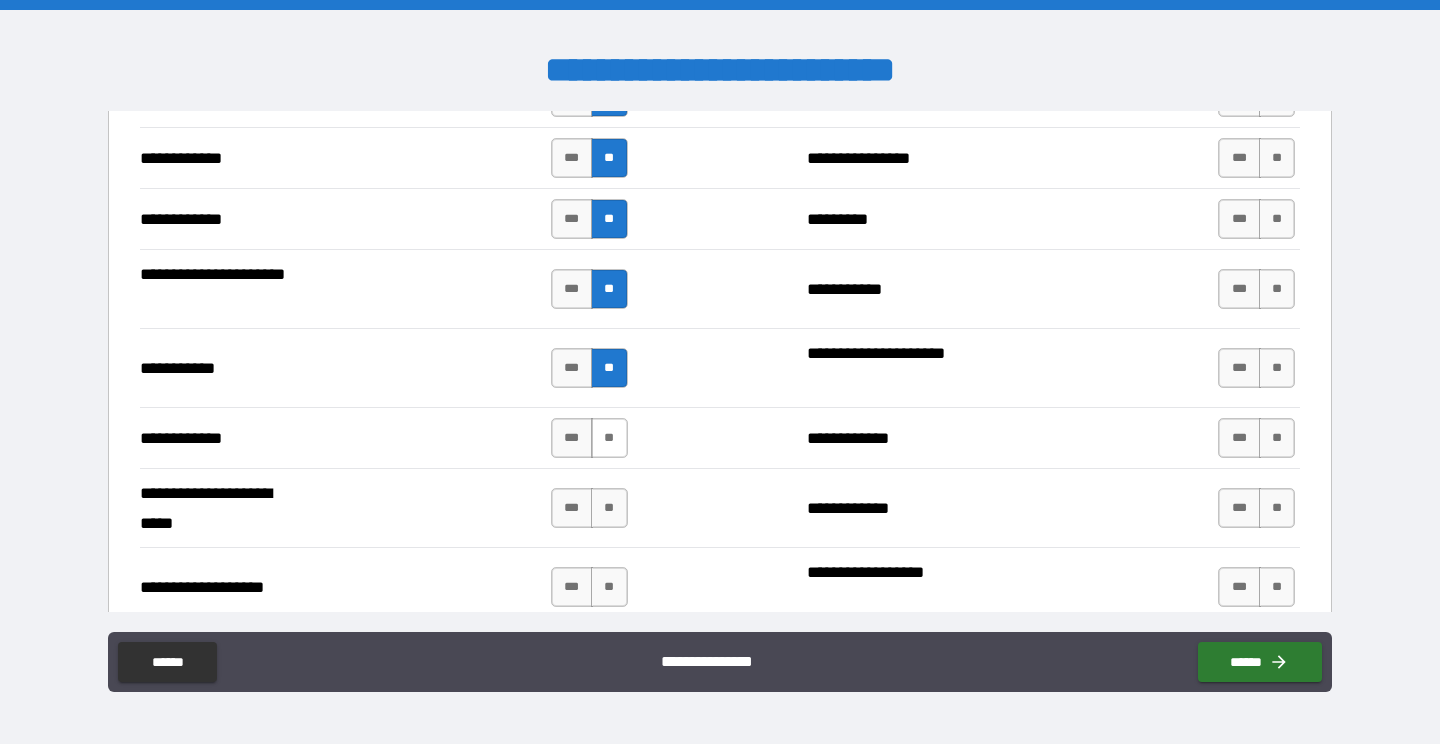 click on "**" at bounding box center [609, 438] 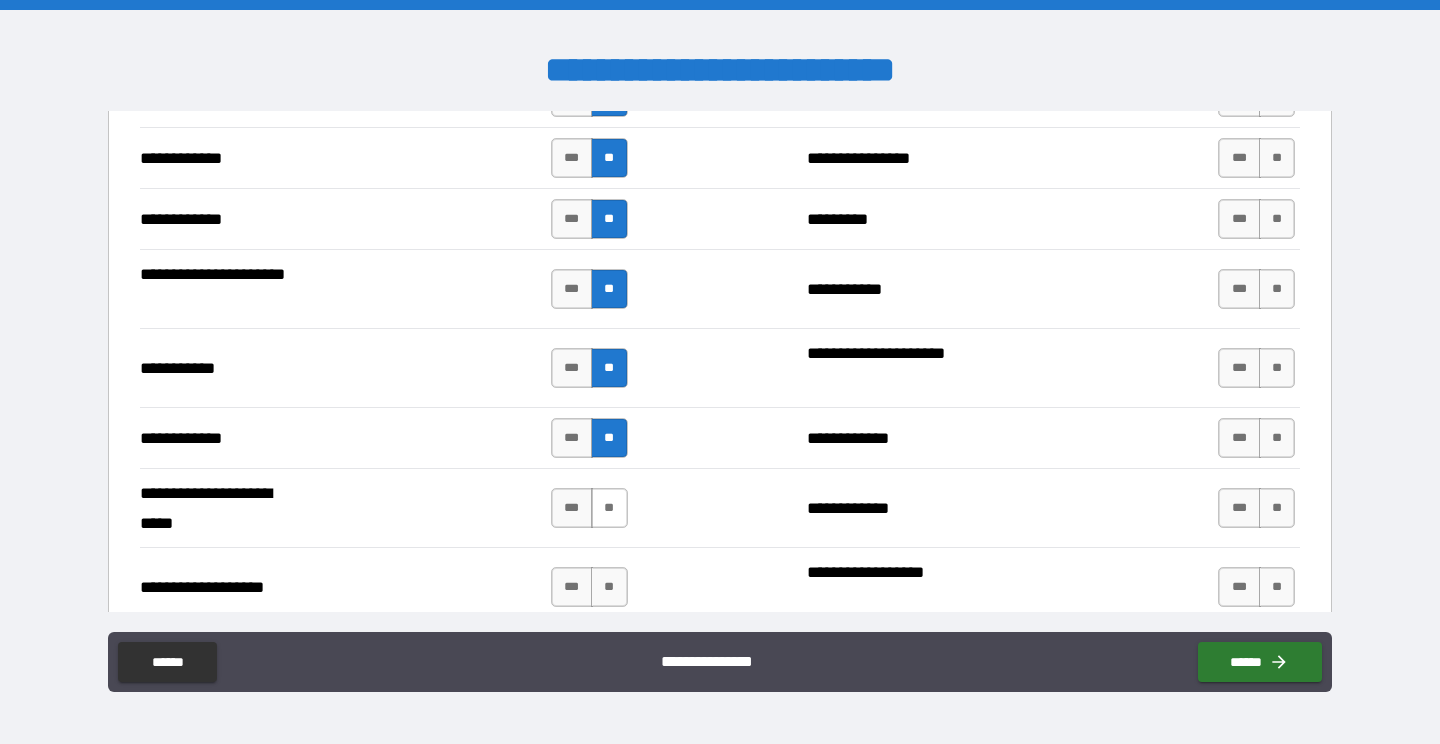 click on "**" at bounding box center (609, 508) 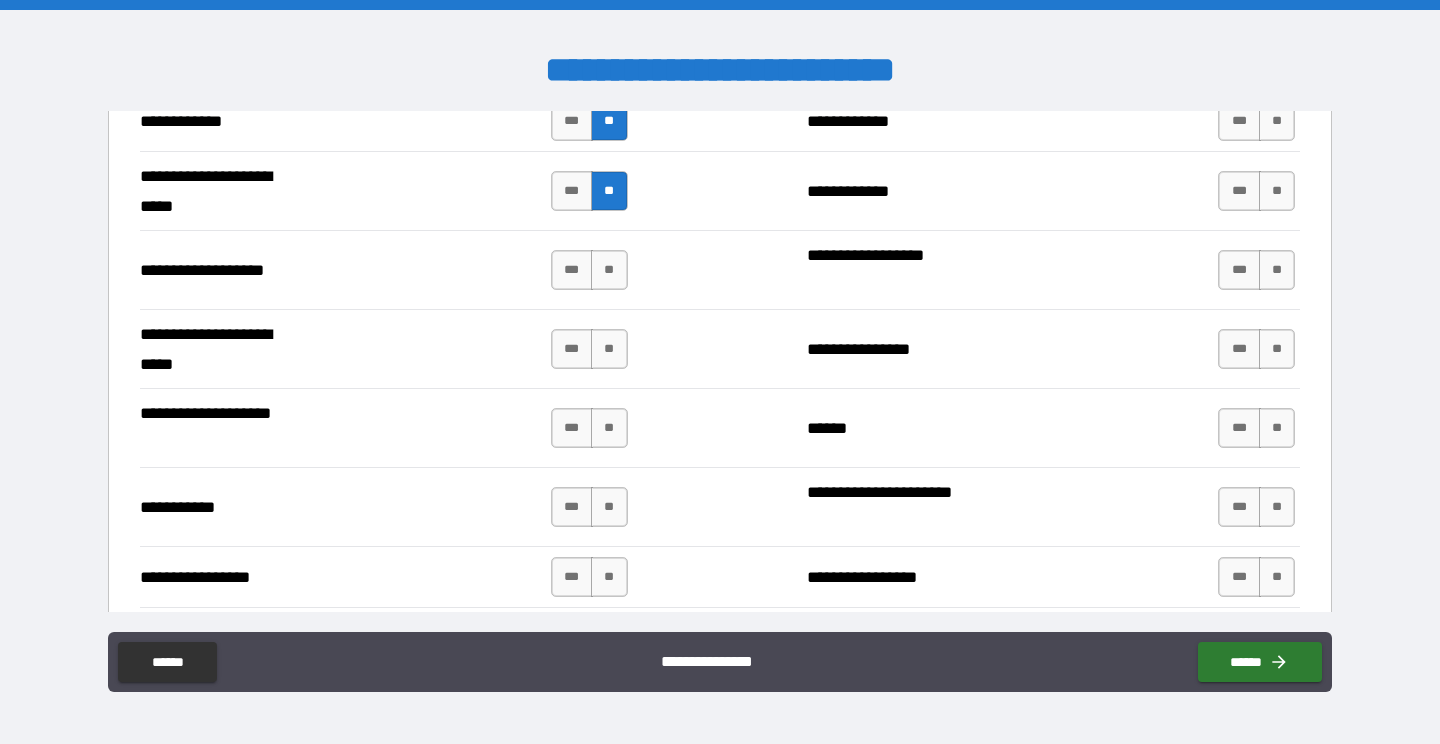 scroll, scrollTop: 4097, scrollLeft: 0, axis: vertical 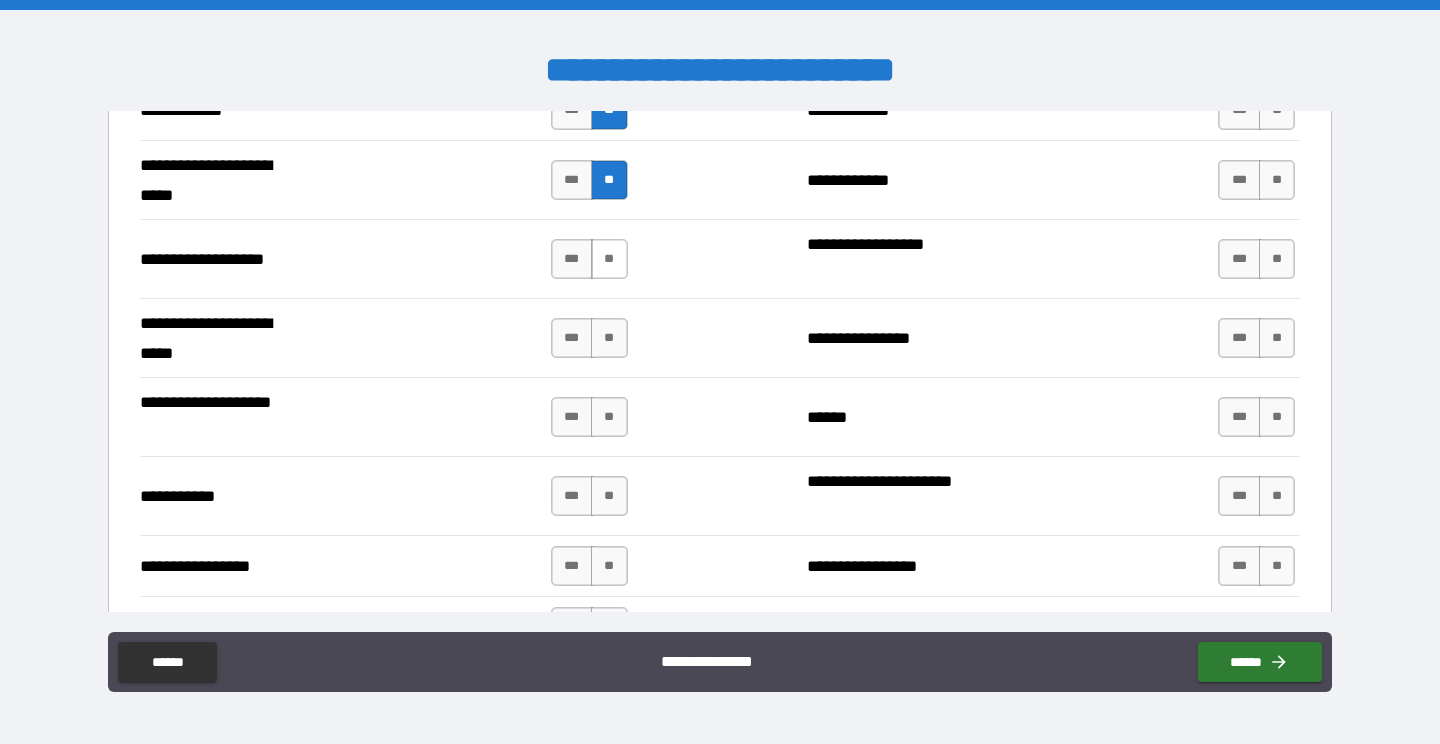 click on "**" at bounding box center (609, 259) 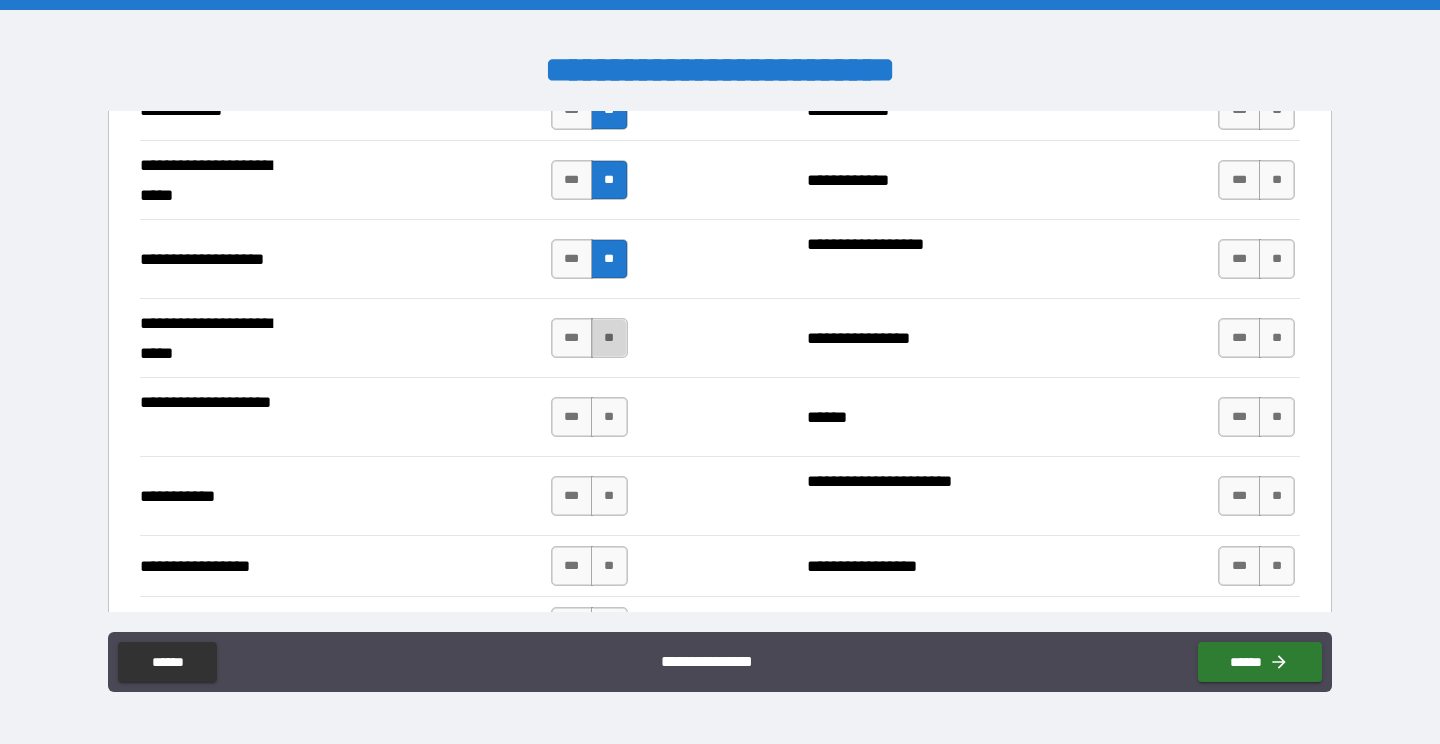 click on "**" at bounding box center [609, 338] 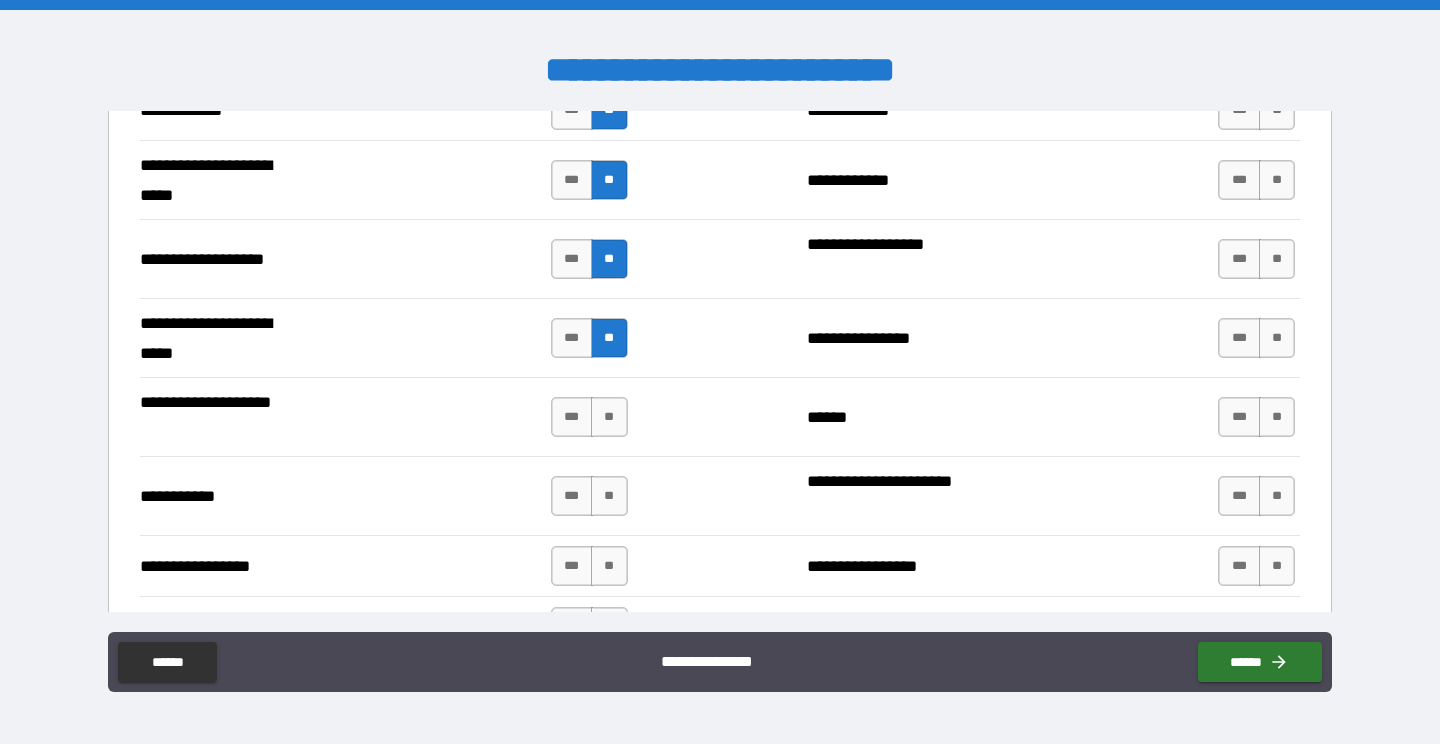 click on "**********" at bounding box center [720, 416] 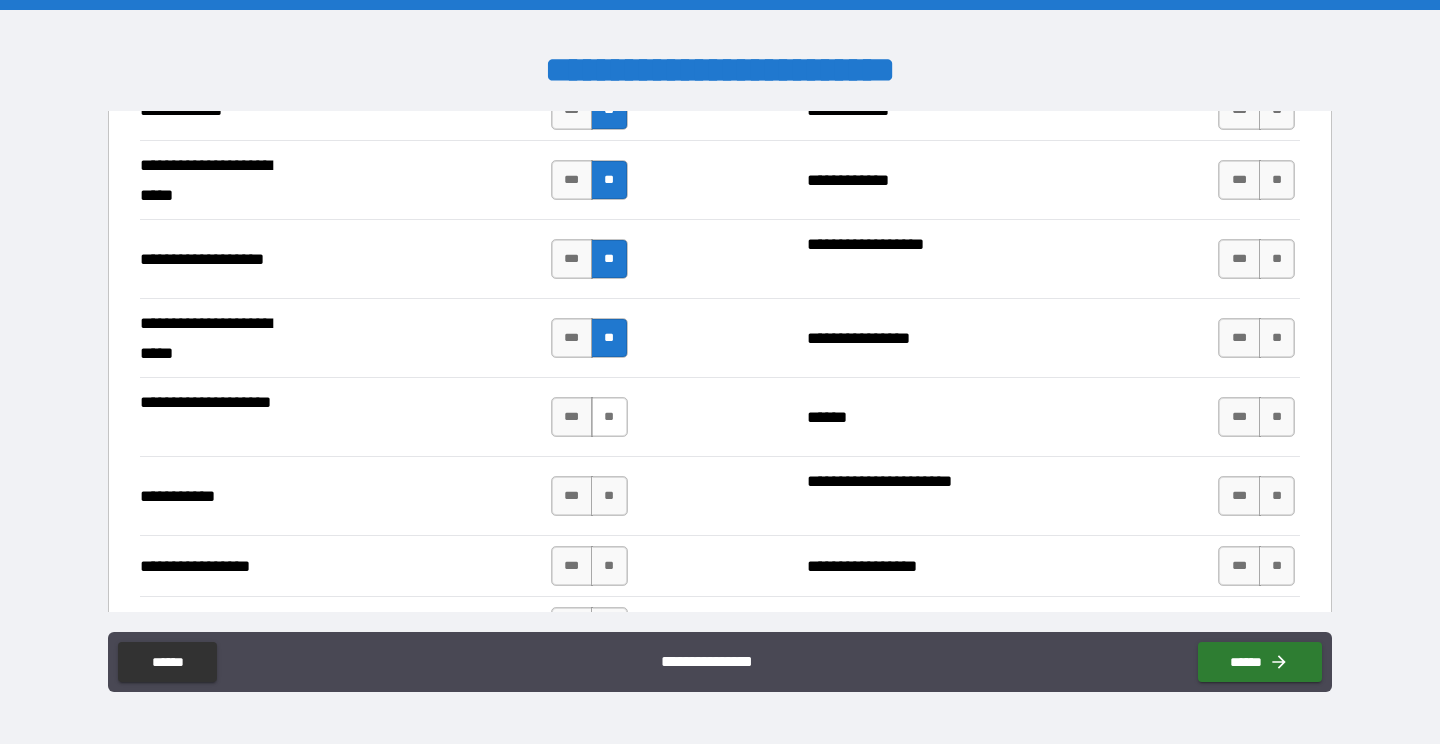 click on "**" at bounding box center (609, 417) 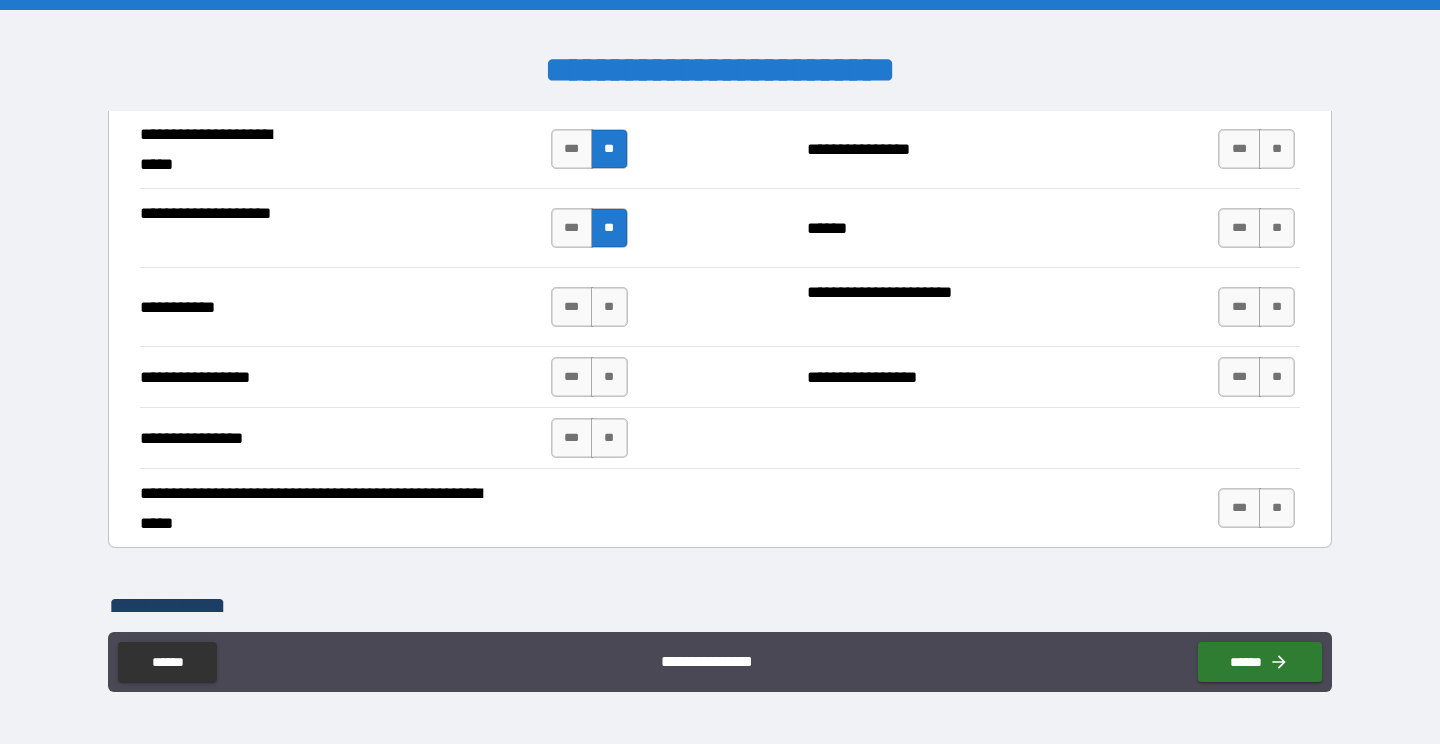 scroll, scrollTop: 4302, scrollLeft: 0, axis: vertical 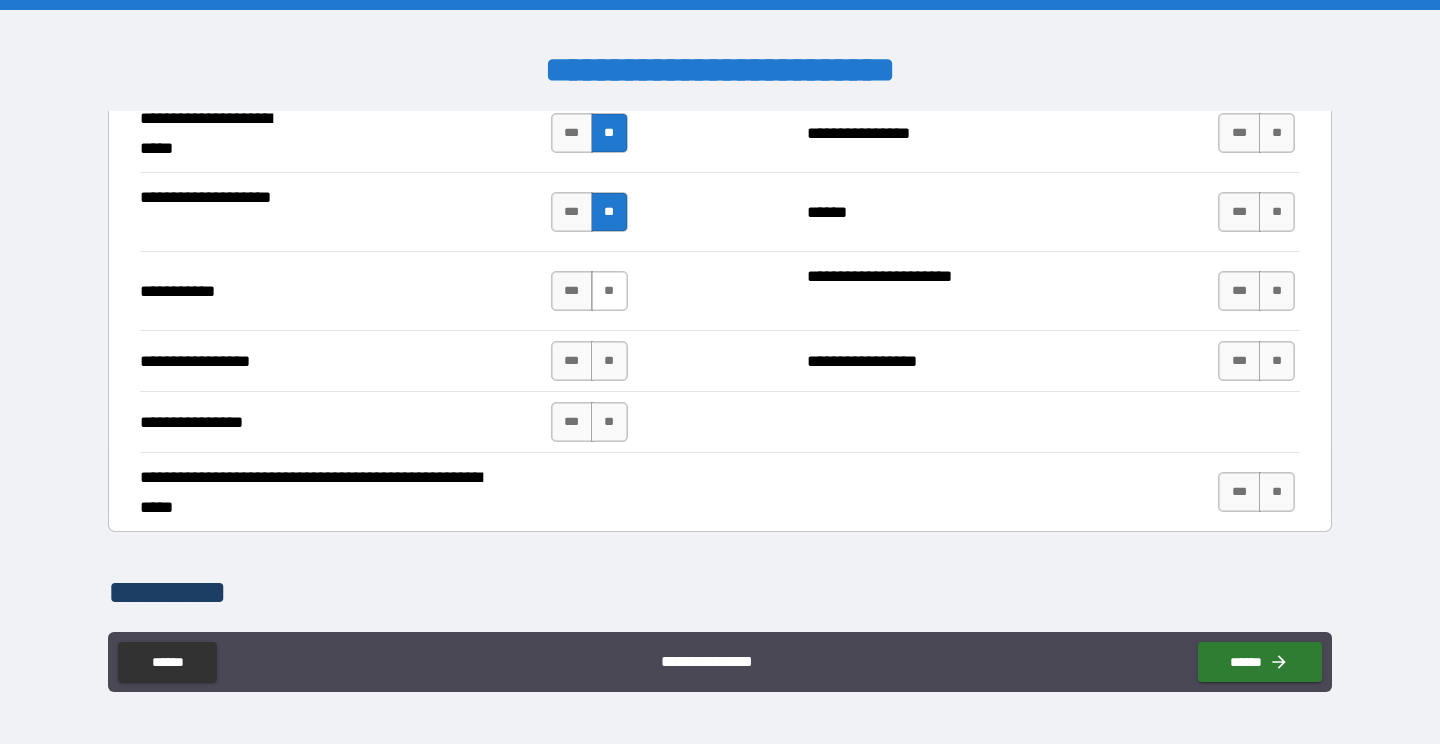 click on "**" at bounding box center (609, 291) 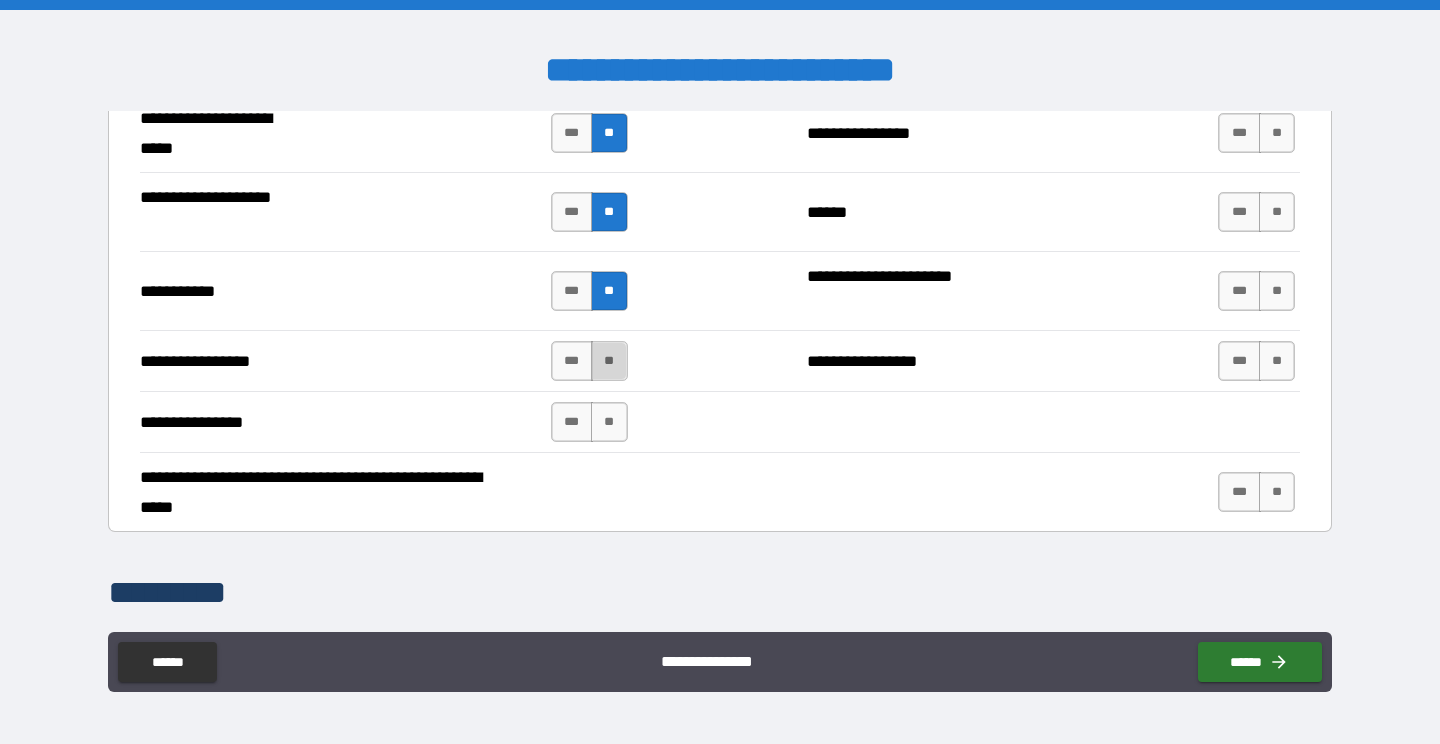 click on "**" at bounding box center [609, 361] 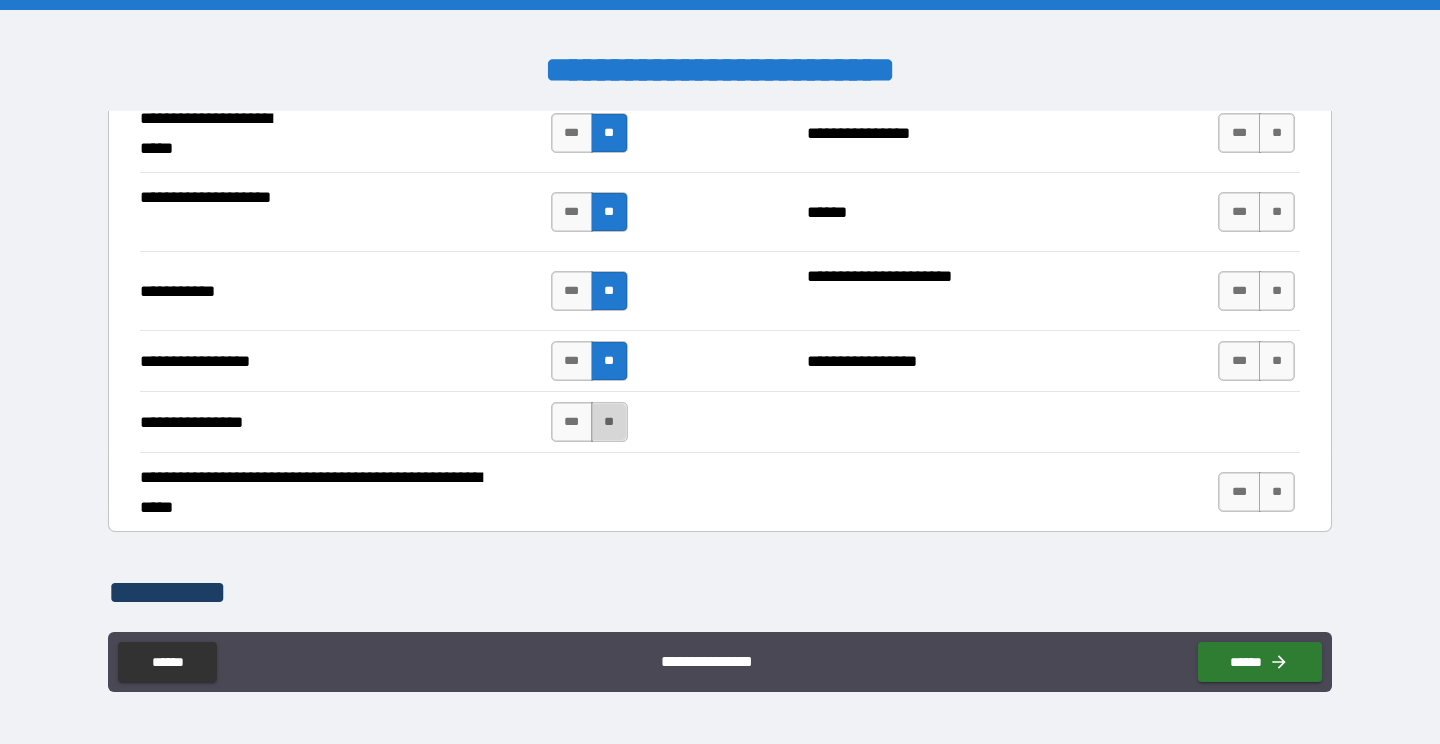 click on "**" at bounding box center [609, 422] 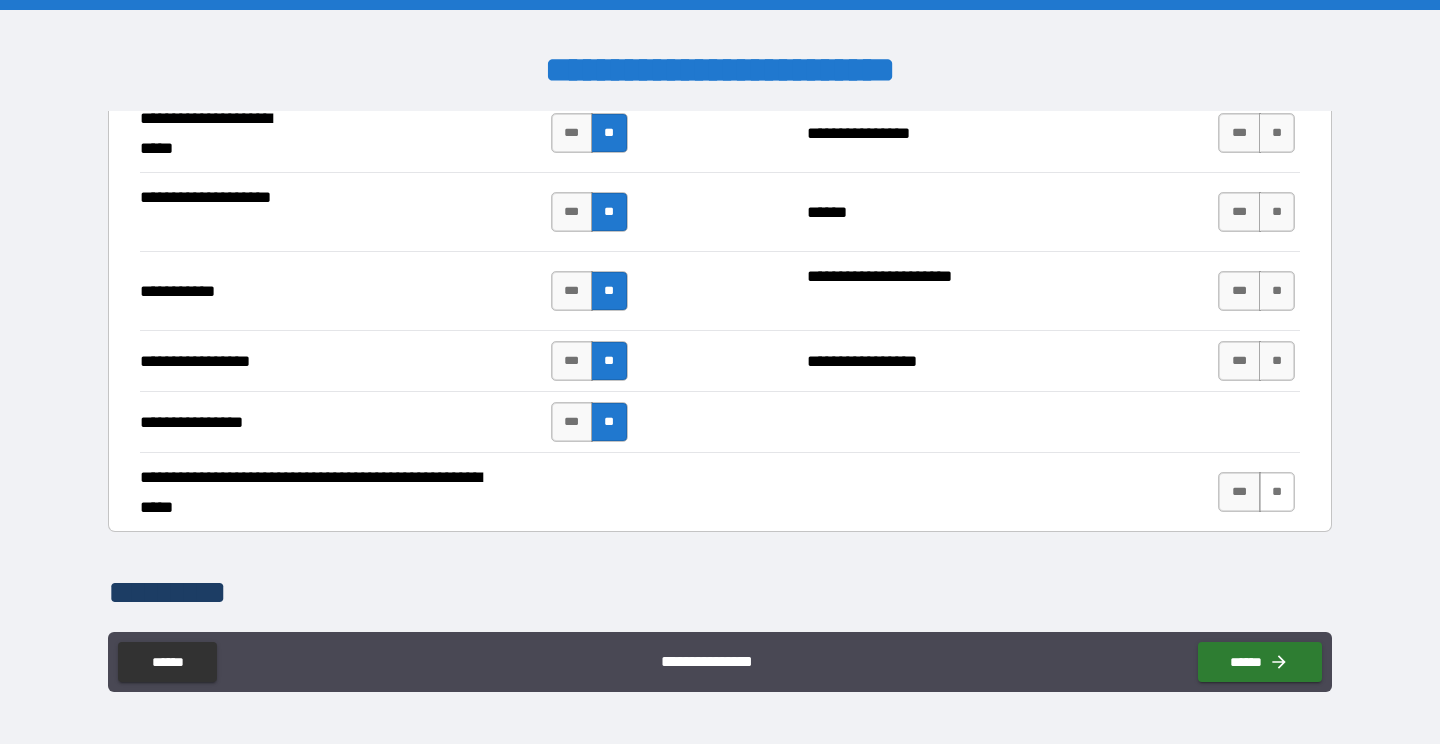 click on "**" at bounding box center (1277, 492) 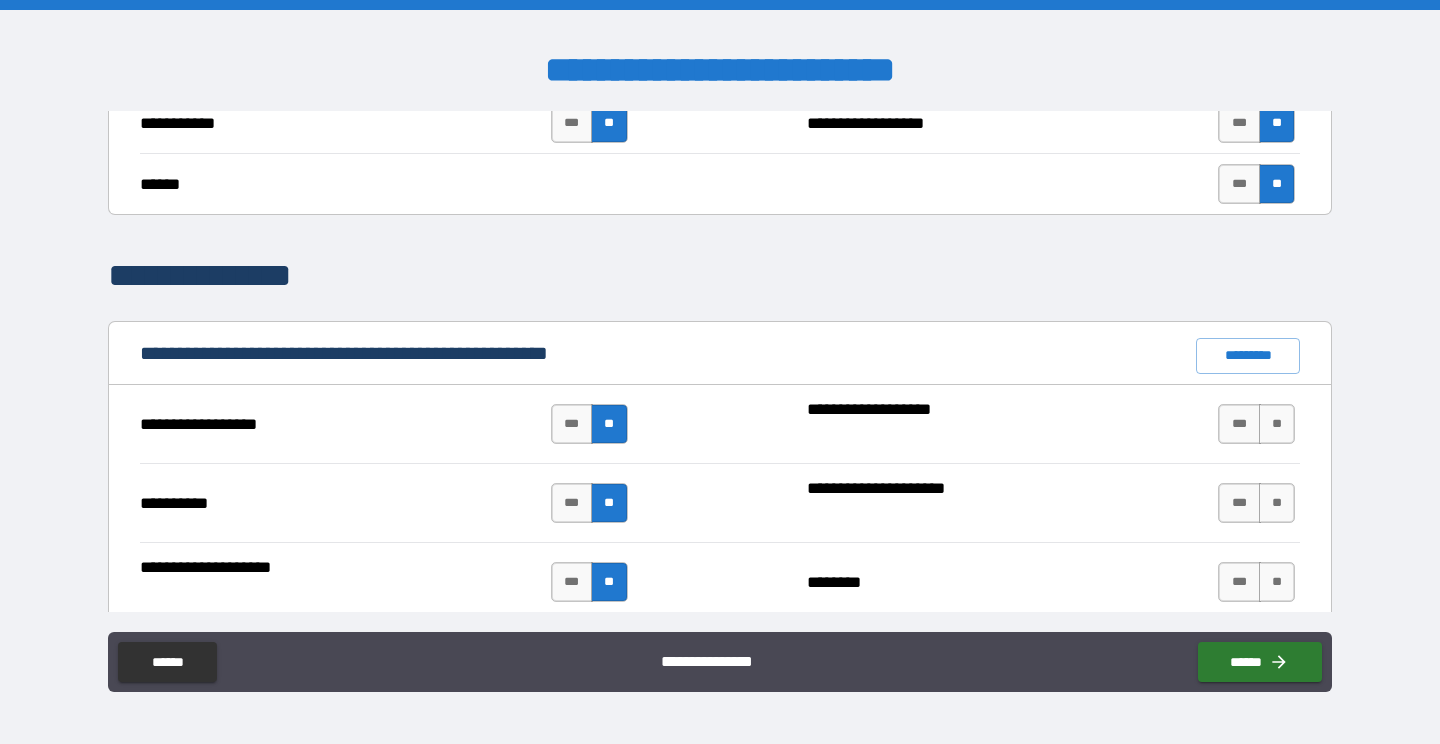 scroll, scrollTop: 1799, scrollLeft: 0, axis: vertical 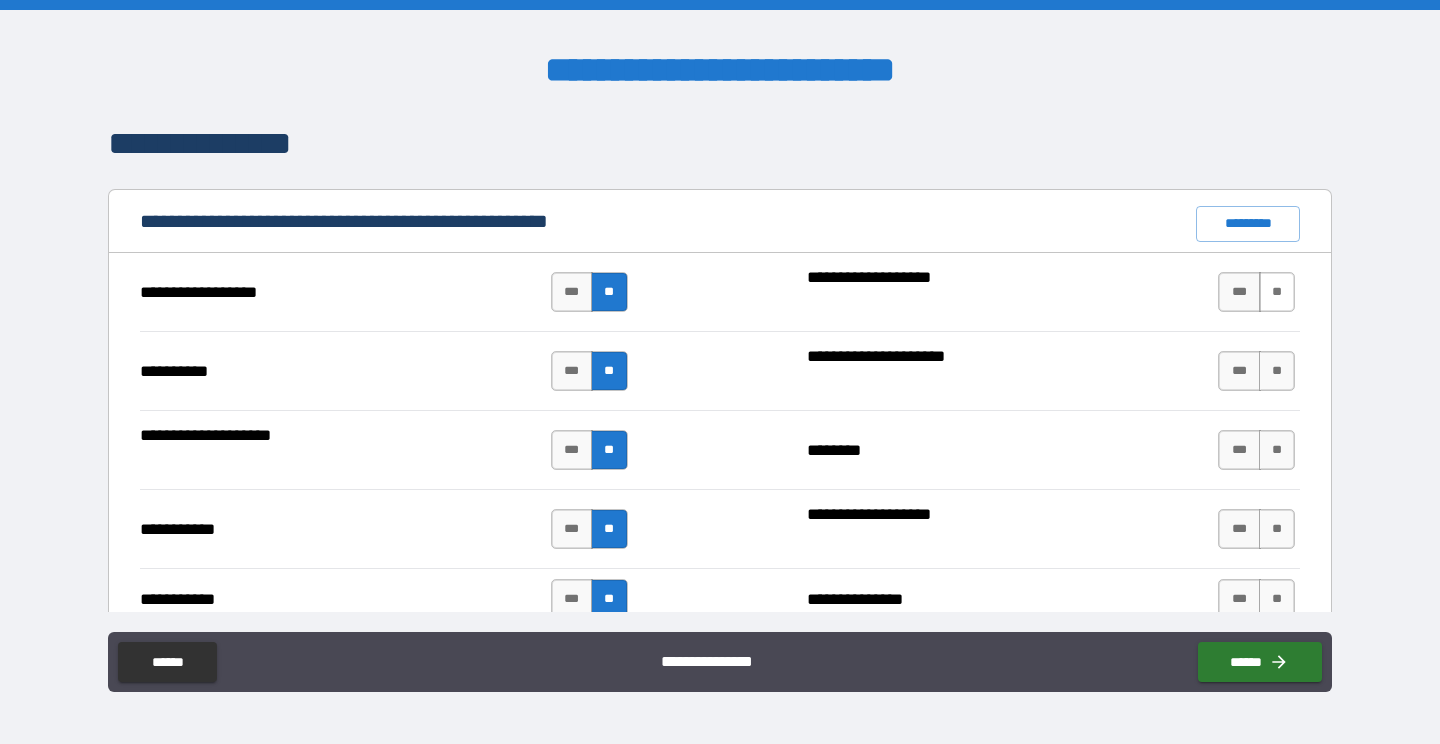 click on "**" at bounding box center (1277, 292) 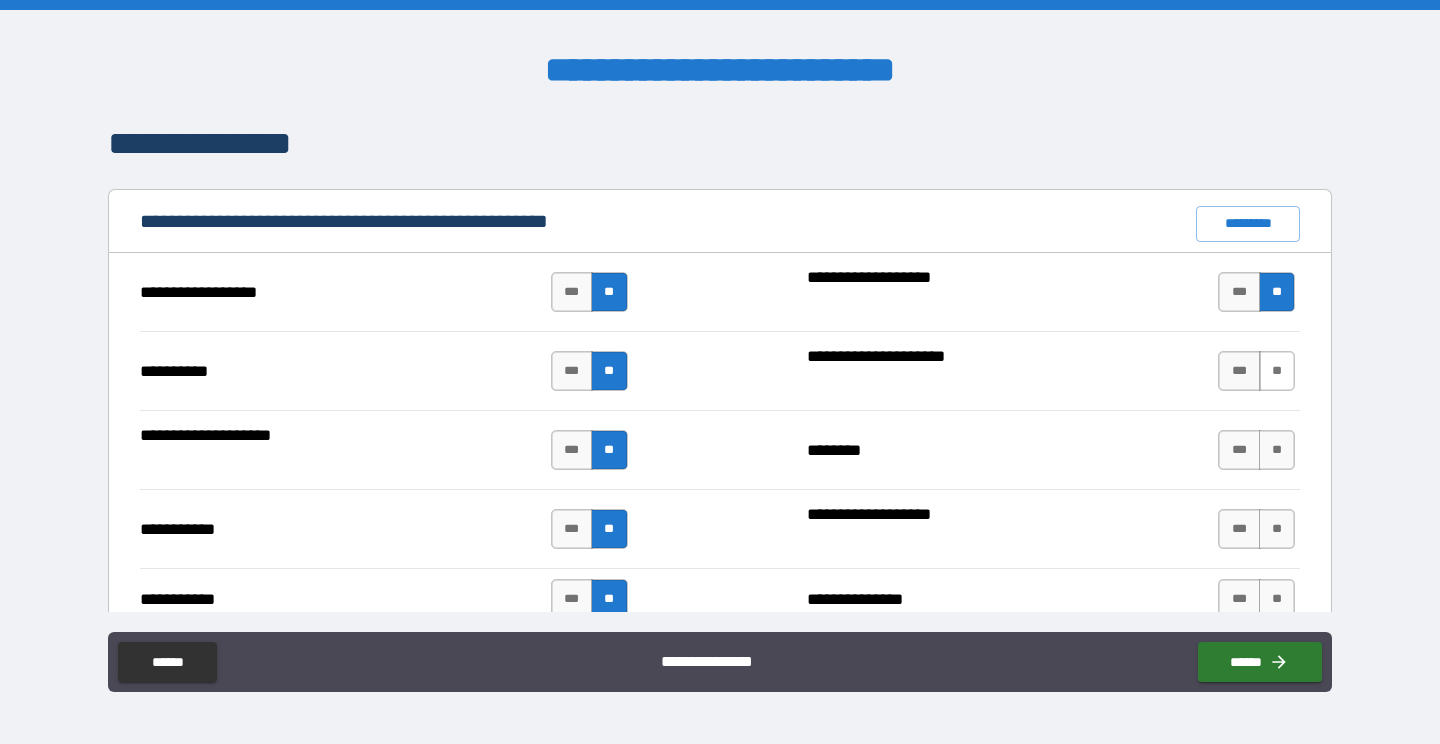 click on "**" at bounding box center (1277, 371) 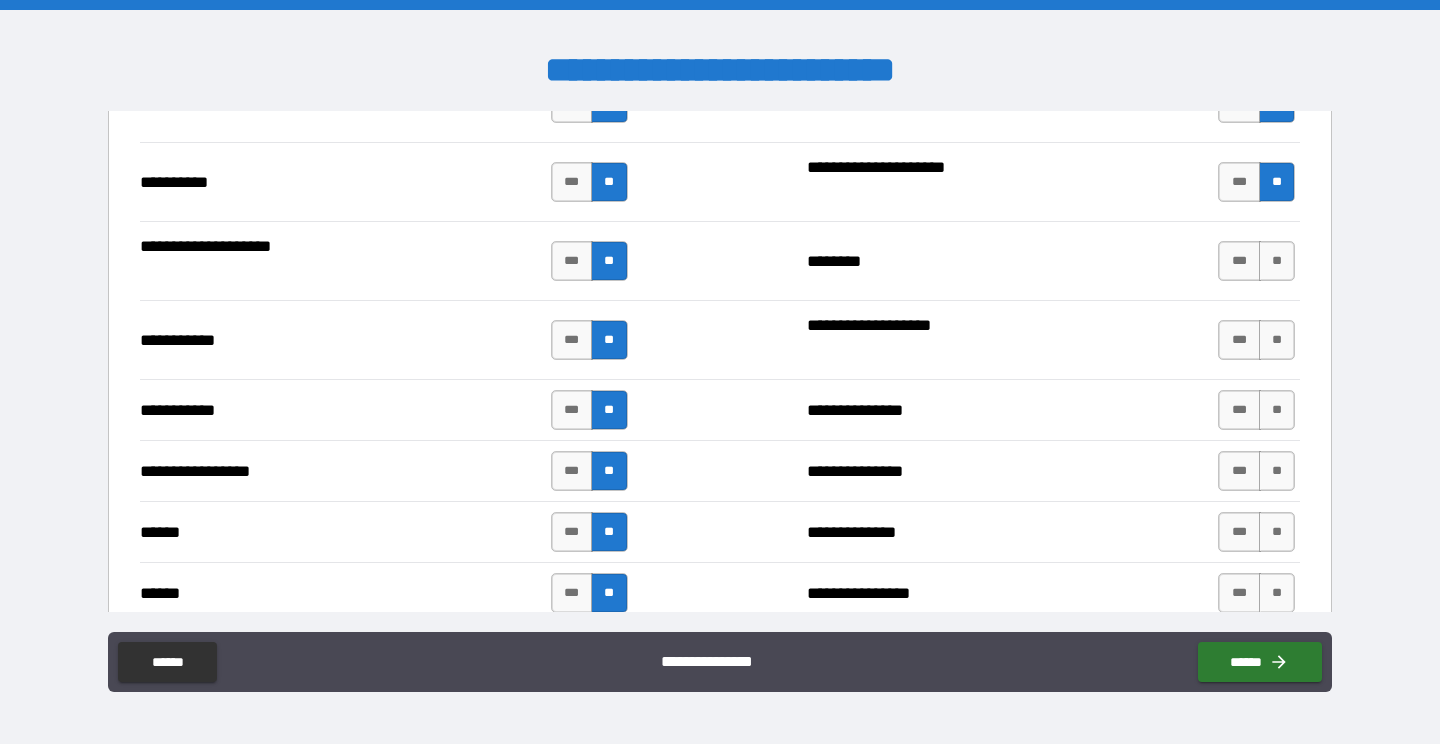 scroll, scrollTop: 1991, scrollLeft: 0, axis: vertical 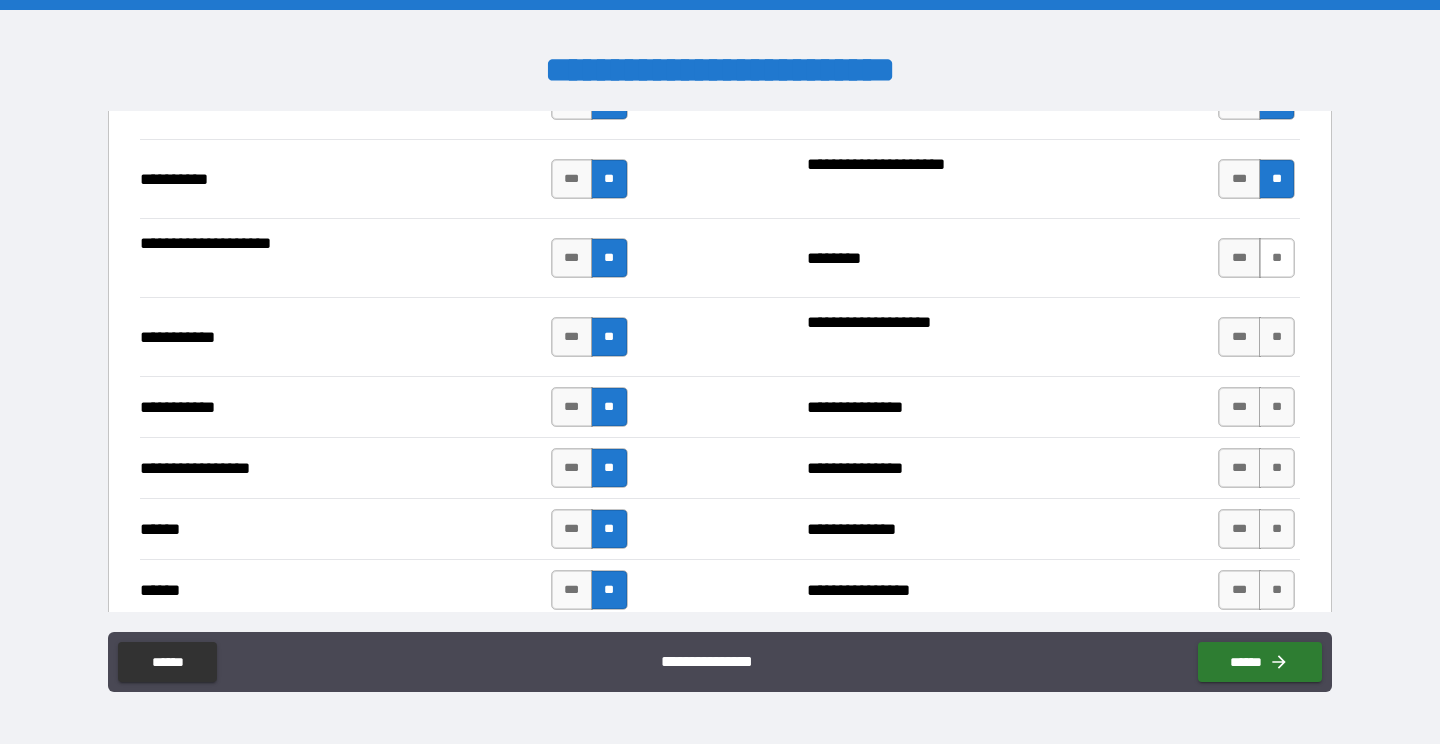 click on "**" at bounding box center [1277, 258] 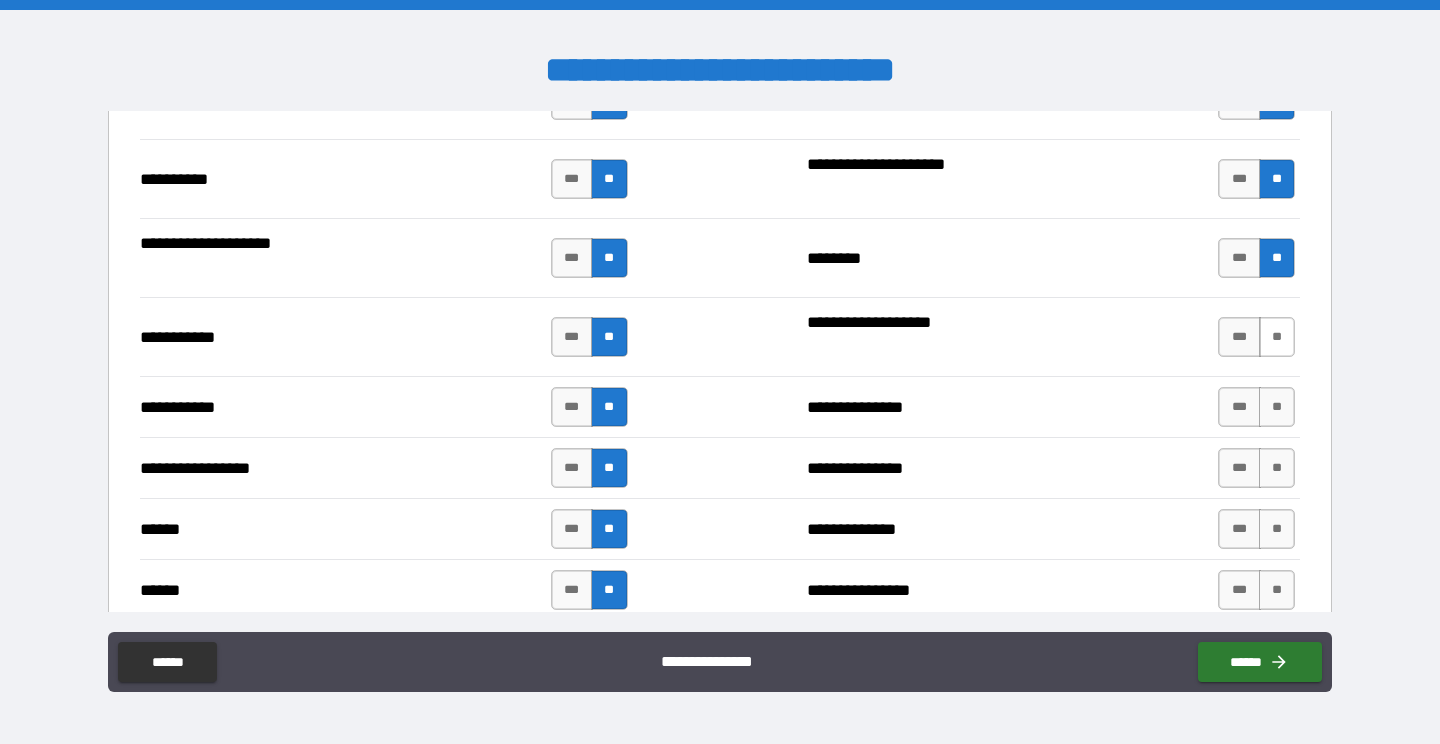 click on "**" at bounding box center [1277, 337] 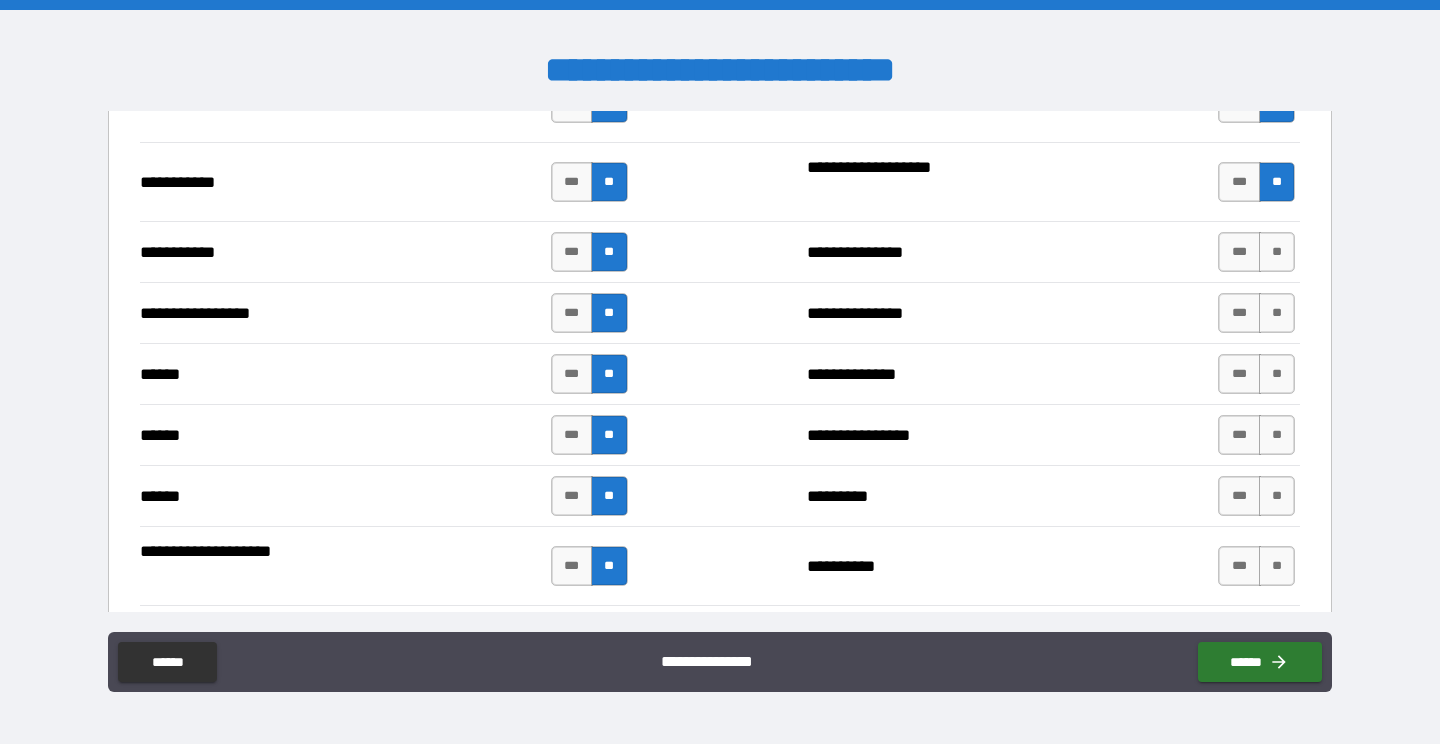scroll, scrollTop: 2152, scrollLeft: 0, axis: vertical 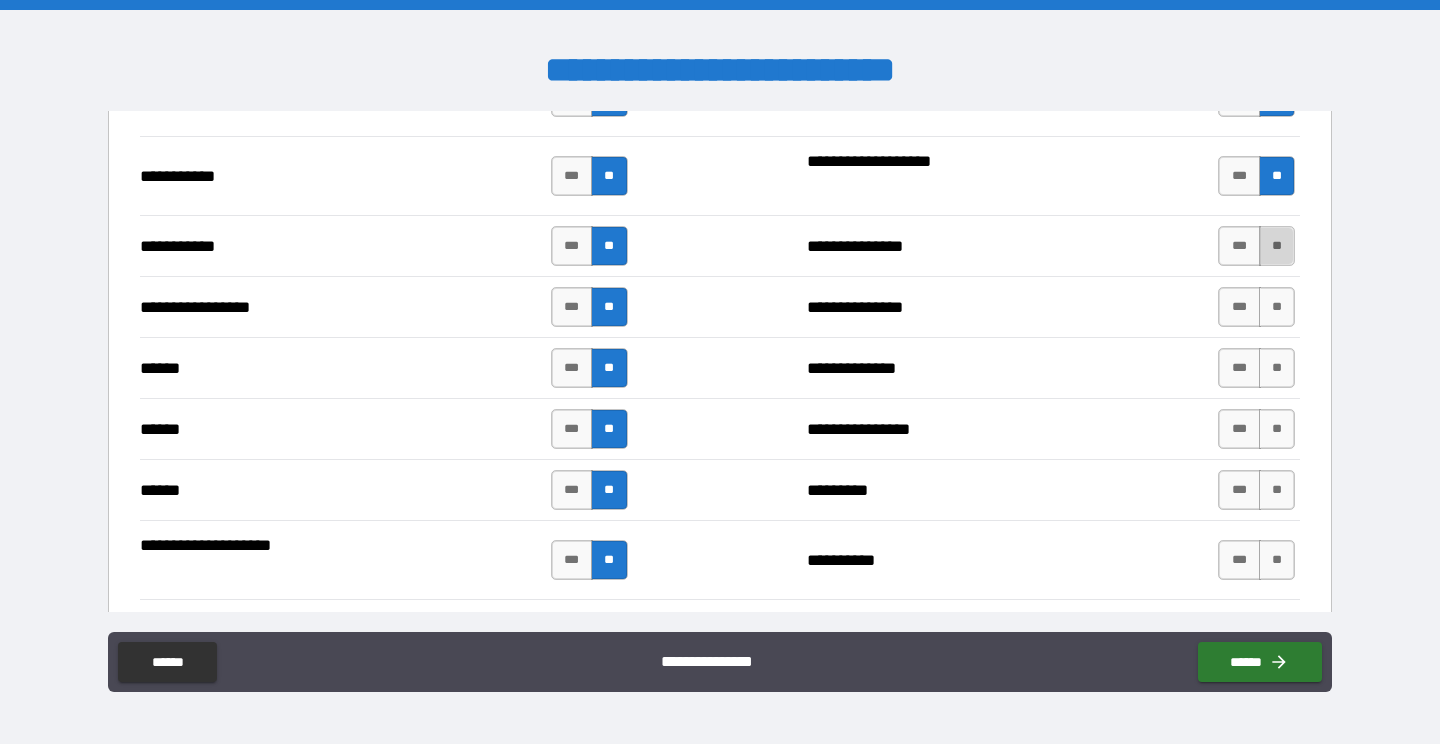 click on "**" at bounding box center (1277, 246) 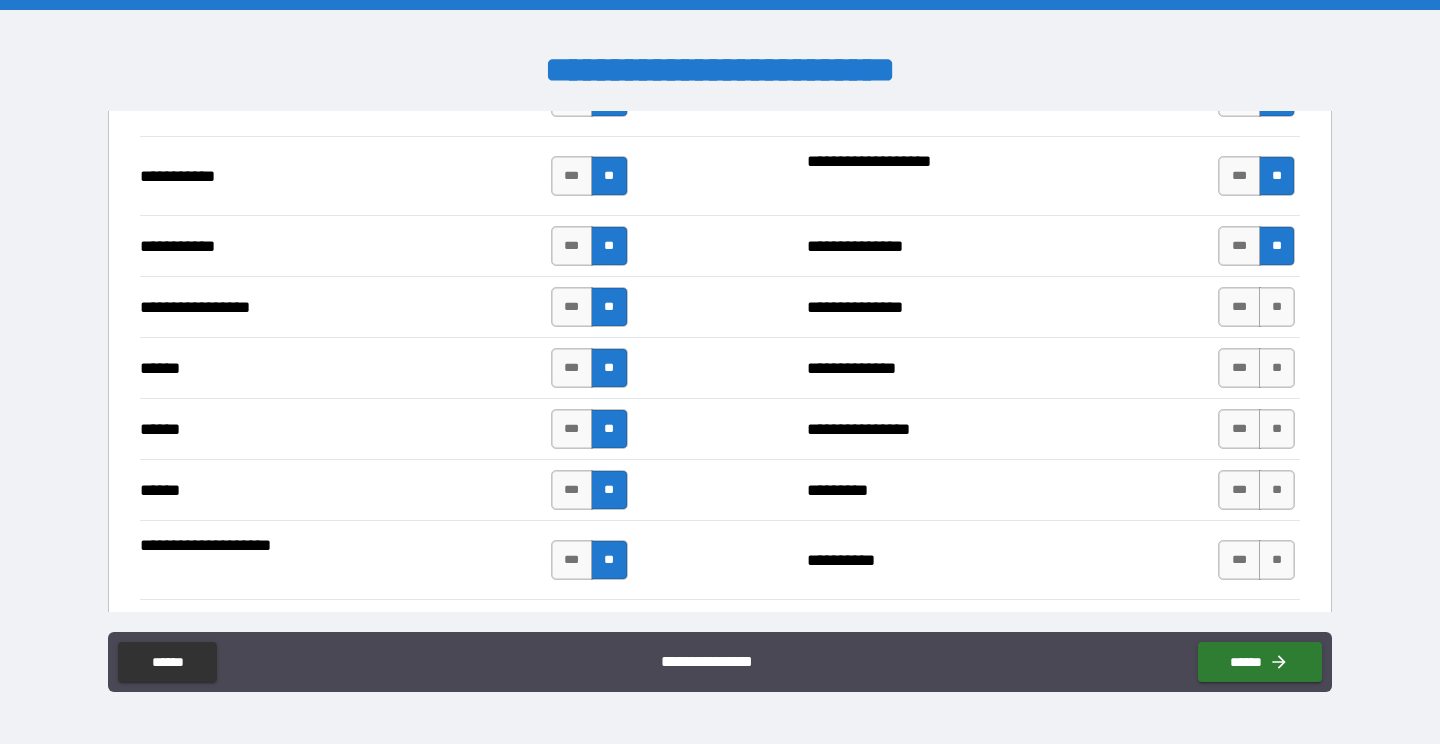click on "**********" at bounding box center (720, 367) 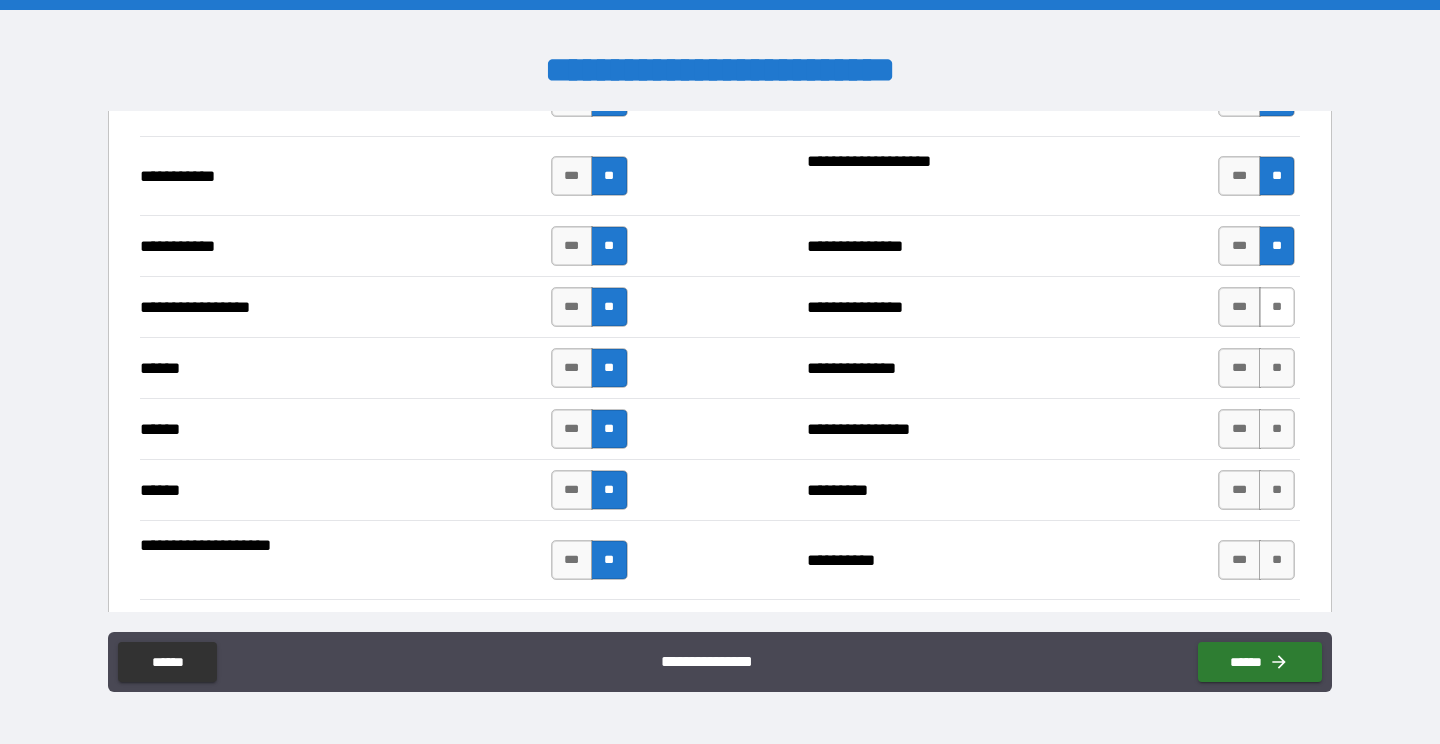 click on "**" at bounding box center [1277, 307] 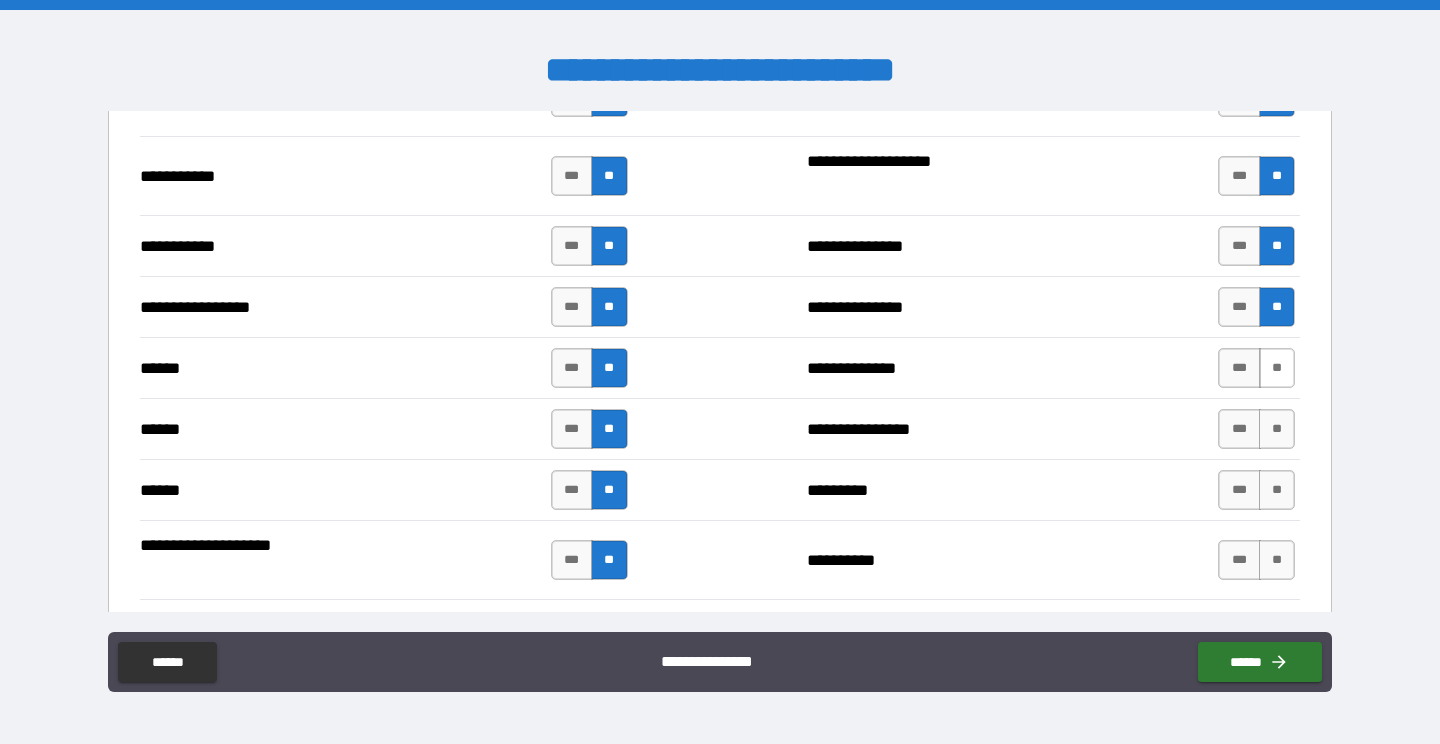 click on "**" at bounding box center (1277, 368) 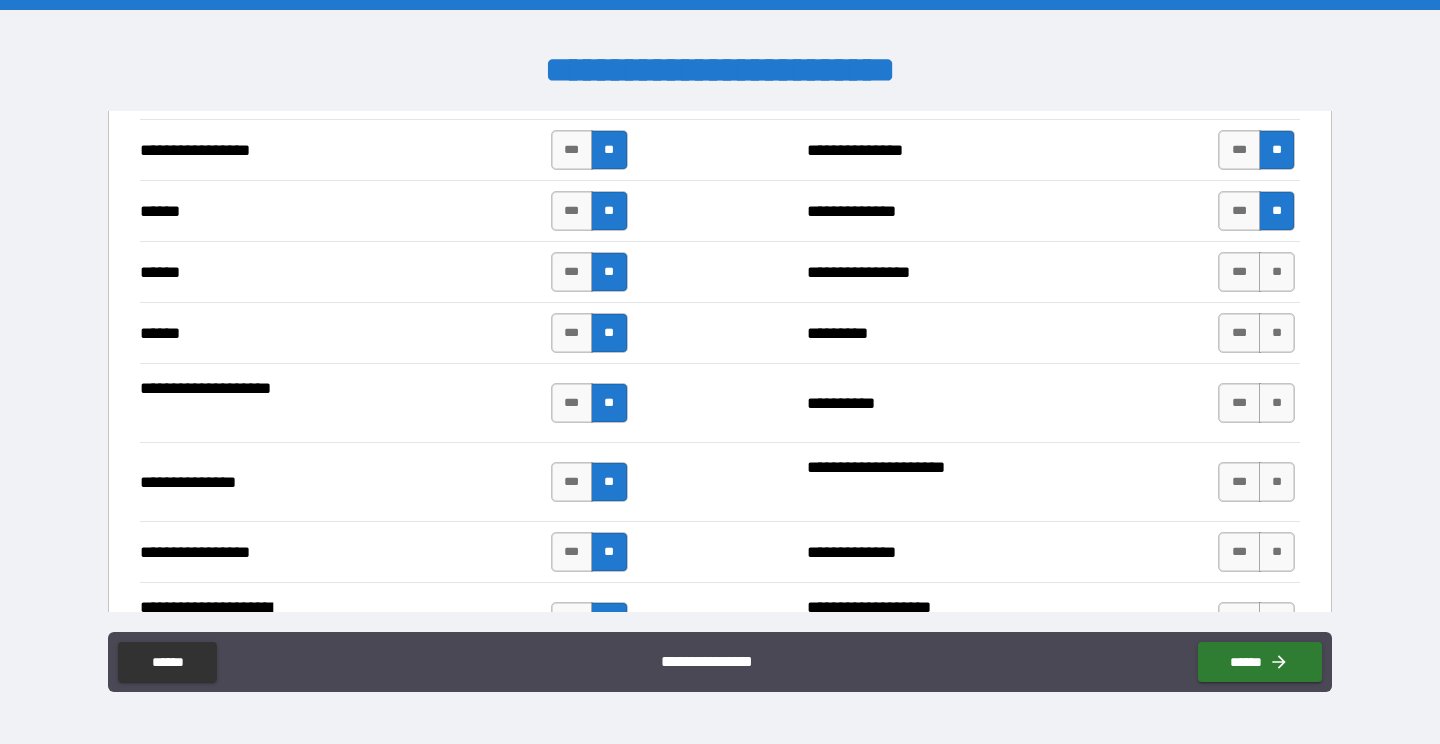 scroll, scrollTop: 2325, scrollLeft: 0, axis: vertical 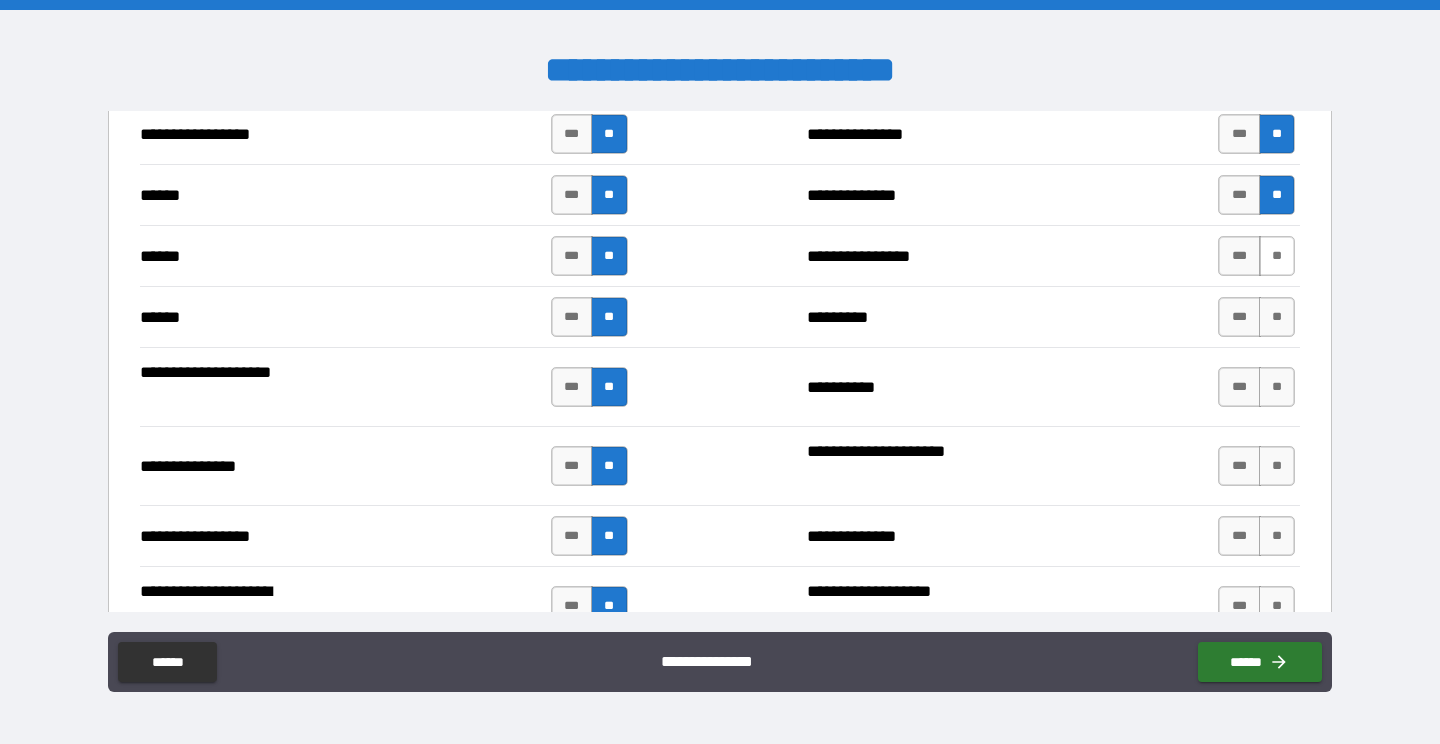 click on "**" at bounding box center (1277, 256) 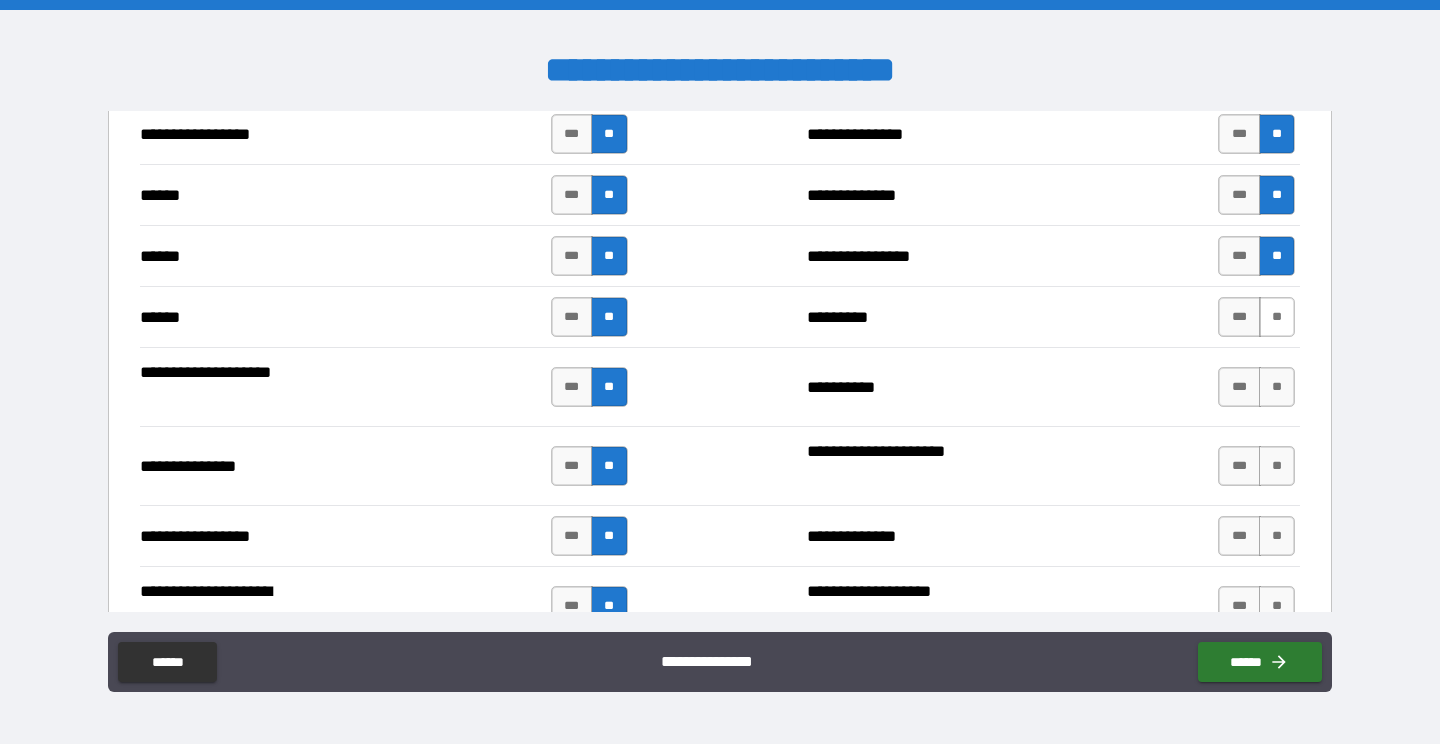 click on "**" at bounding box center [1277, 317] 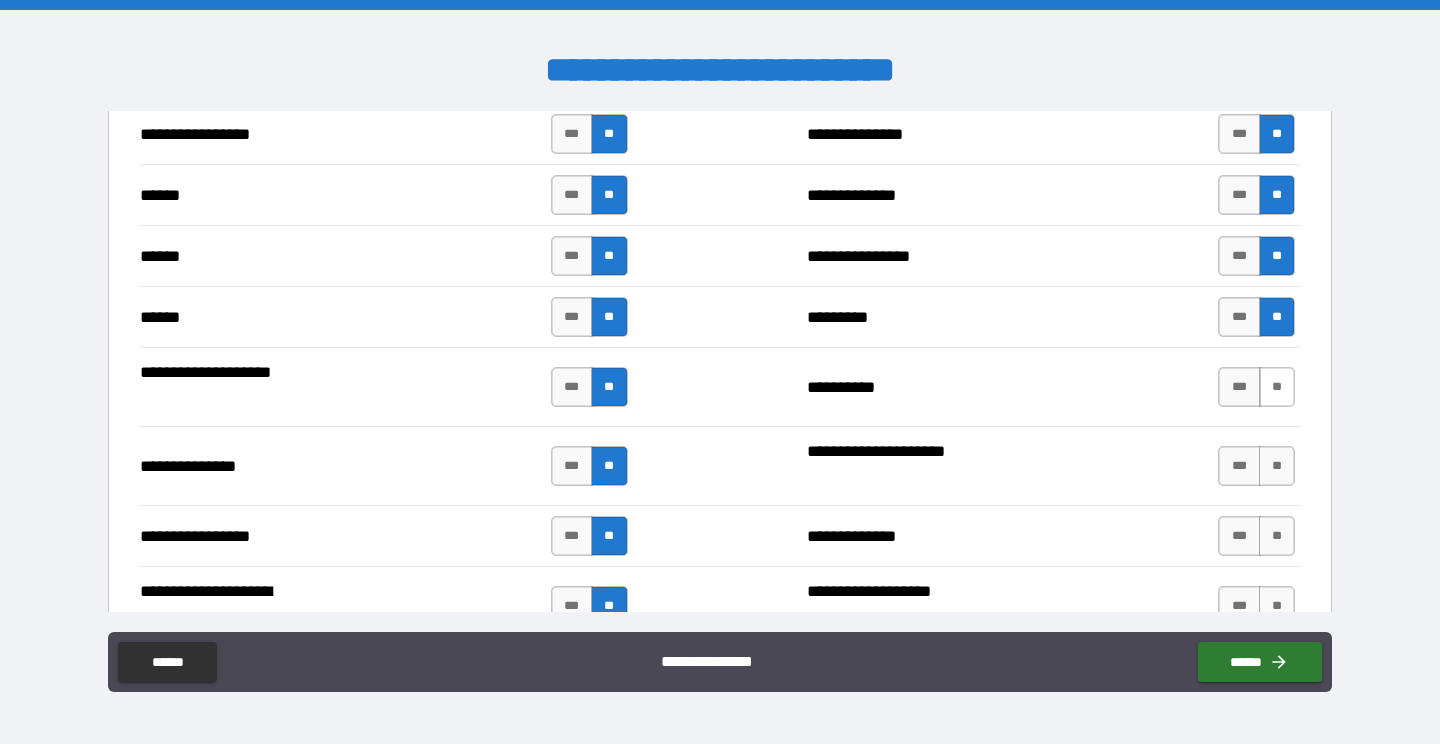 click on "**" at bounding box center [1277, 387] 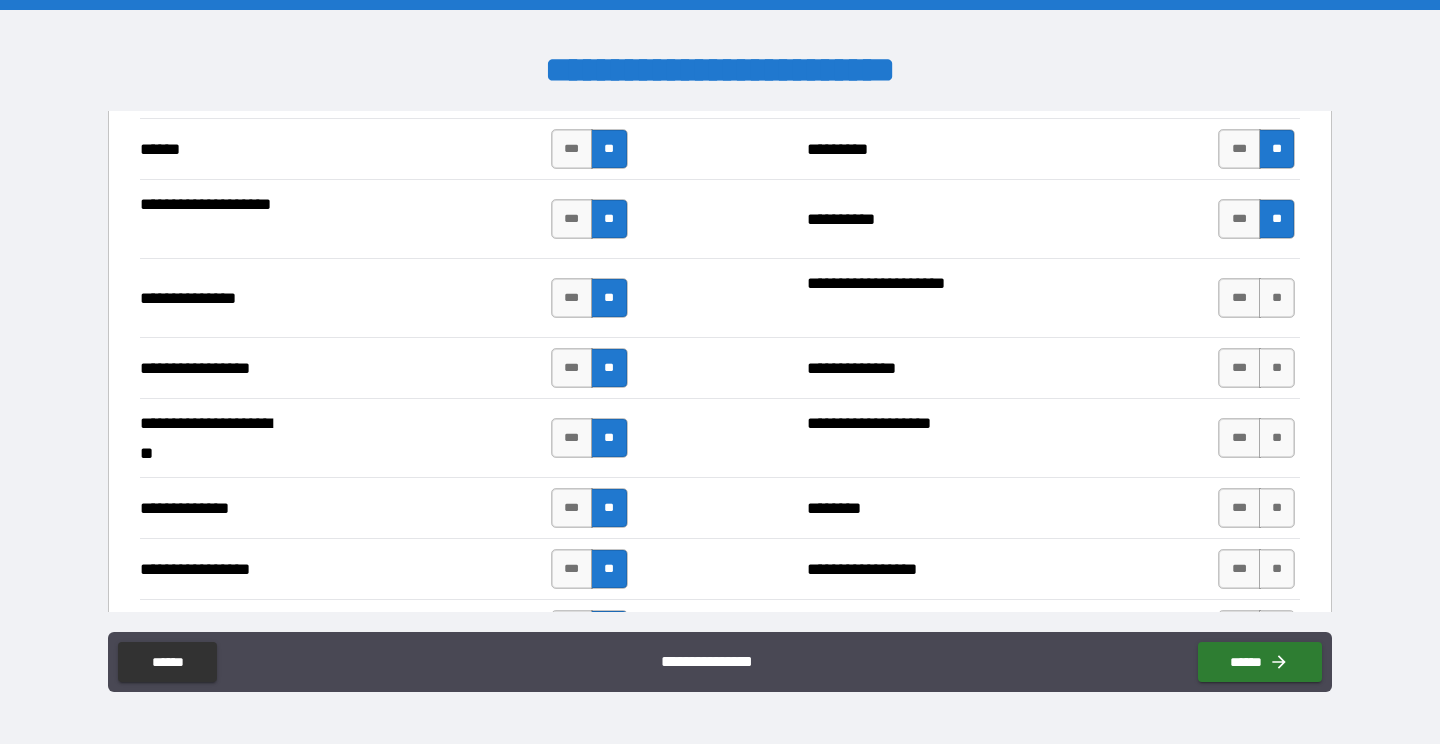 scroll, scrollTop: 2505, scrollLeft: 0, axis: vertical 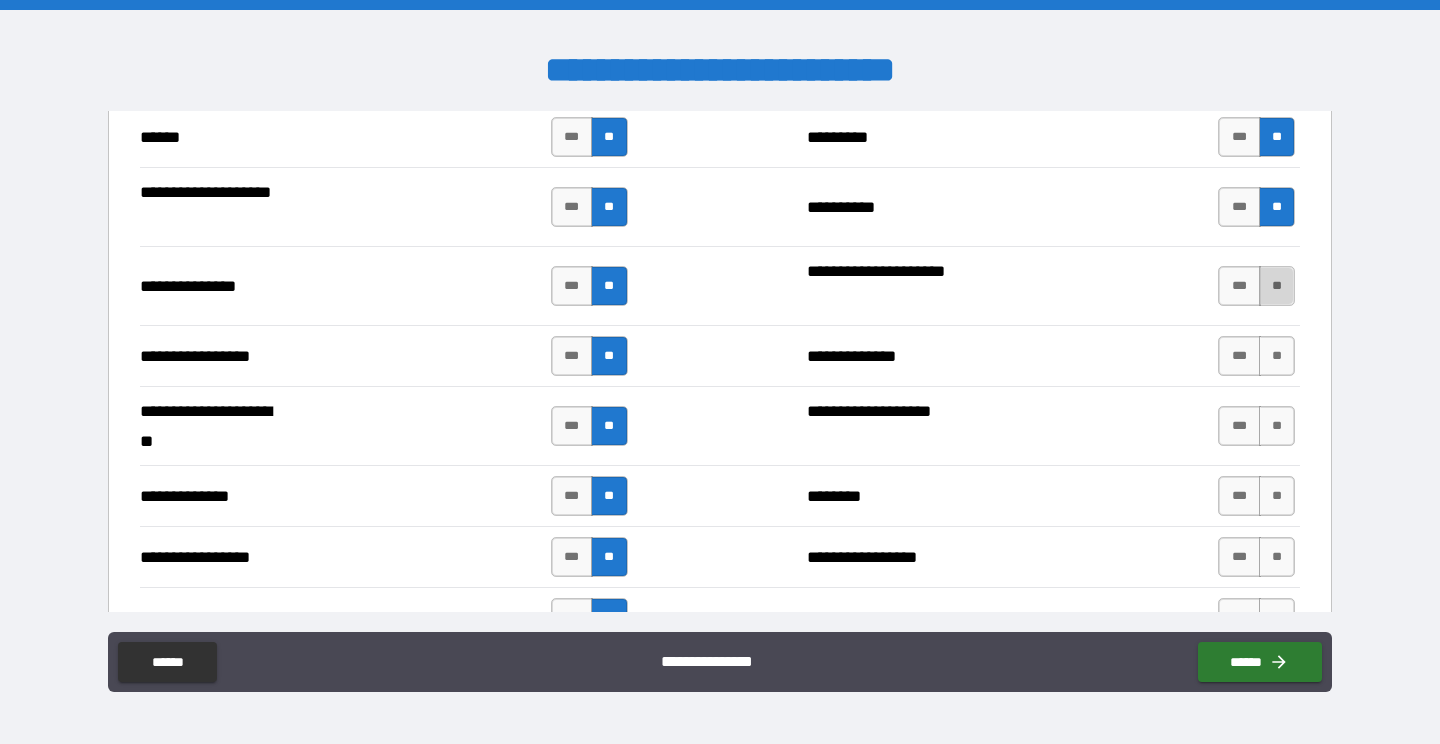 click on "**" at bounding box center [1277, 286] 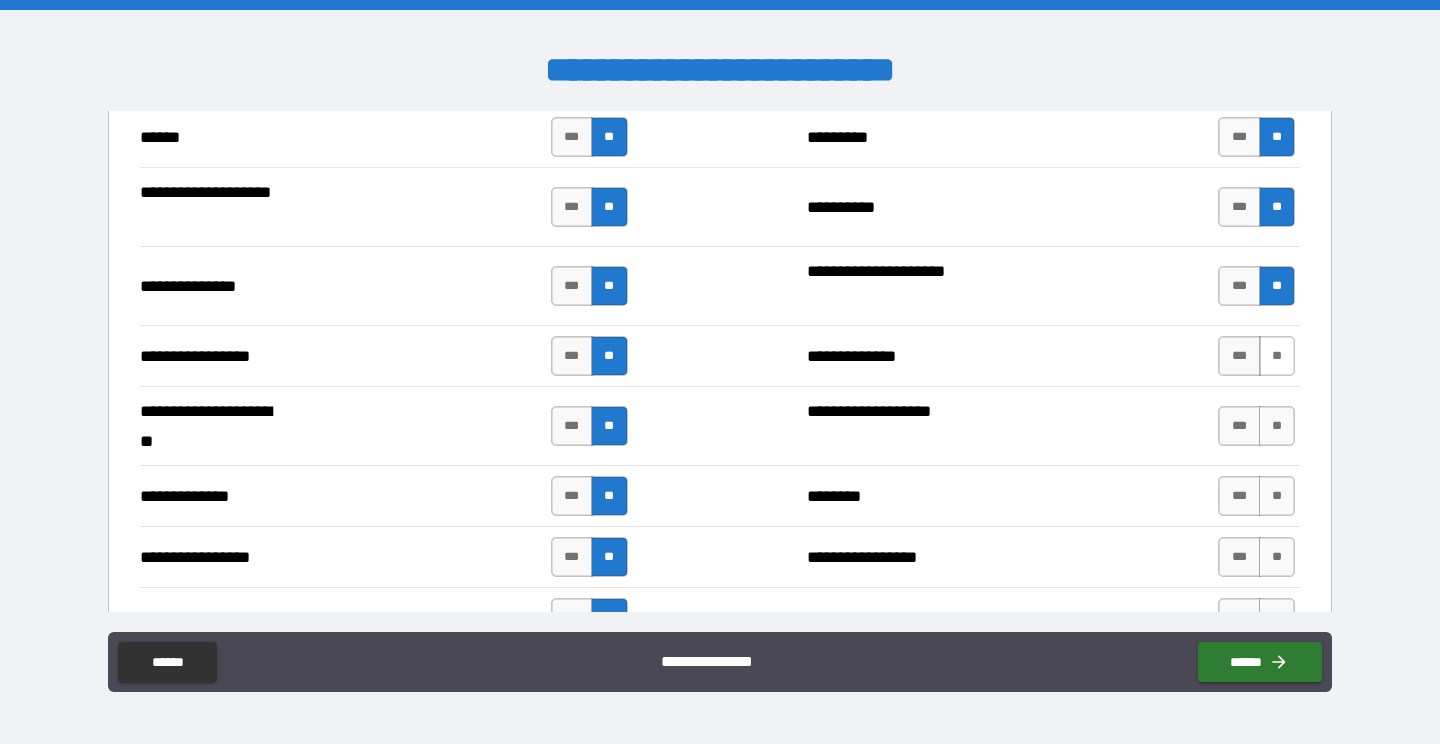 click on "**" at bounding box center [1277, 356] 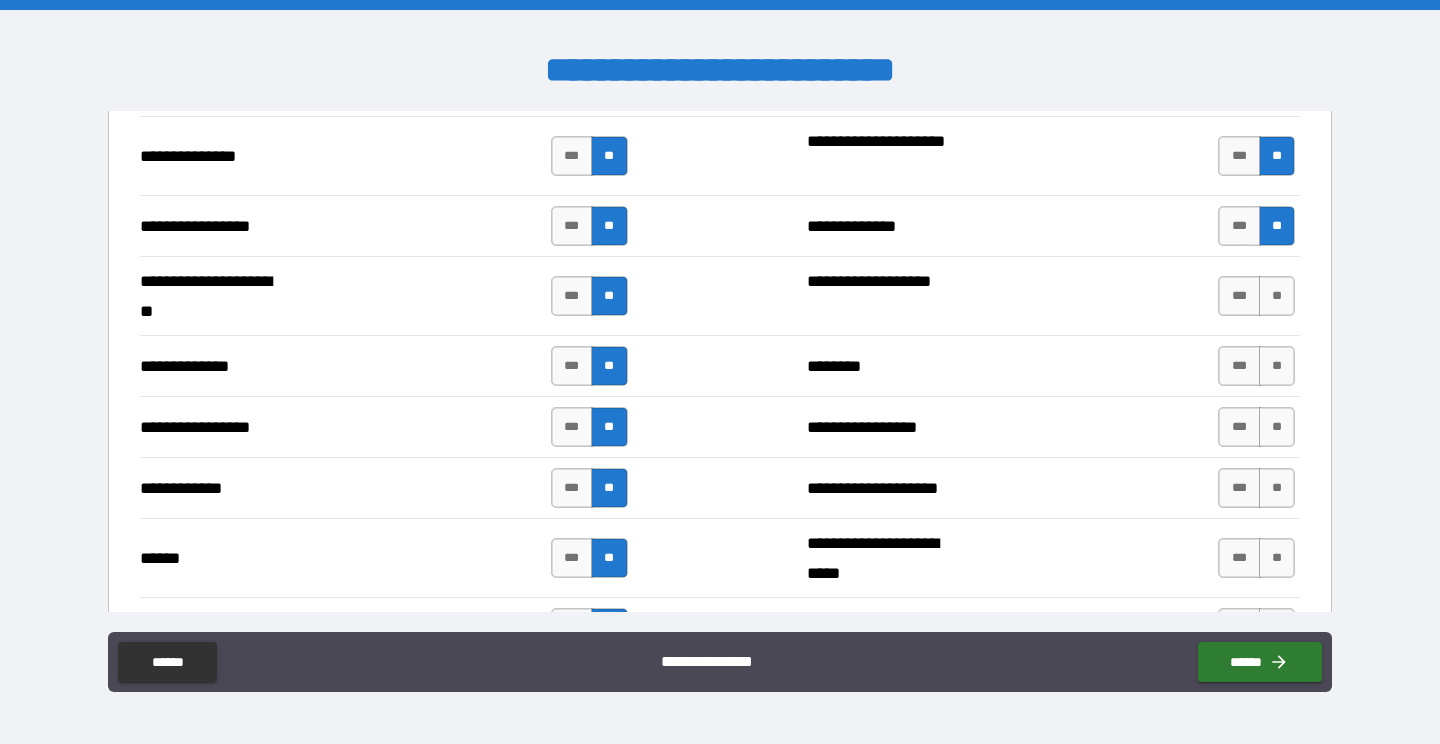 scroll, scrollTop: 2643, scrollLeft: 0, axis: vertical 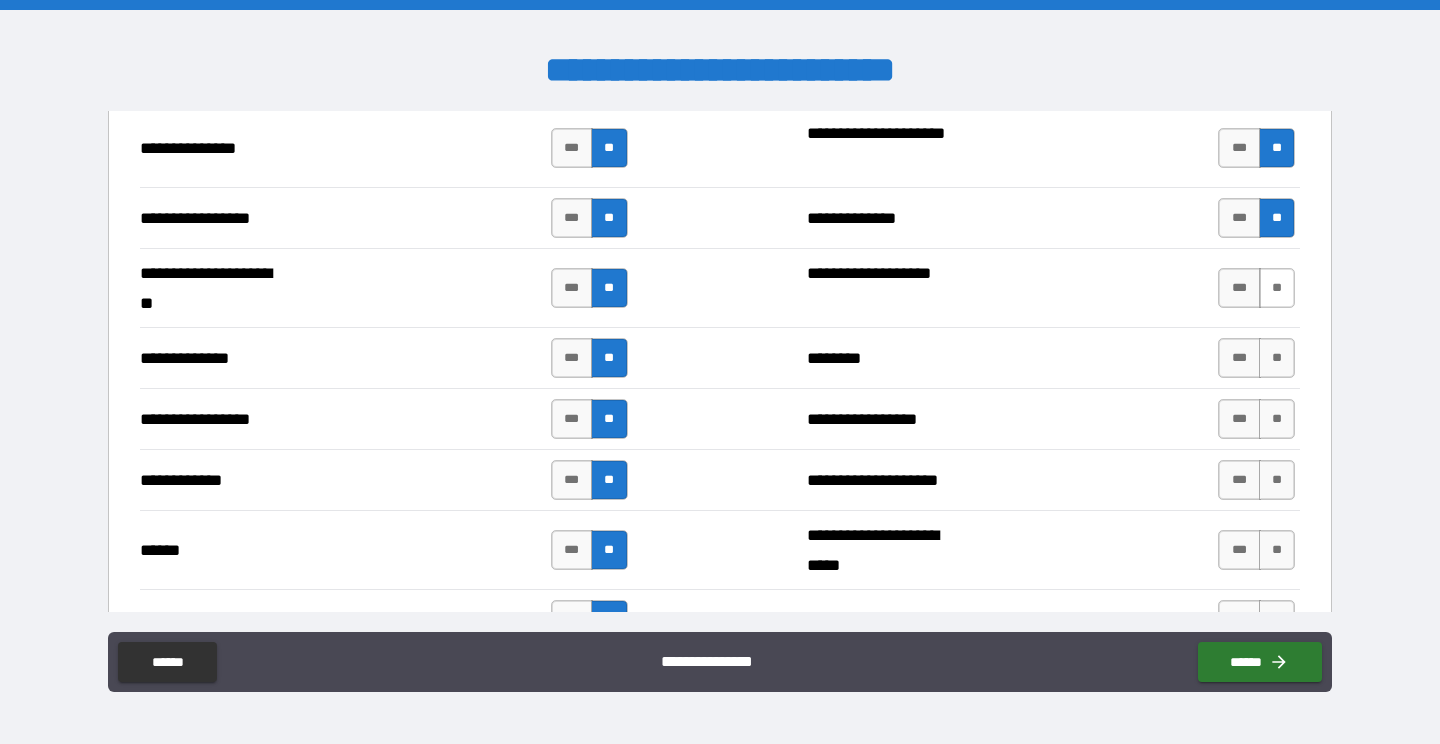 click on "**" at bounding box center [1277, 288] 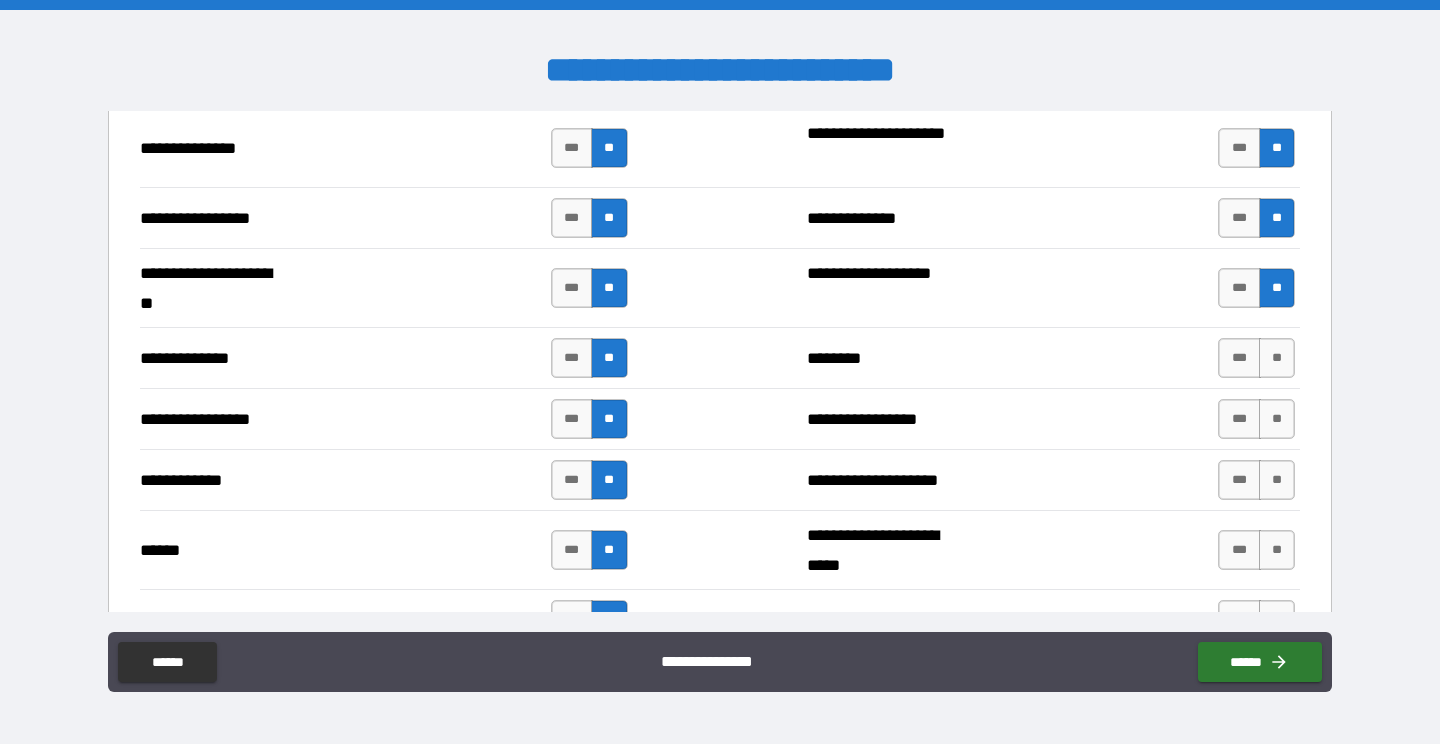 click on "**********" at bounding box center (720, 357) 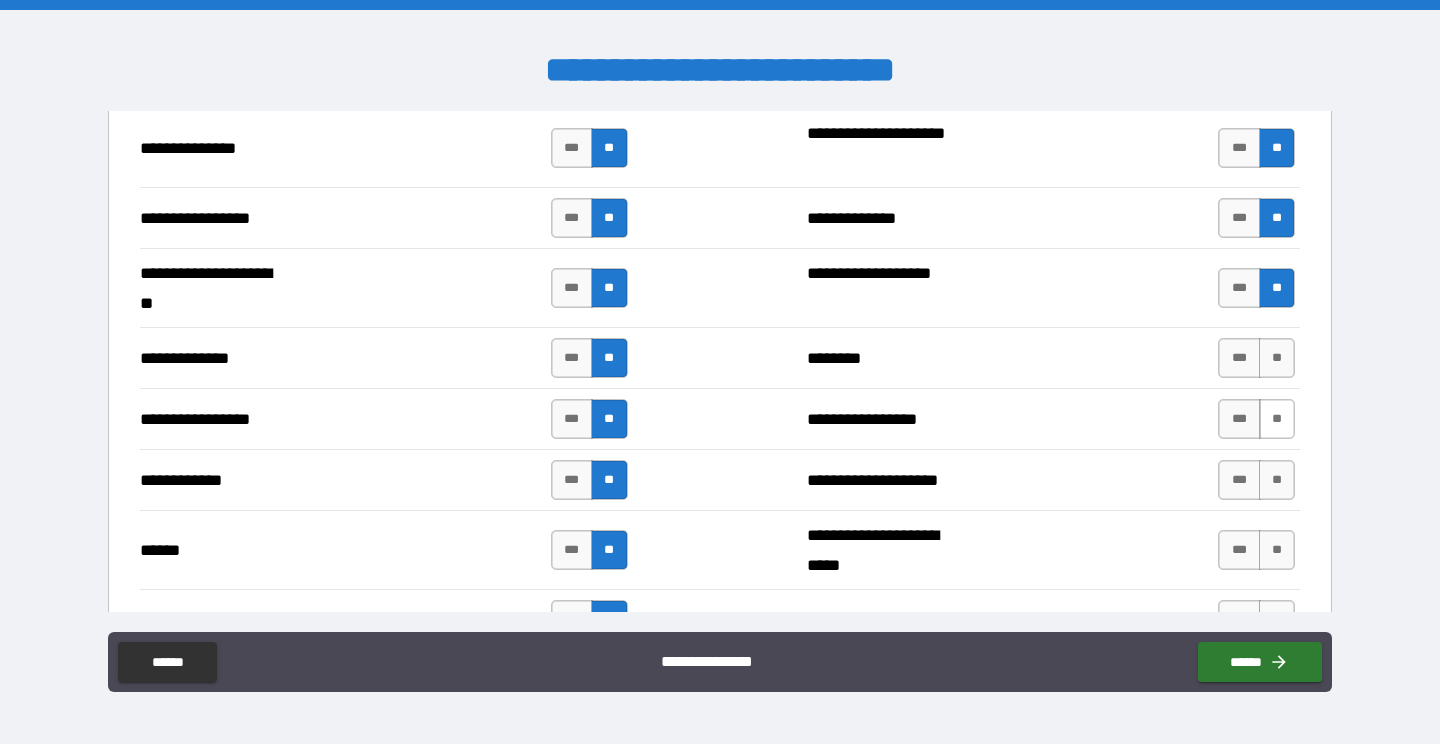 click on "**" at bounding box center [1277, 358] 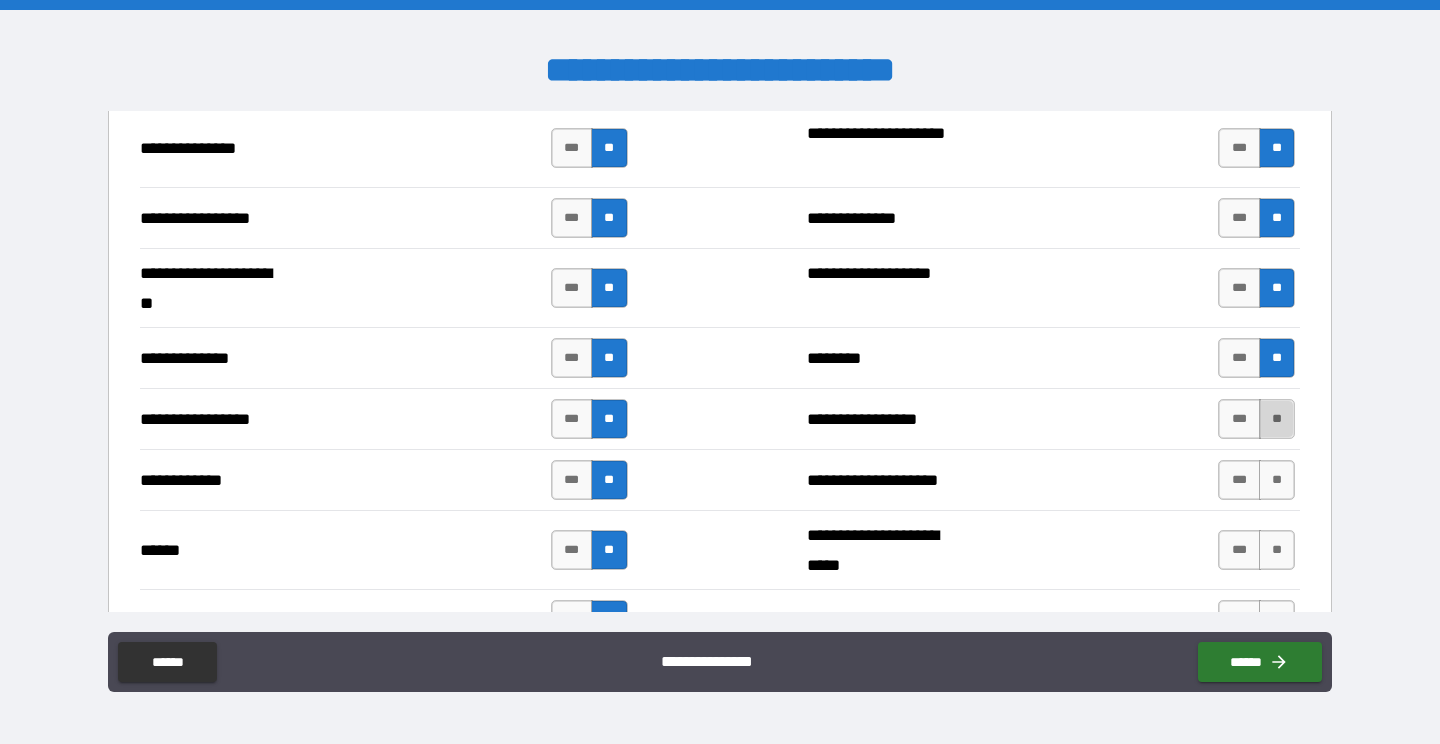click on "**" at bounding box center [1277, 419] 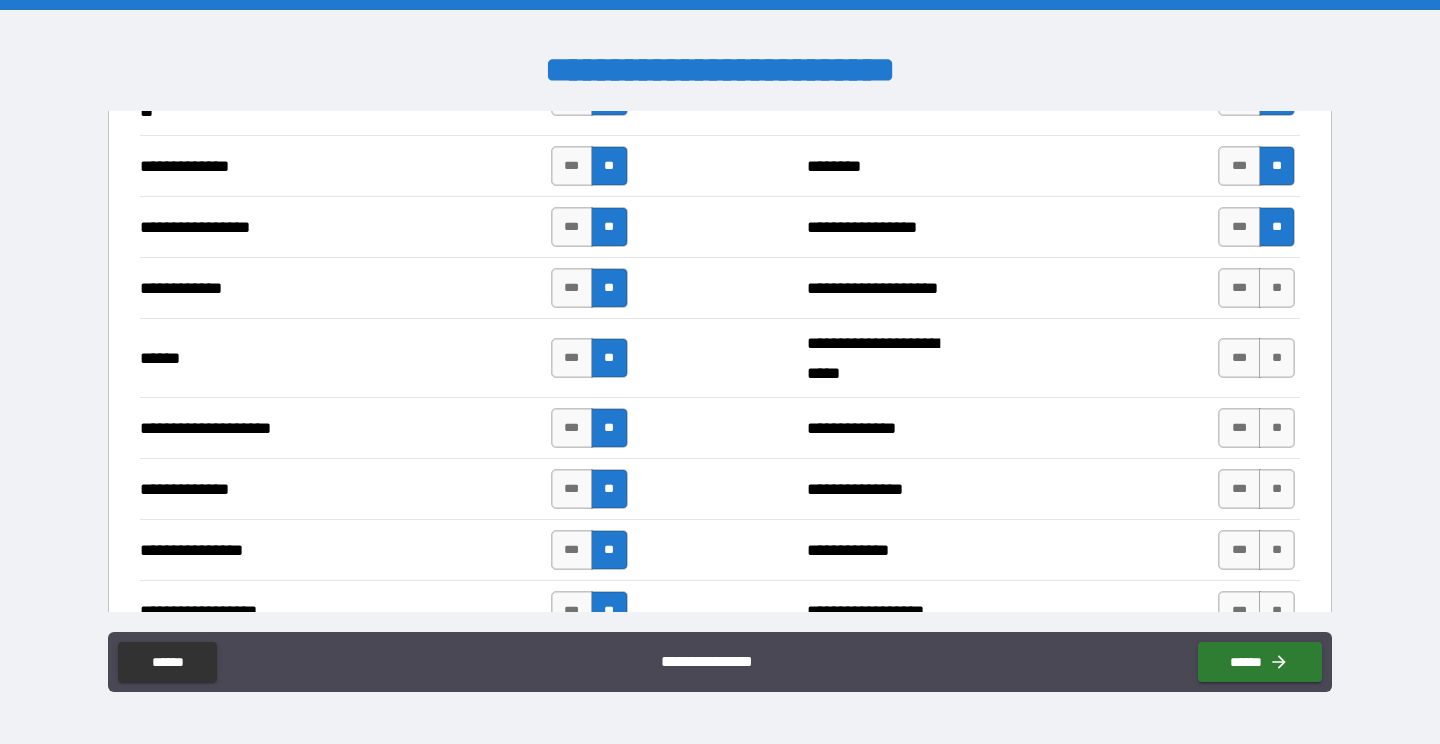 scroll, scrollTop: 2848, scrollLeft: 0, axis: vertical 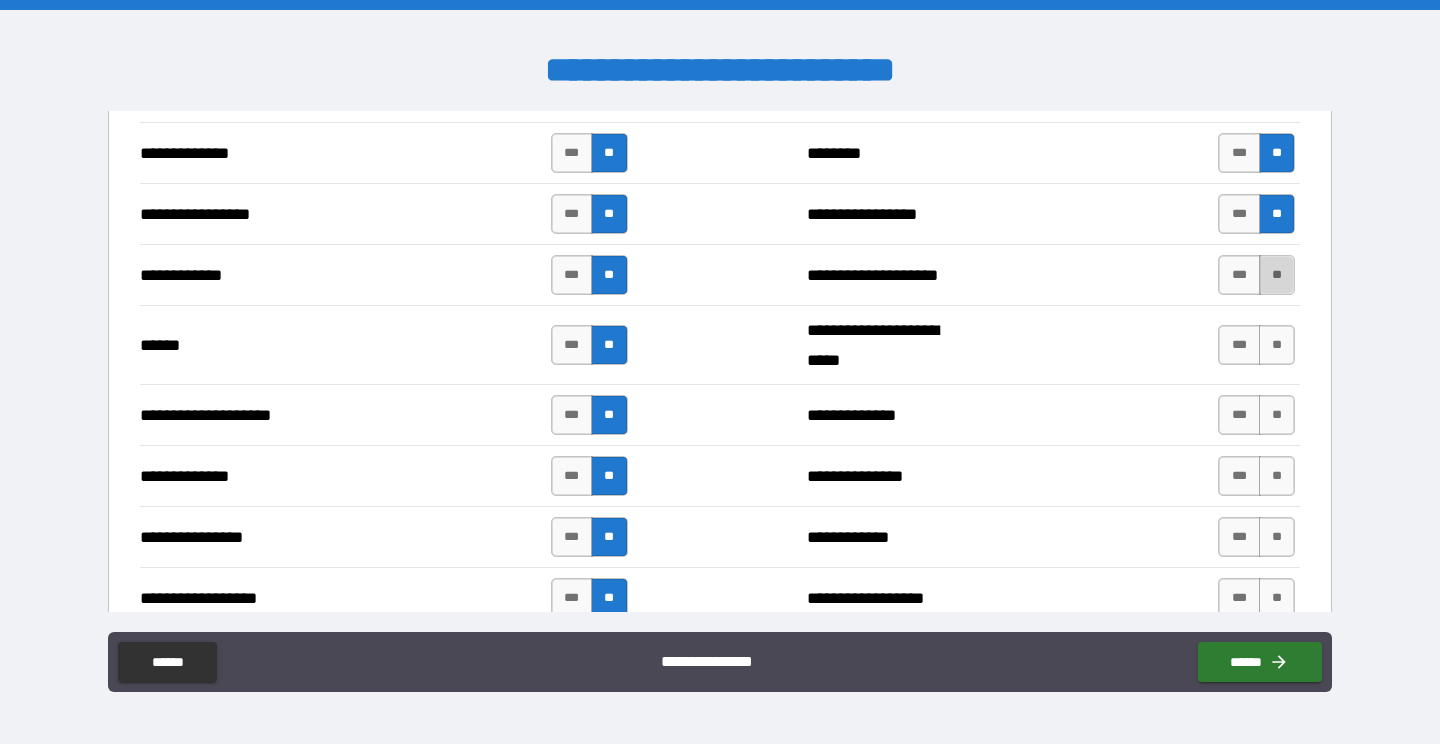 click on "**" at bounding box center [1277, 275] 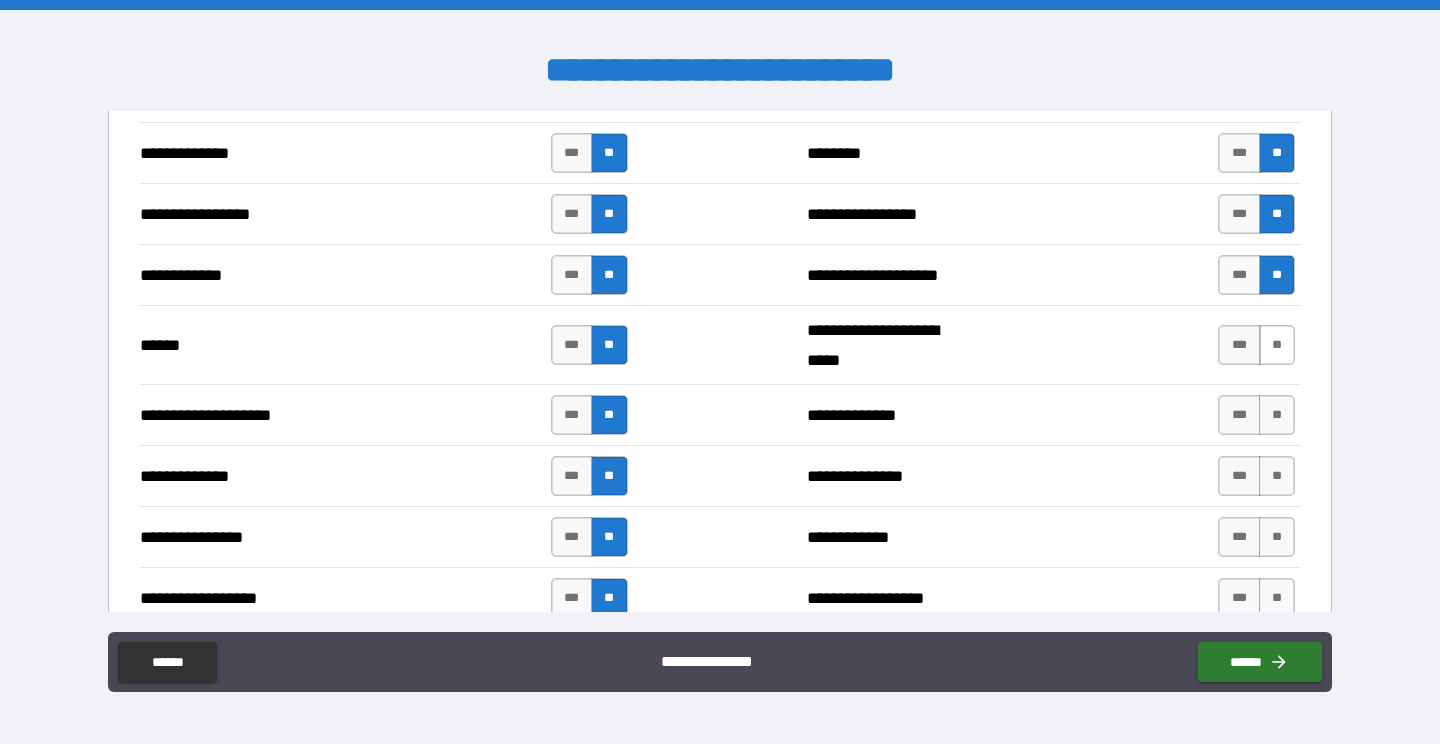 click on "**" at bounding box center [1277, 345] 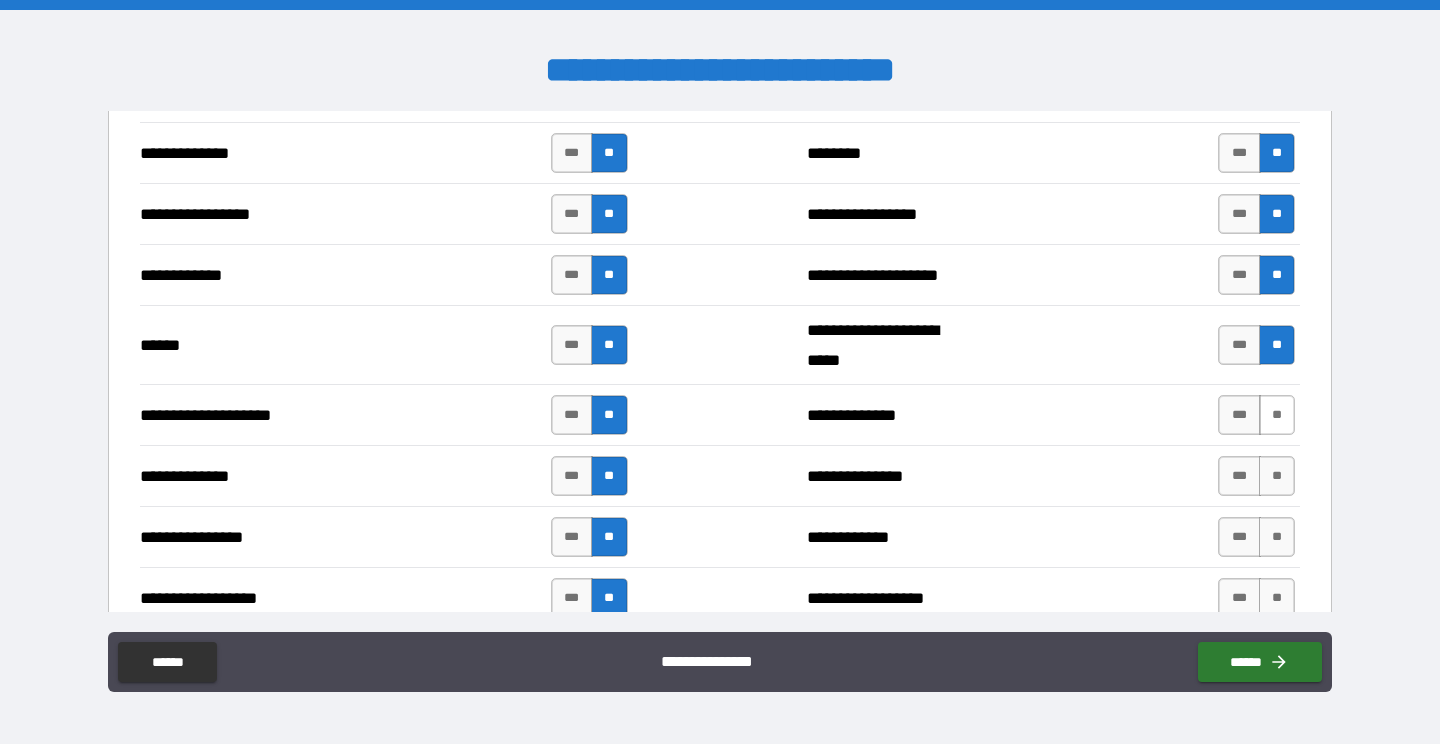click on "**" at bounding box center [1277, 415] 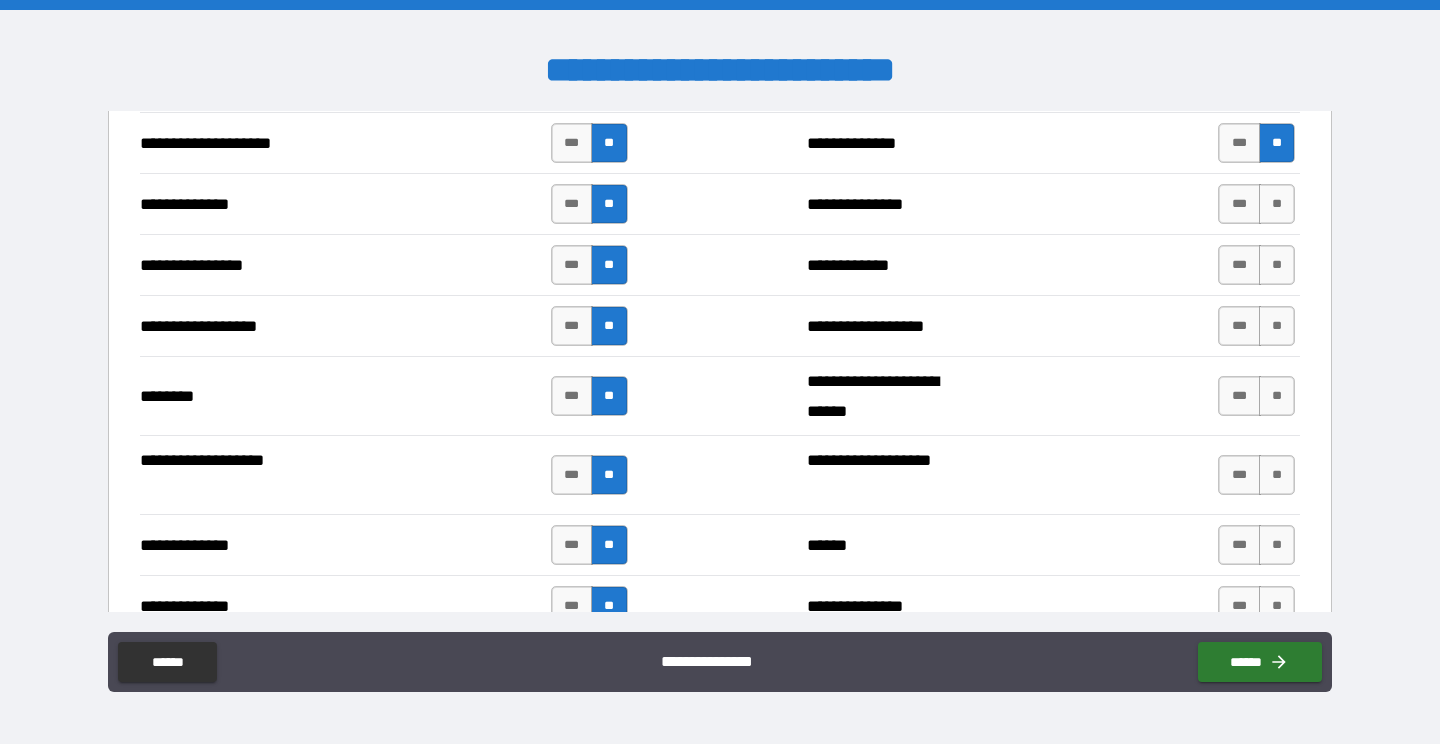 scroll, scrollTop: 3136, scrollLeft: 0, axis: vertical 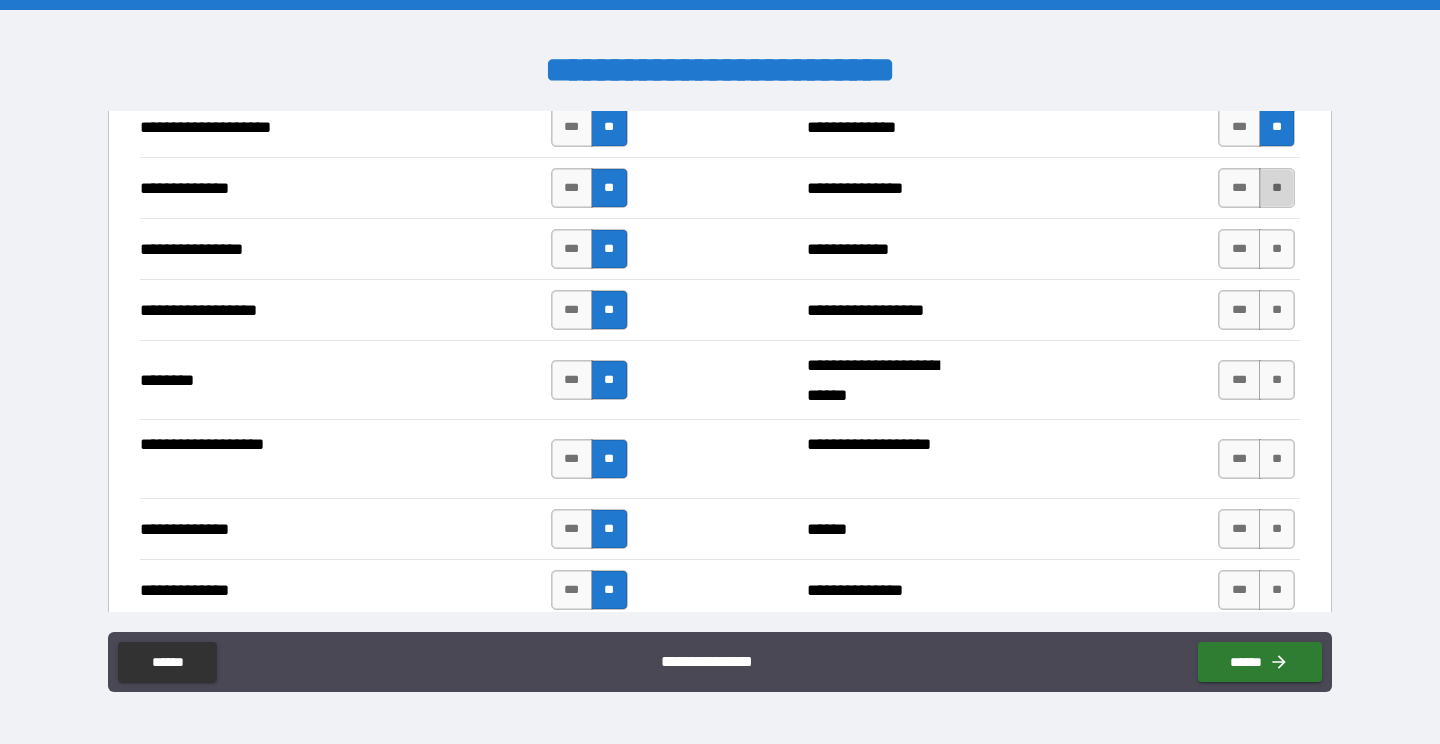click on "**" at bounding box center [1277, 188] 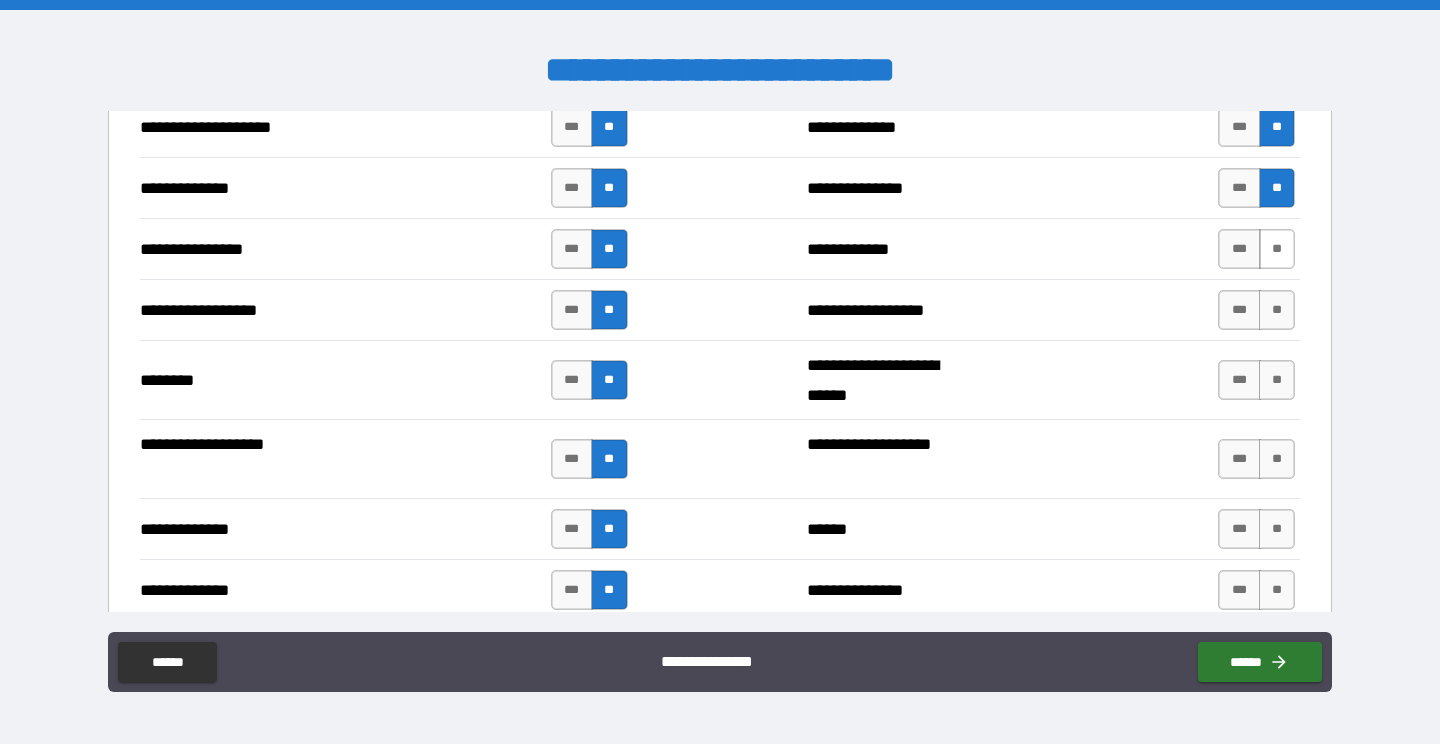 click on "**" at bounding box center (1277, 249) 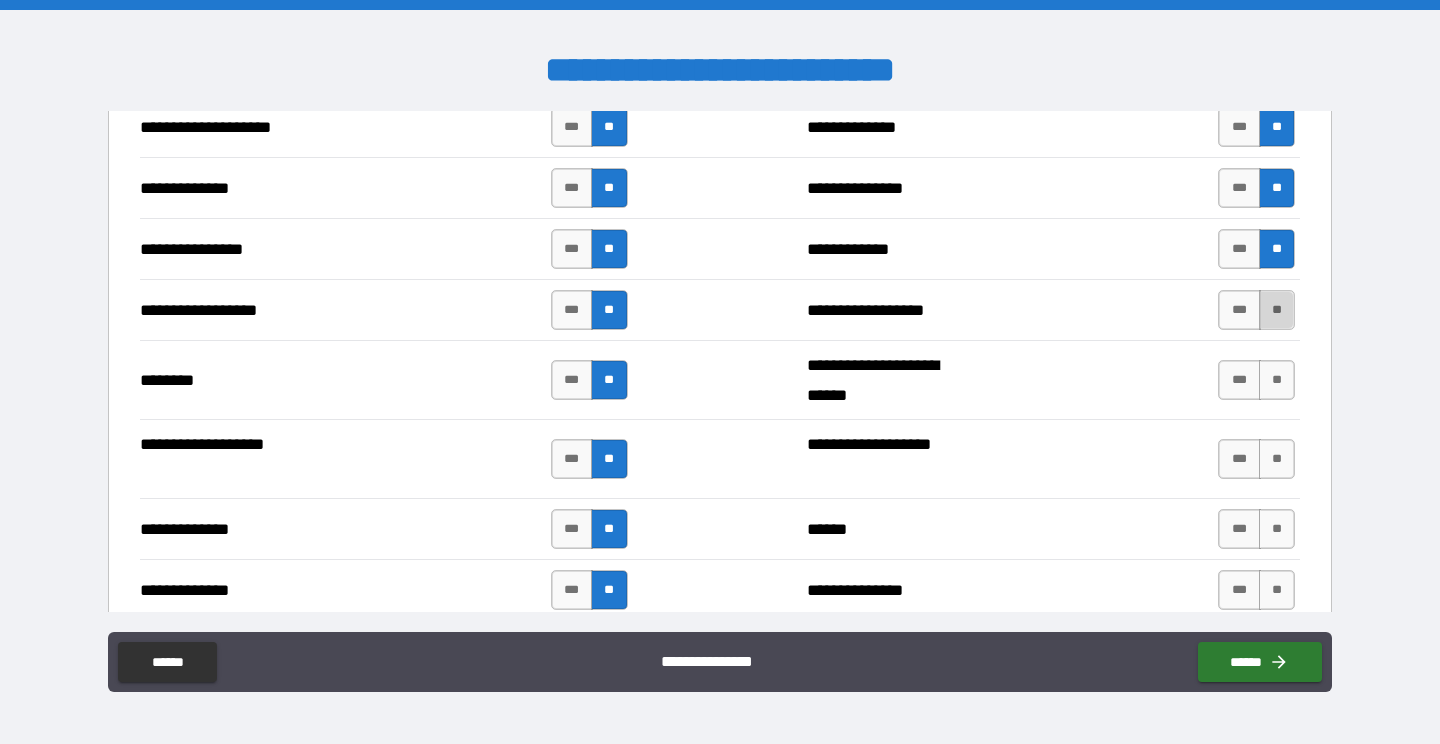 click on "**" at bounding box center [1277, 310] 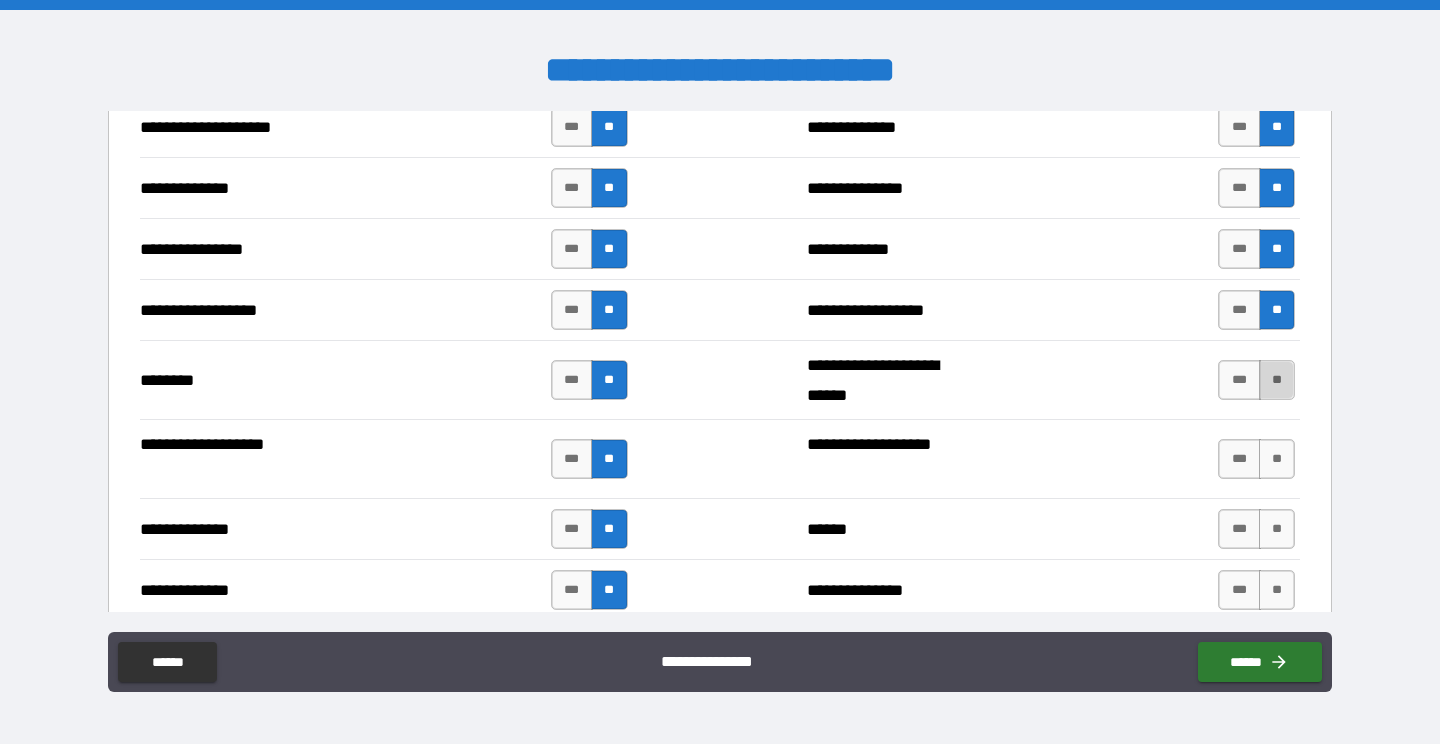 click on "**" at bounding box center [1277, 380] 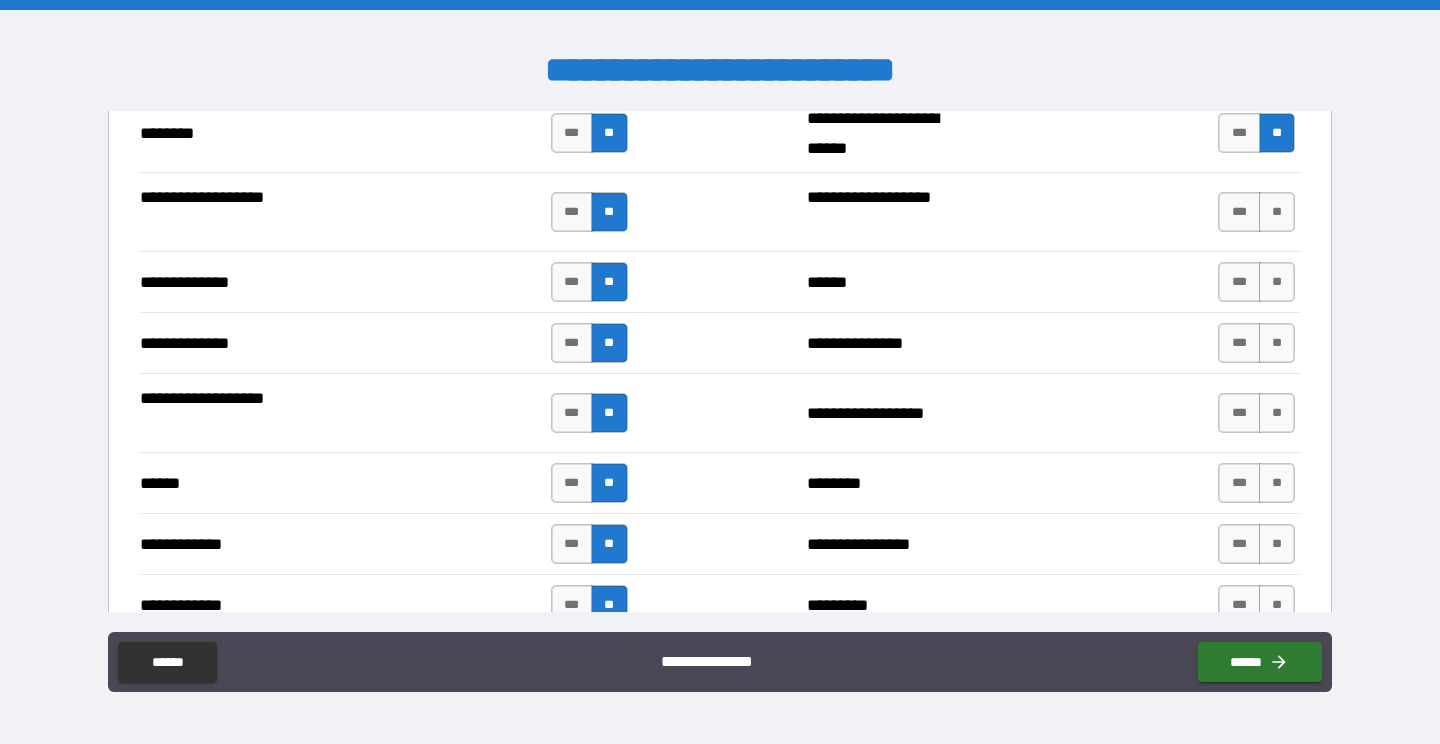 scroll, scrollTop: 3432, scrollLeft: 0, axis: vertical 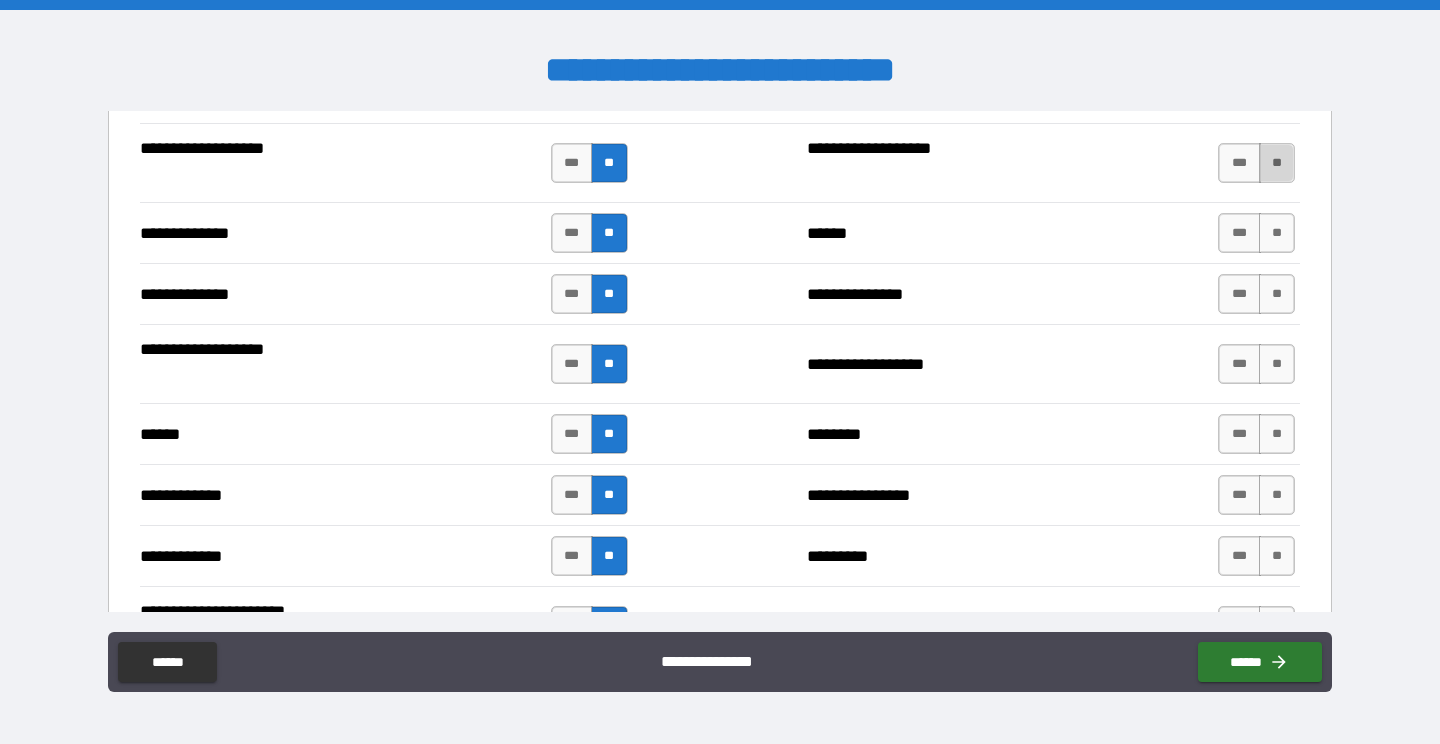 click on "**" at bounding box center (1277, 163) 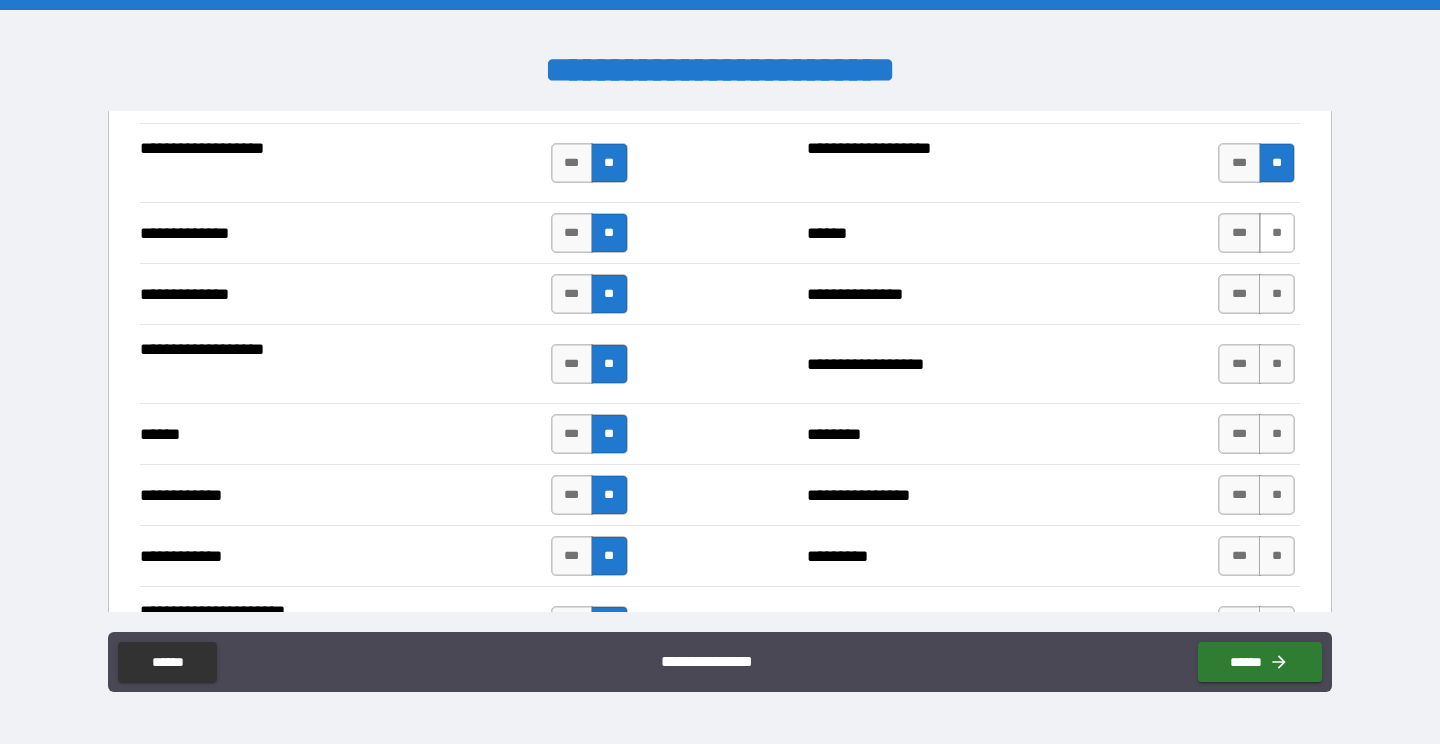 click on "**" at bounding box center [1277, 233] 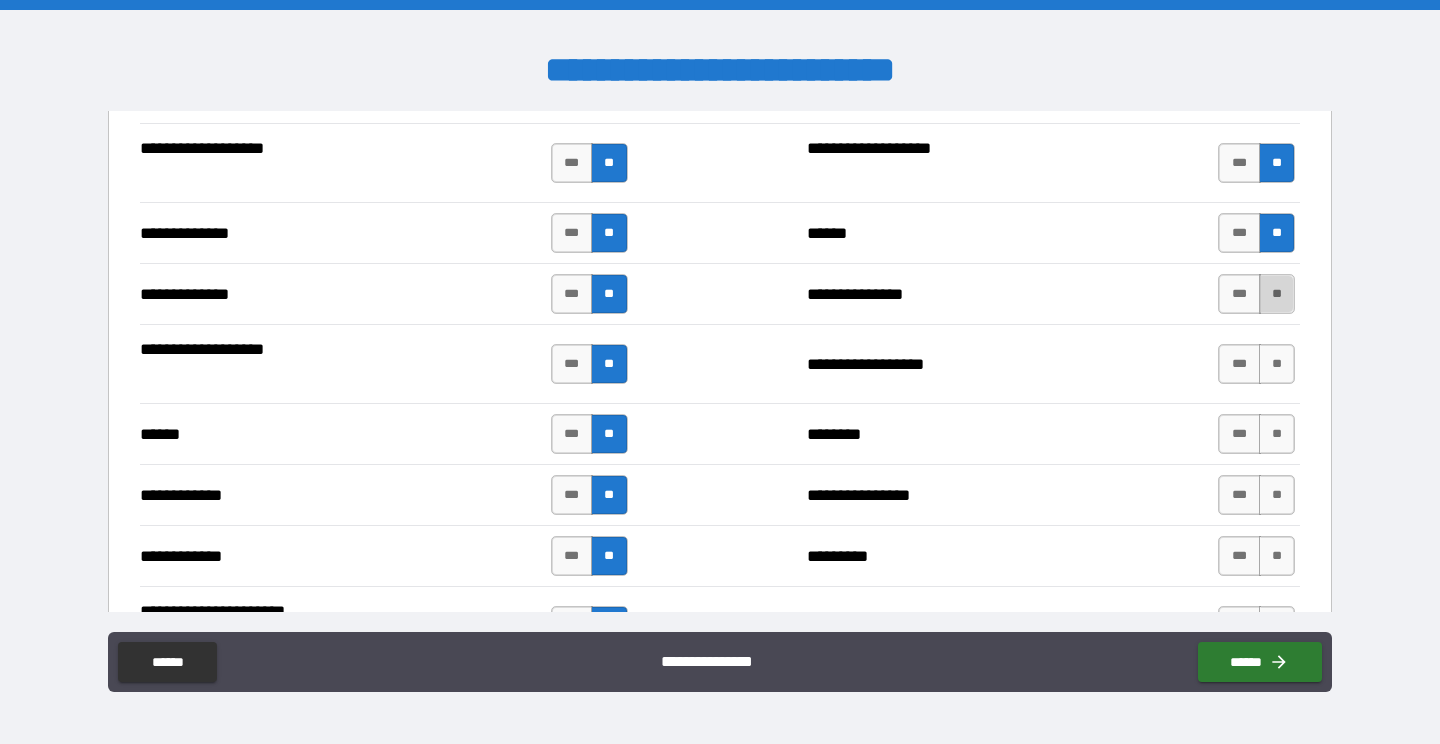click on "**" at bounding box center [1277, 294] 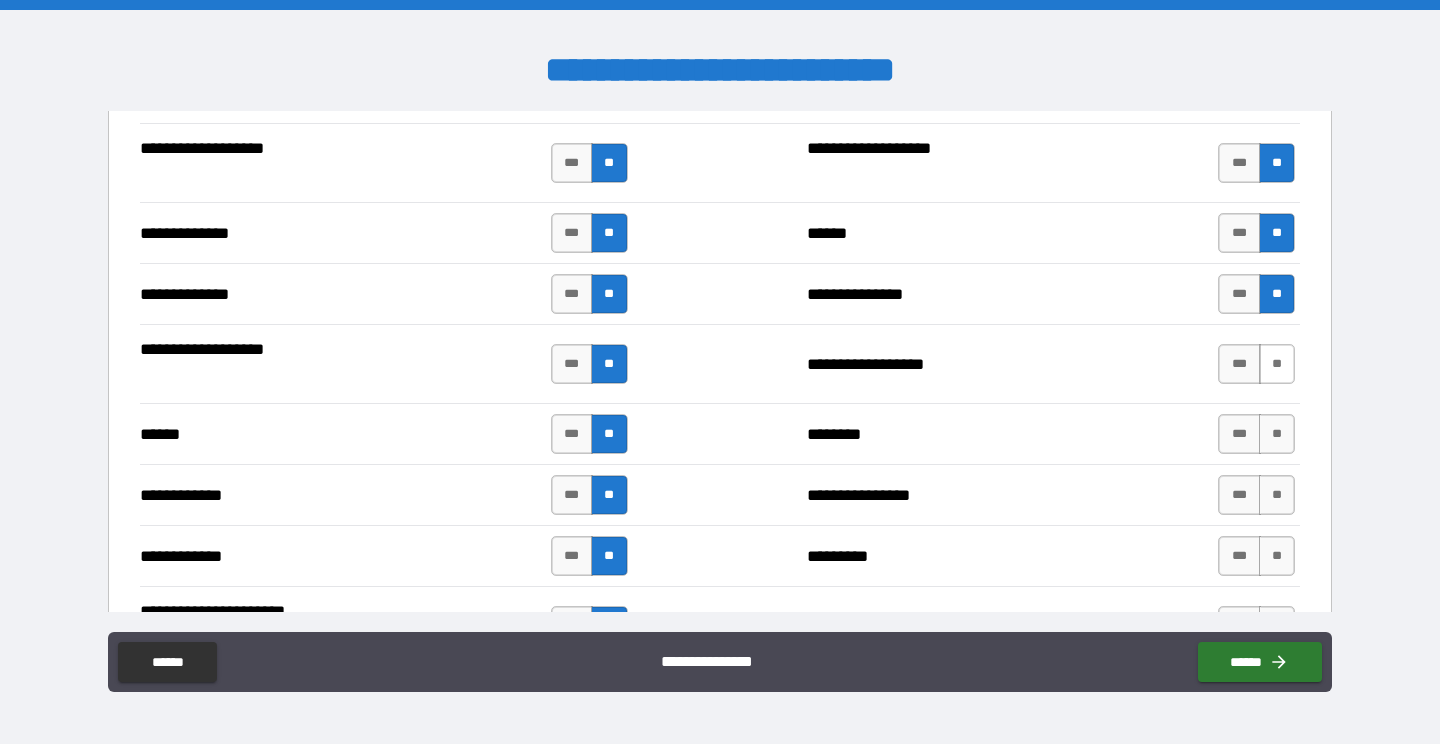 click on "**" at bounding box center (1277, 364) 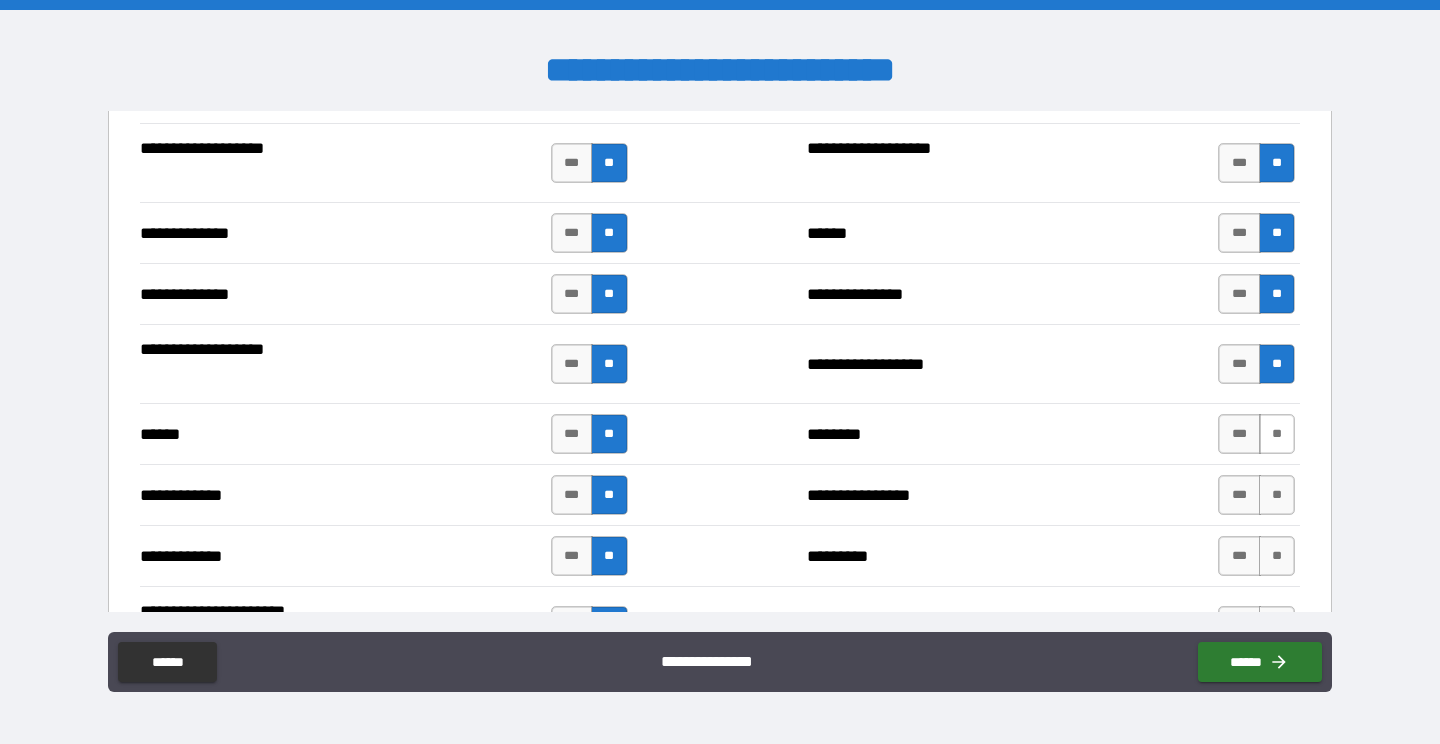 click on "**" at bounding box center [1277, 434] 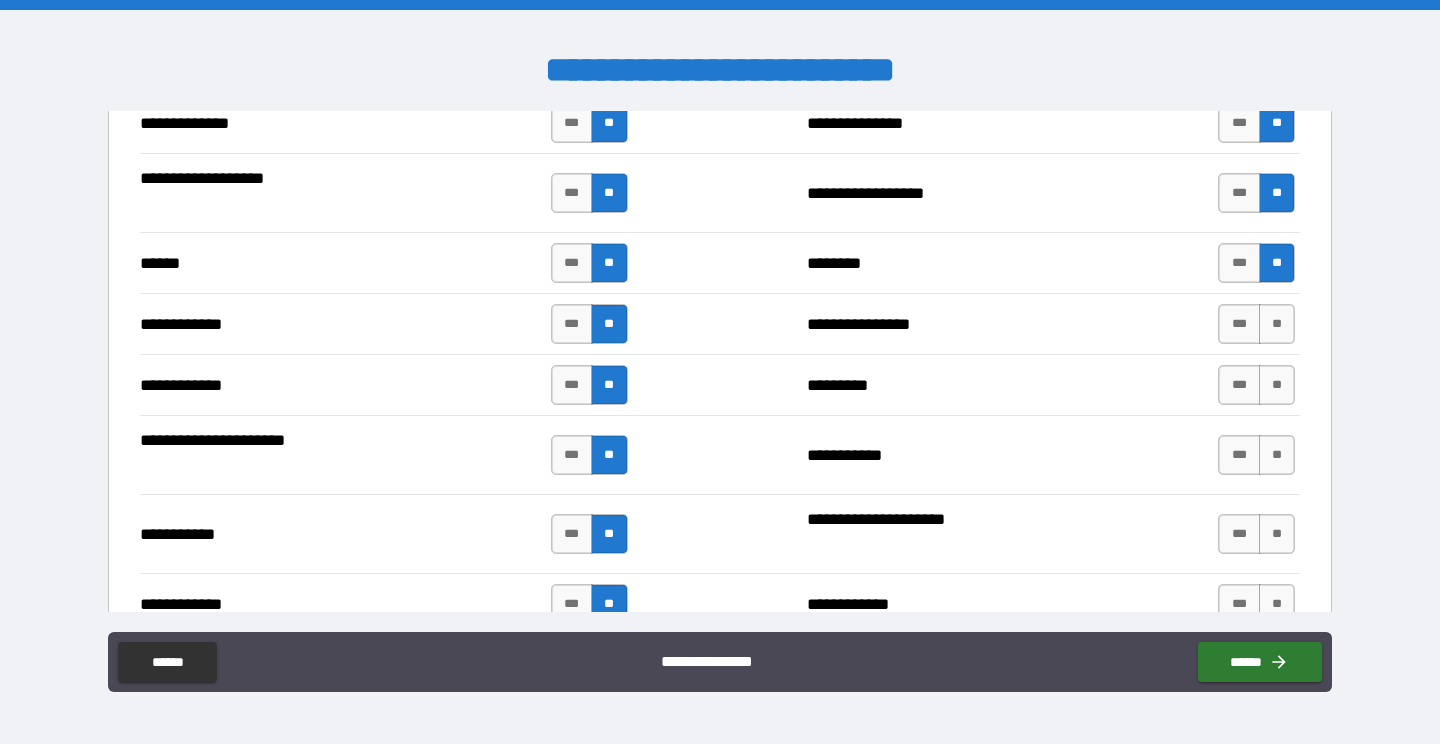 scroll, scrollTop: 3642, scrollLeft: 0, axis: vertical 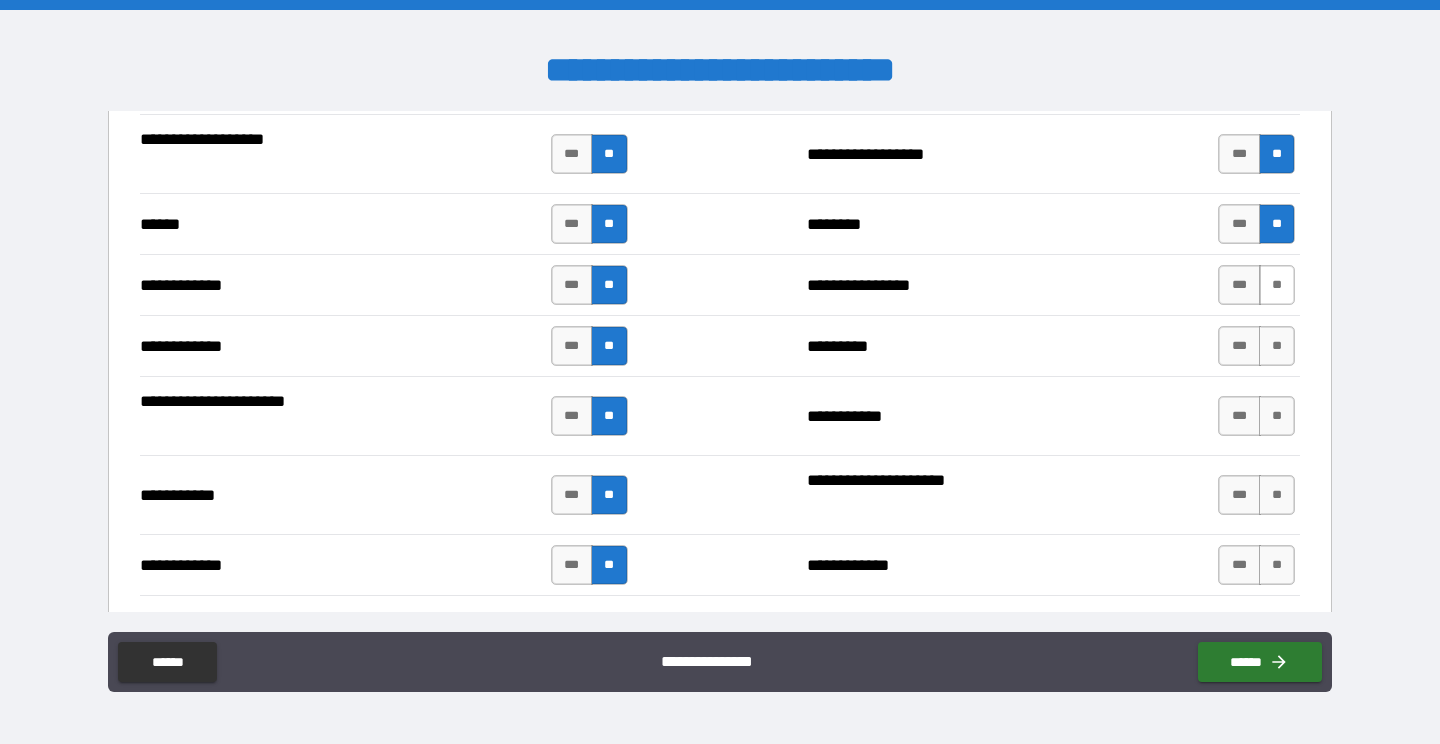 click on "**" at bounding box center [1277, 285] 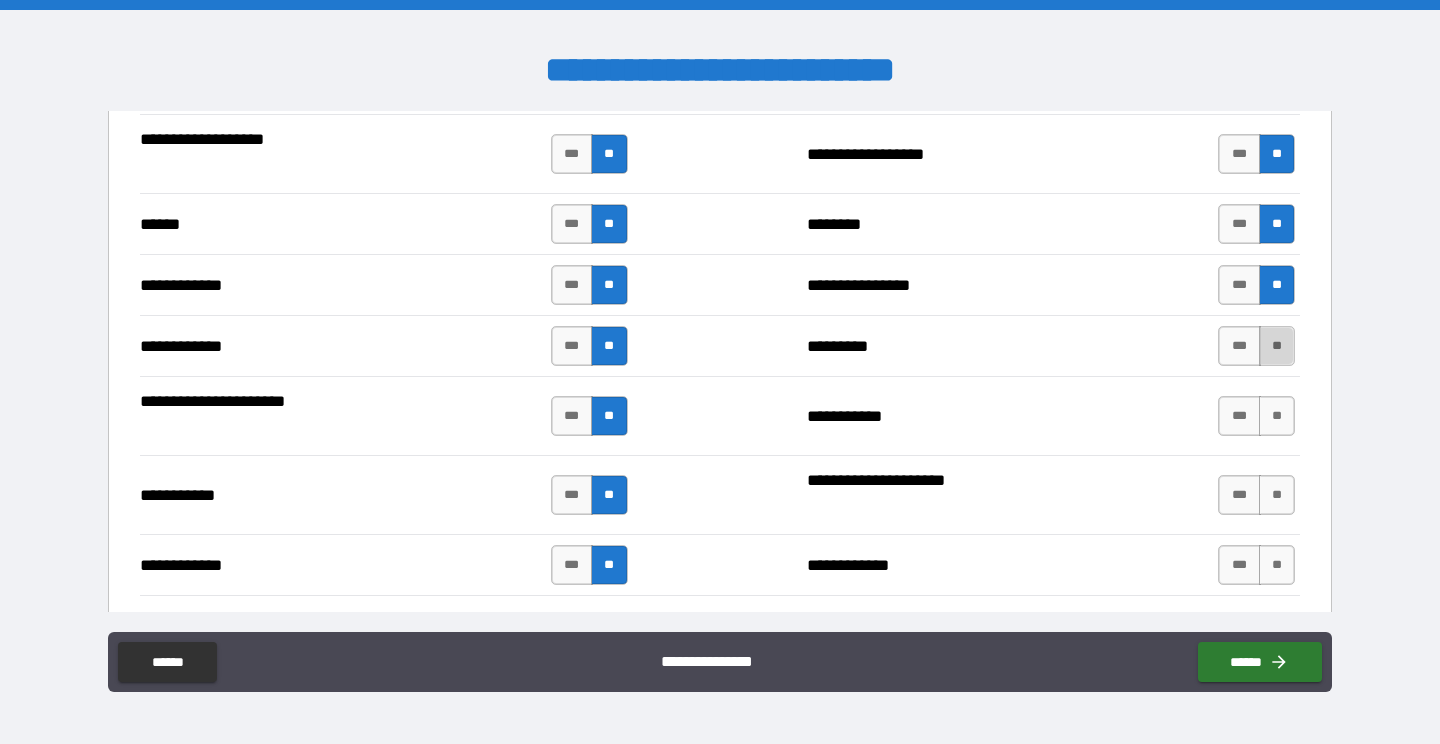 click on "**" at bounding box center (1277, 346) 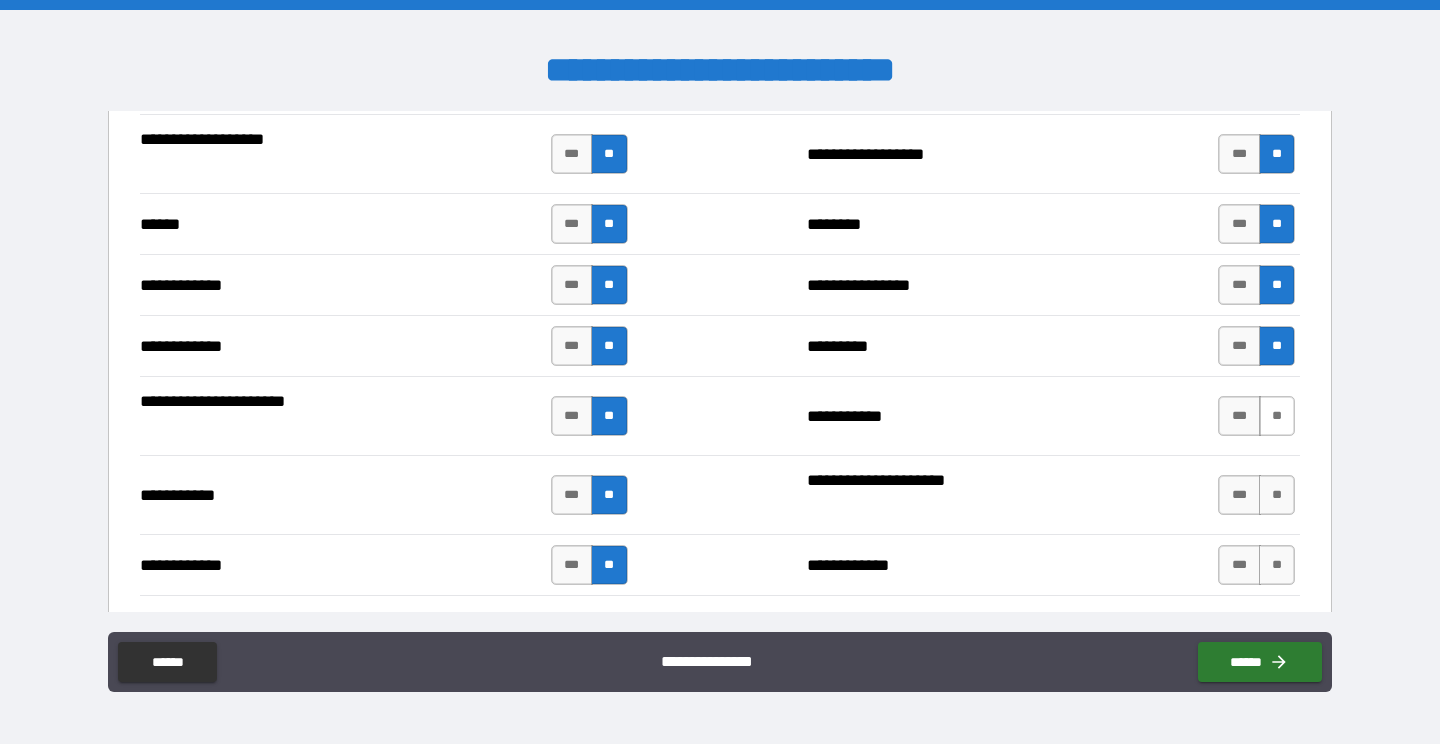 click on "**" at bounding box center [1277, 416] 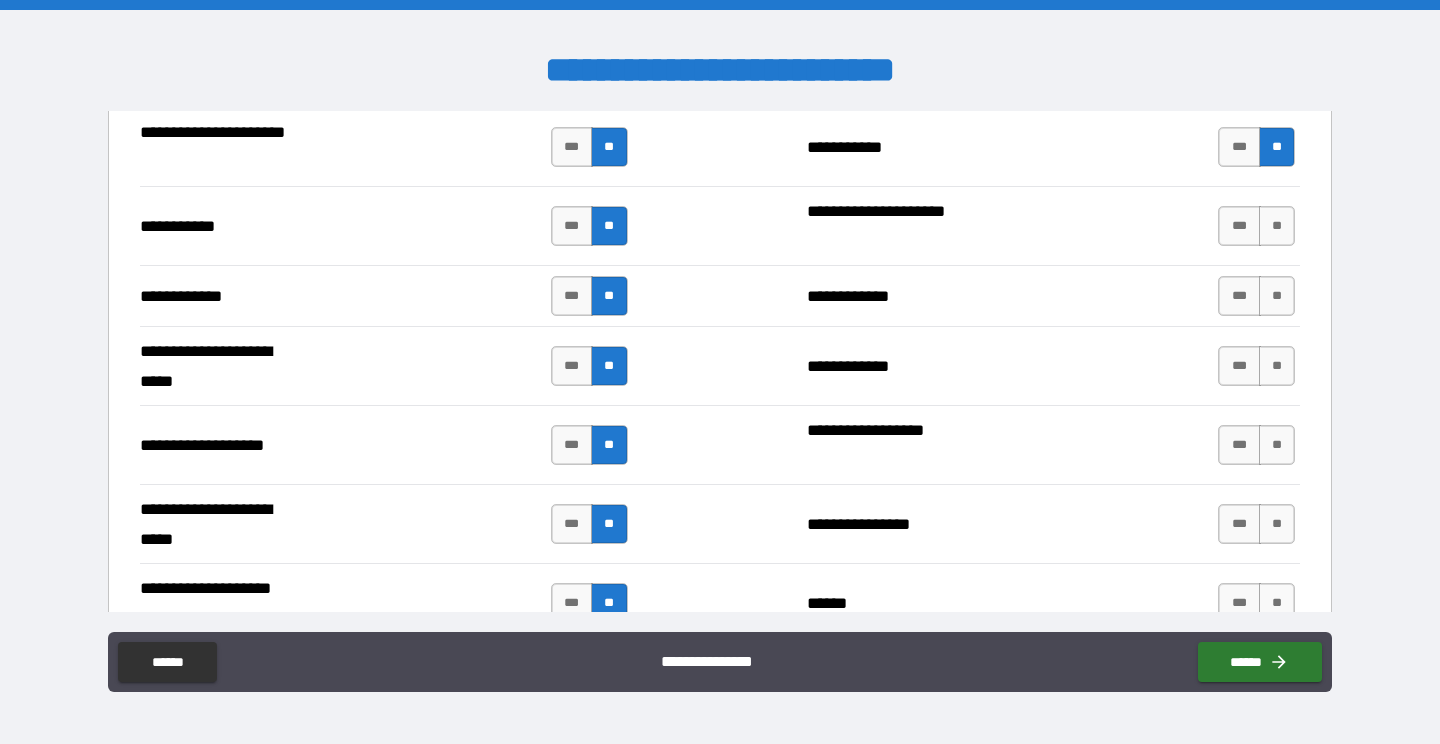 scroll, scrollTop: 3952, scrollLeft: 0, axis: vertical 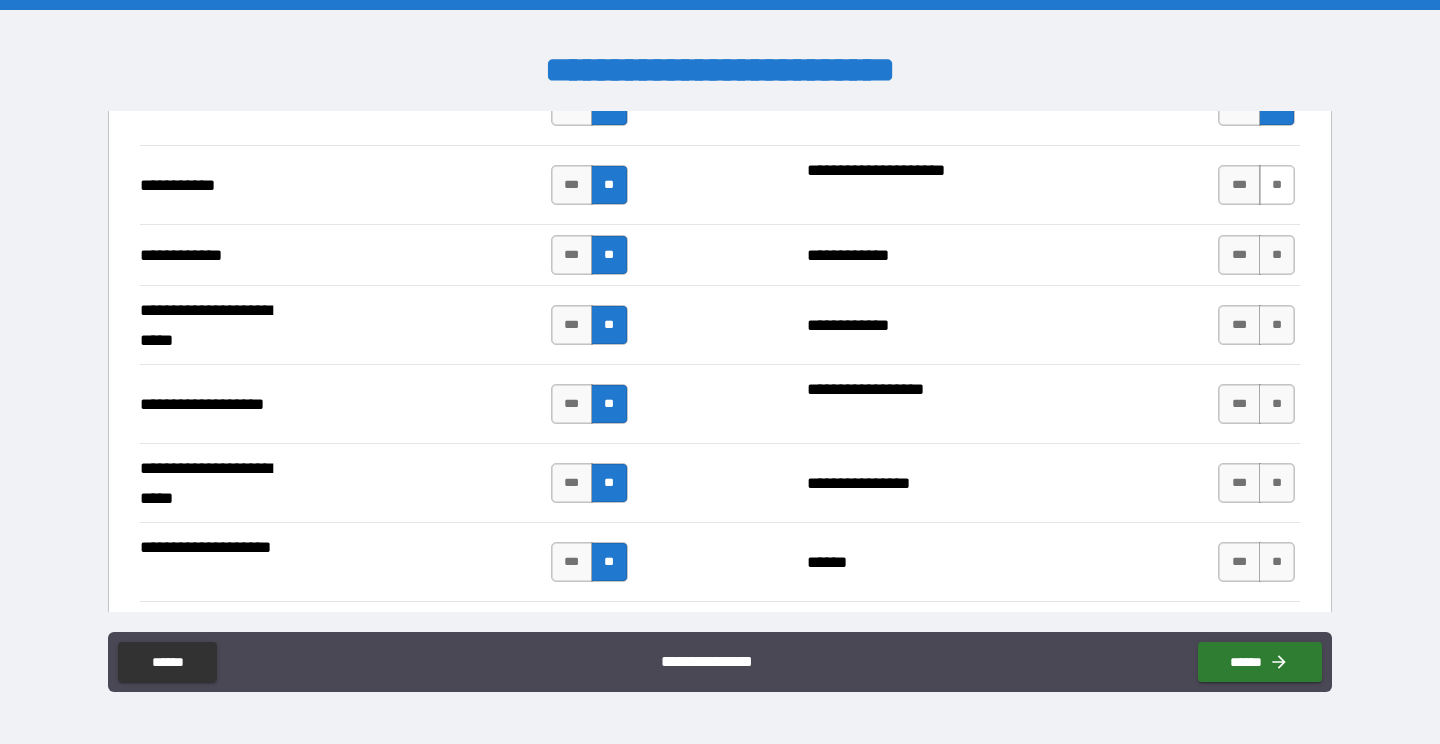 click on "**" at bounding box center (1277, 185) 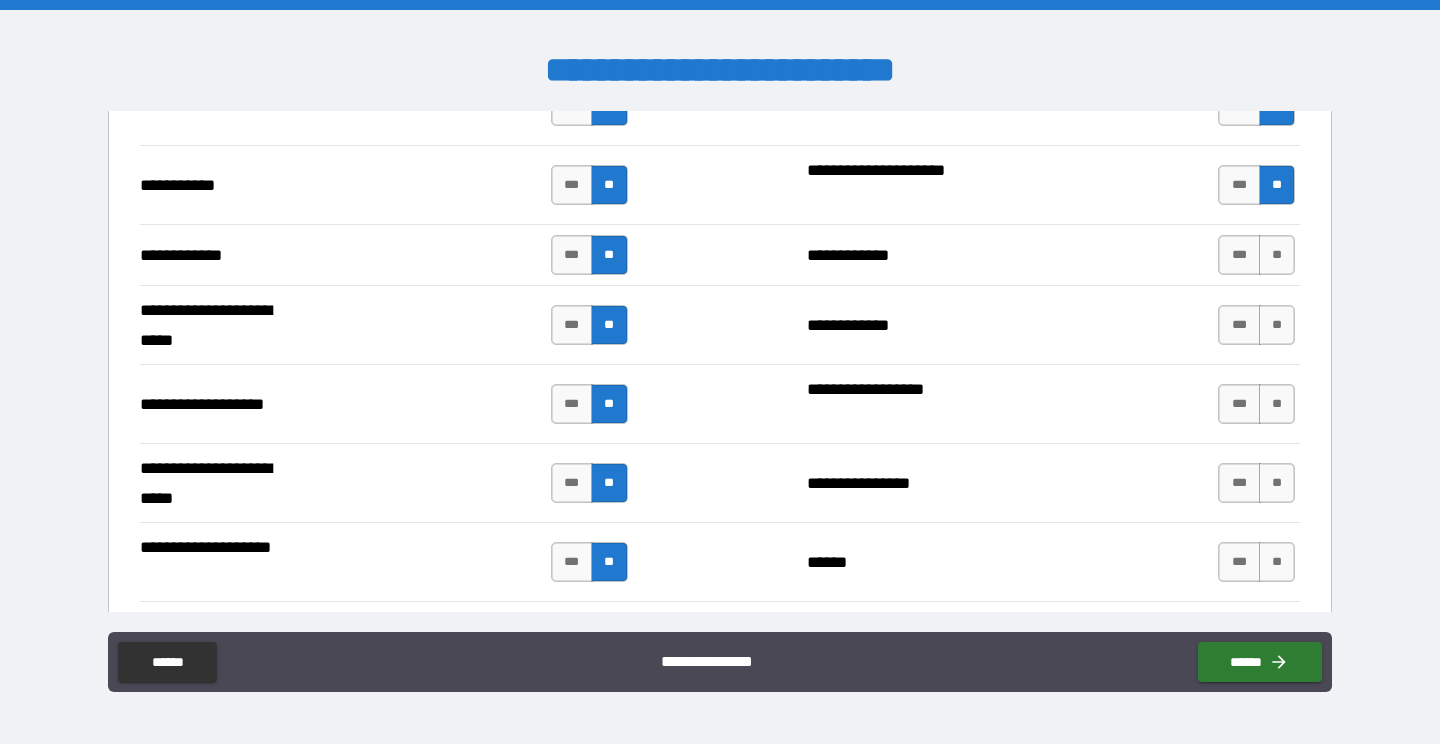 click on "**********" at bounding box center (720, 254) 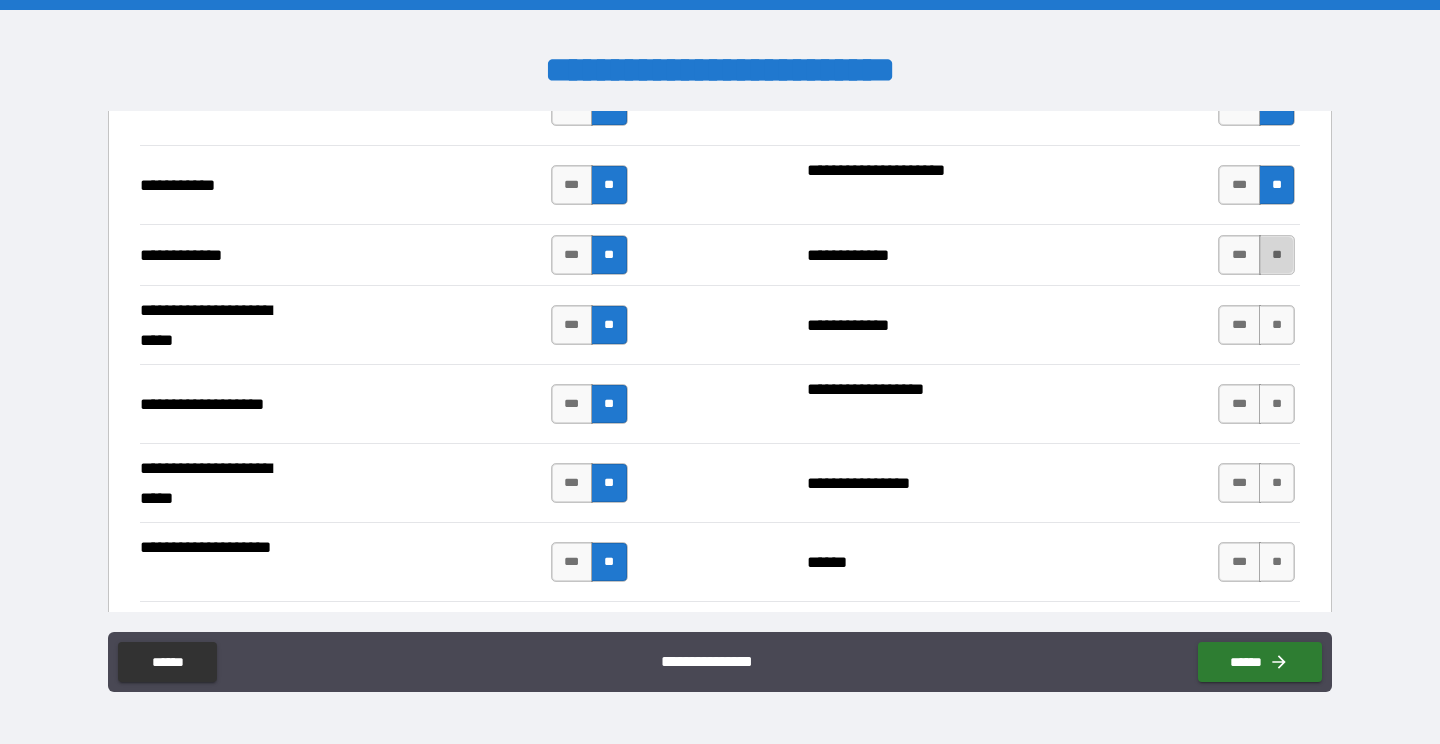 click on "**" at bounding box center (1277, 255) 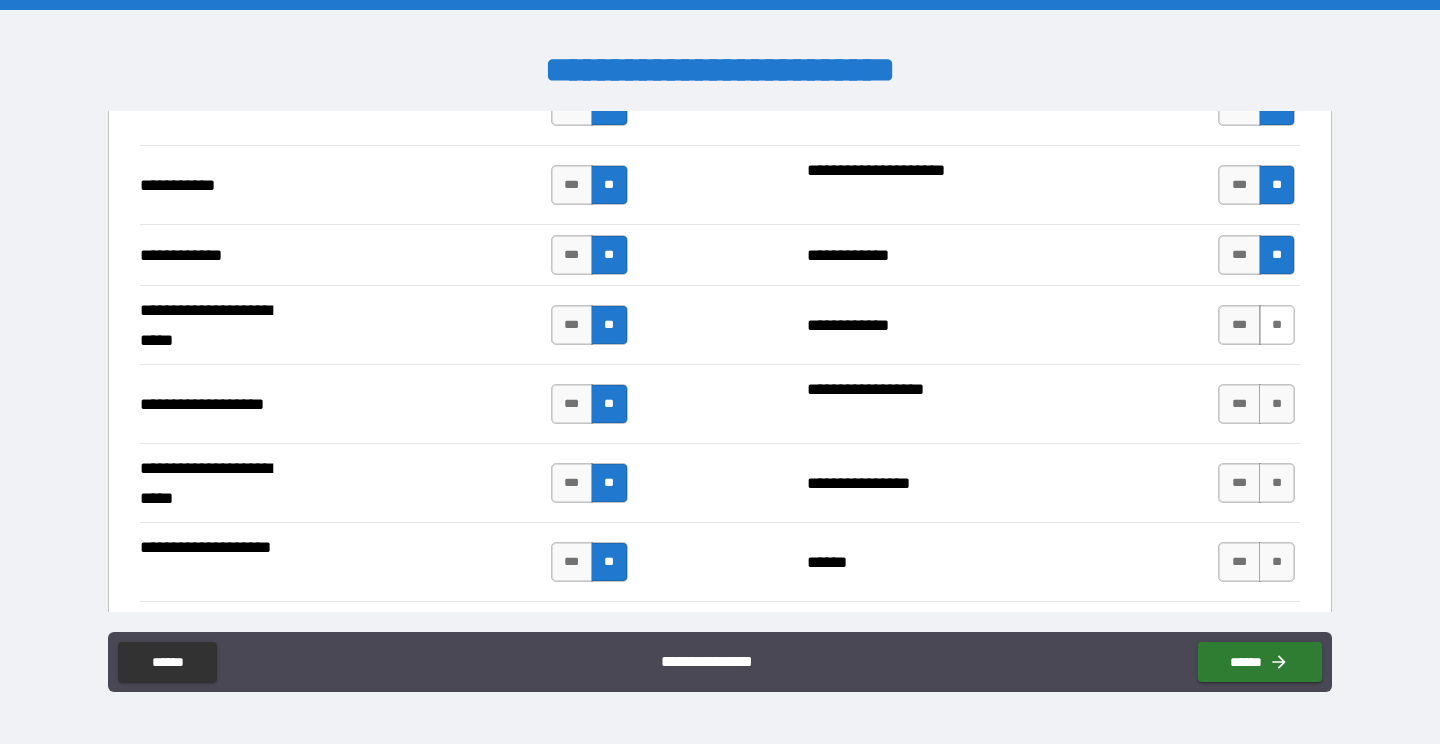 click on "**" at bounding box center [1277, 325] 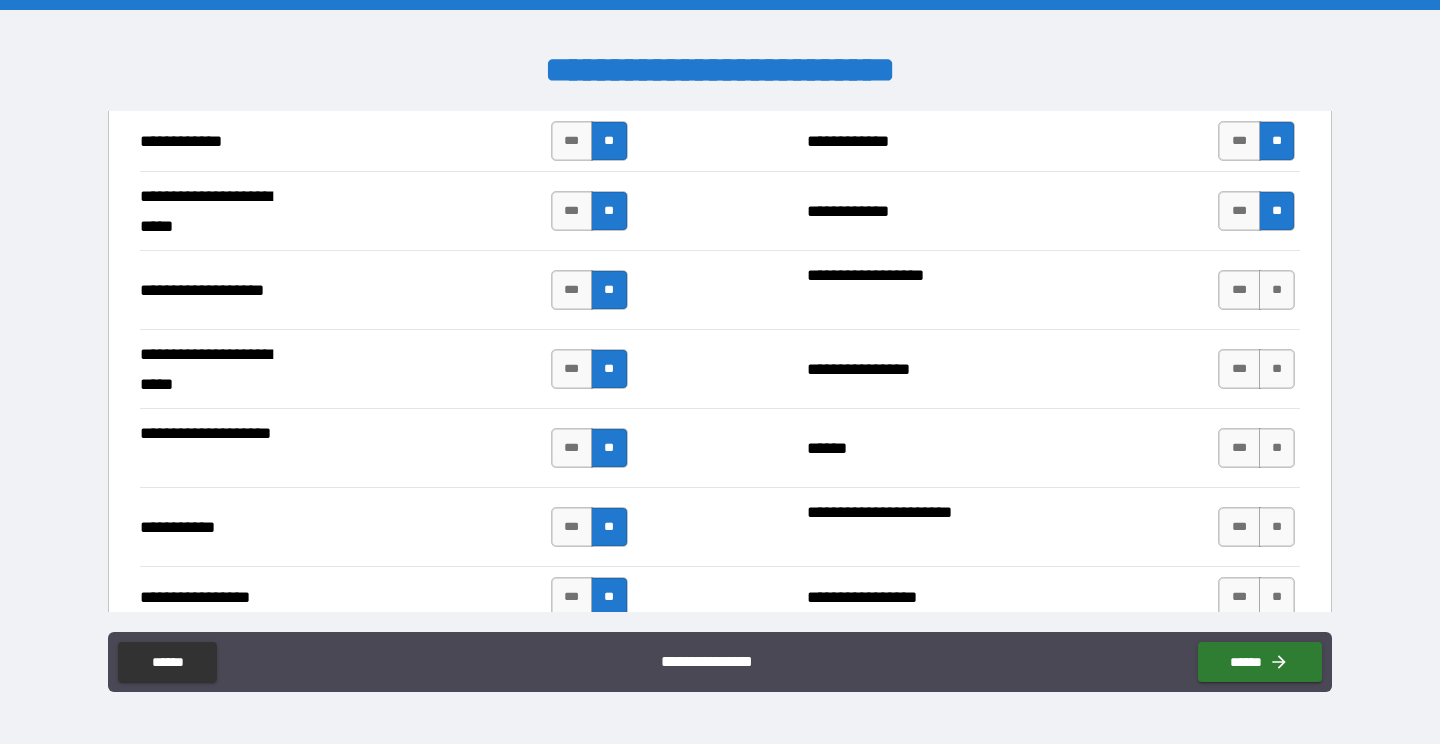 scroll, scrollTop: 4088, scrollLeft: 0, axis: vertical 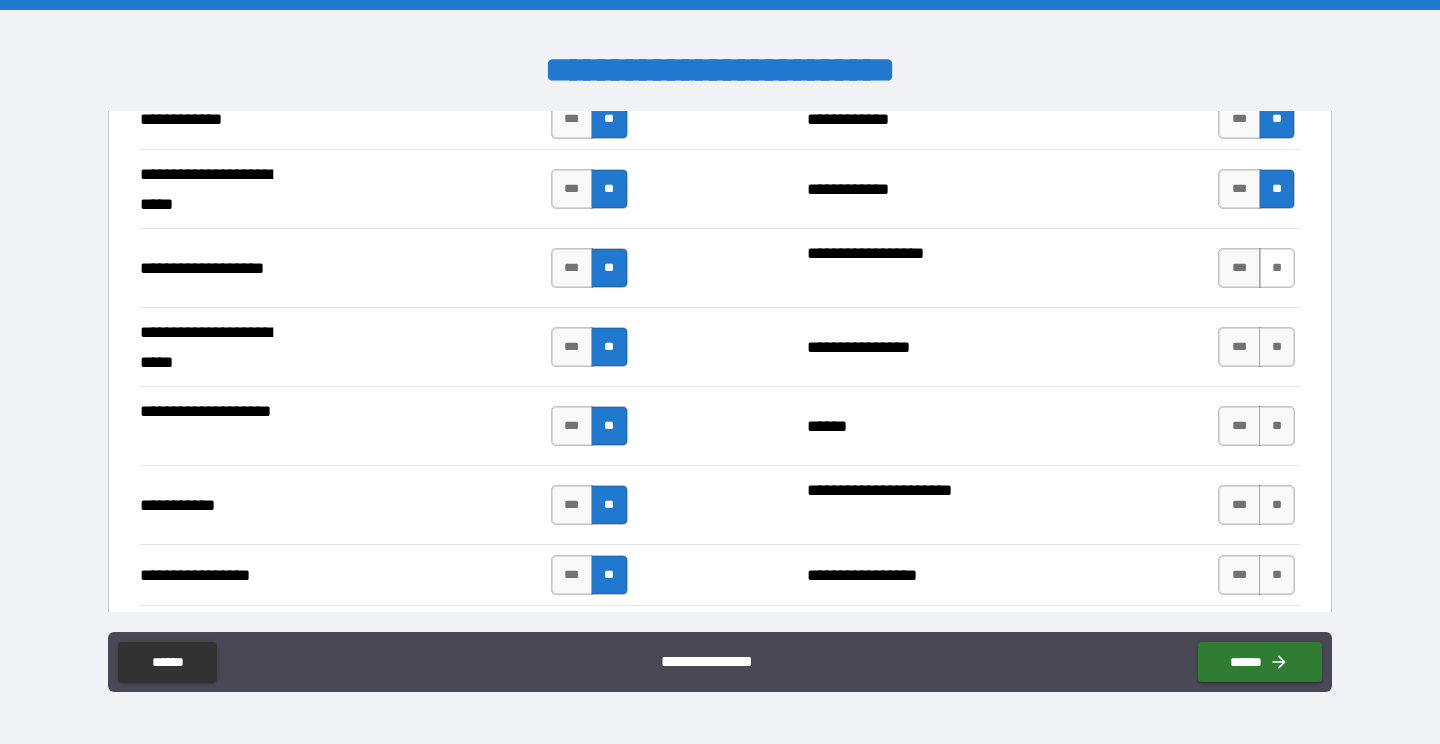 click on "**" at bounding box center [1277, 268] 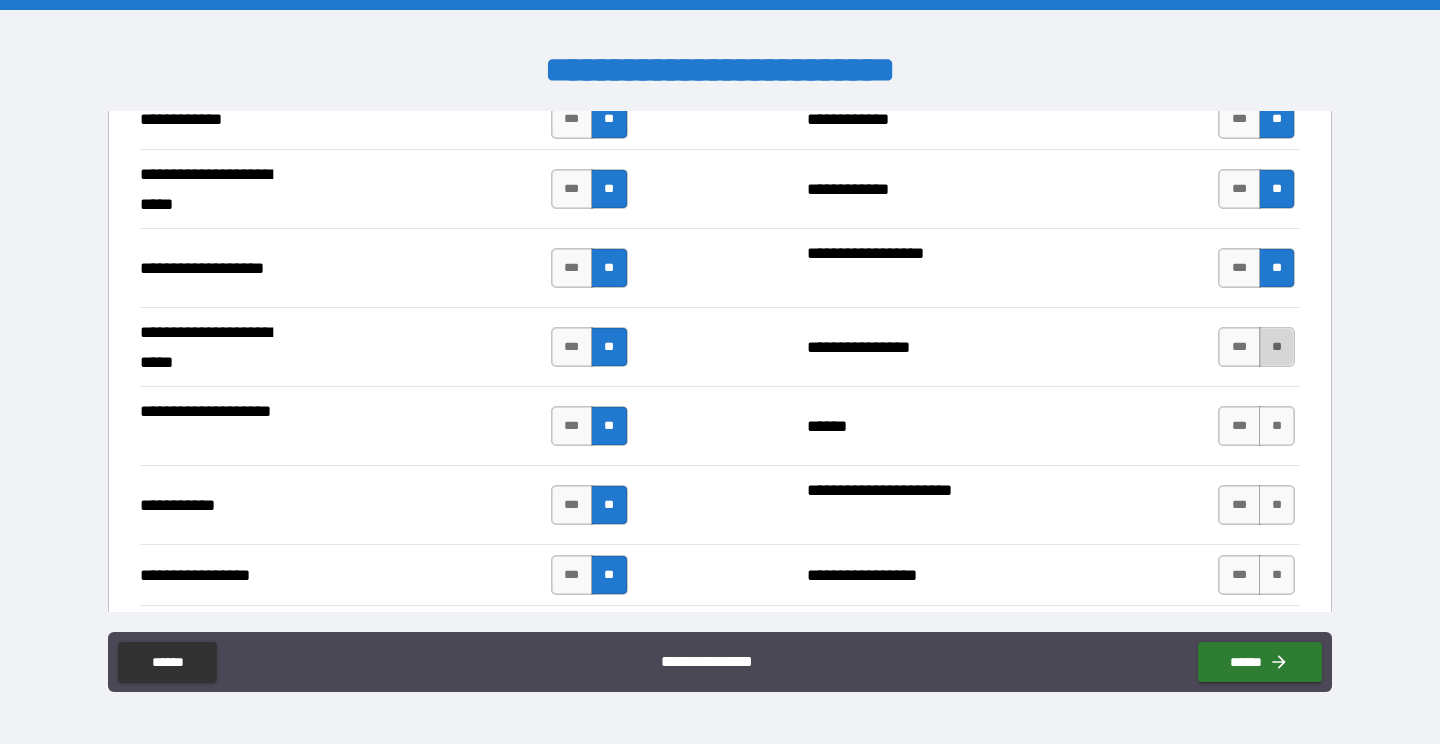 click on "**" at bounding box center (1277, 347) 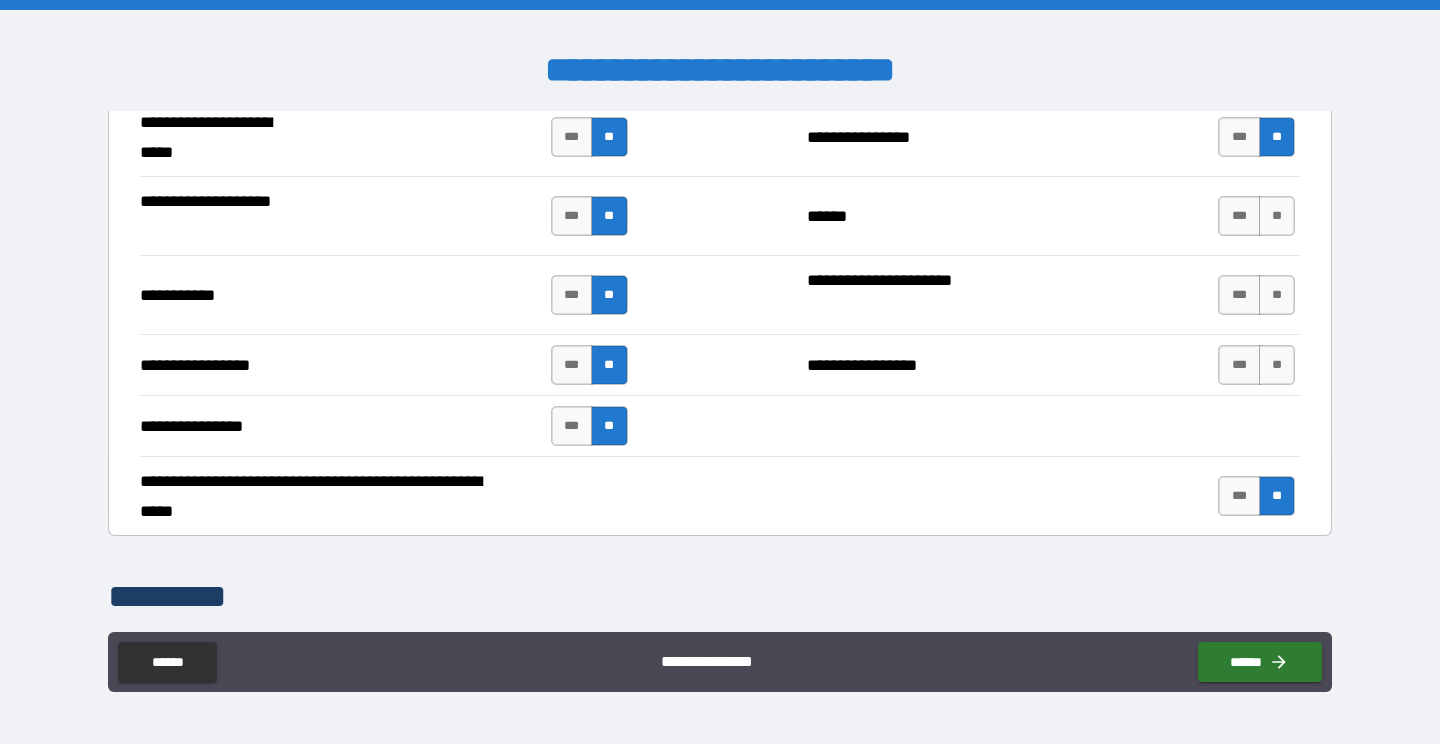 scroll, scrollTop: 4301, scrollLeft: 0, axis: vertical 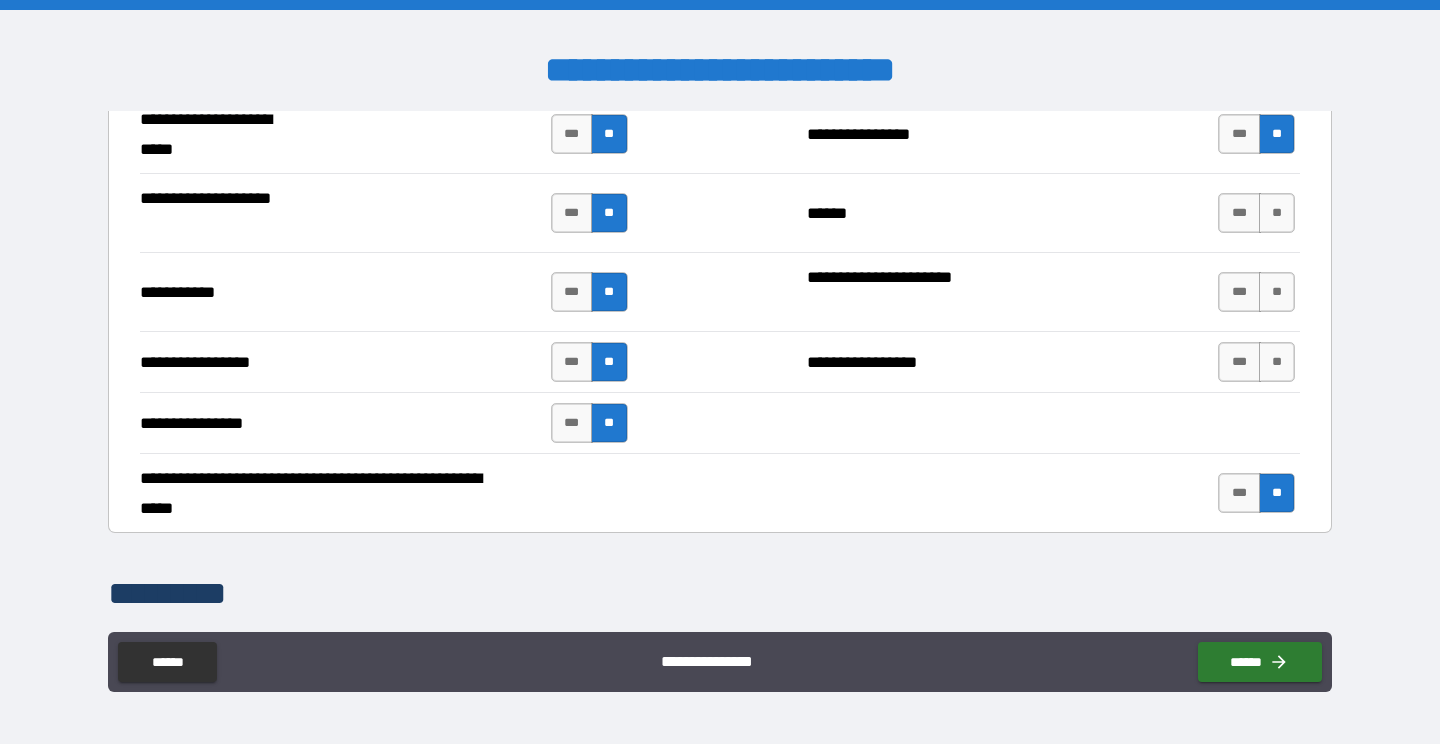 click on "**********" at bounding box center [720, 212] 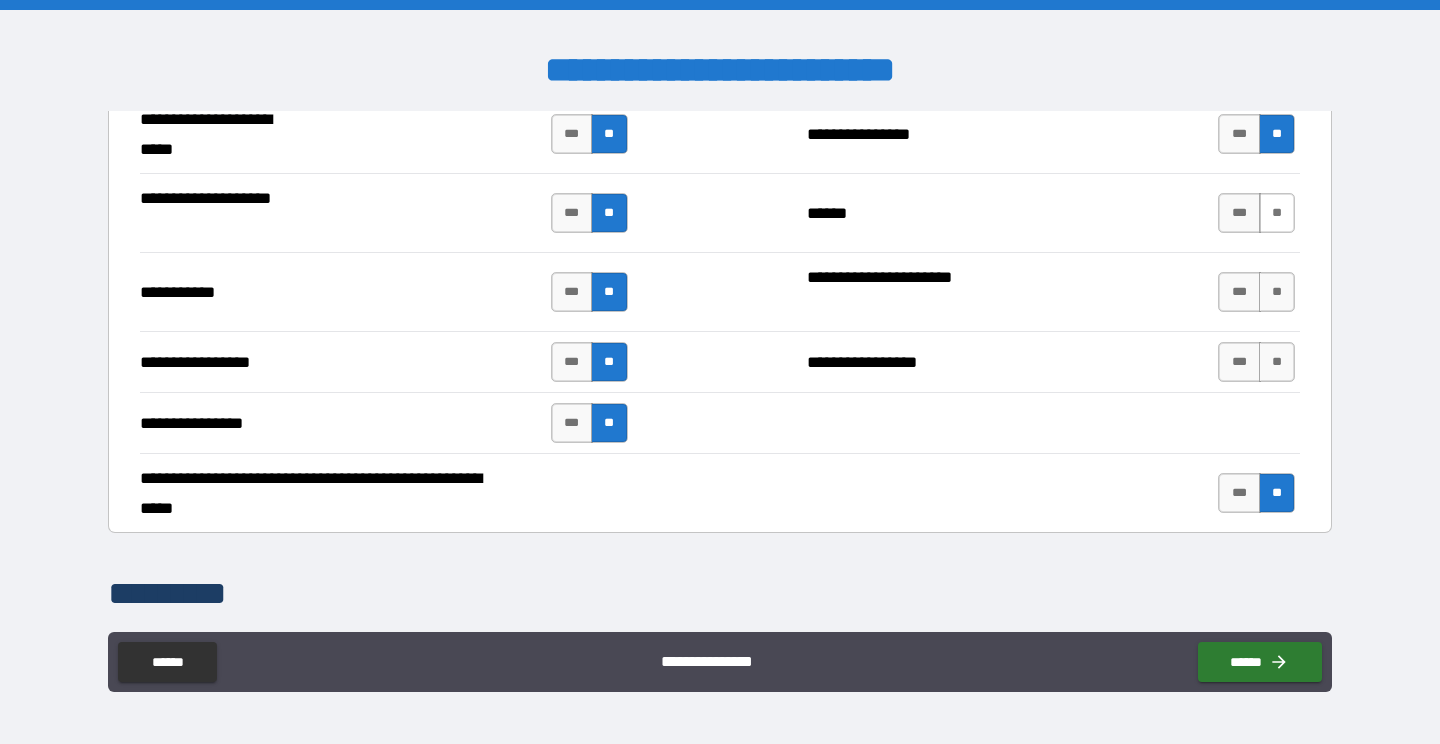 click on "**" at bounding box center (1277, 213) 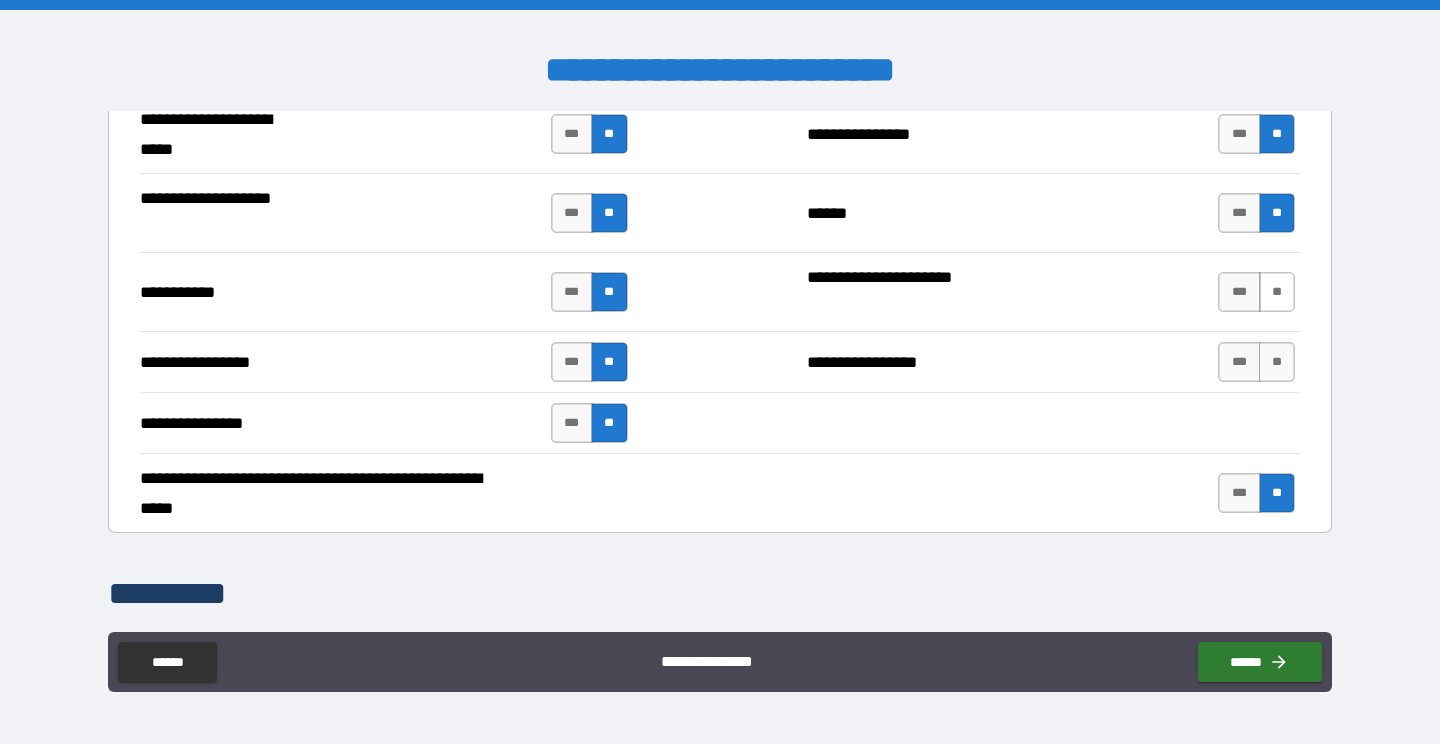 click on "**" at bounding box center (1277, 292) 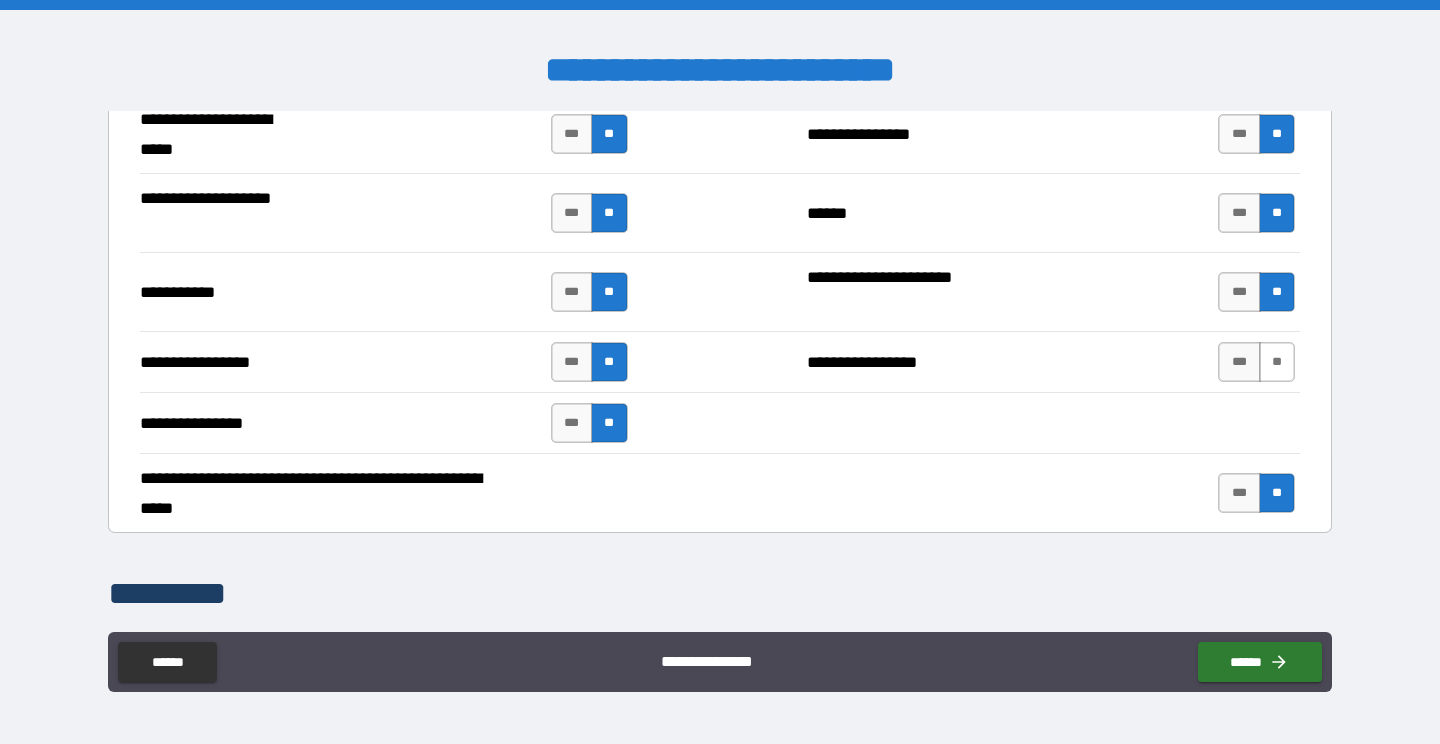click on "**" at bounding box center (1277, 362) 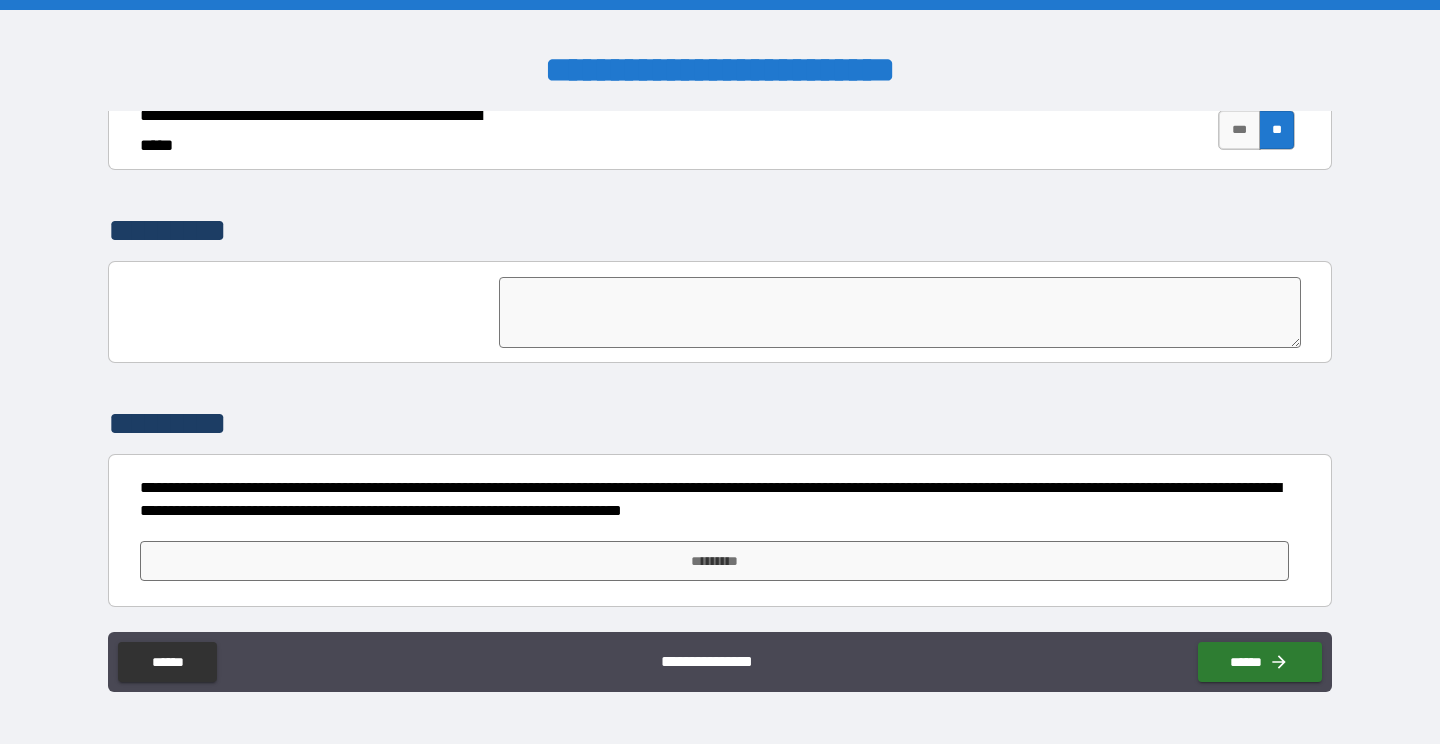 scroll, scrollTop: 4664, scrollLeft: 0, axis: vertical 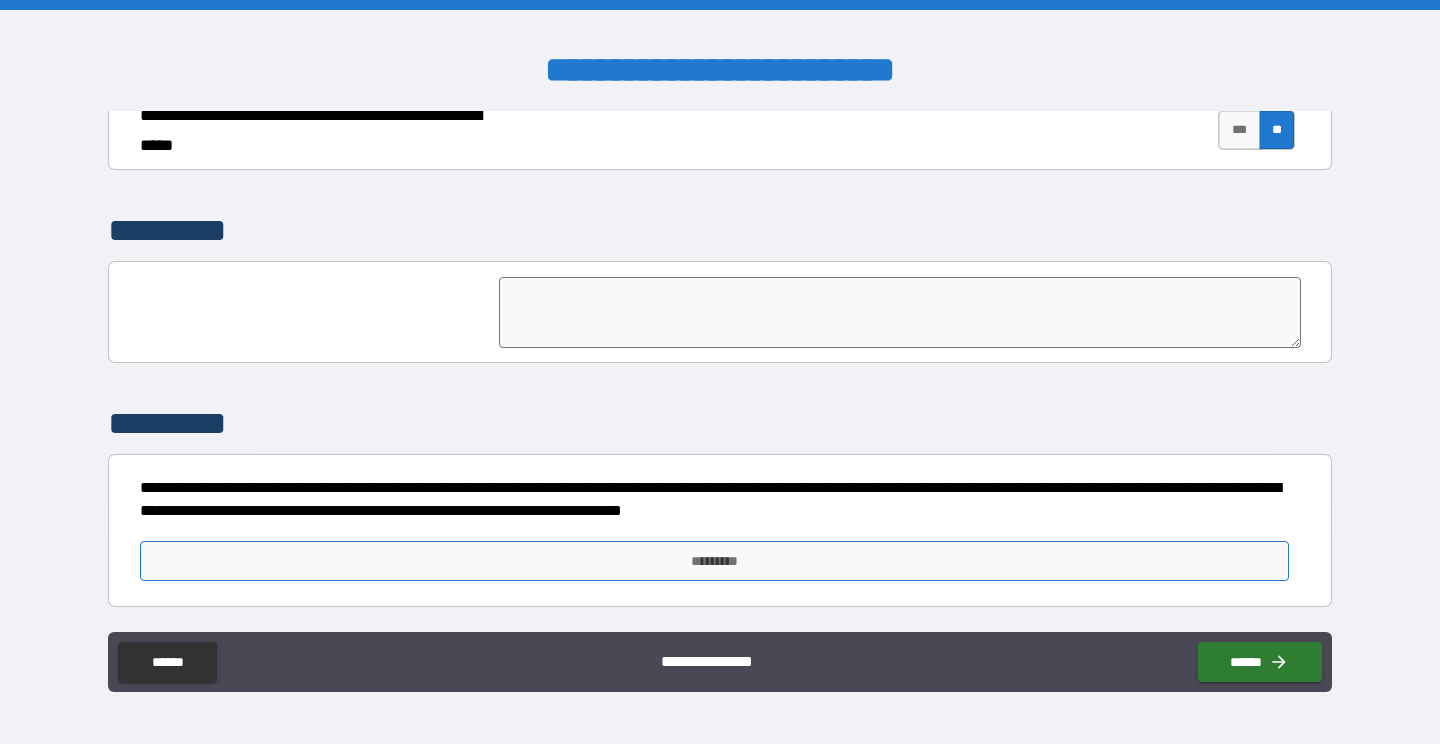 click on "*********" at bounding box center [715, 561] 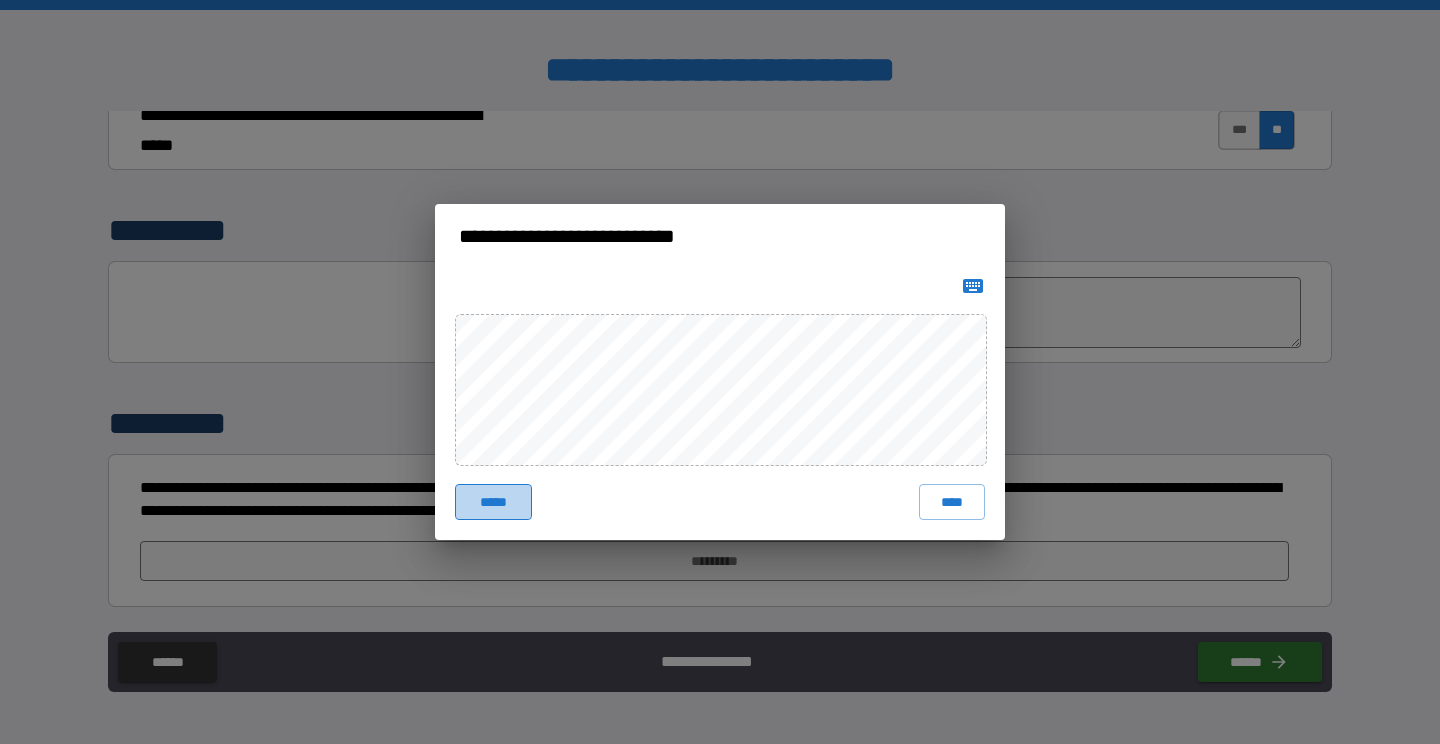 click on "*****" at bounding box center (493, 502) 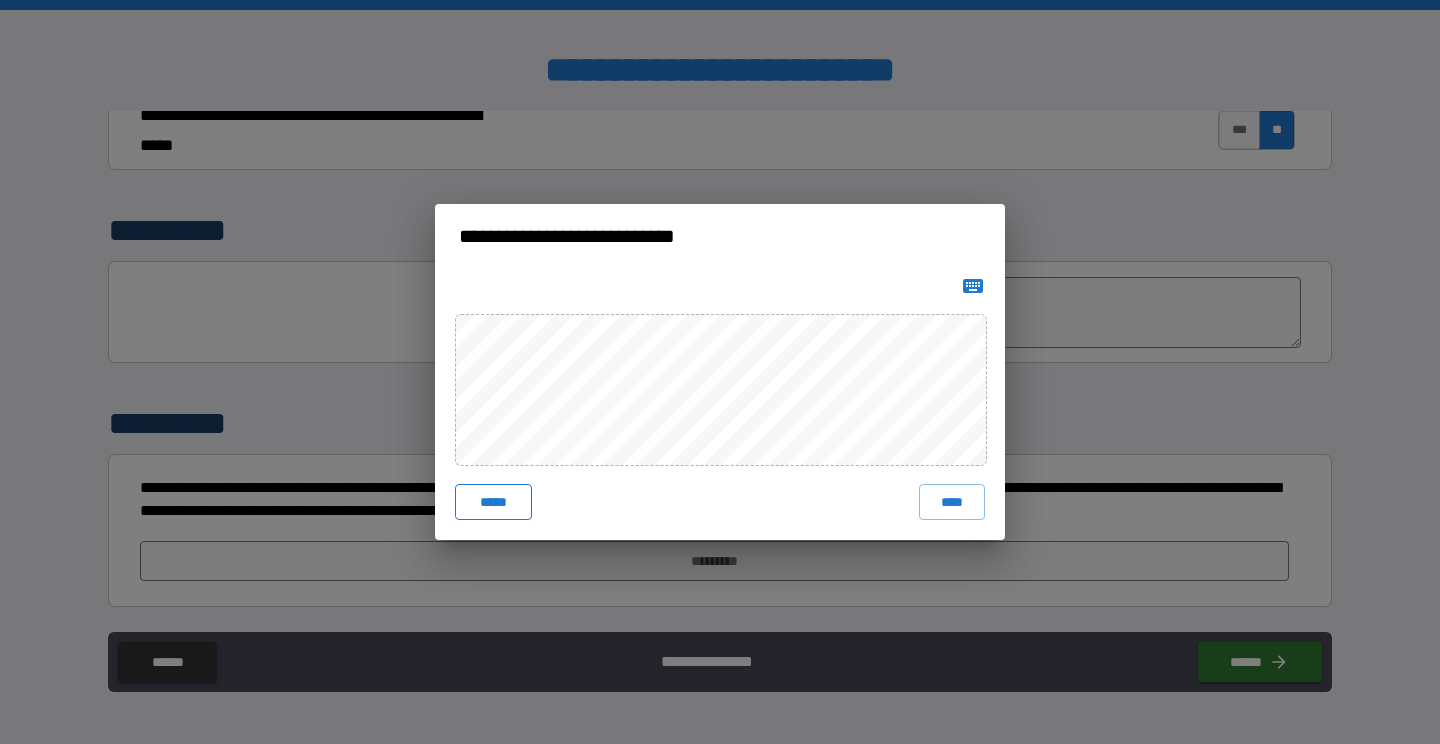 type 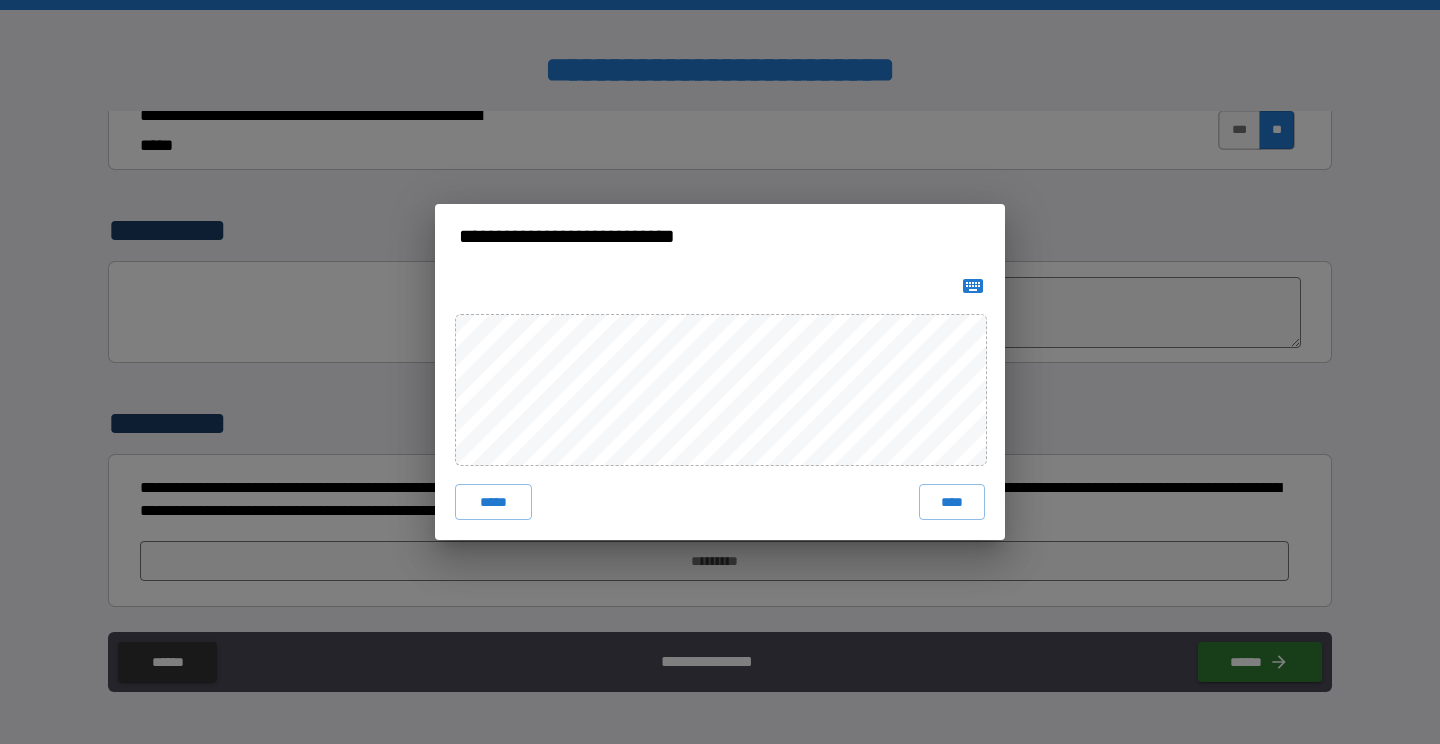 click 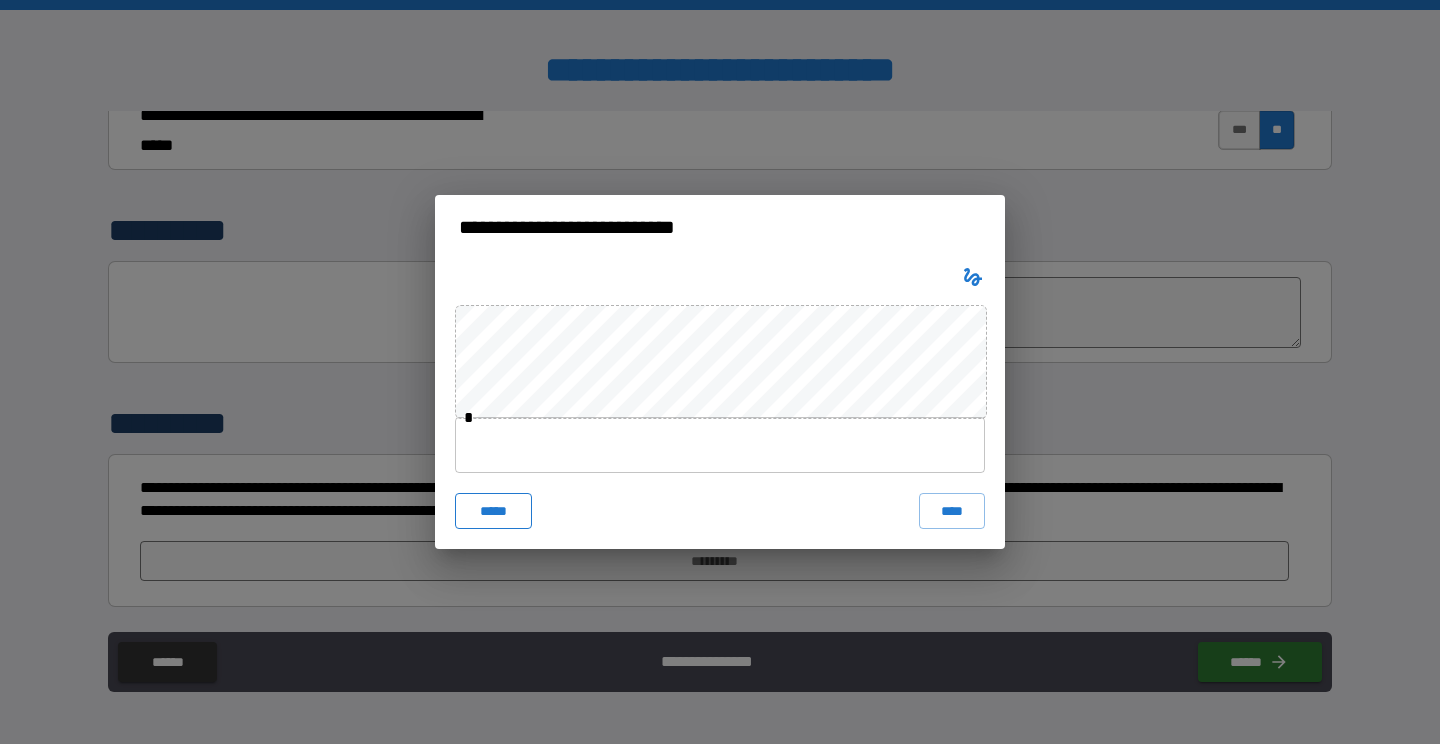 click on "*****" at bounding box center (493, 511) 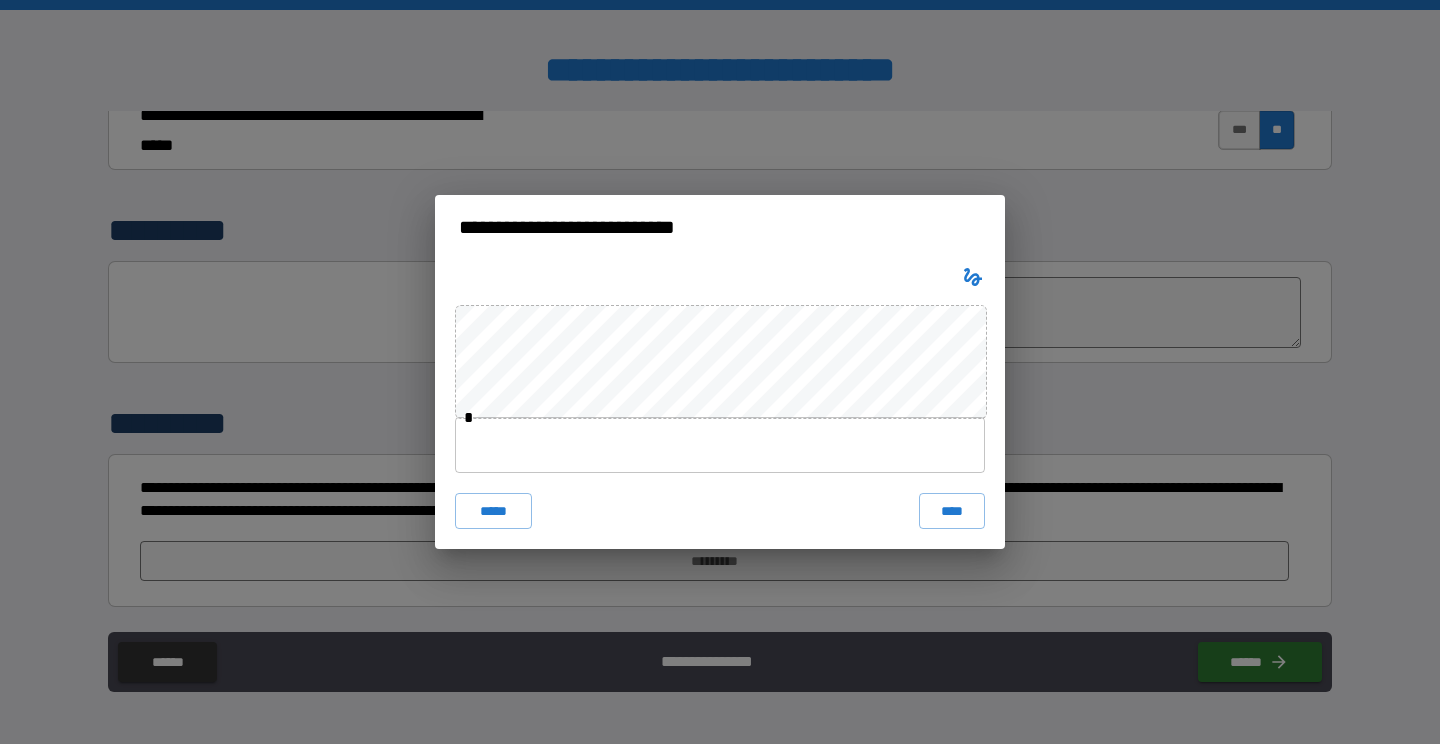 click at bounding box center (720, 445) 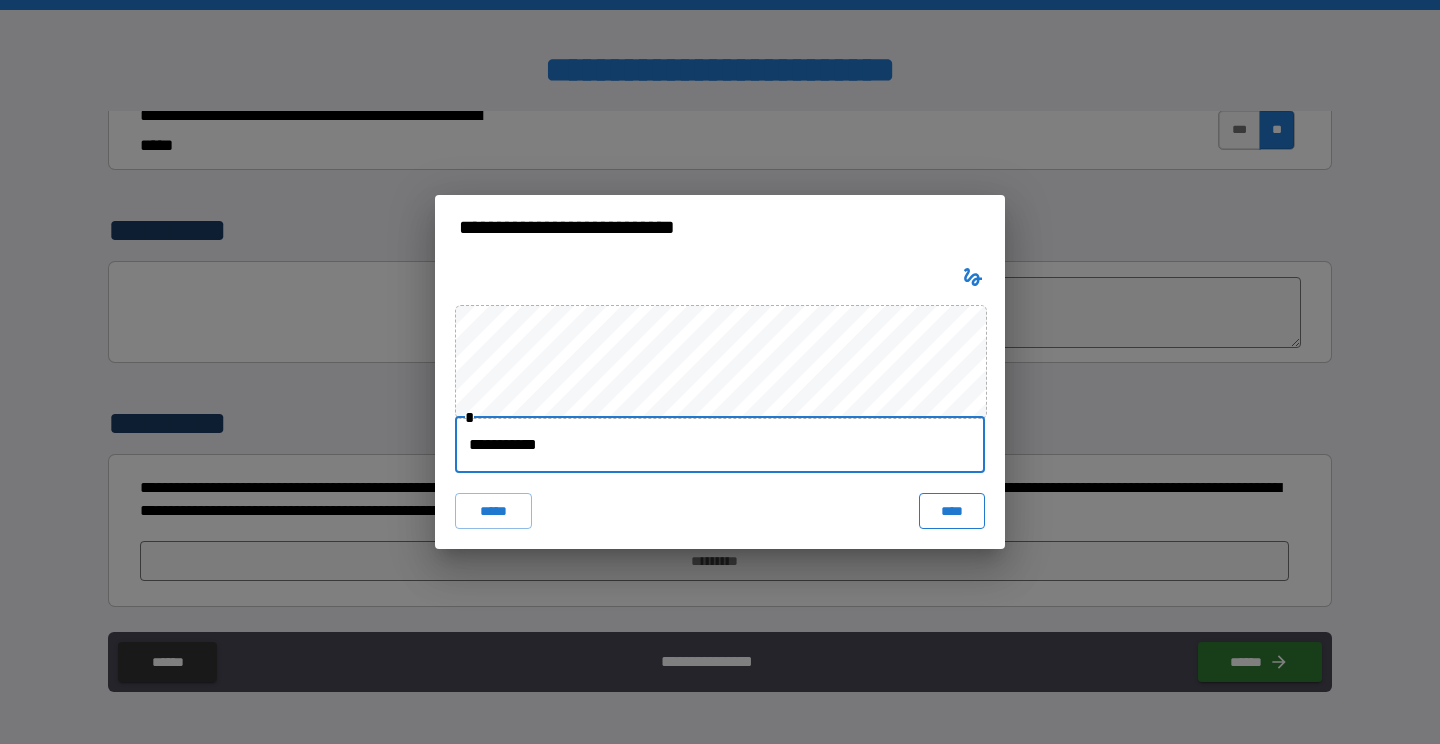 type on "**********" 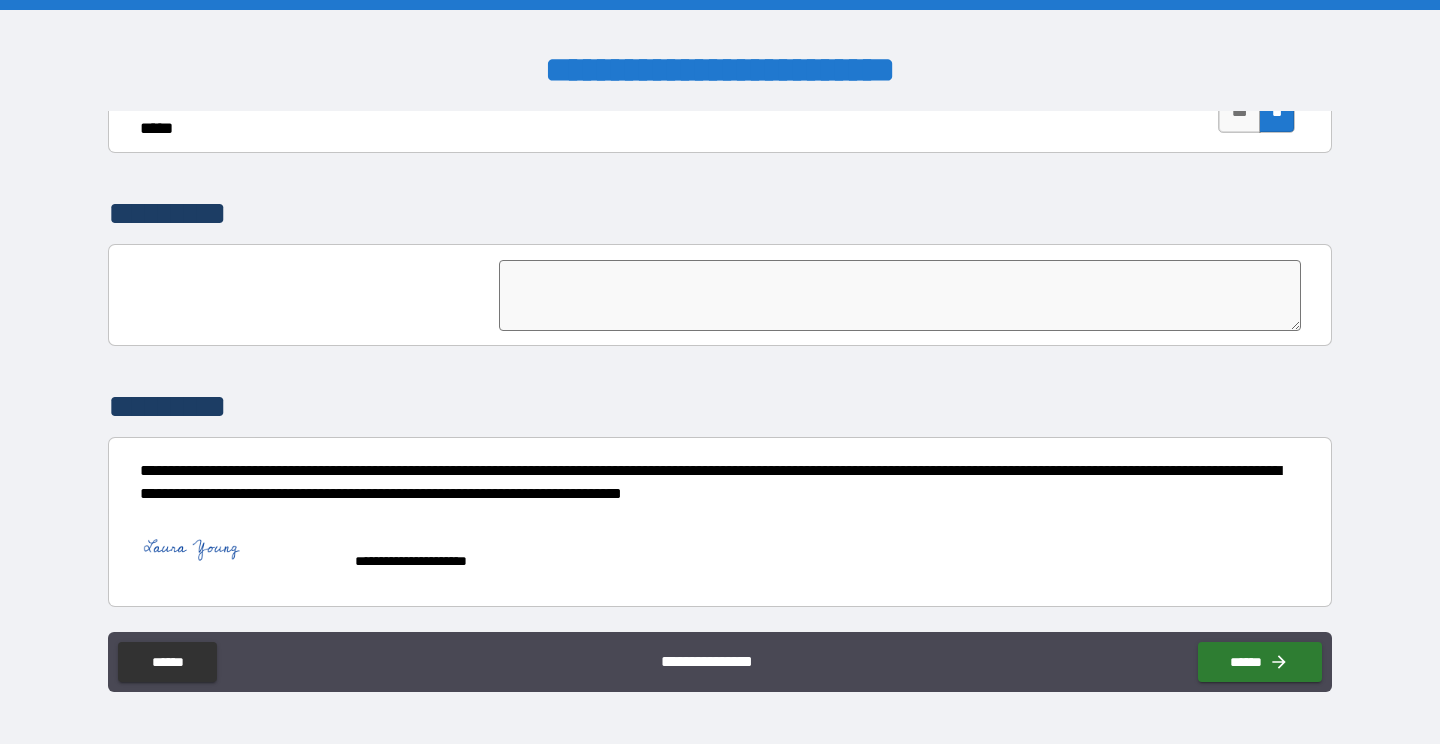 scroll, scrollTop: 4681, scrollLeft: 0, axis: vertical 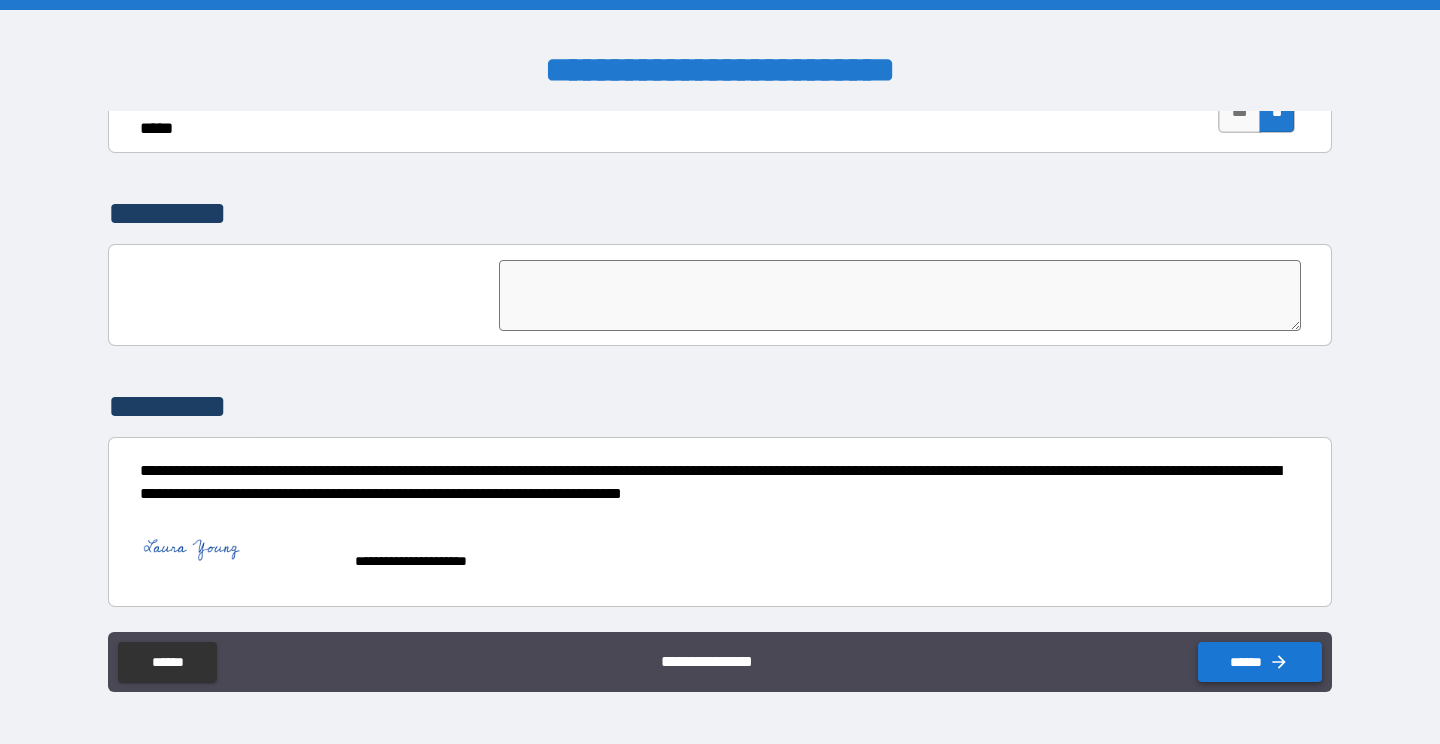 click on "******" at bounding box center [1260, 662] 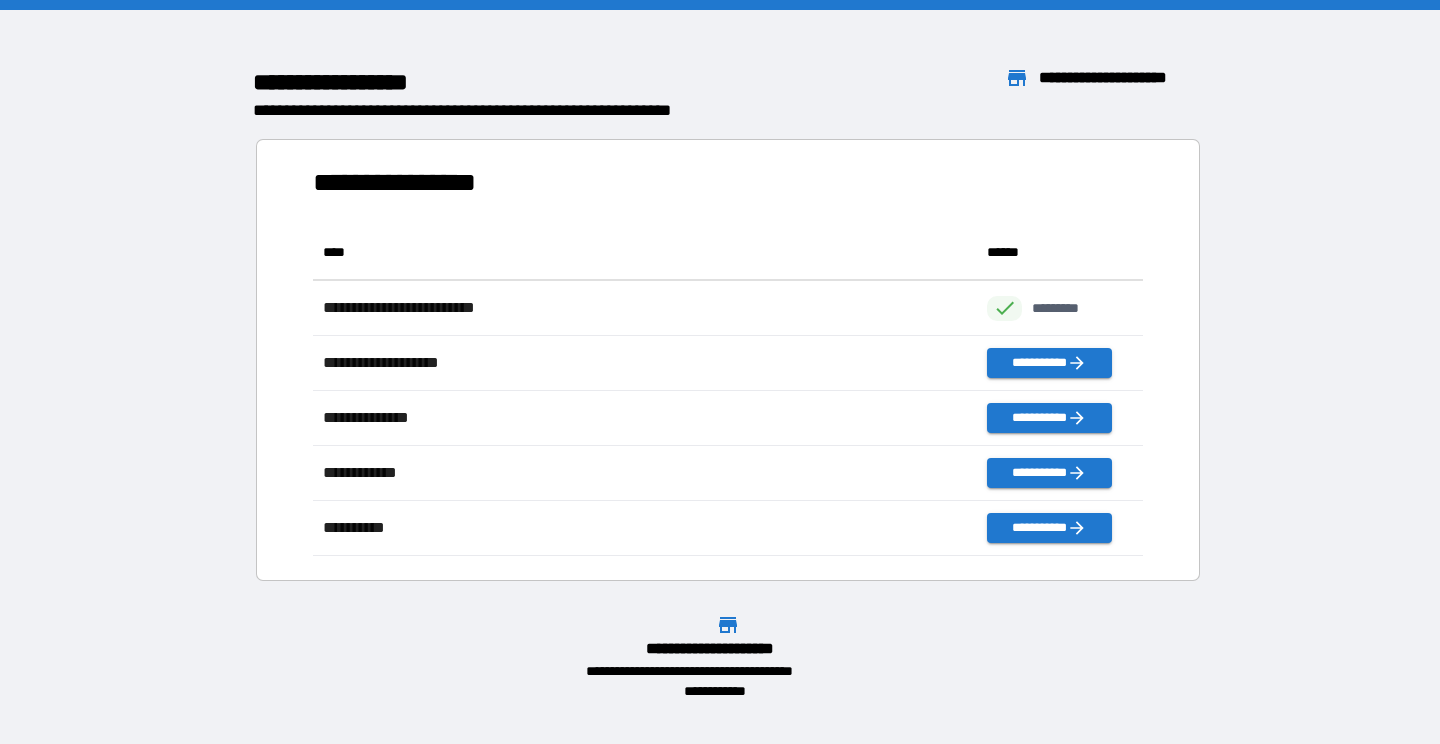 scroll, scrollTop: 1, scrollLeft: 1, axis: both 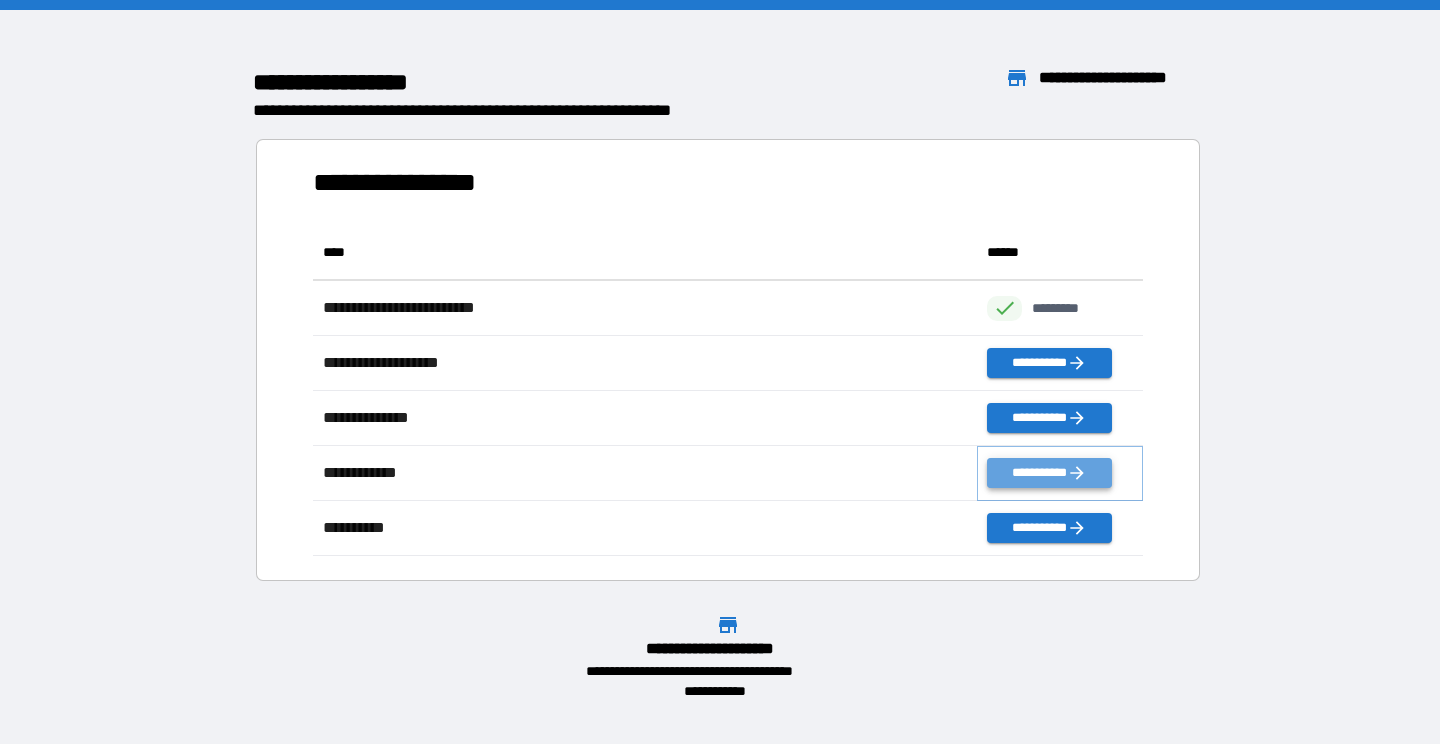 click on "**********" at bounding box center [1049, 473] 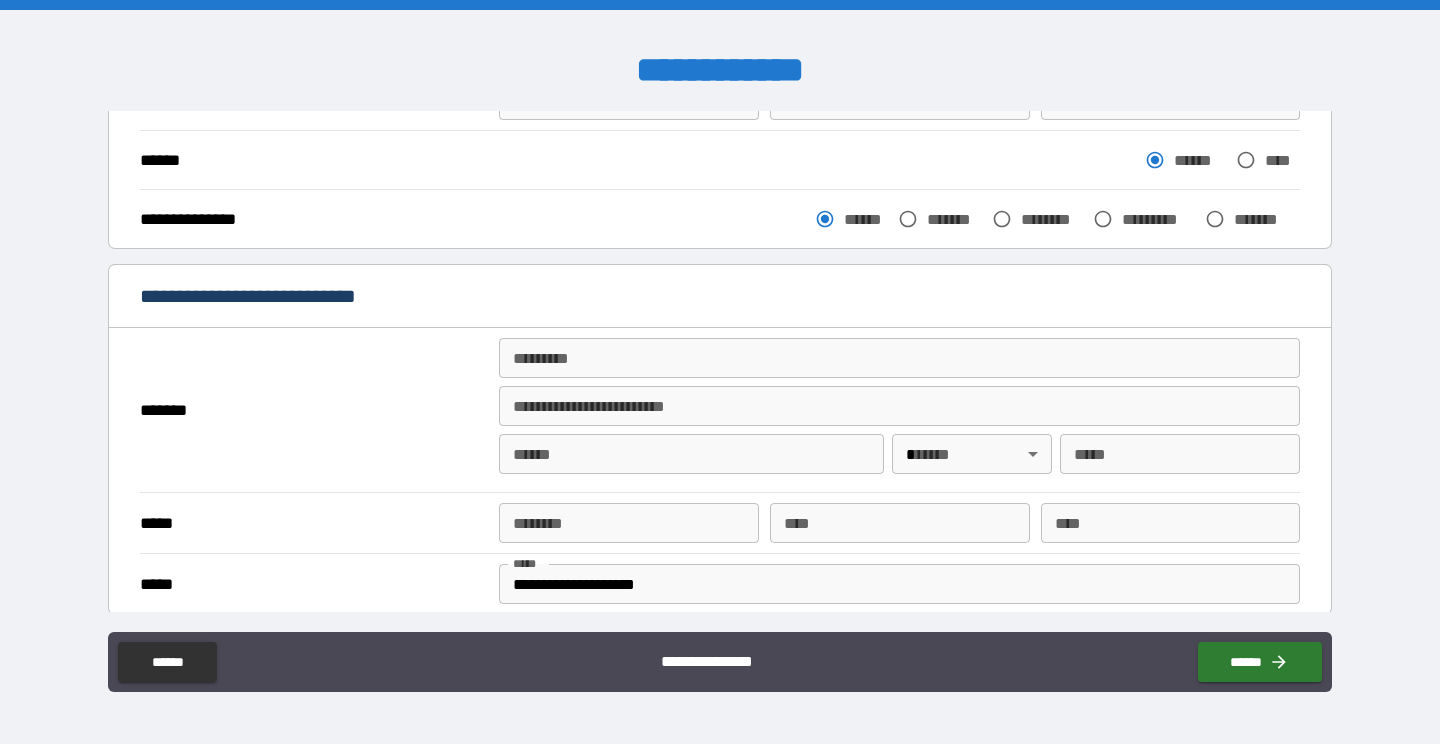 scroll, scrollTop: 293, scrollLeft: 0, axis: vertical 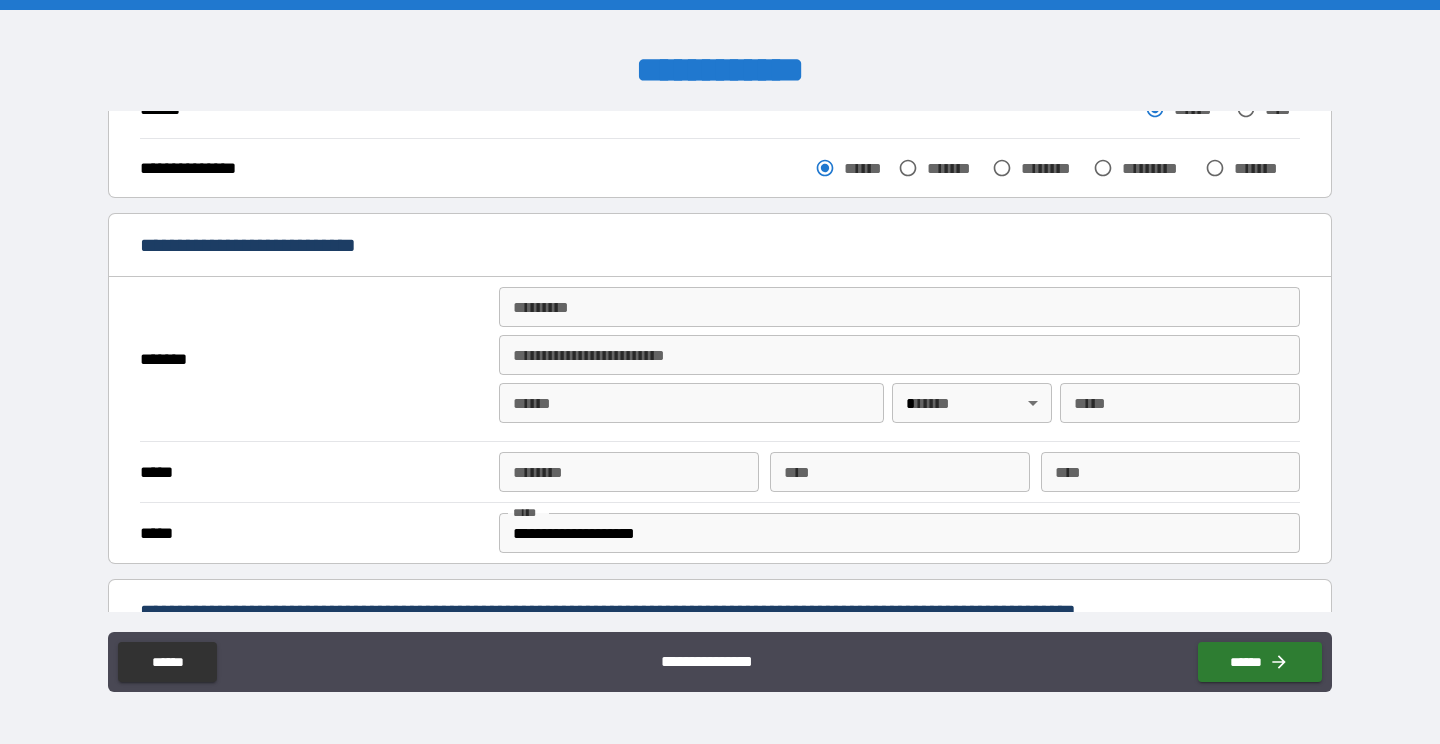 click on "**********" at bounding box center [720, 247] 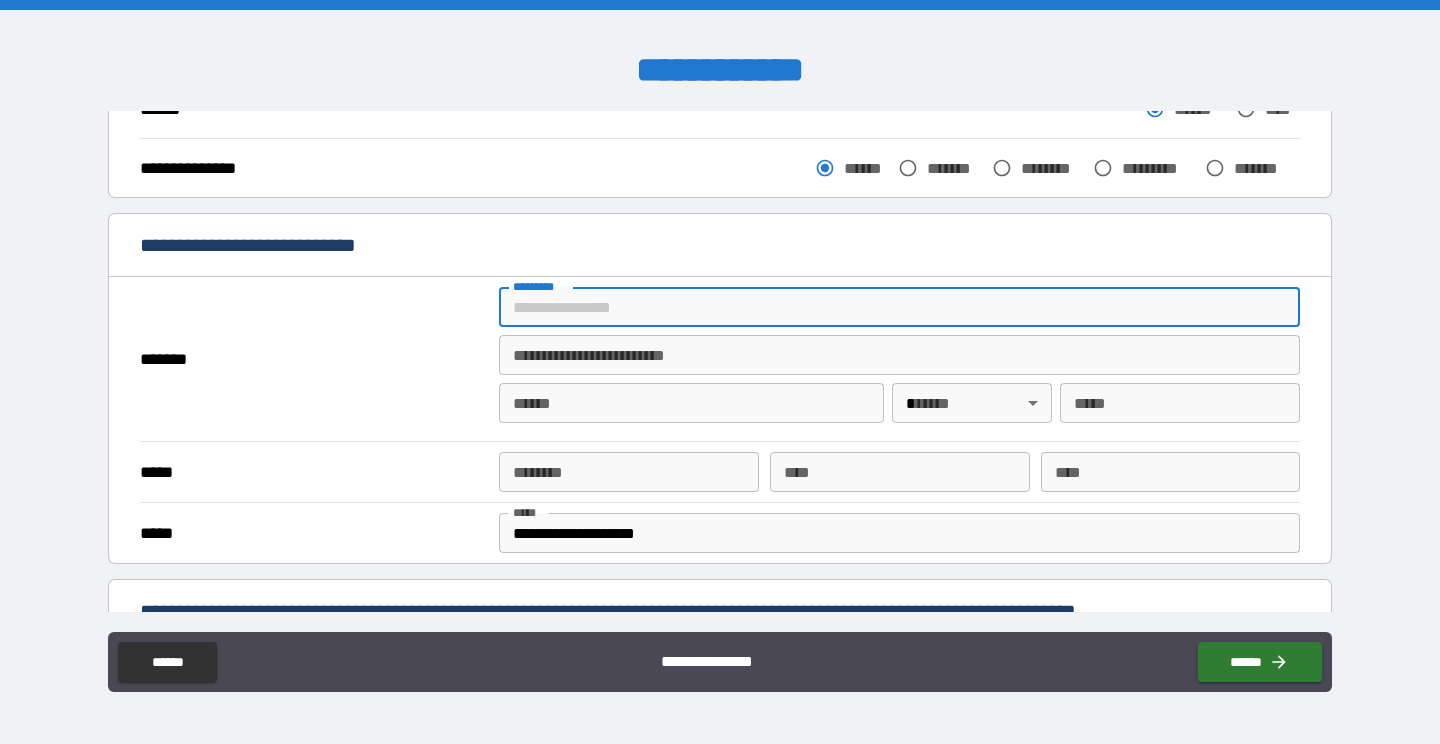 type on "**********" 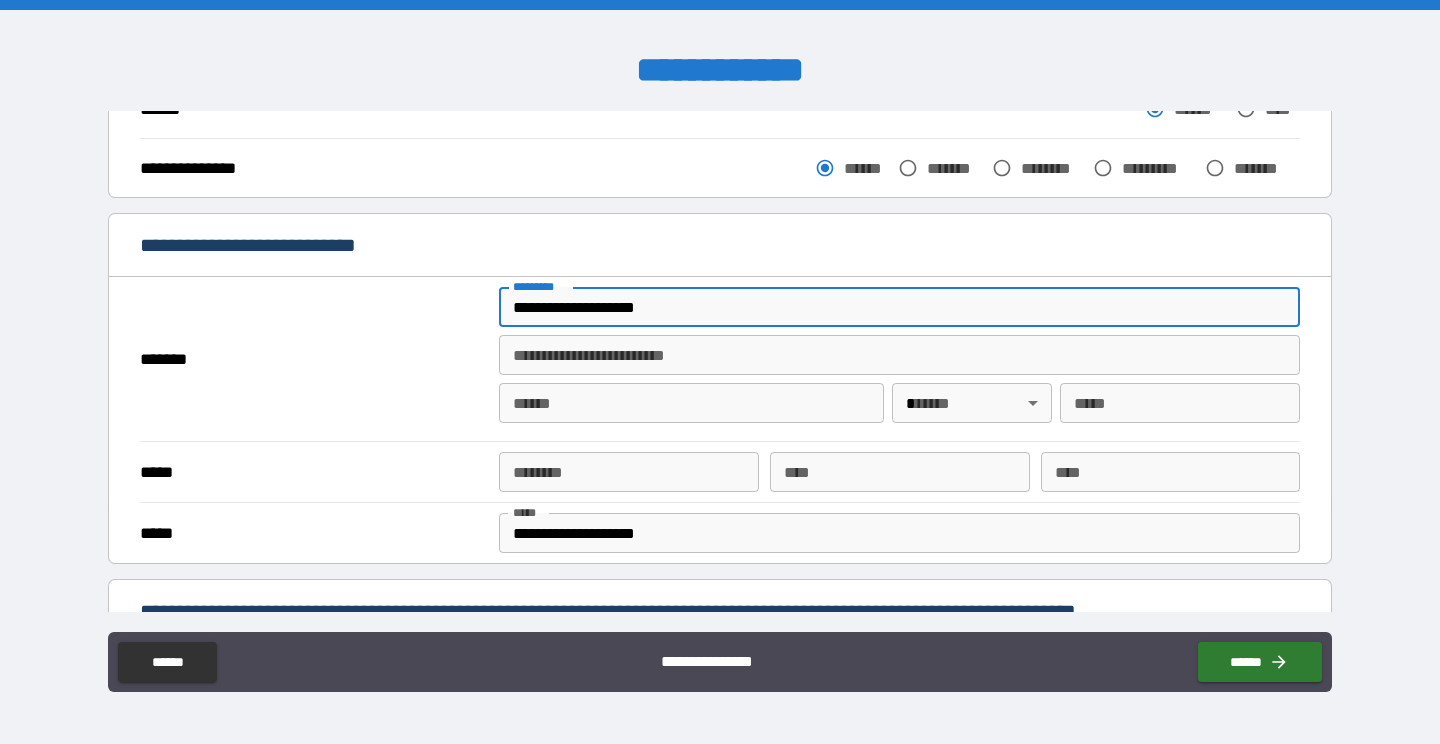 type on "**********" 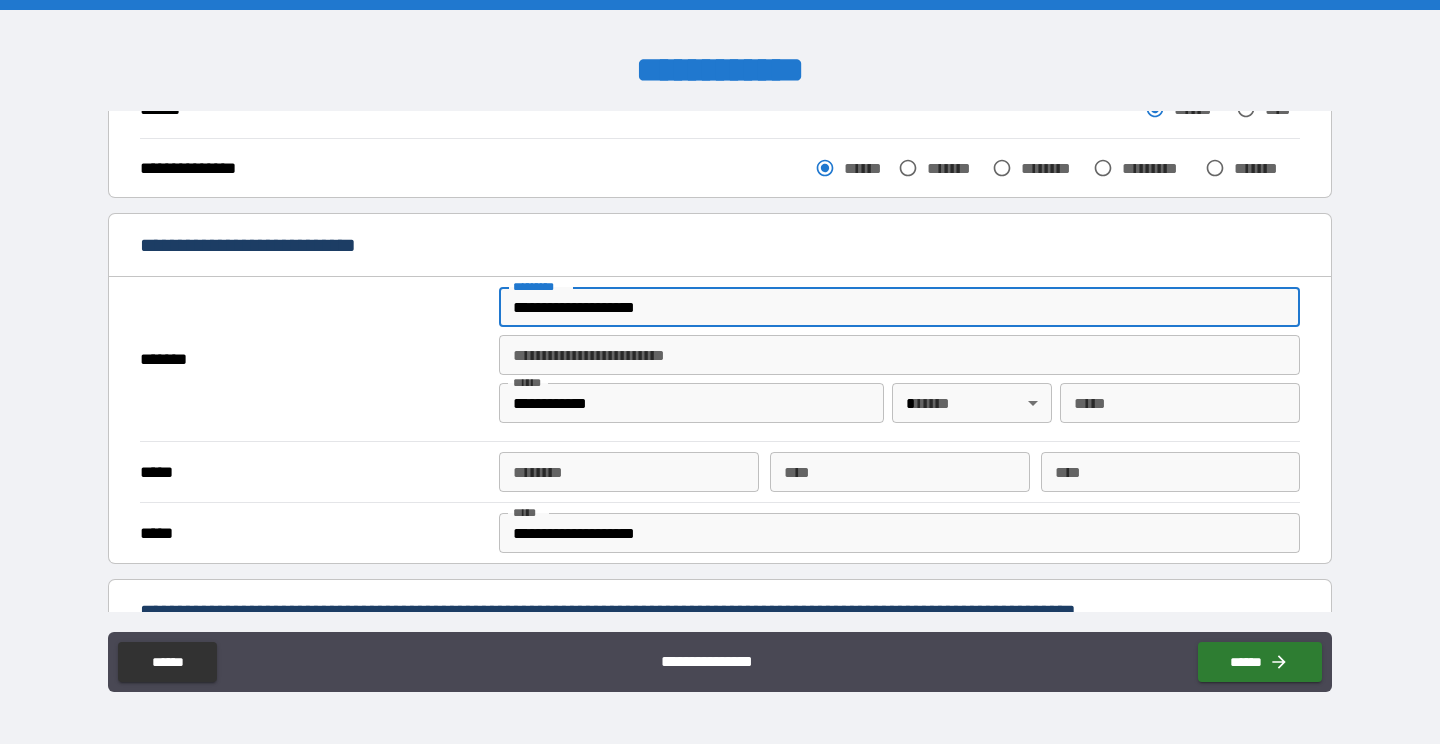 type on "**" 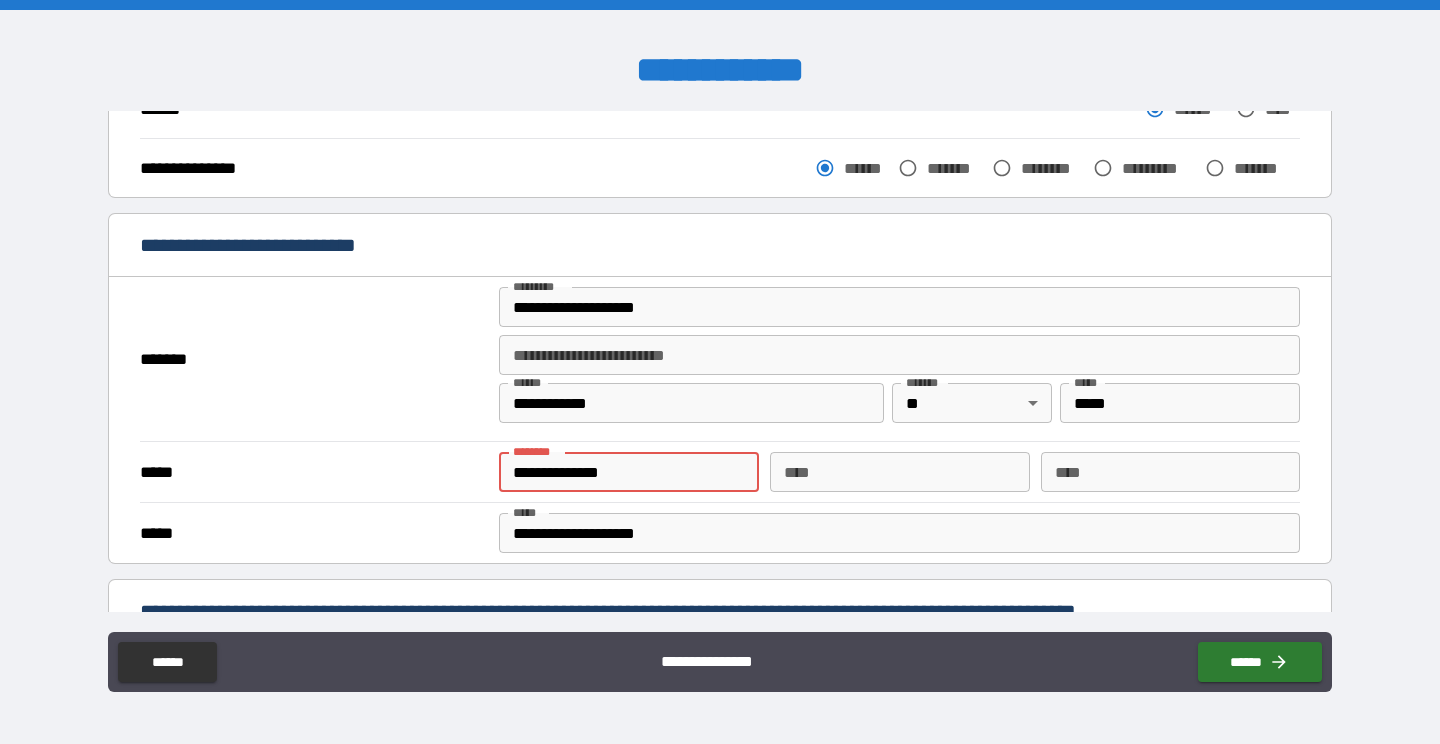 type on "**********" 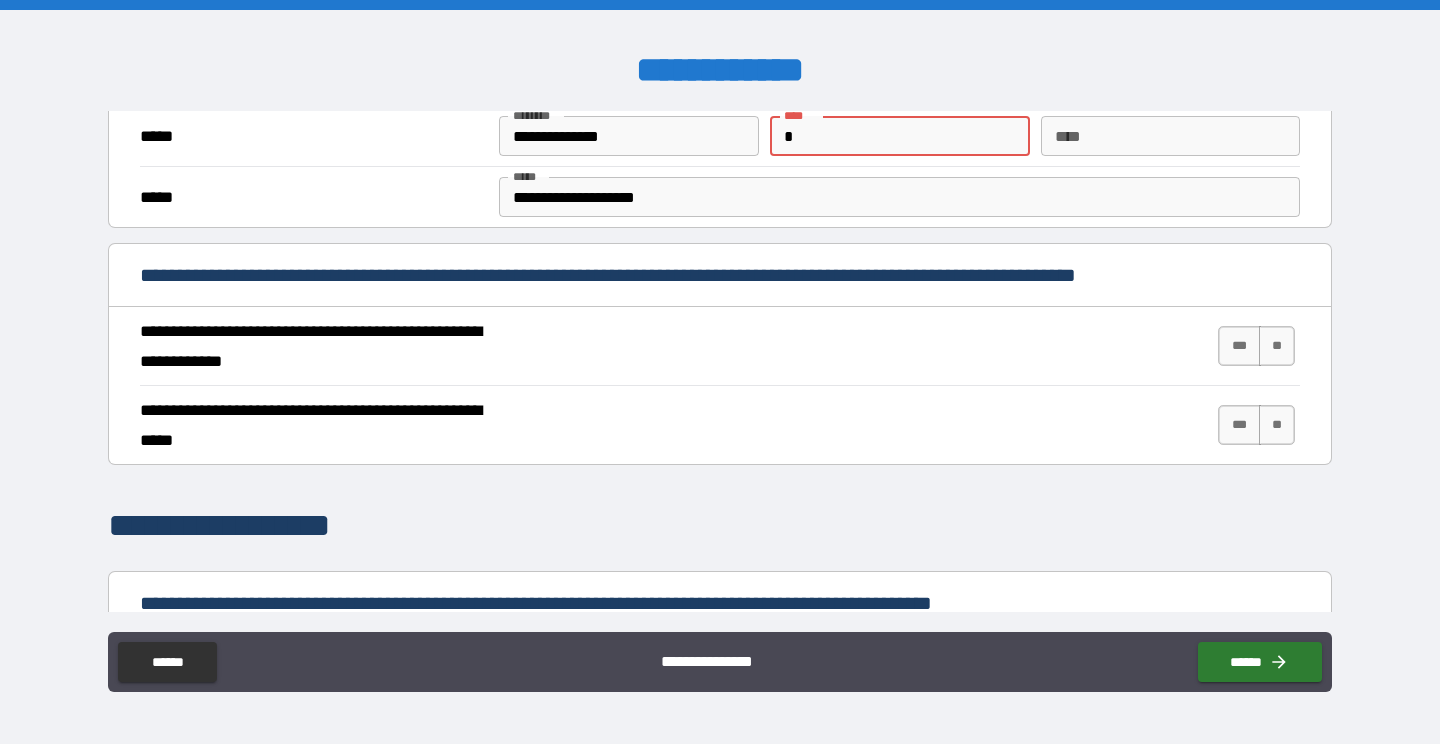 scroll, scrollTop: 630, scrollLeft: 0, axis: vertical 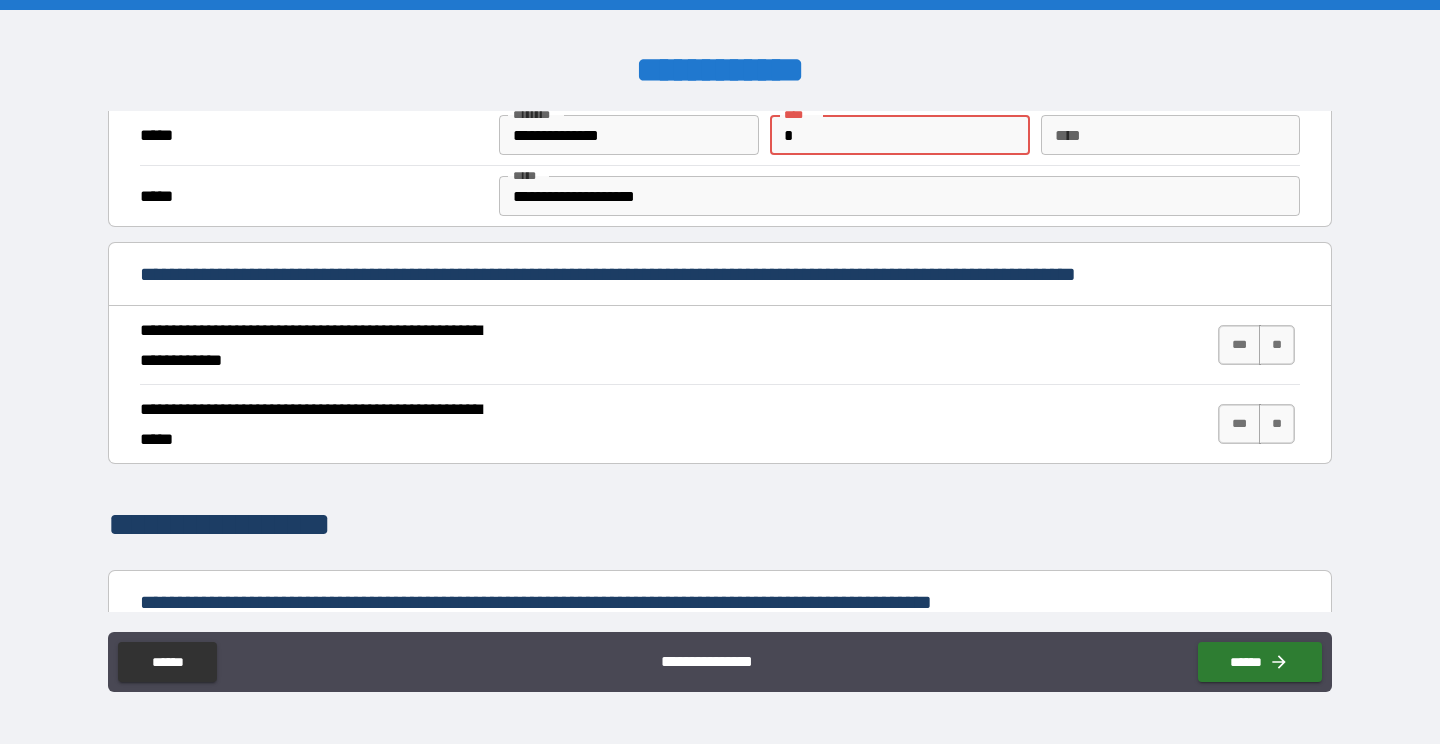 type 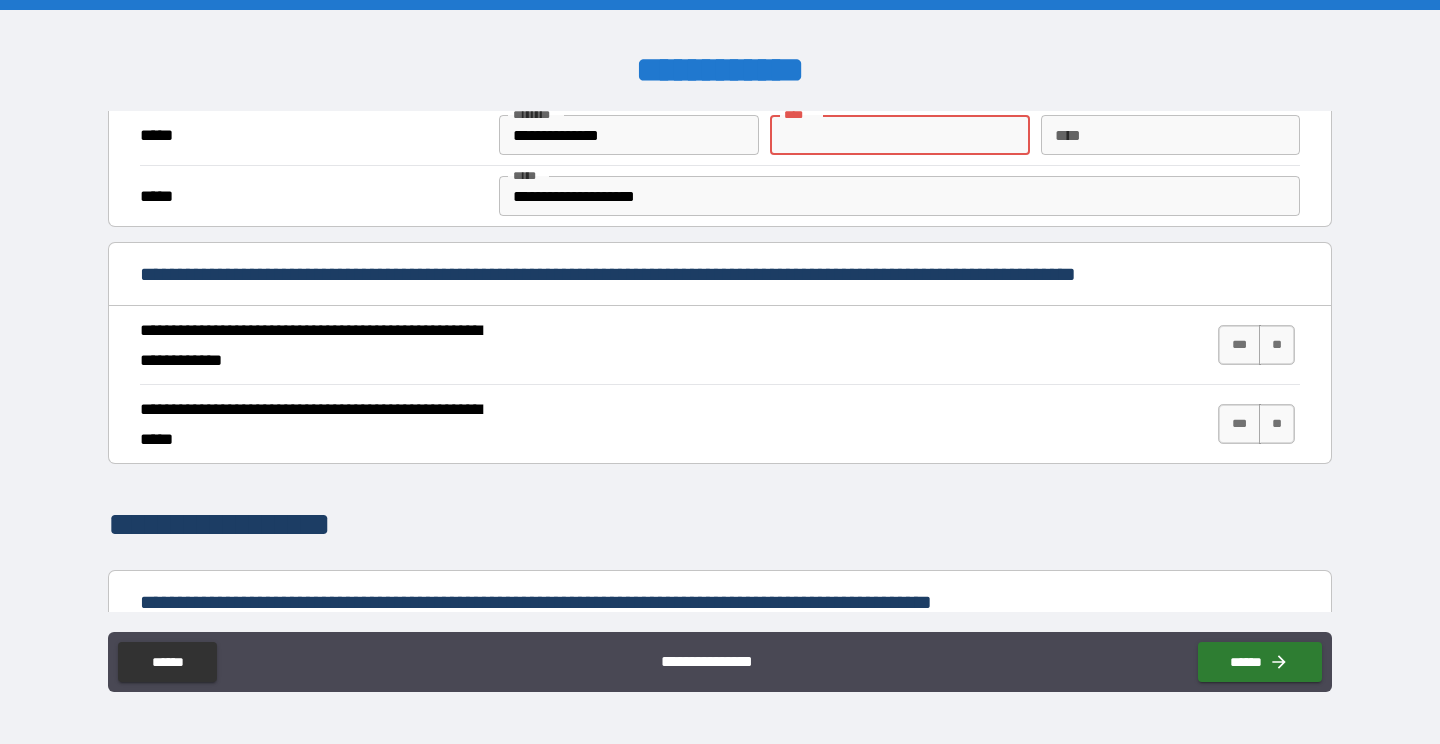 click on "*** **" at bounding box center [1259, 345] 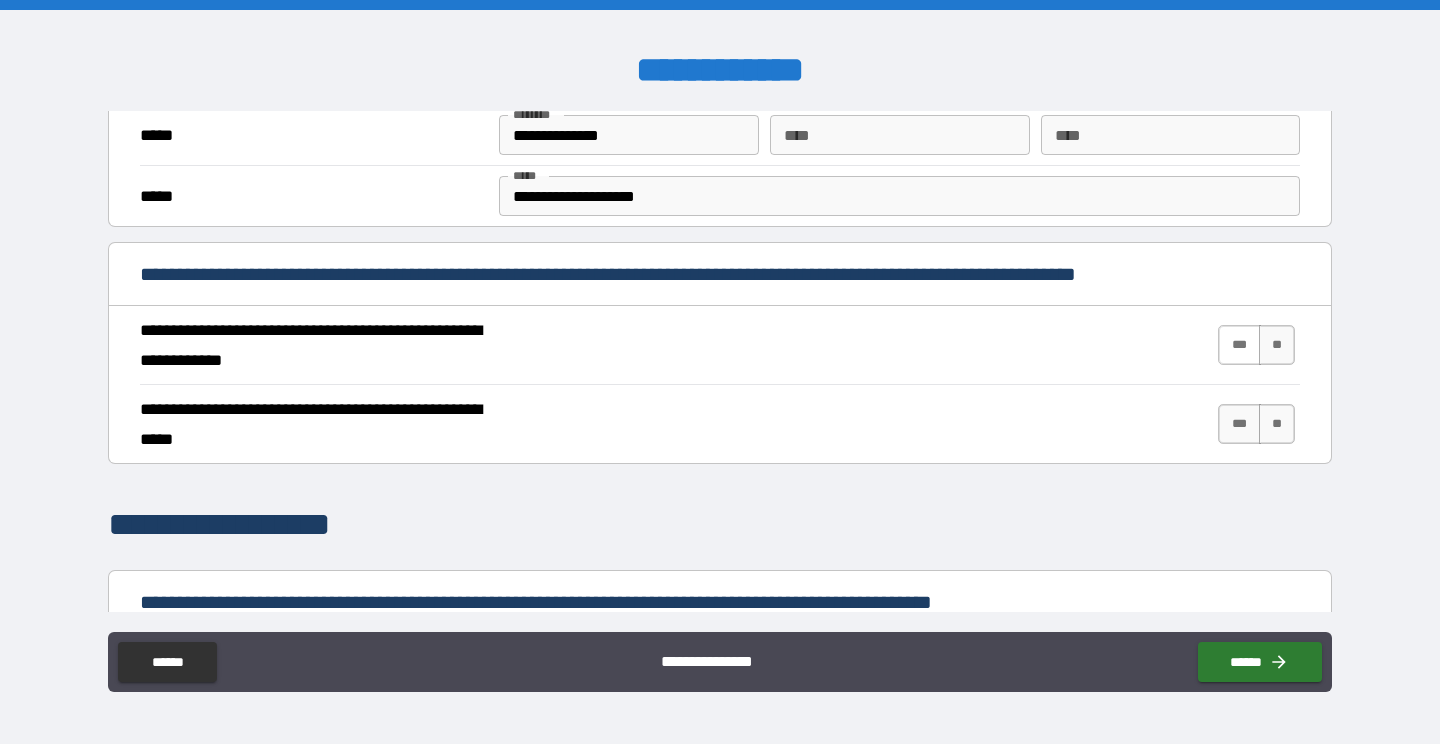 click on "***" at bounding box center (1239, 345) 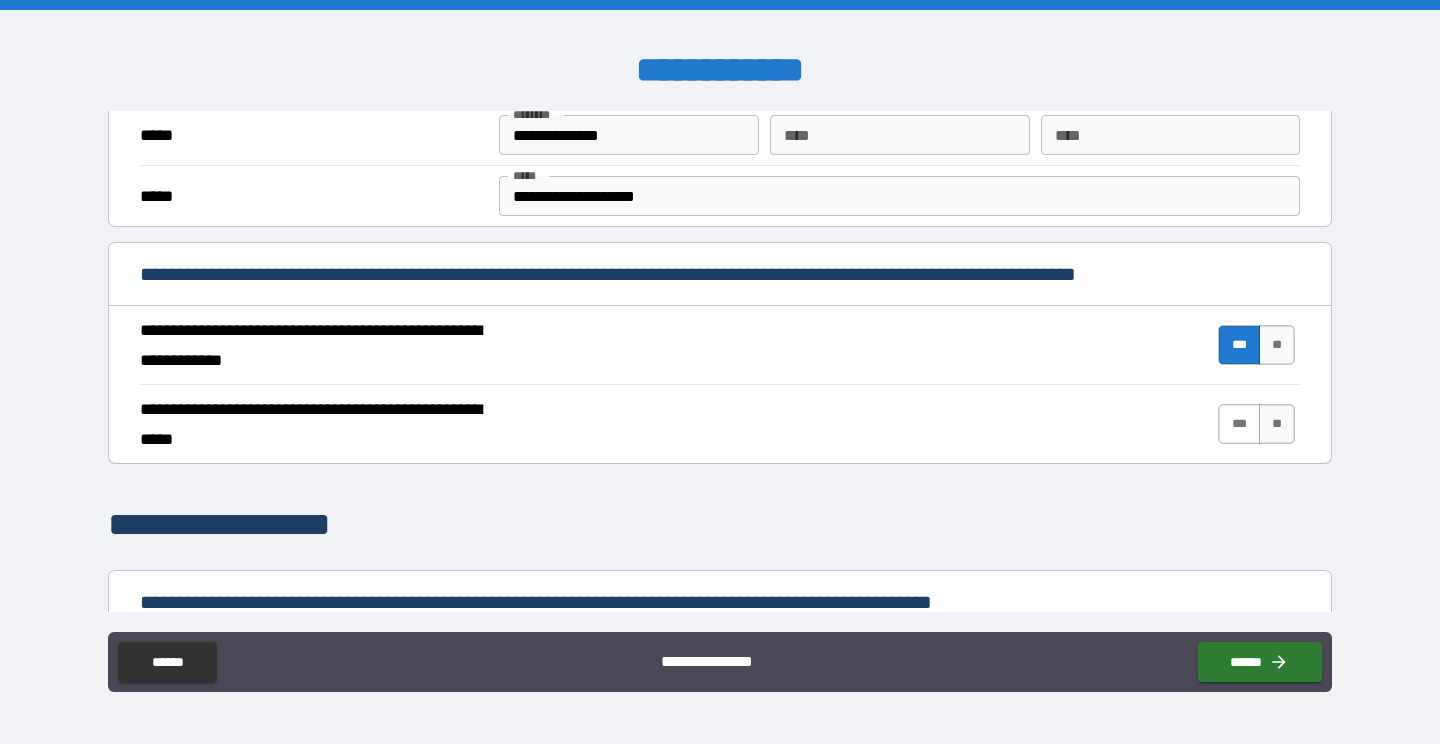 click on "***" at bounding box center (1239, 424) 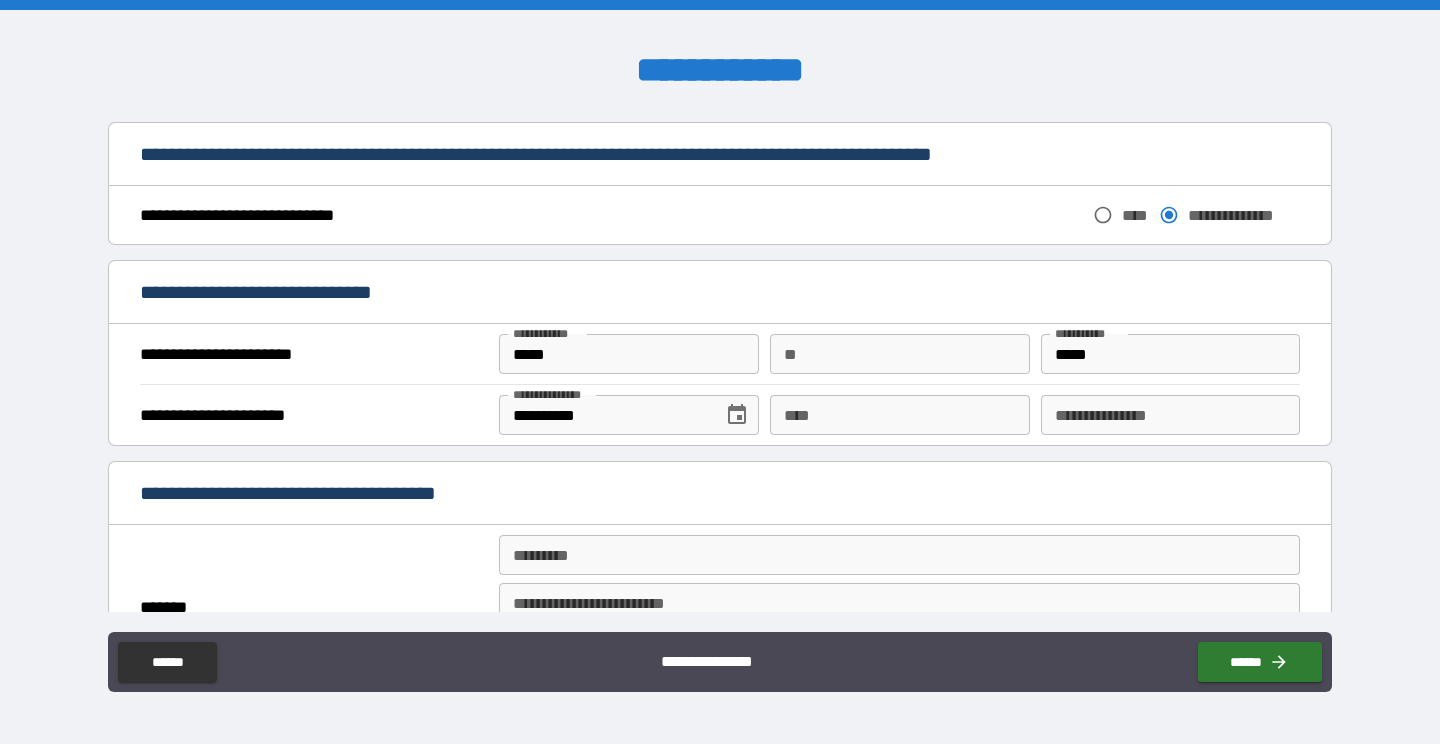 scroll, scrollTop: 1084, scrollLeft: 0, axis: vertical 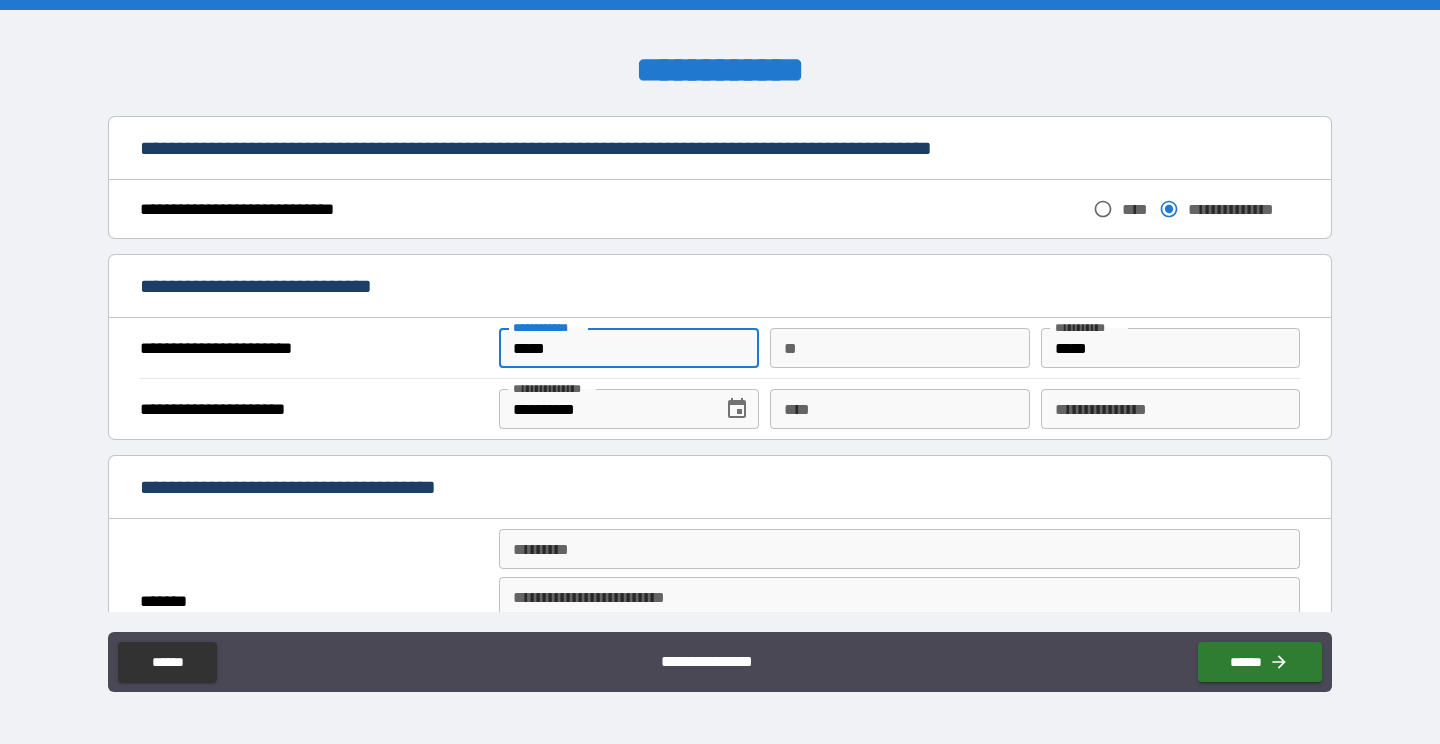 drag, startPoint x: 599, startPoint y: 336, endPoint x: 332, endPoint y: 336, distance: 267 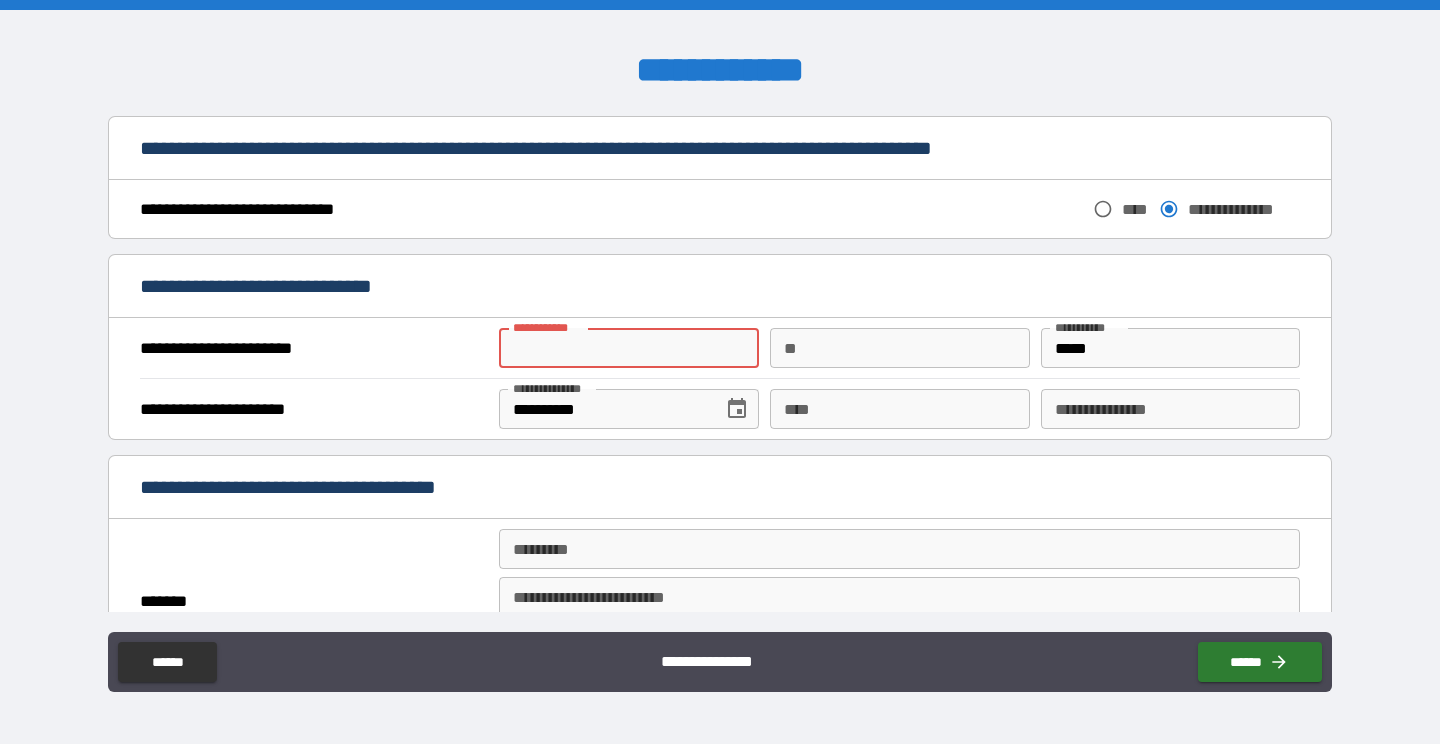 type 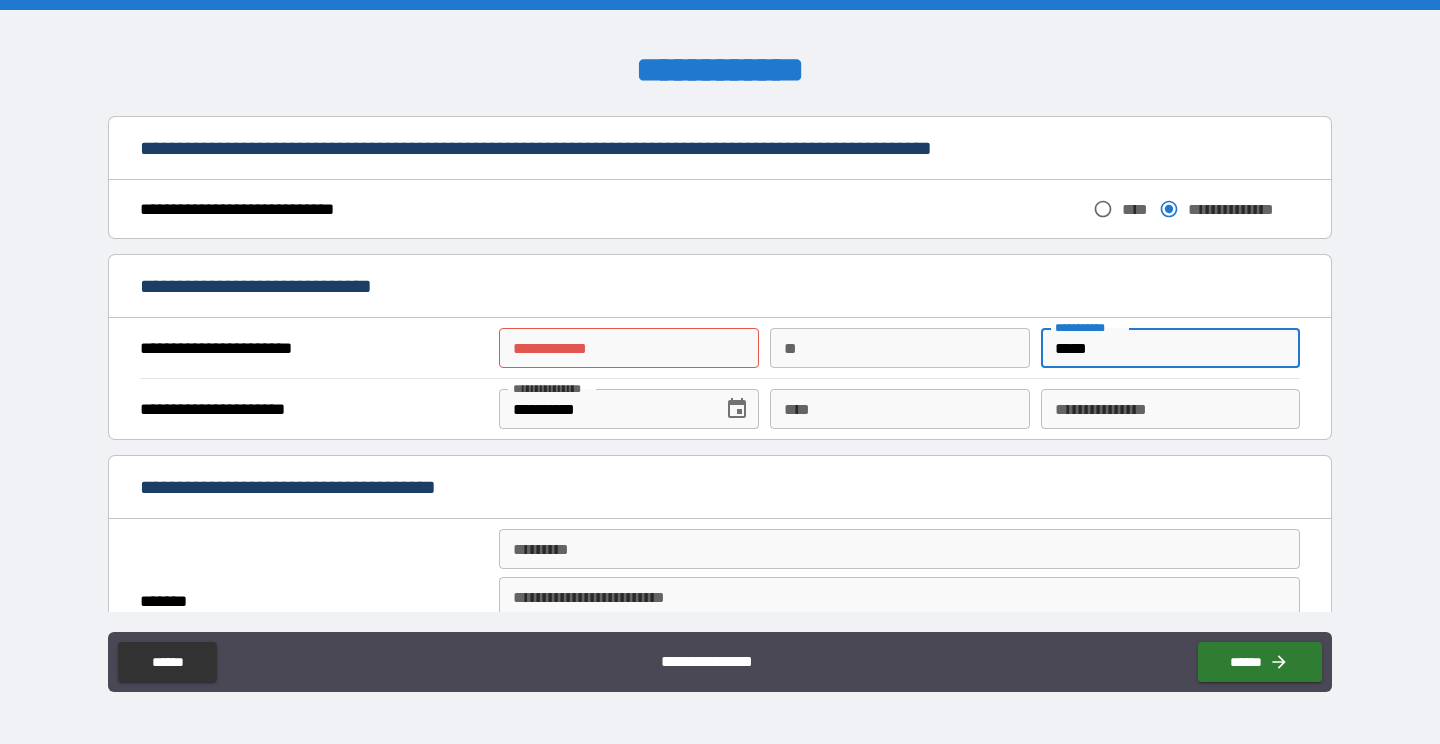 drag, startPoint x: 1112, startPoint y: 343, endPoint x: 991, endPoint y: 343, distance: 121 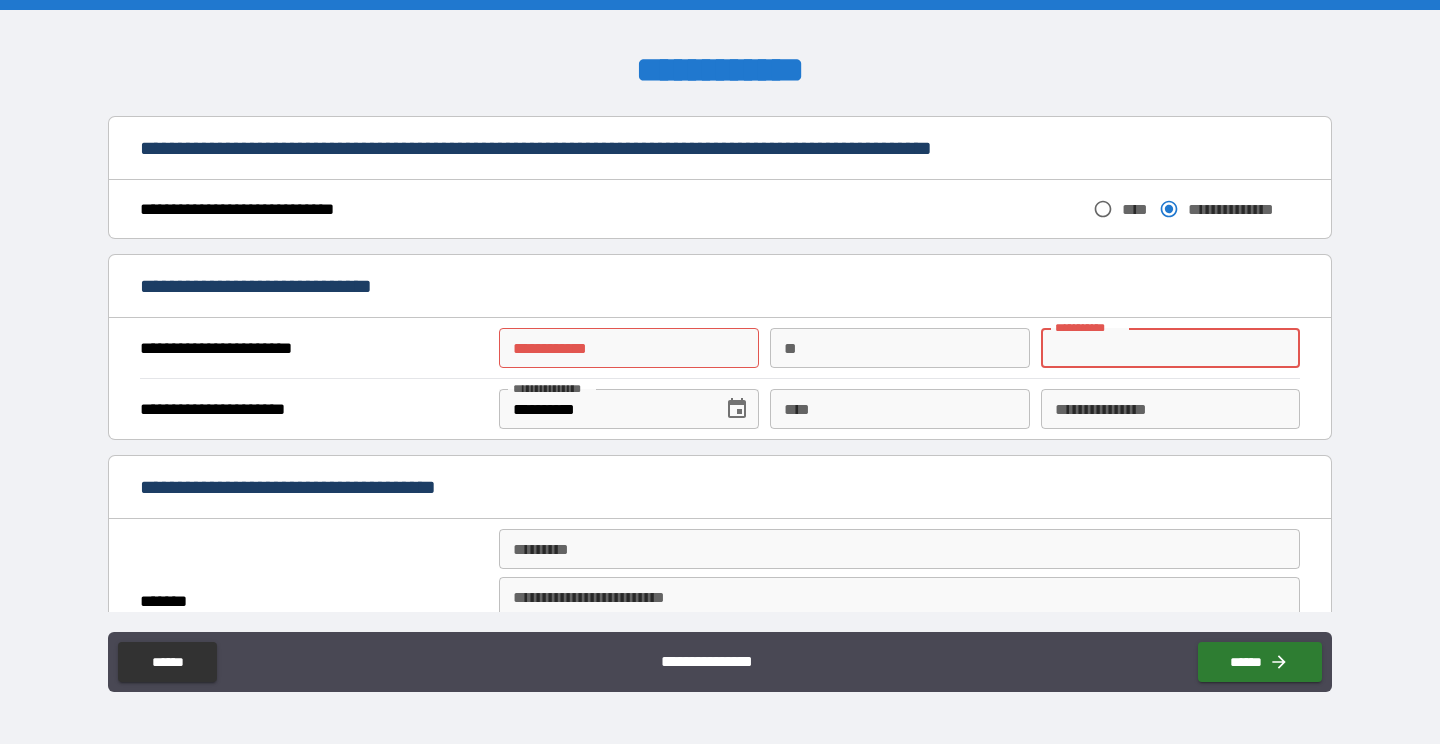 type 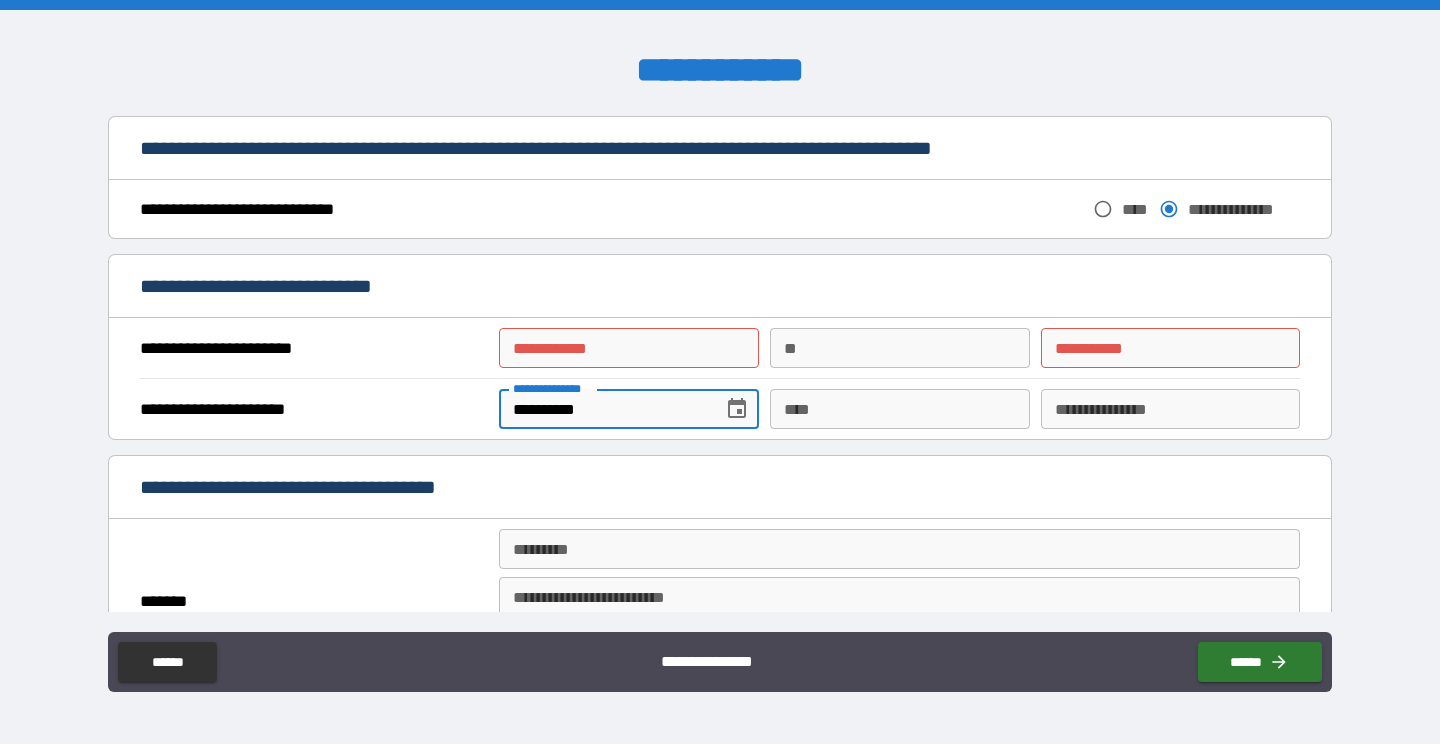 drag, startPoint x: 654, startPoint y: 415, endPoint x: 411, endPoint y: 411, distance: 243.03291 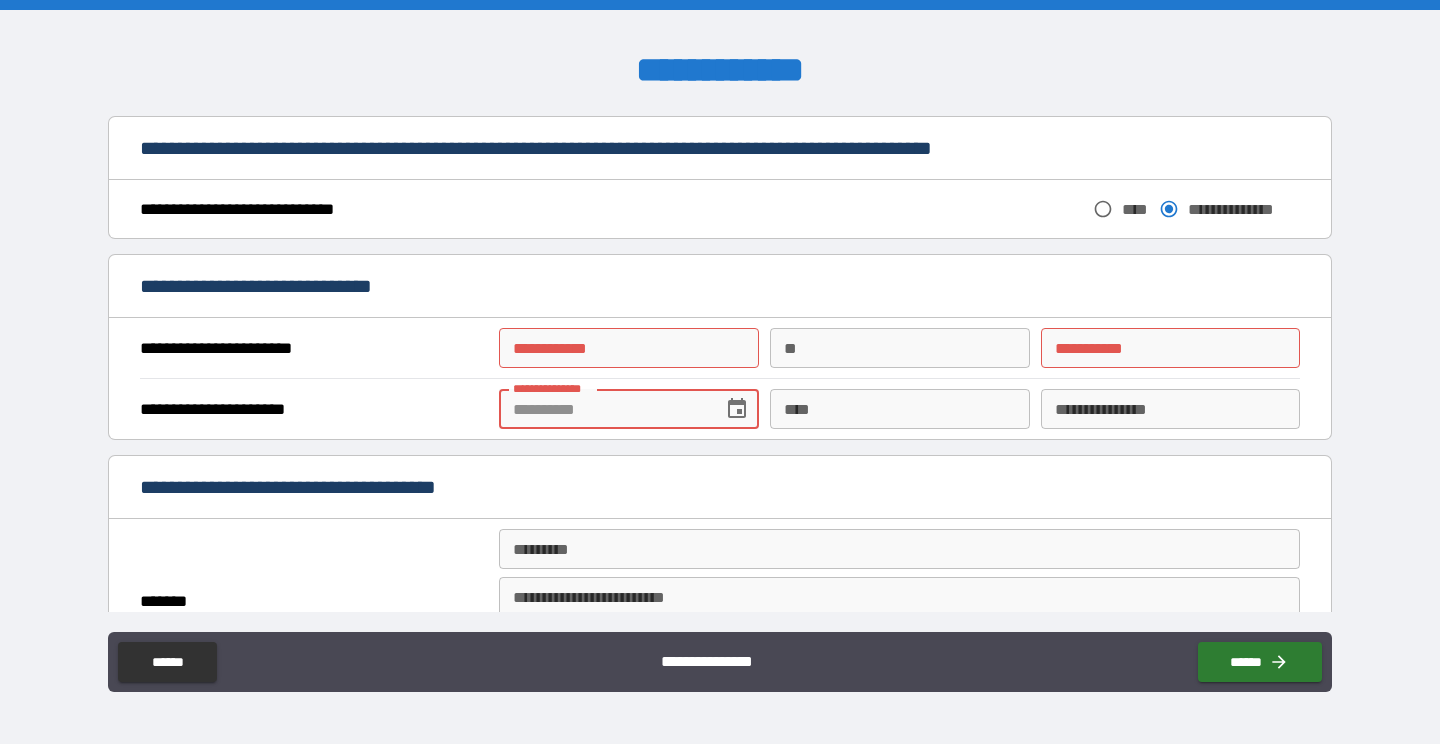 type 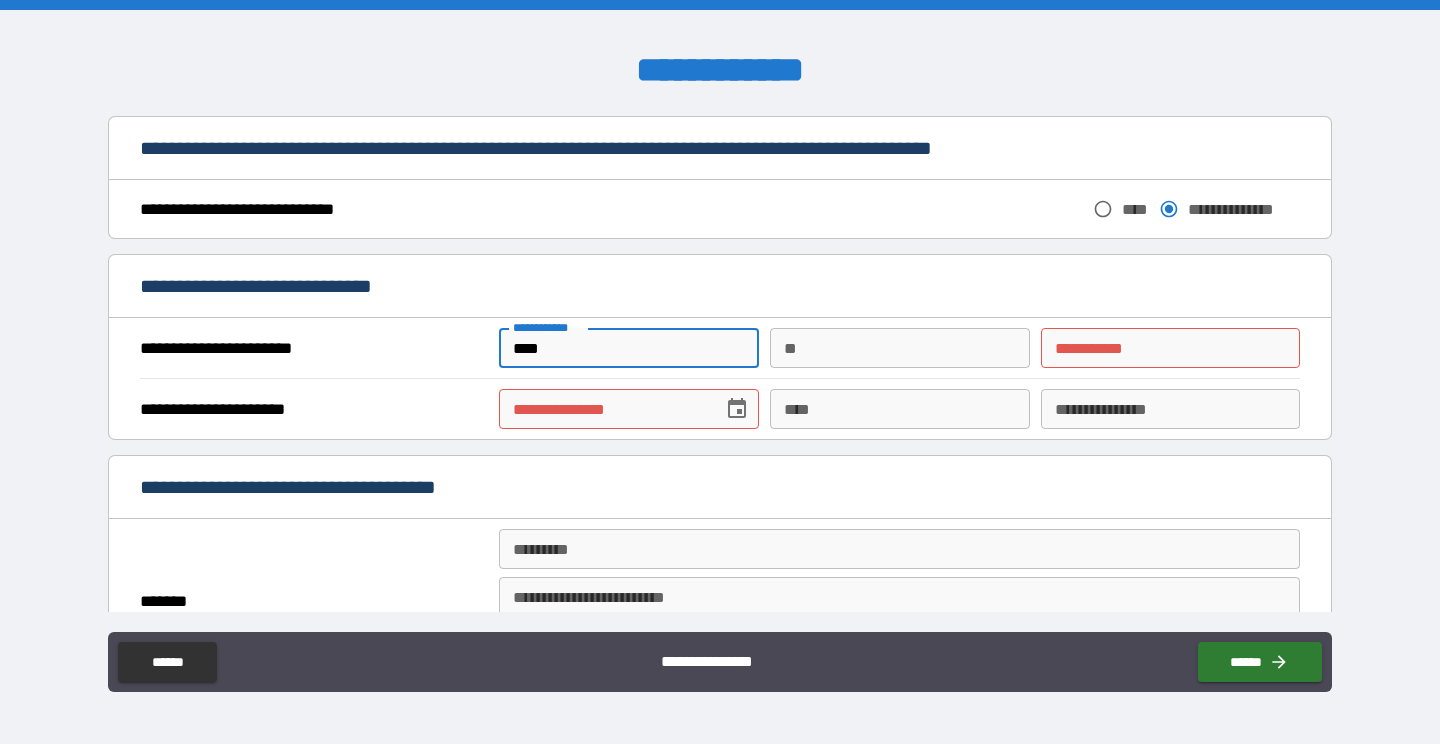 type on "****" 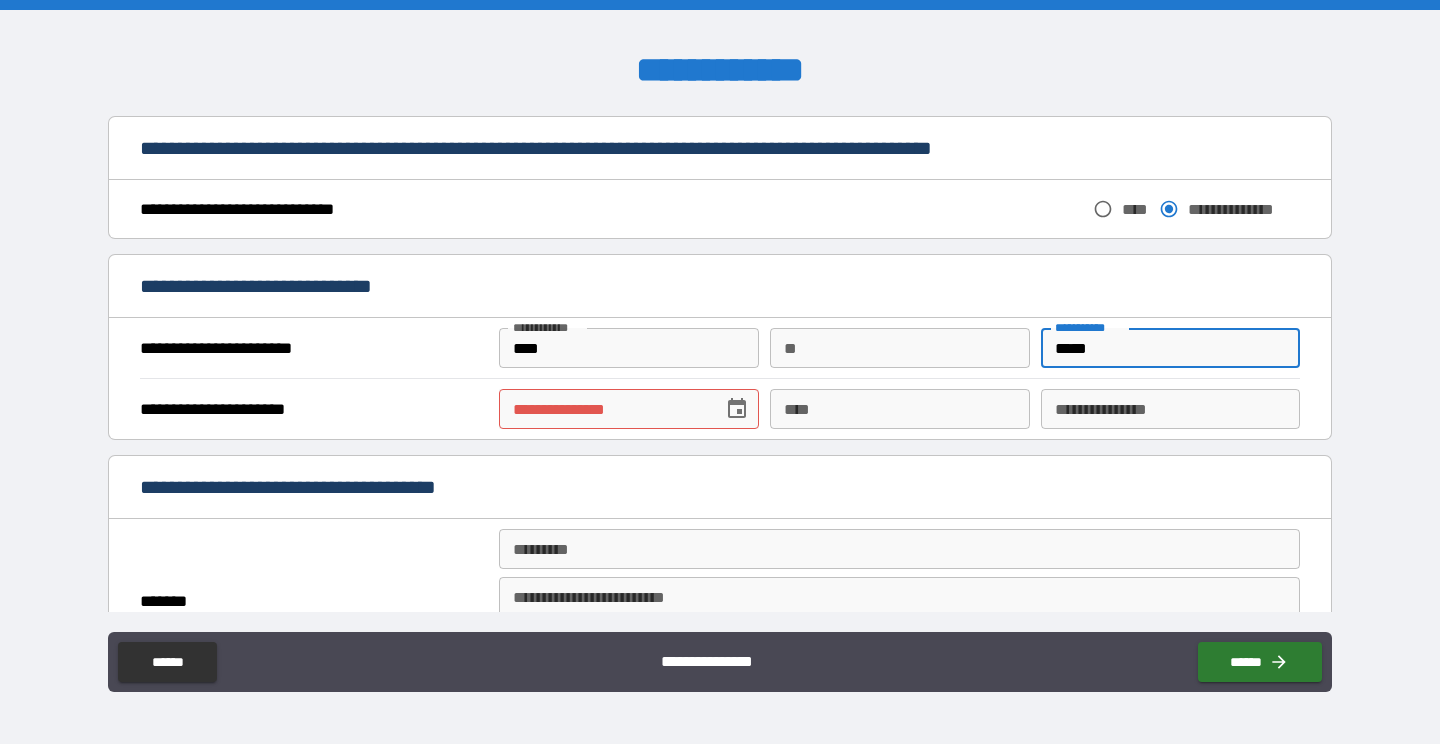 type on "*****" 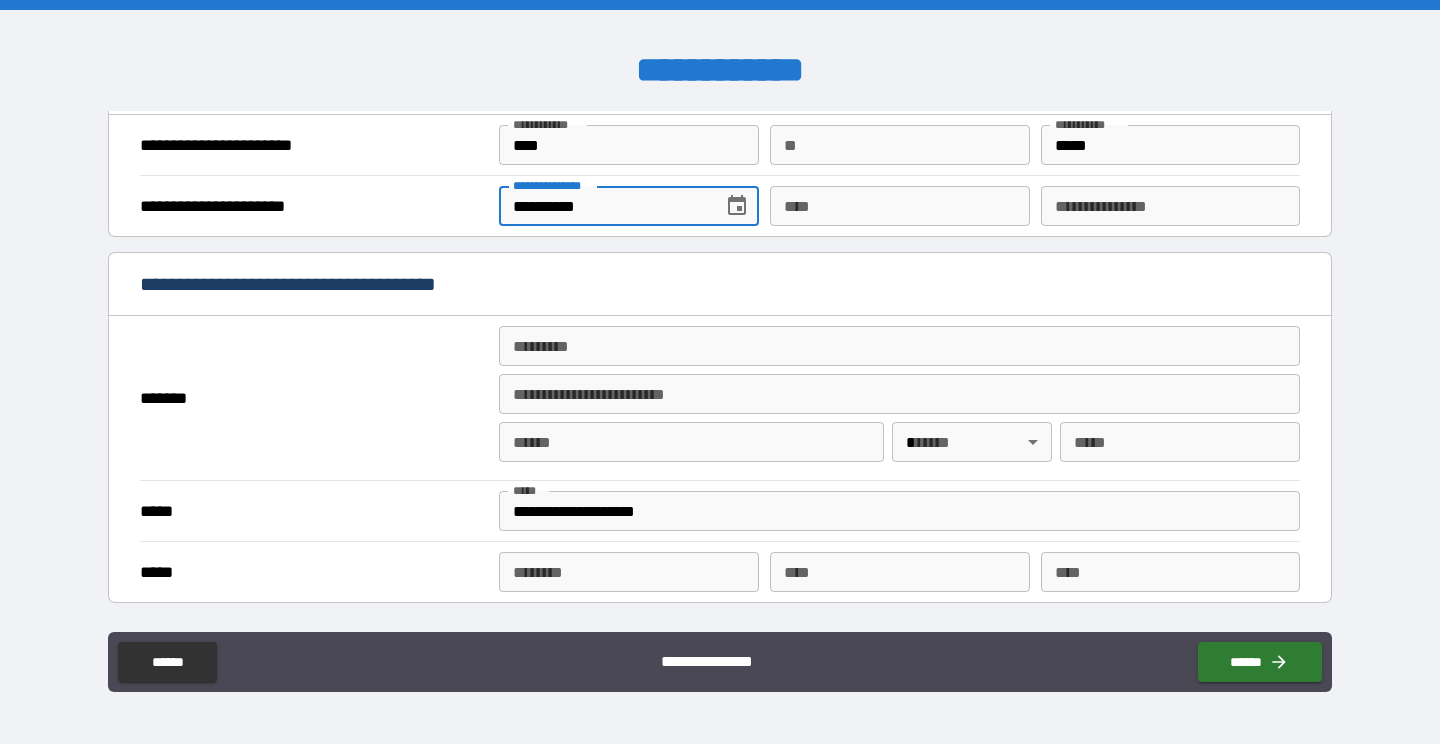 scroll, scrollTop: 1434, scrollLeft: 0, axis: vertical 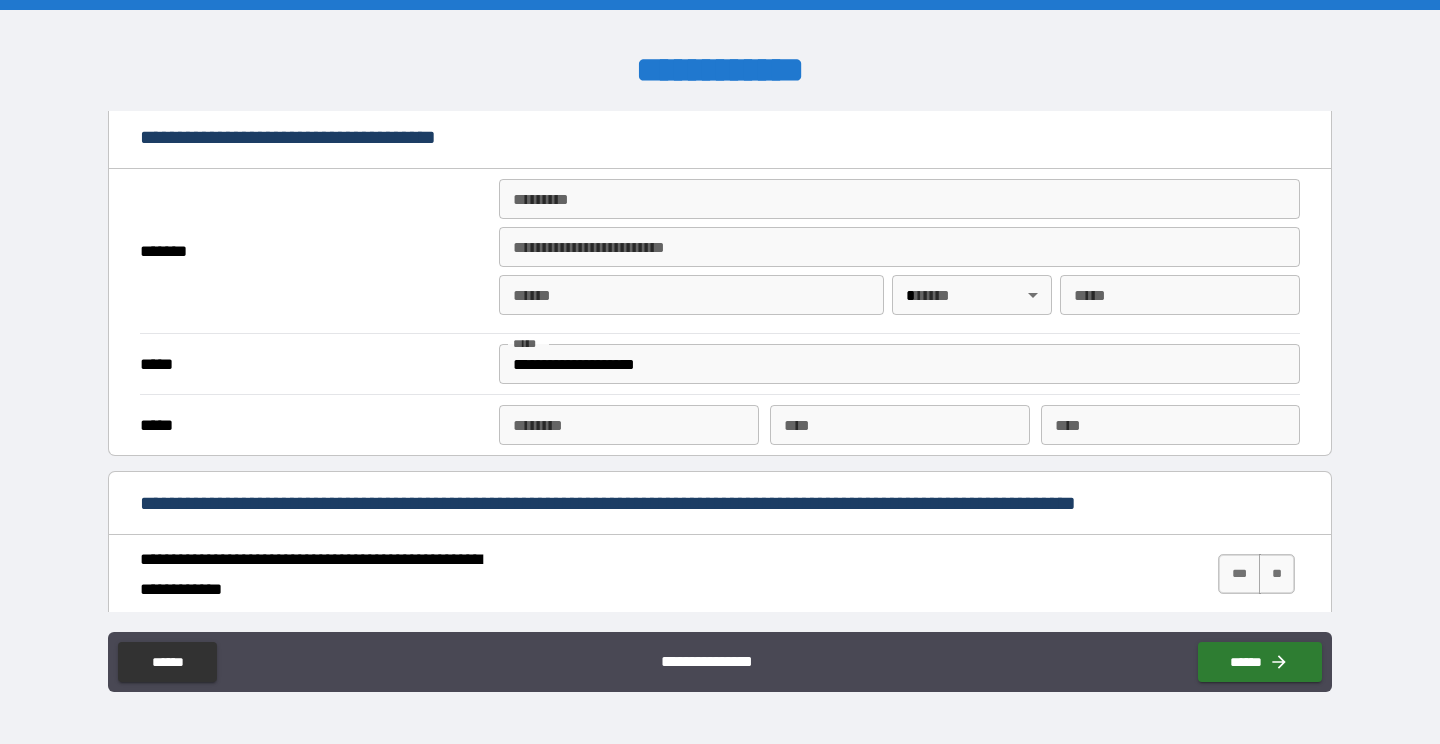 type on "**********" 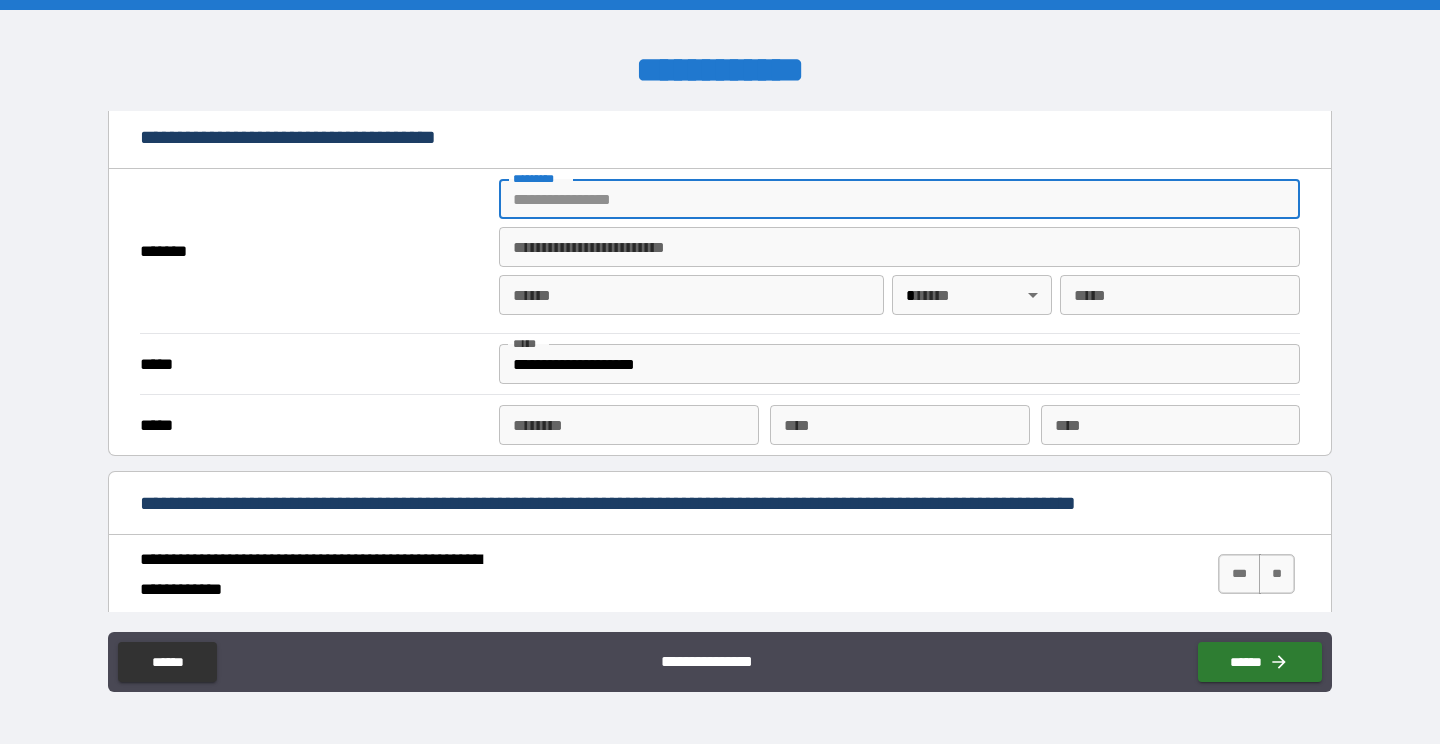 type on "**********" 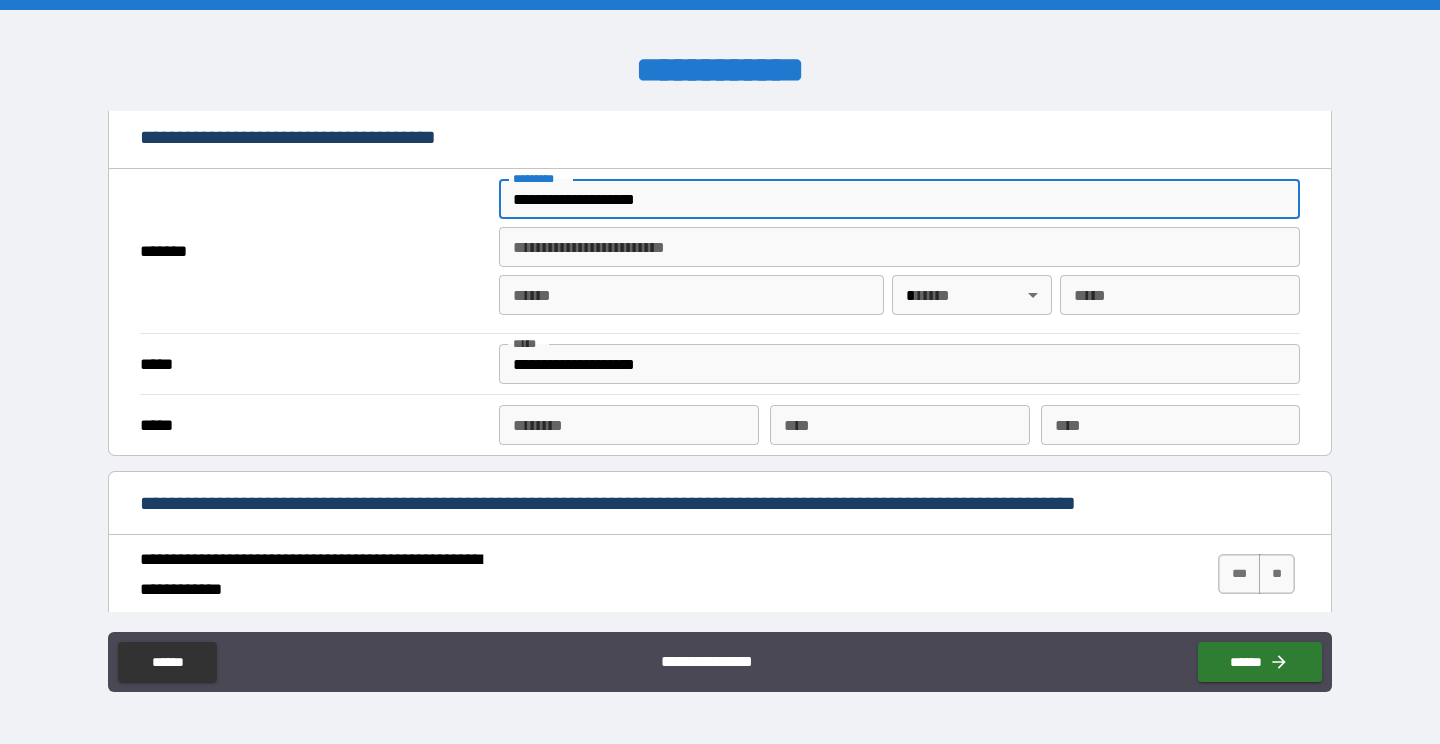 type on "**********" 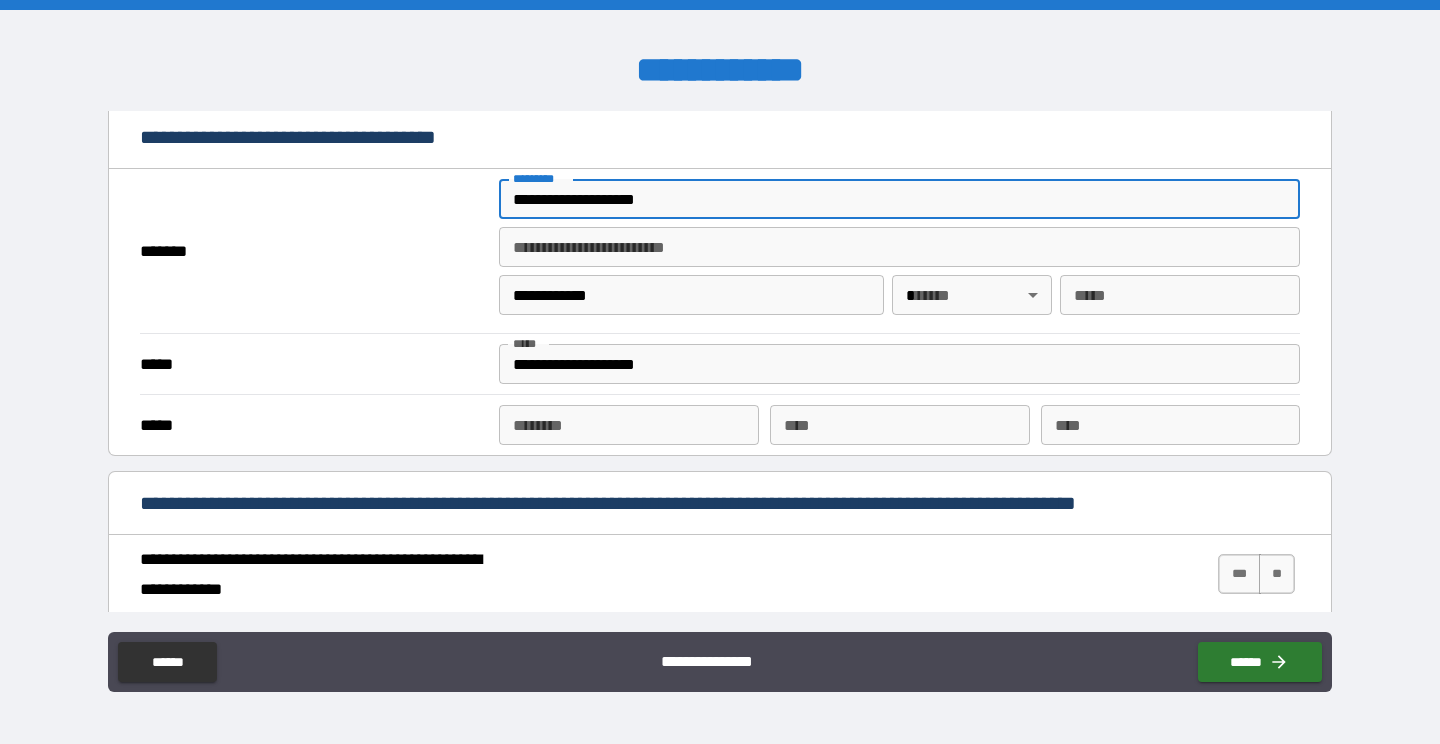 type on "**" 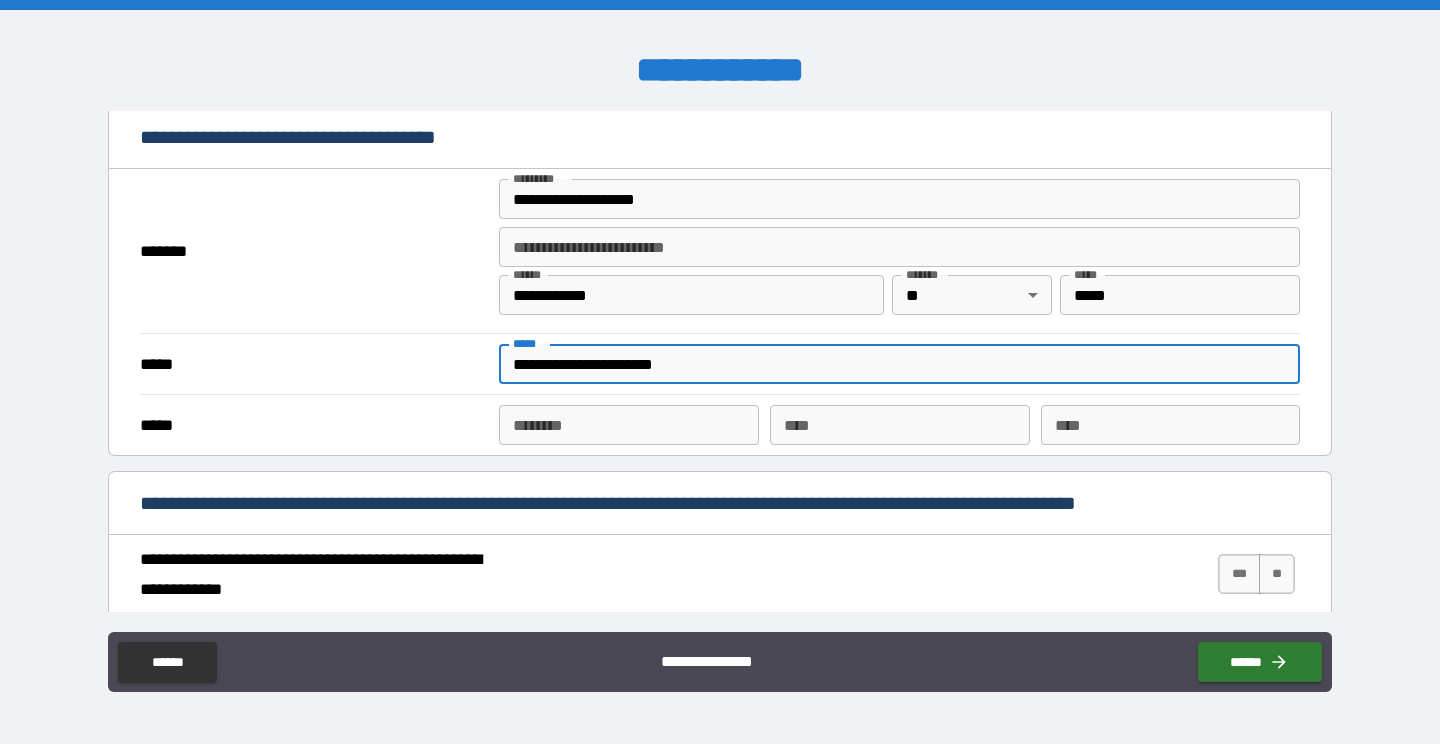 type on "**********" 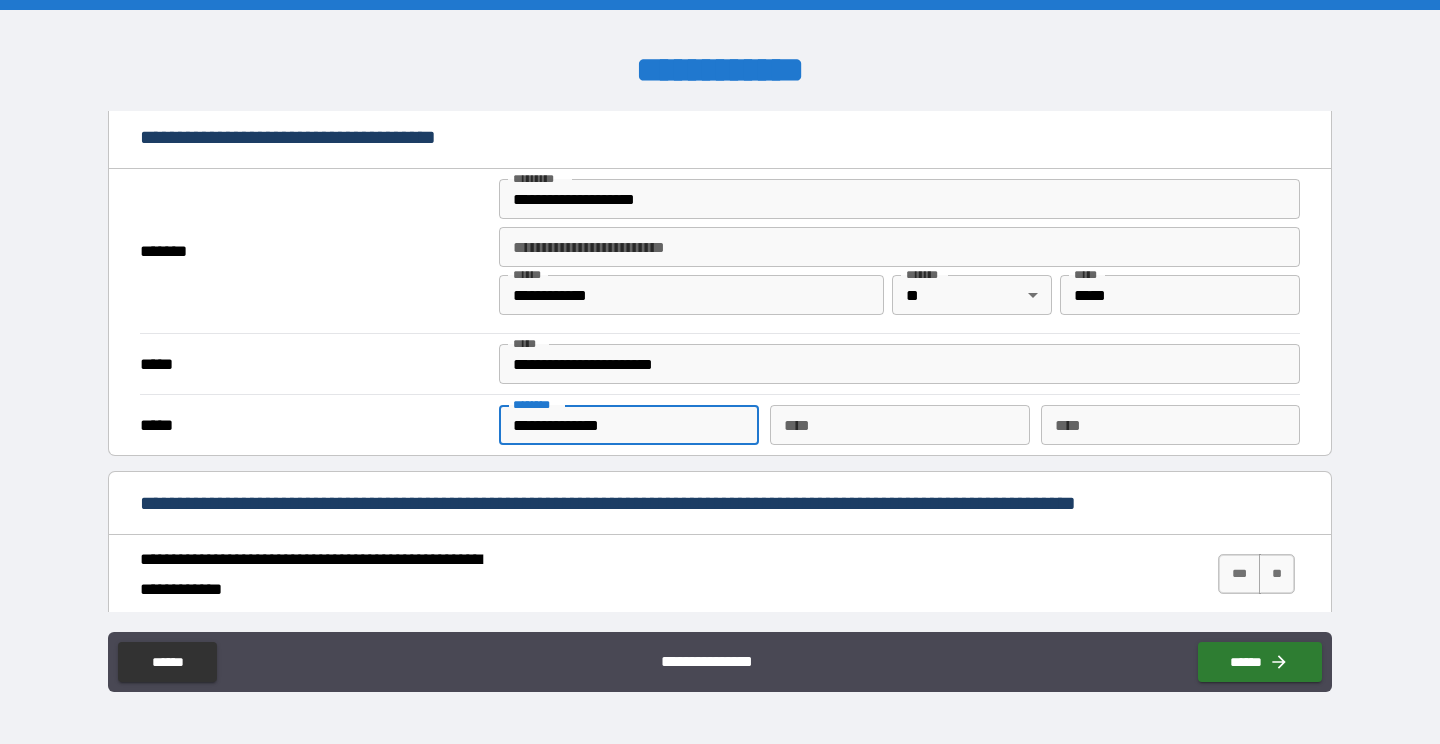 type on "**********" 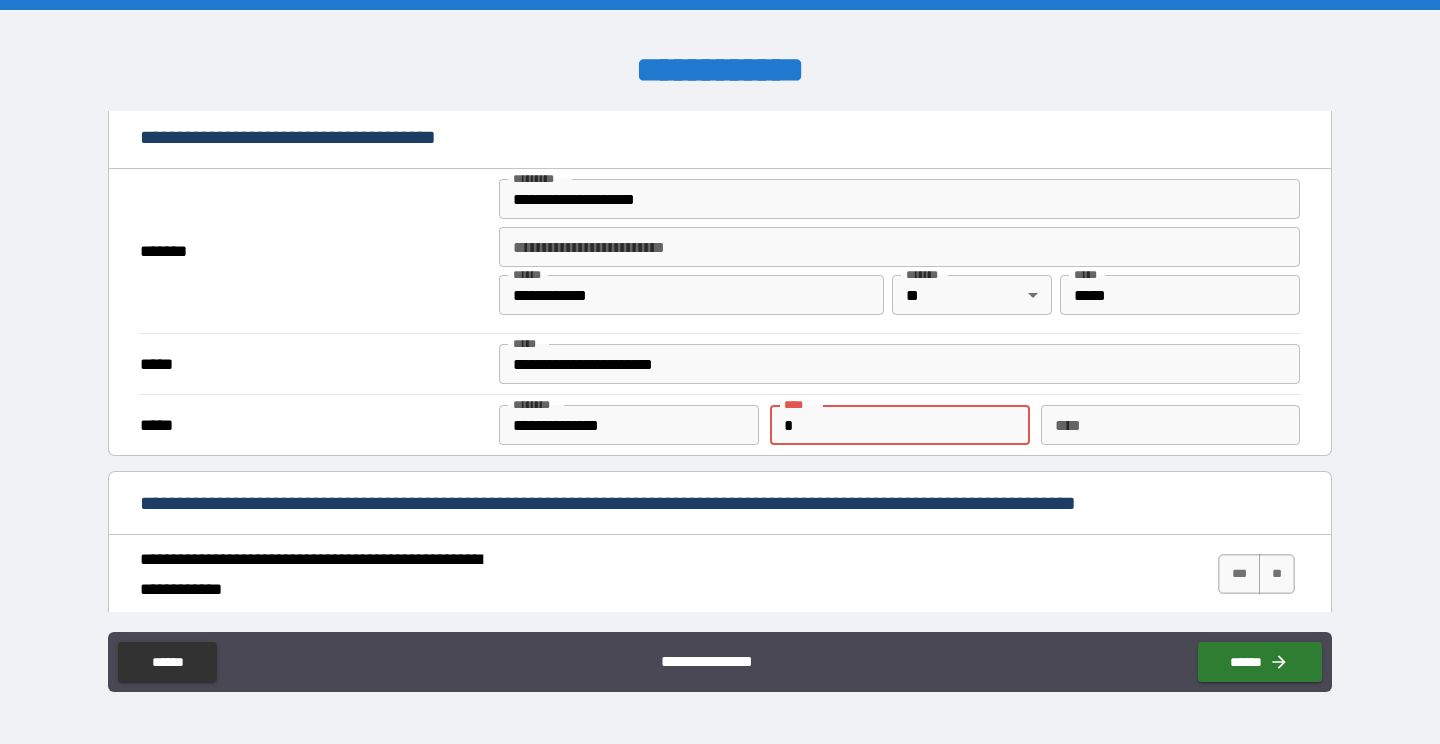 type 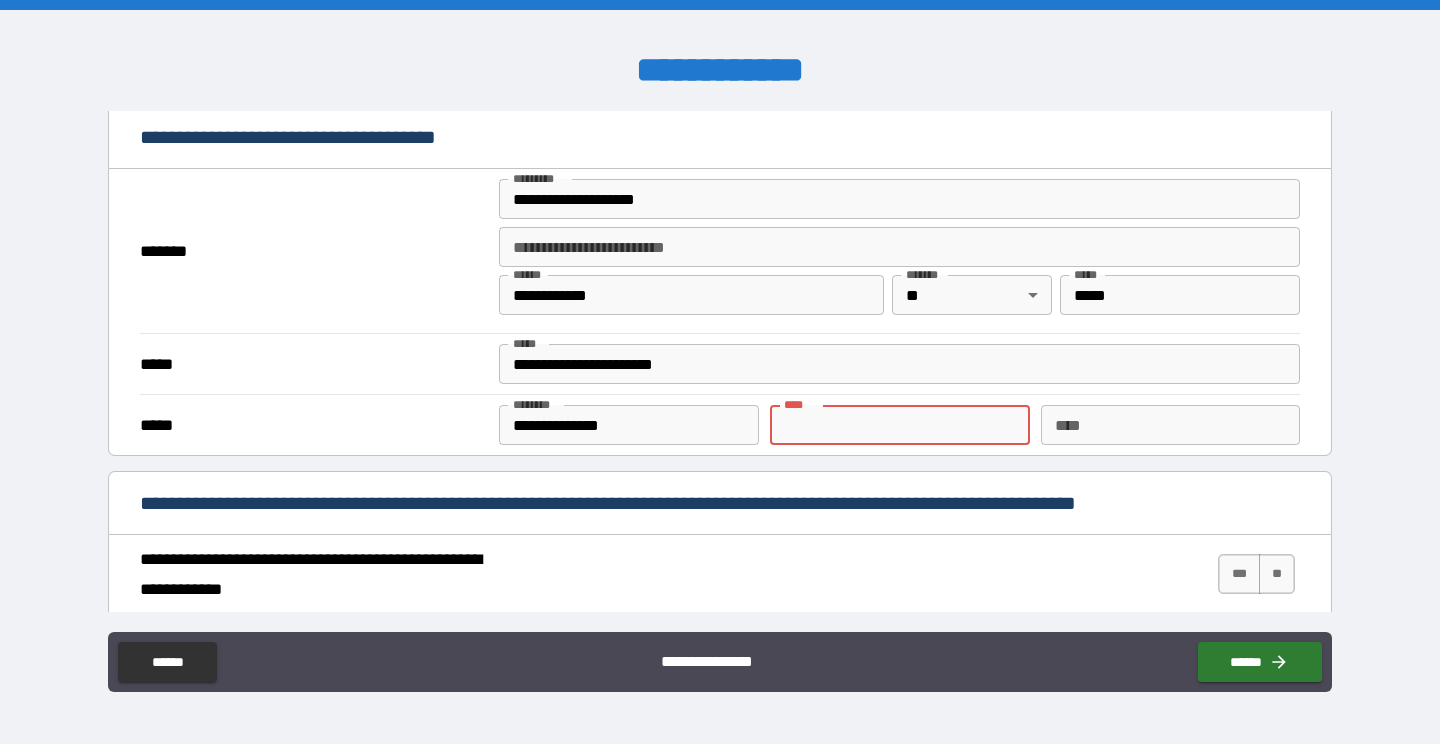 click on "**********" at bounding box center [720, 574] 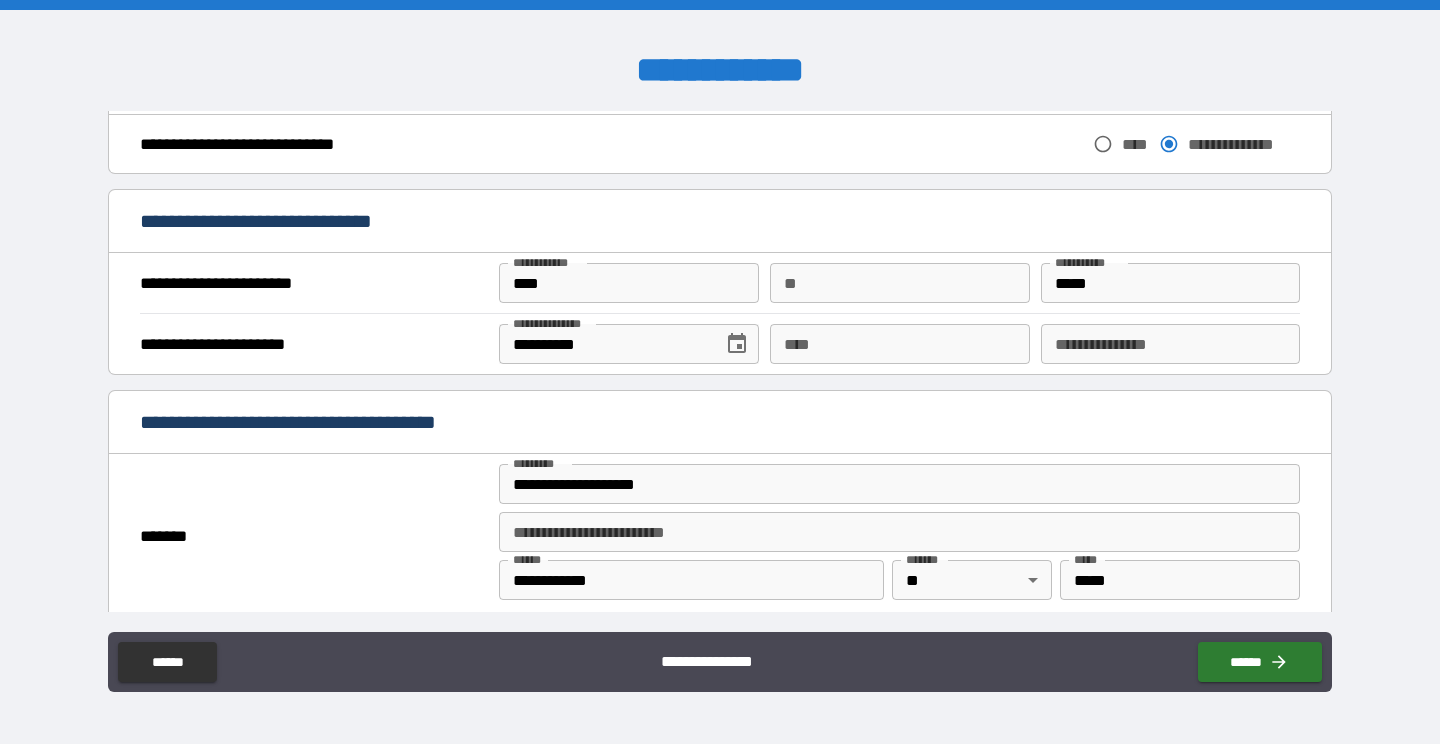 scroll, scrollTop: 1124, scrollLeft: 0, axis: vertical 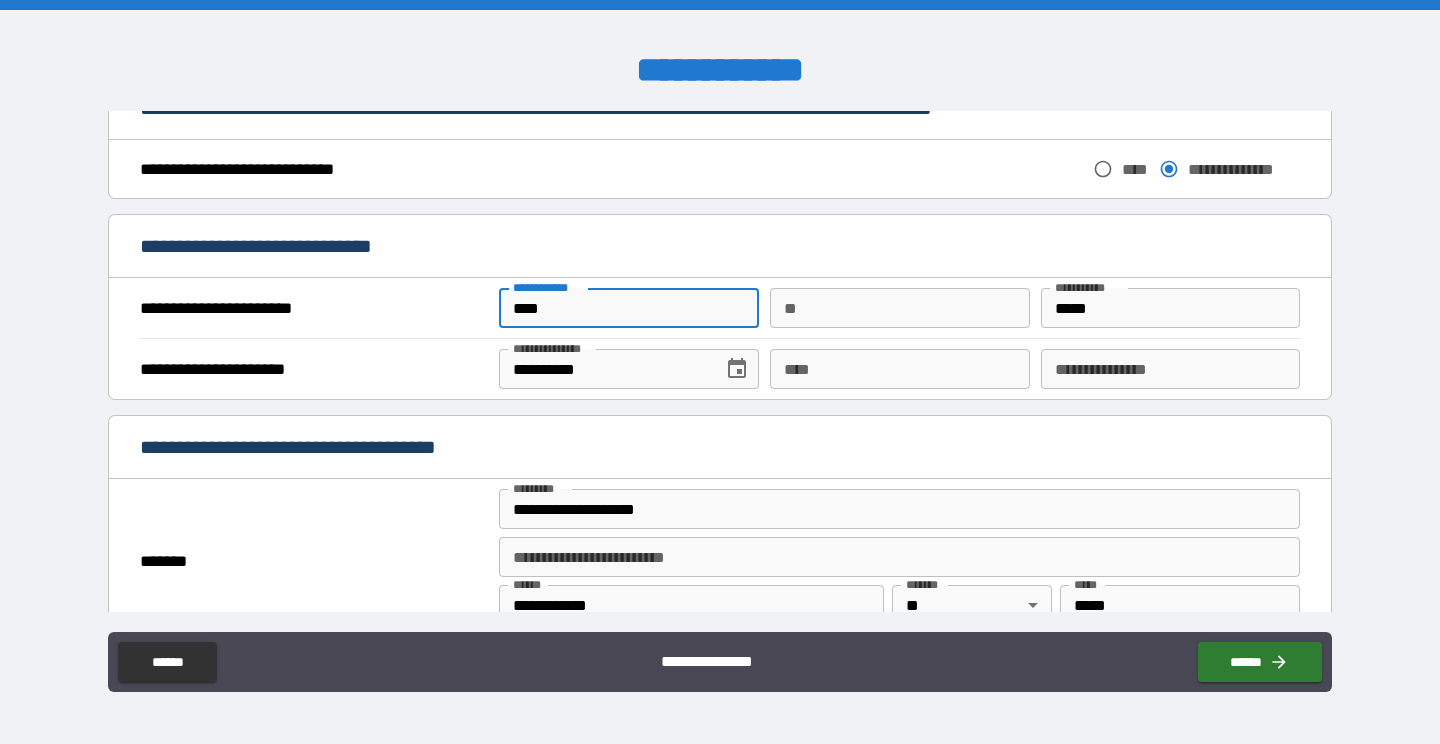 drag, startPoint x: 601, startPoint y: 319, endPoint x: 443, endPoint y: 294, distance: 159.96562 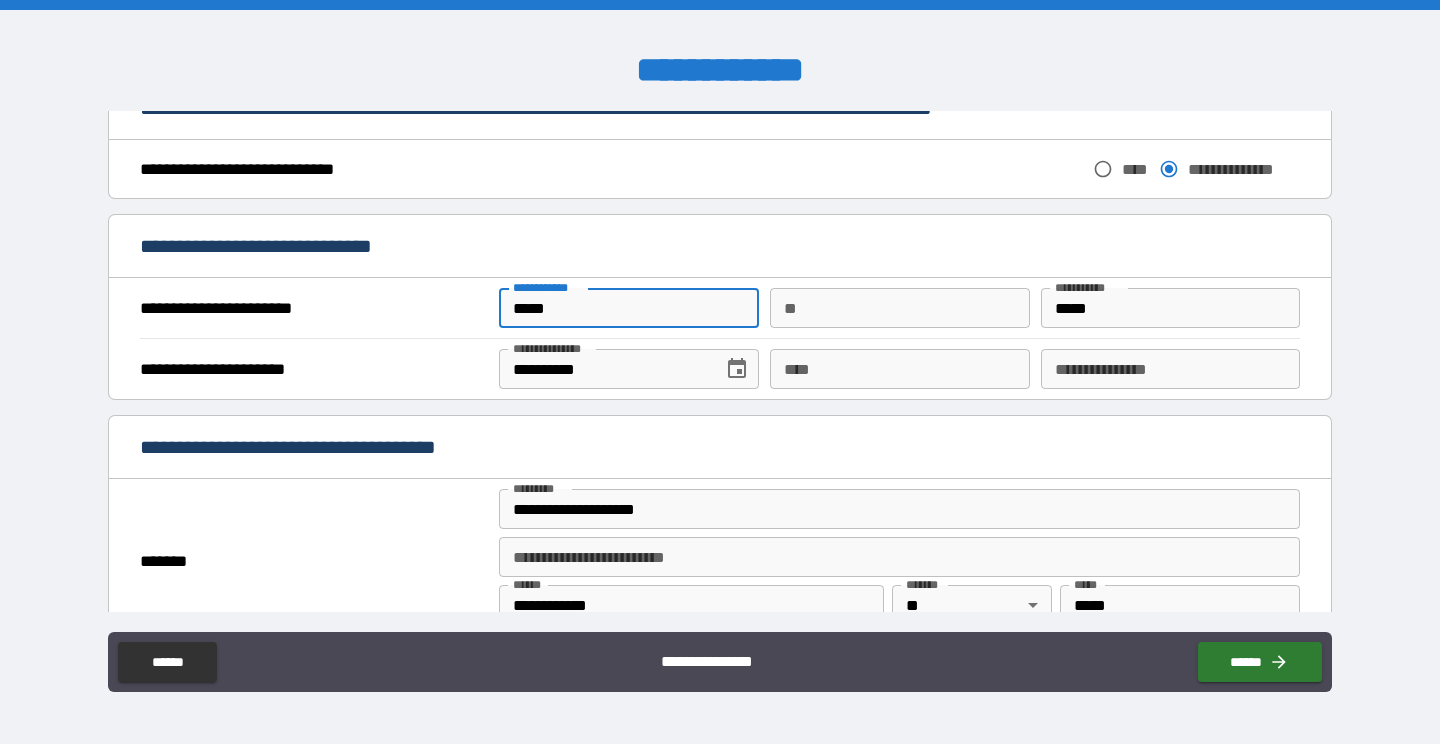 type on "*****" 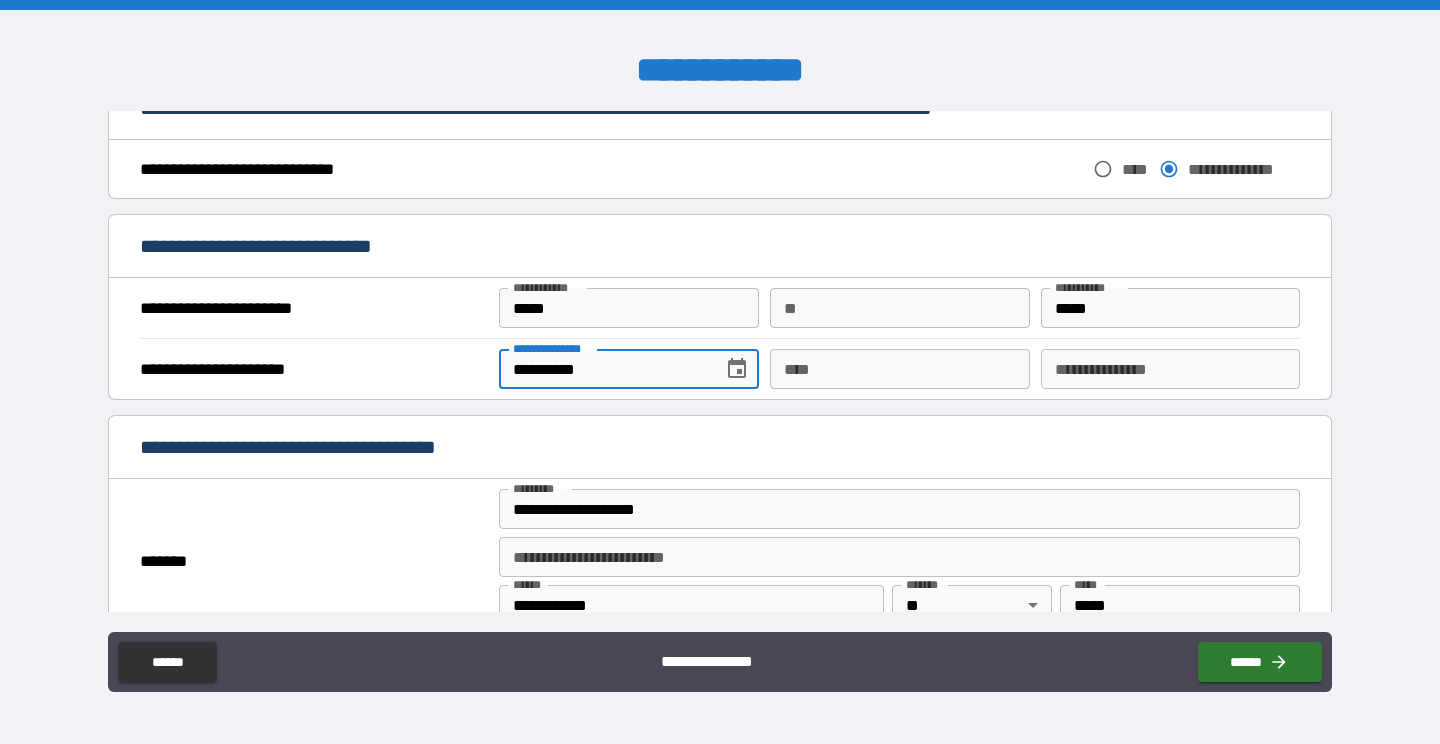 click on "**********" at bounding box center [603, 369] 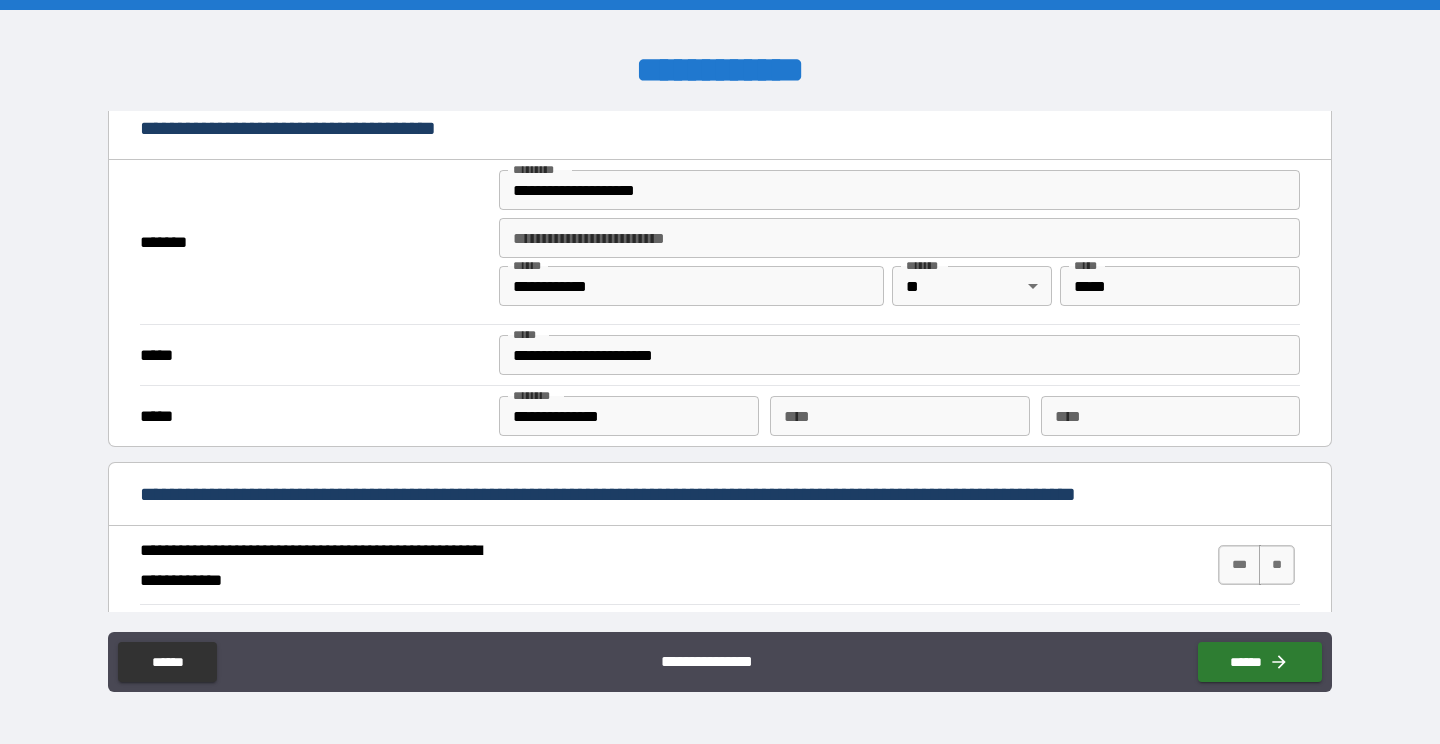 scroll, scrollTop: 1444, scrollLeft: 0, axis: vertical 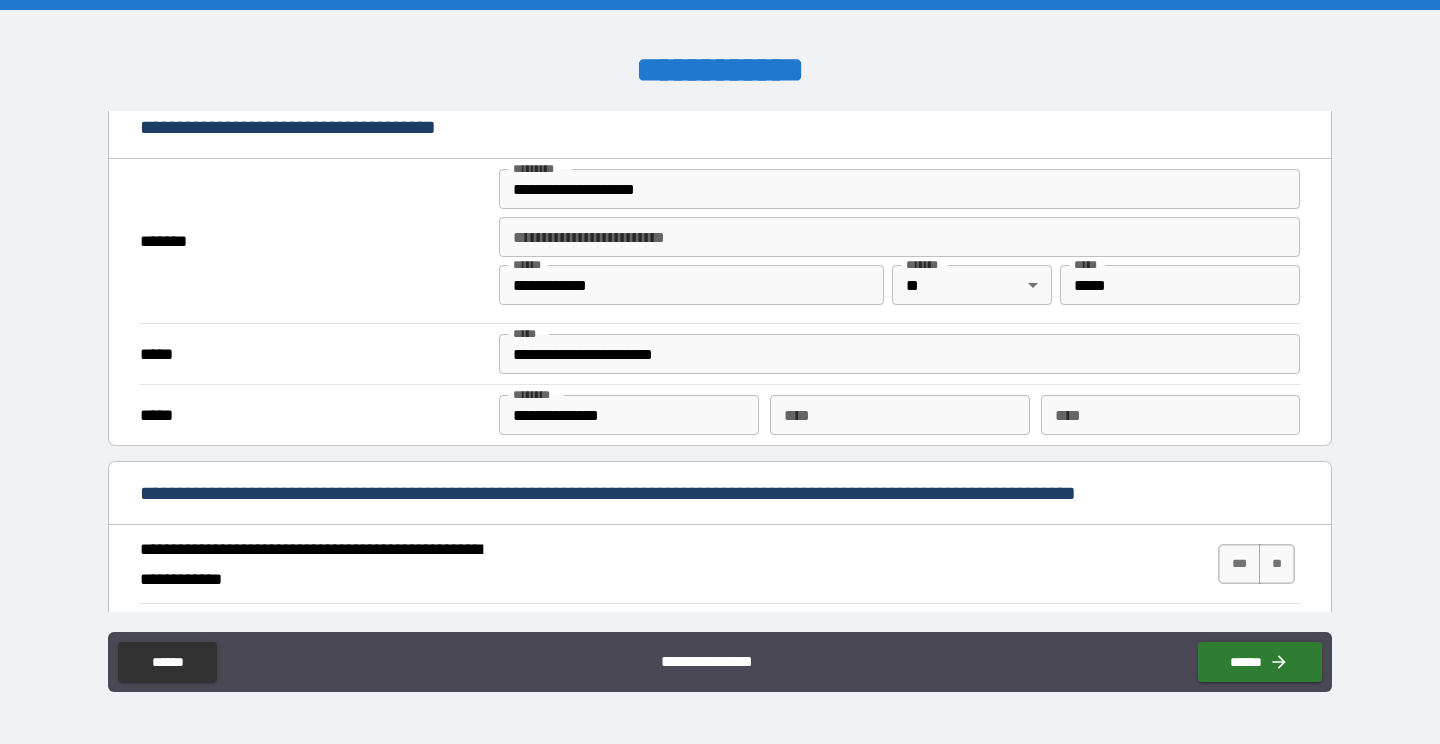 type on "**********" 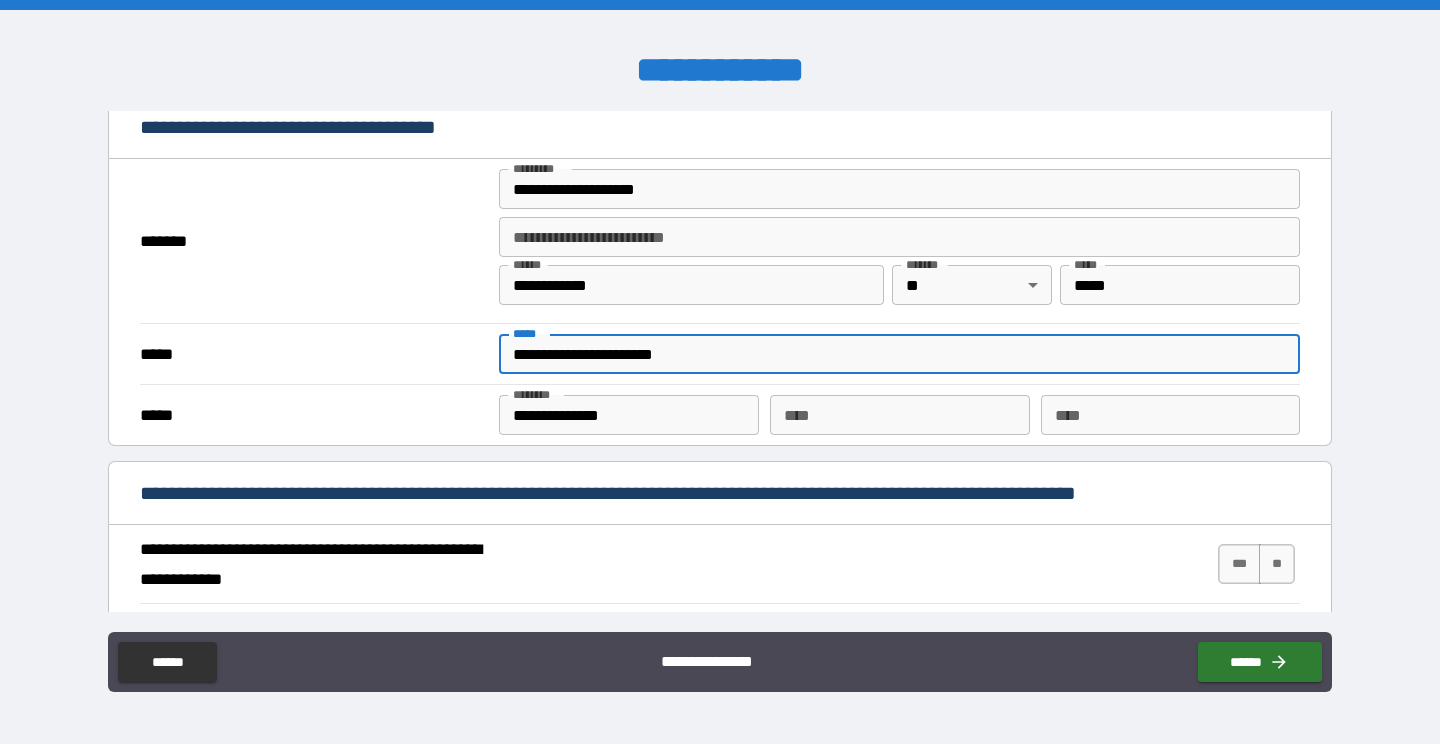 drag, startPoint x: 790, startPoint y: 361, endPoint x: 351, endPoint y: 359, distance: 439.00455 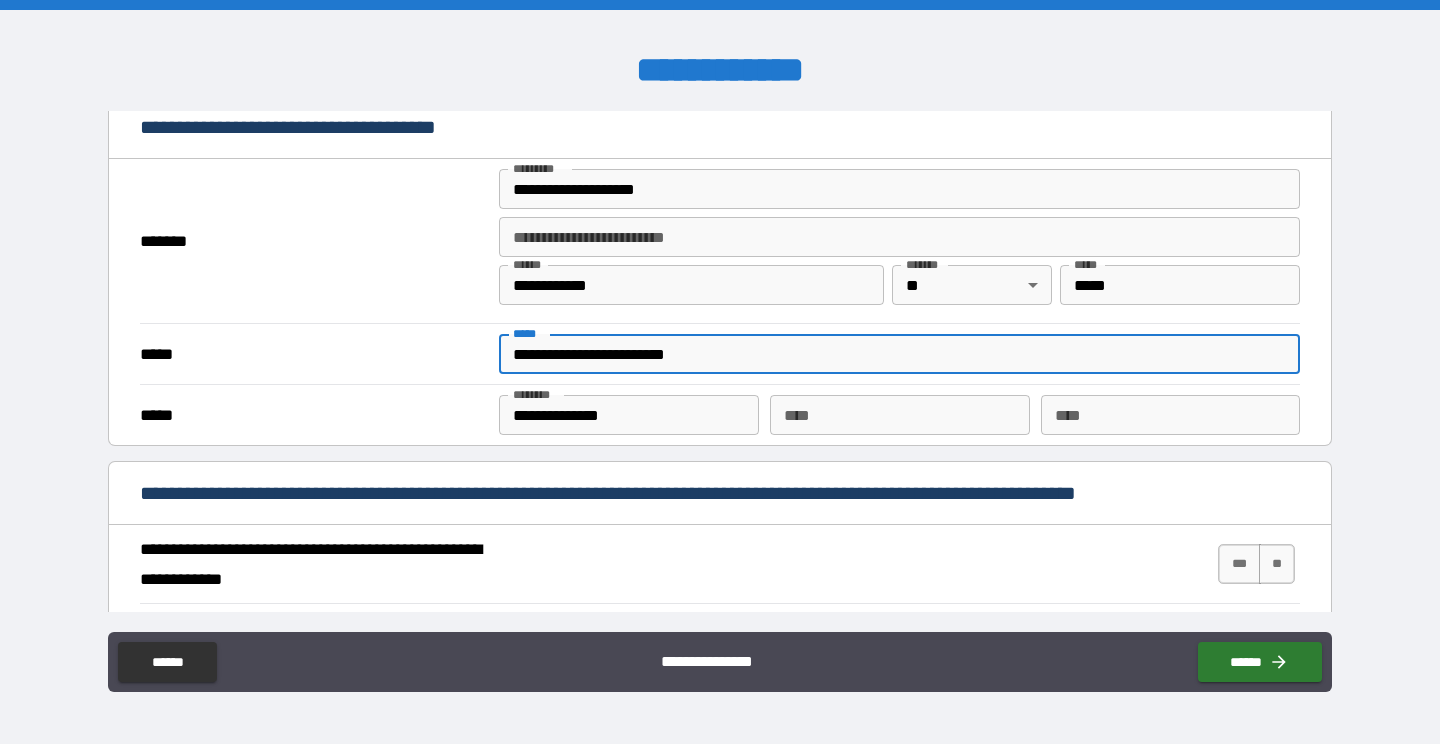 type on "**********" 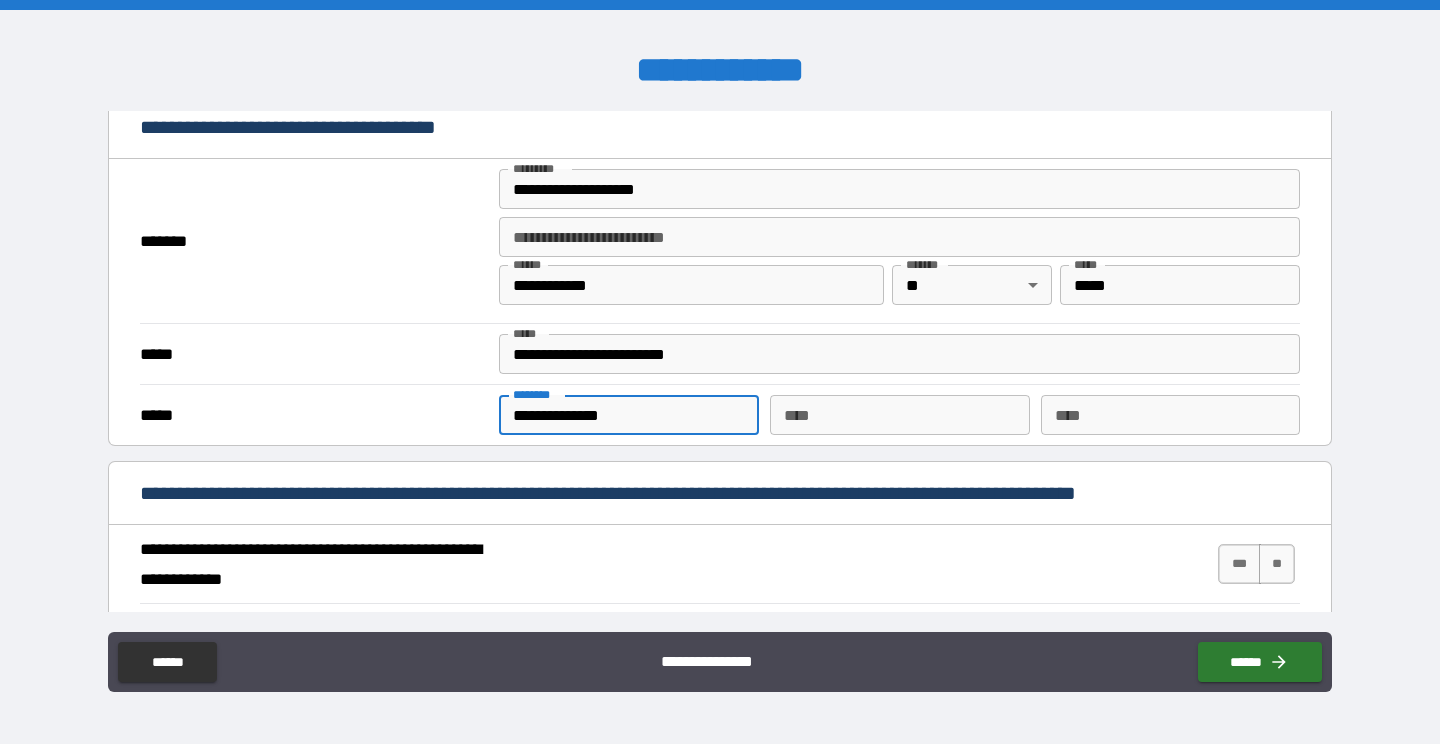drag, startPoint x: 683, startPoint y: 416, endPoint x: 321, endPoint y: 397, distance: 362.4983 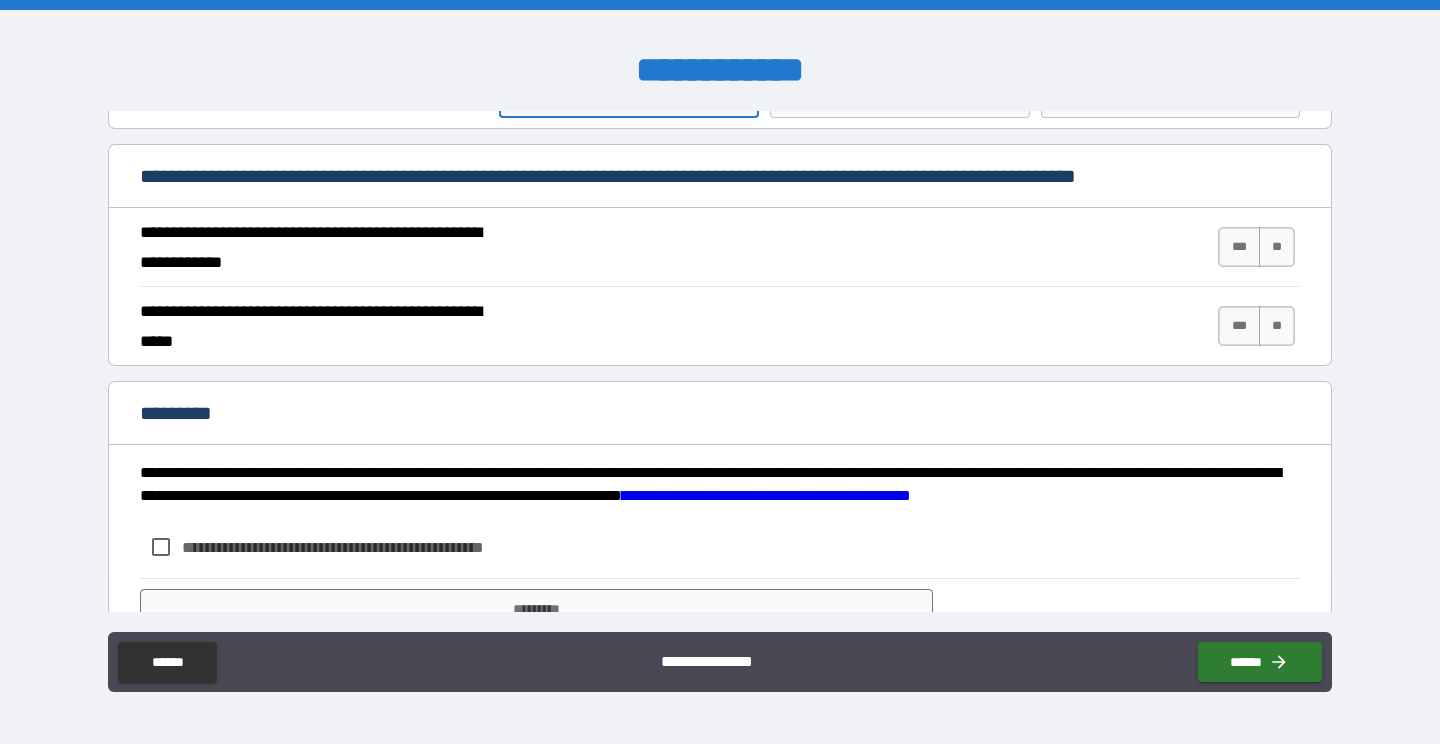 scroll, scrollTop: 1762, scrollLeft: 0, axis: vertical 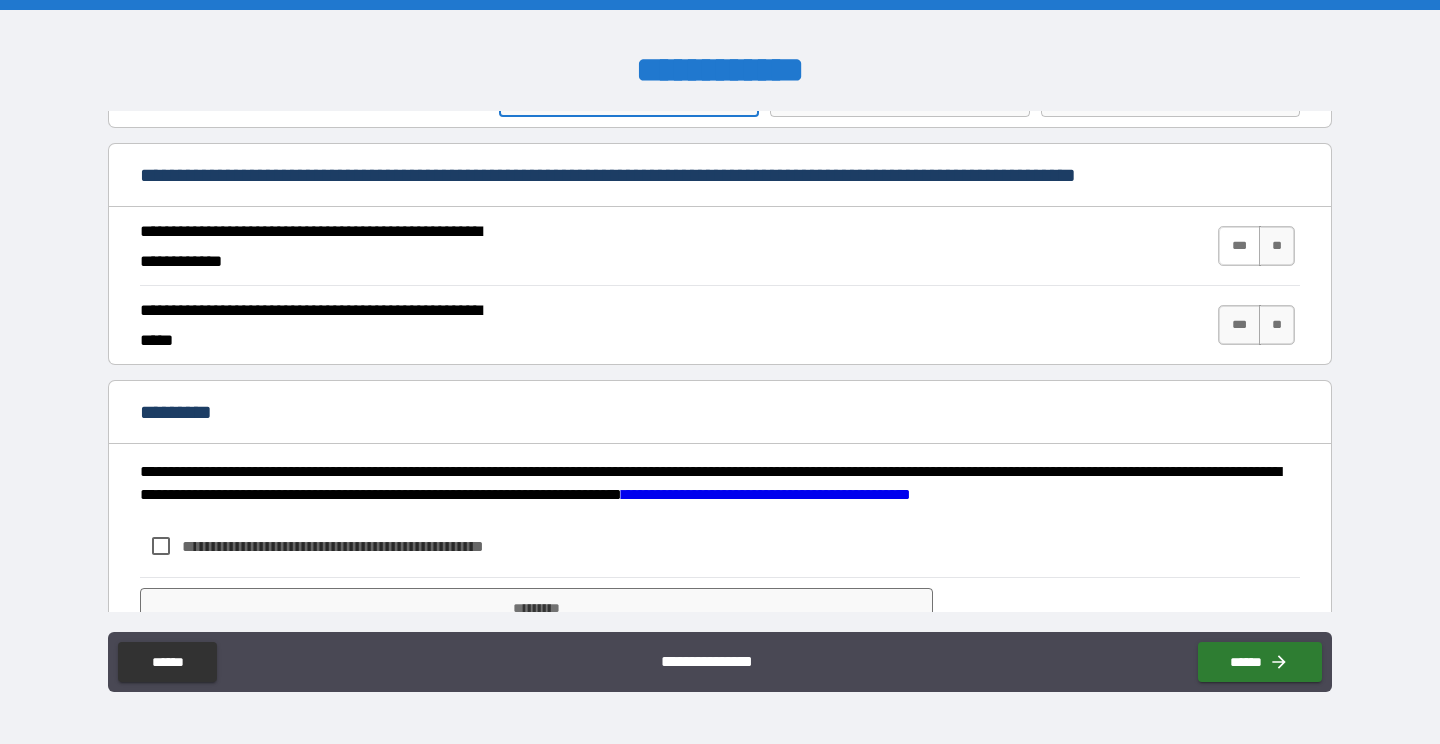 type on "**********" 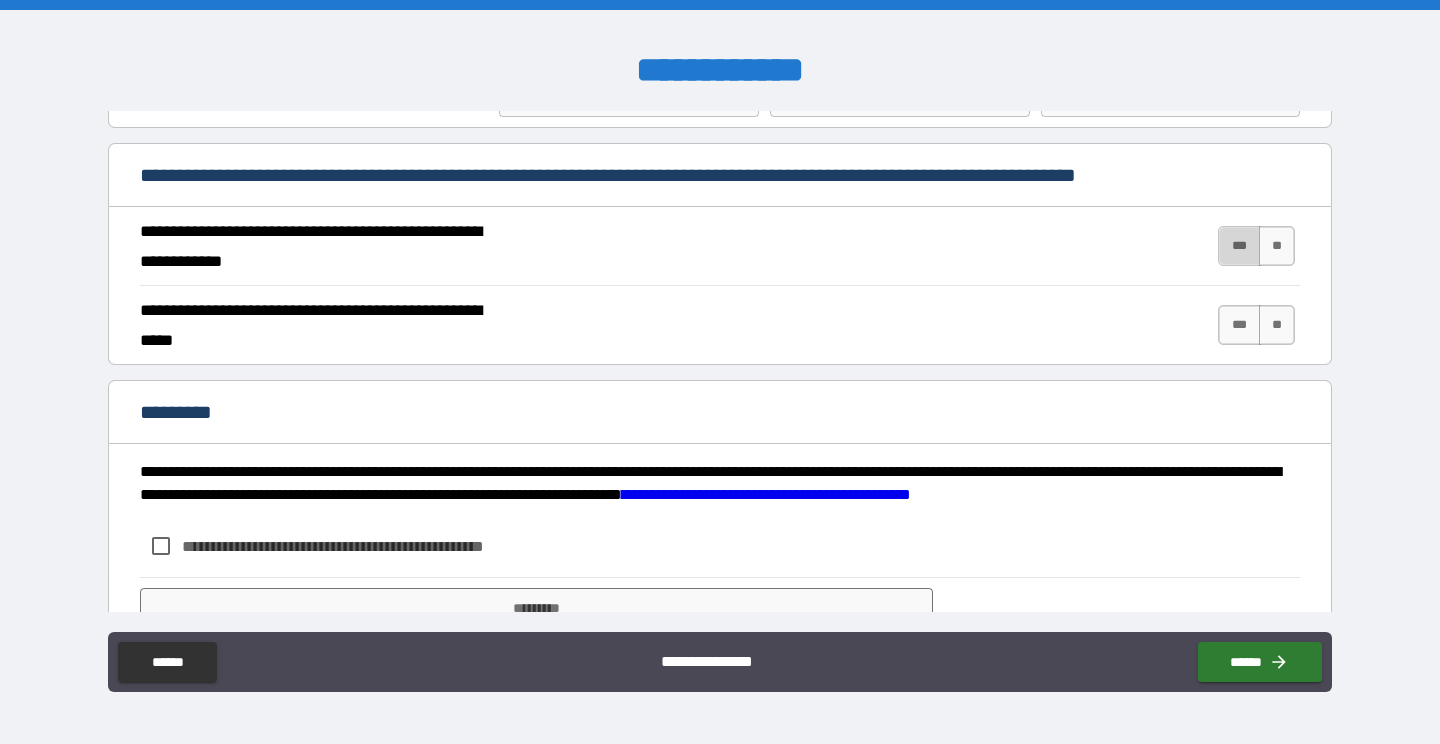click on "***" at bounding box center (1239, 246) 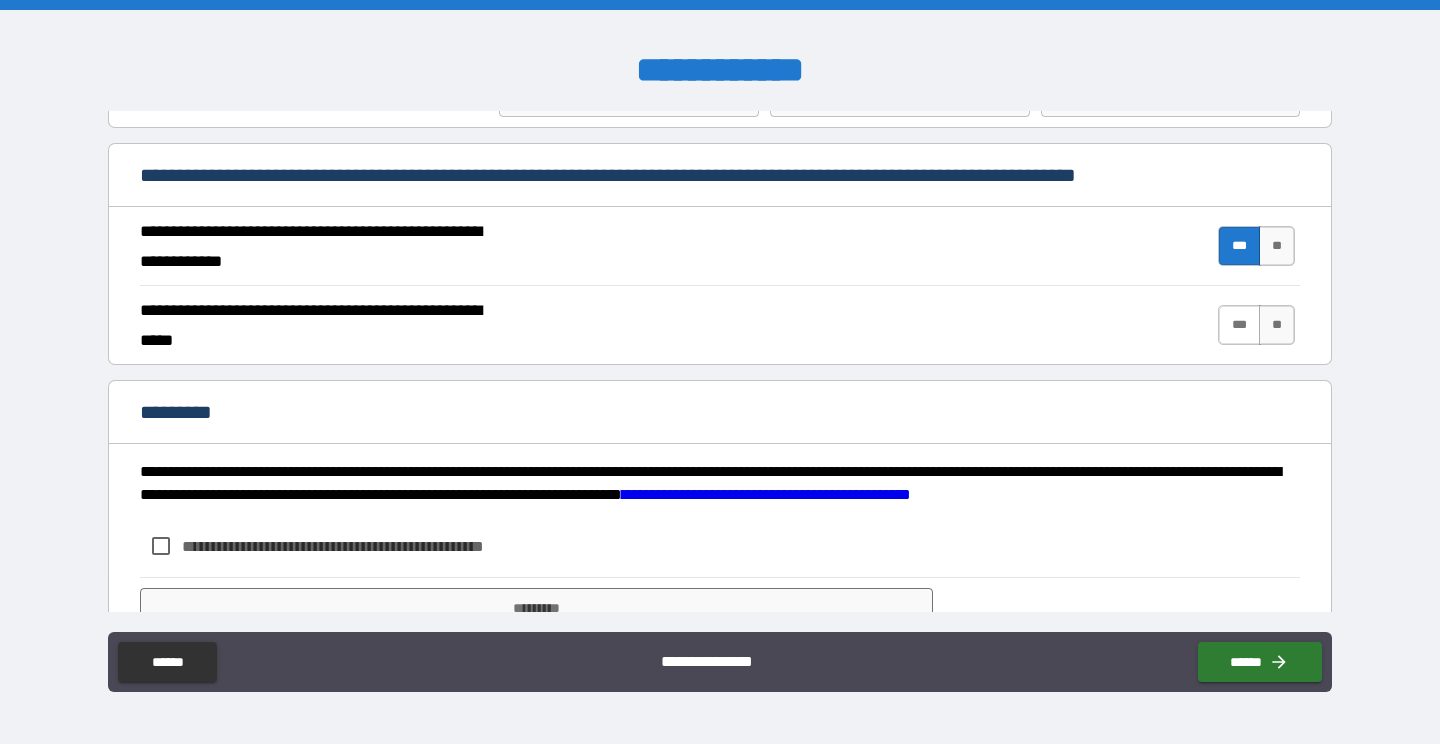 click on "***" at bounding box center [1239, 325] 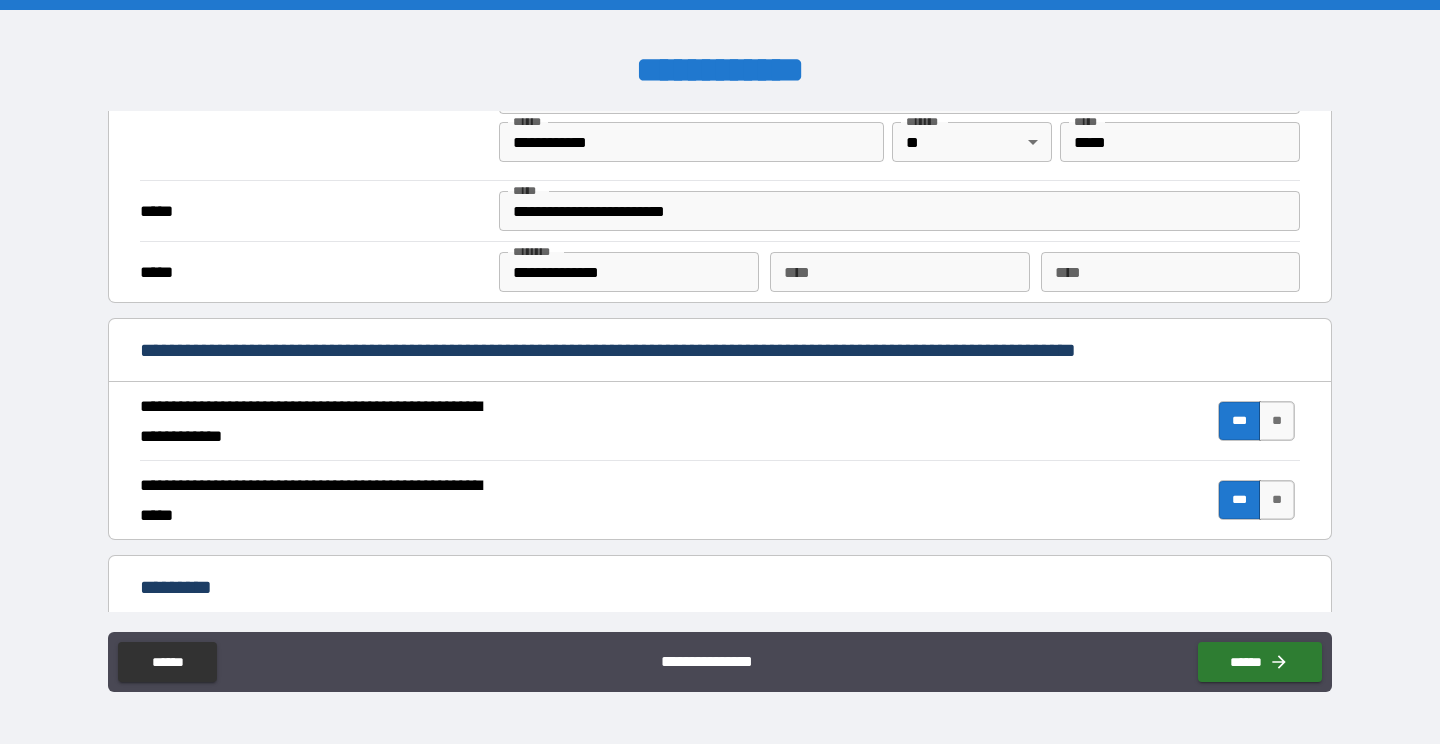 scroll, scrollTop: 1588, scrollLeft: 0, axis: vertical 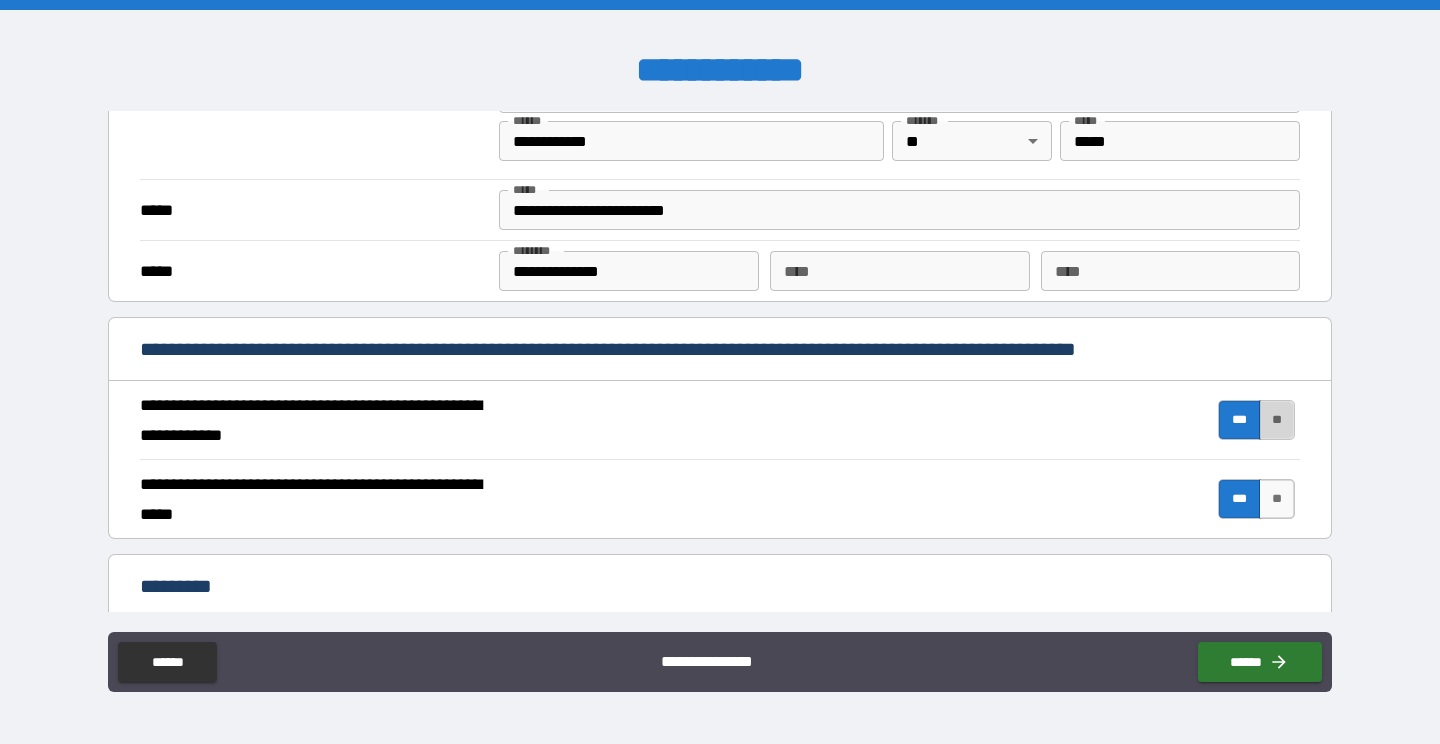 click on "**" at bounding box center [1277, 420] 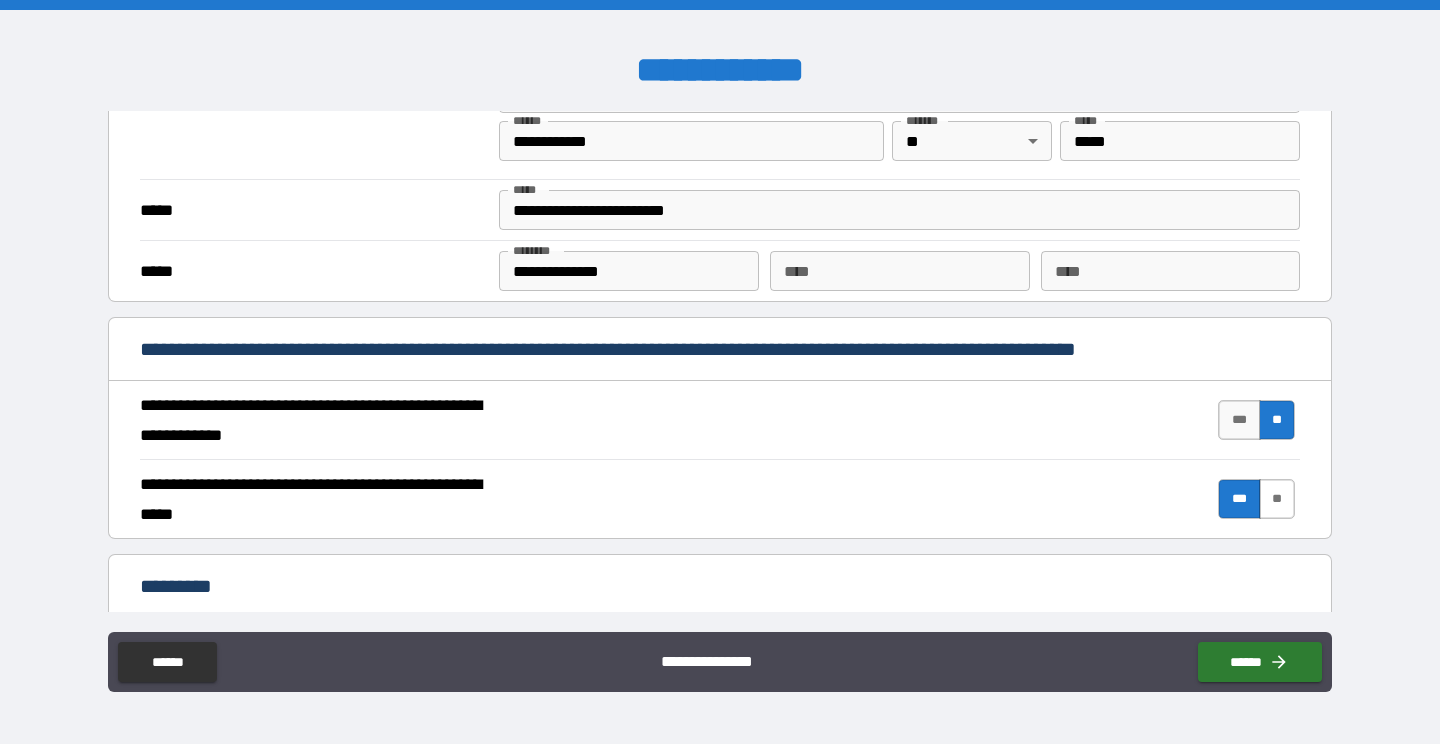 click on "**" at bounding box center [1277, 499] 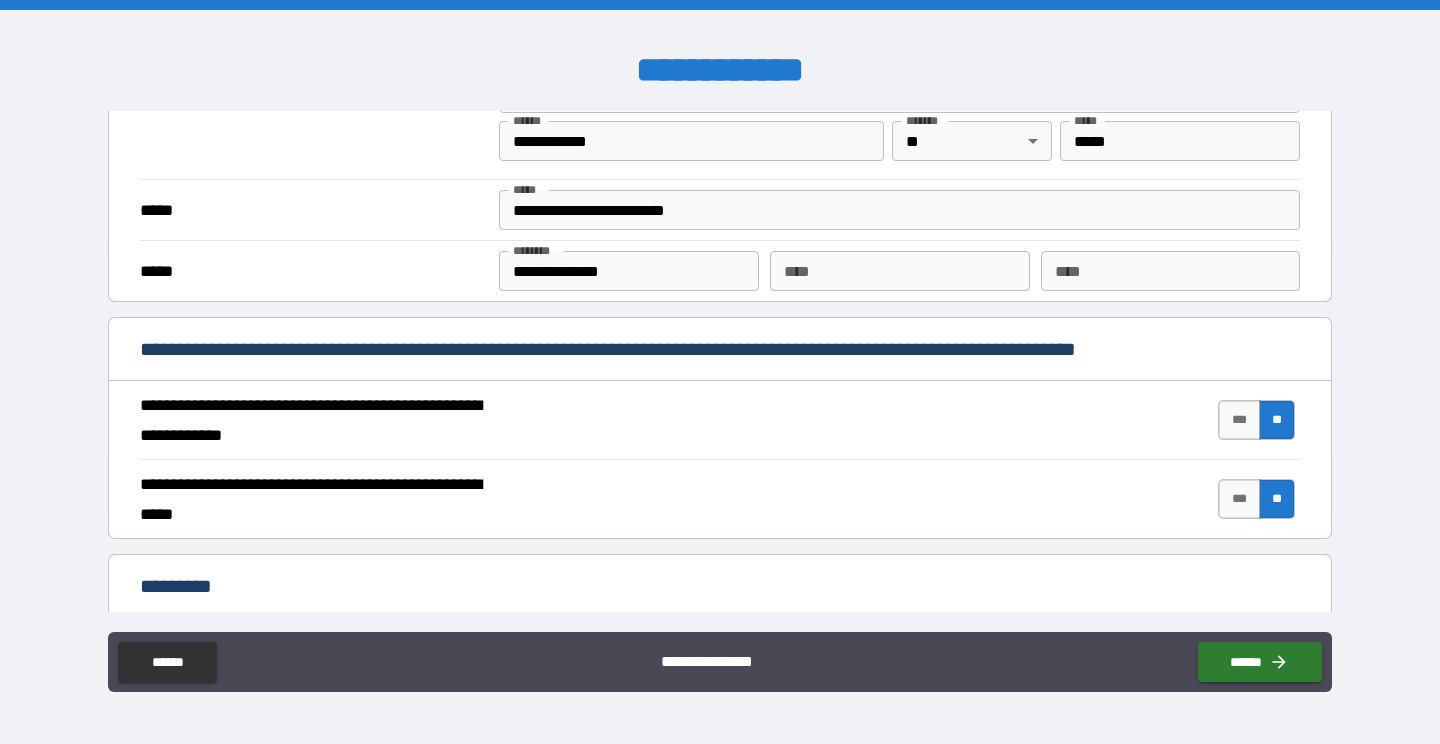 scroll, scrollTop: 1662, scrollLeft: 0, axis: vertical 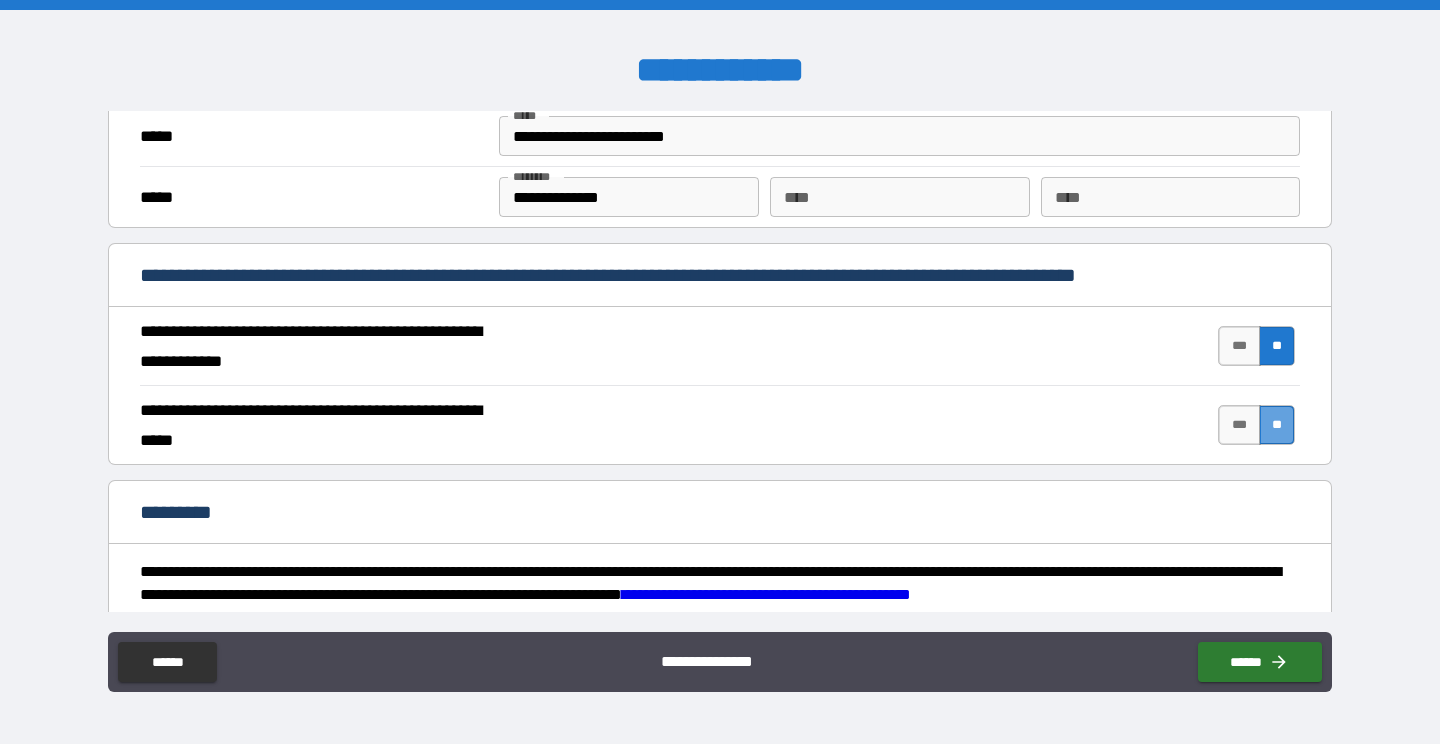 click on "**" at bounding box center (1277, 425) 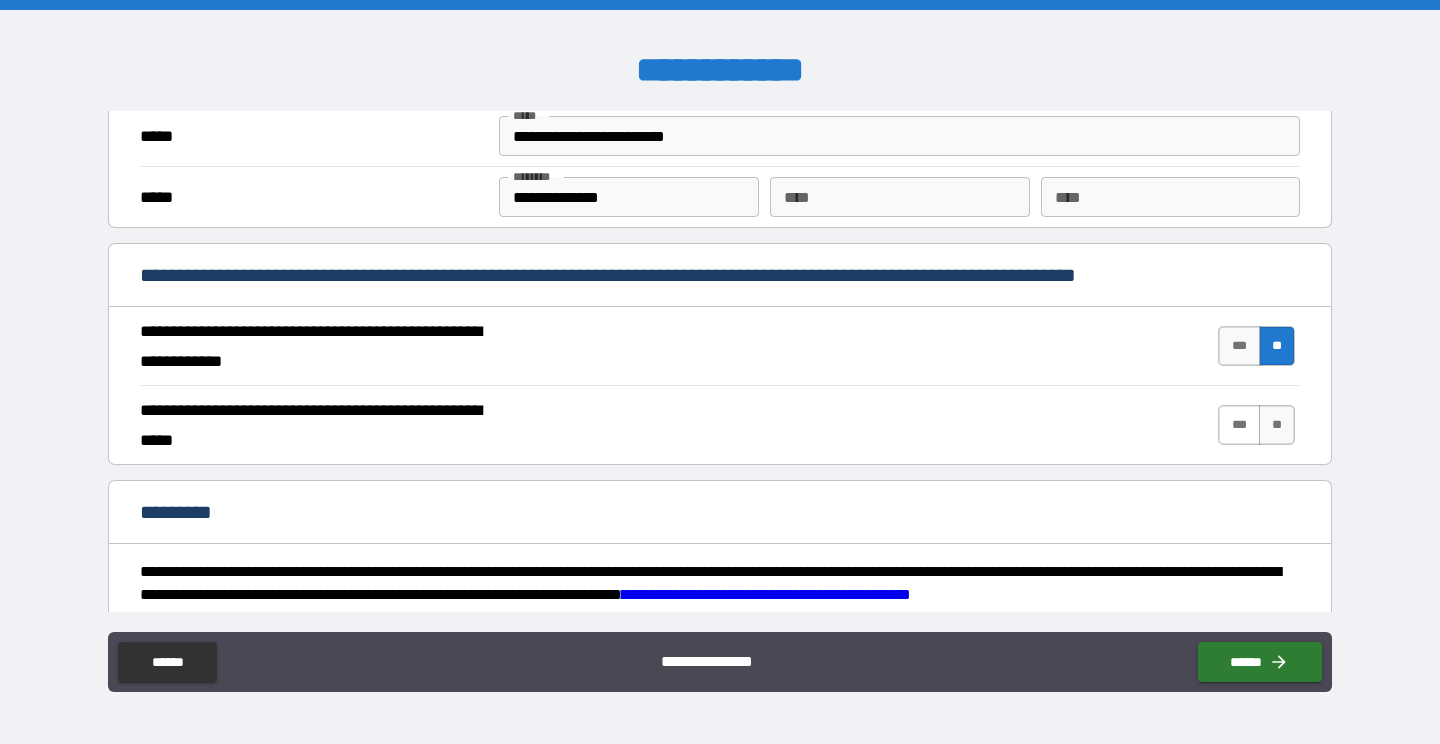 click on "***" at bounding box center (1239, 425) 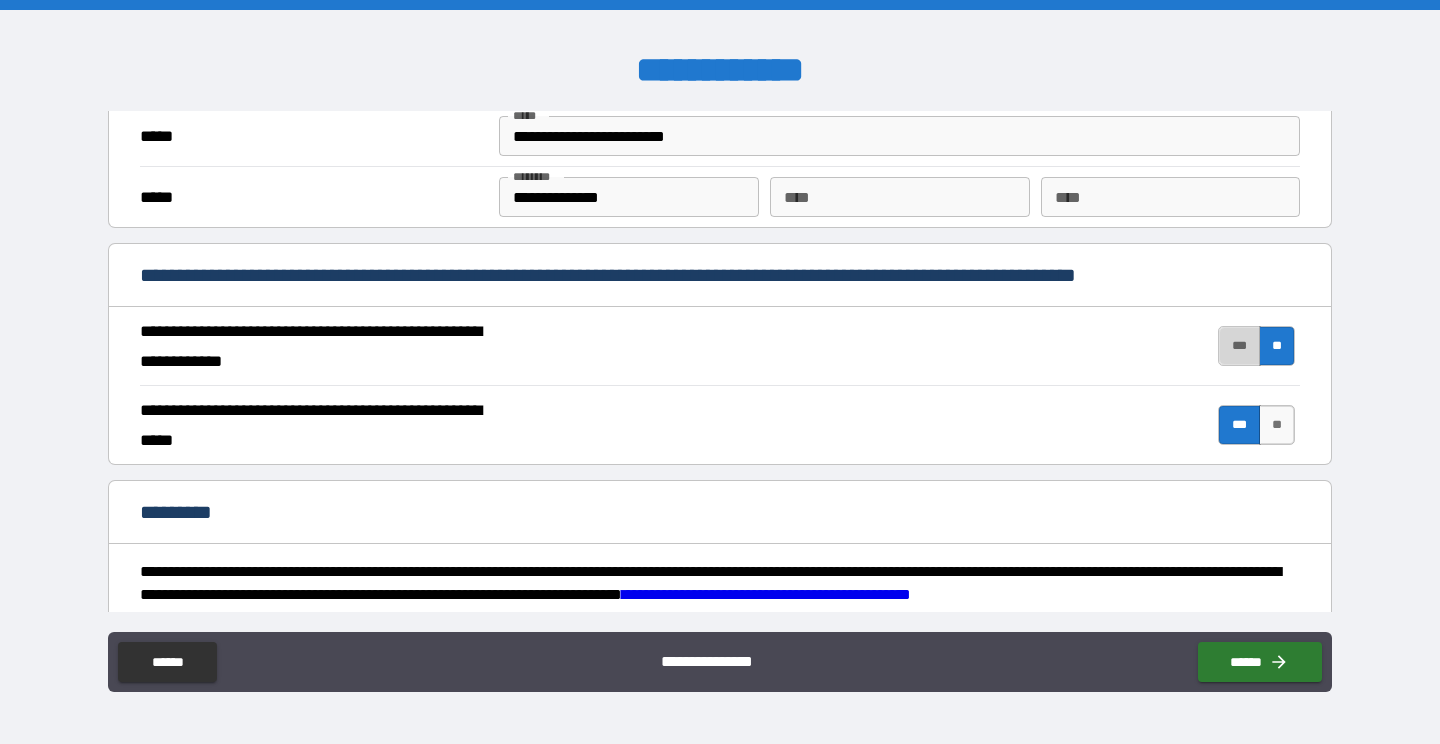 click on "***" at bounding box center [1239, 346] 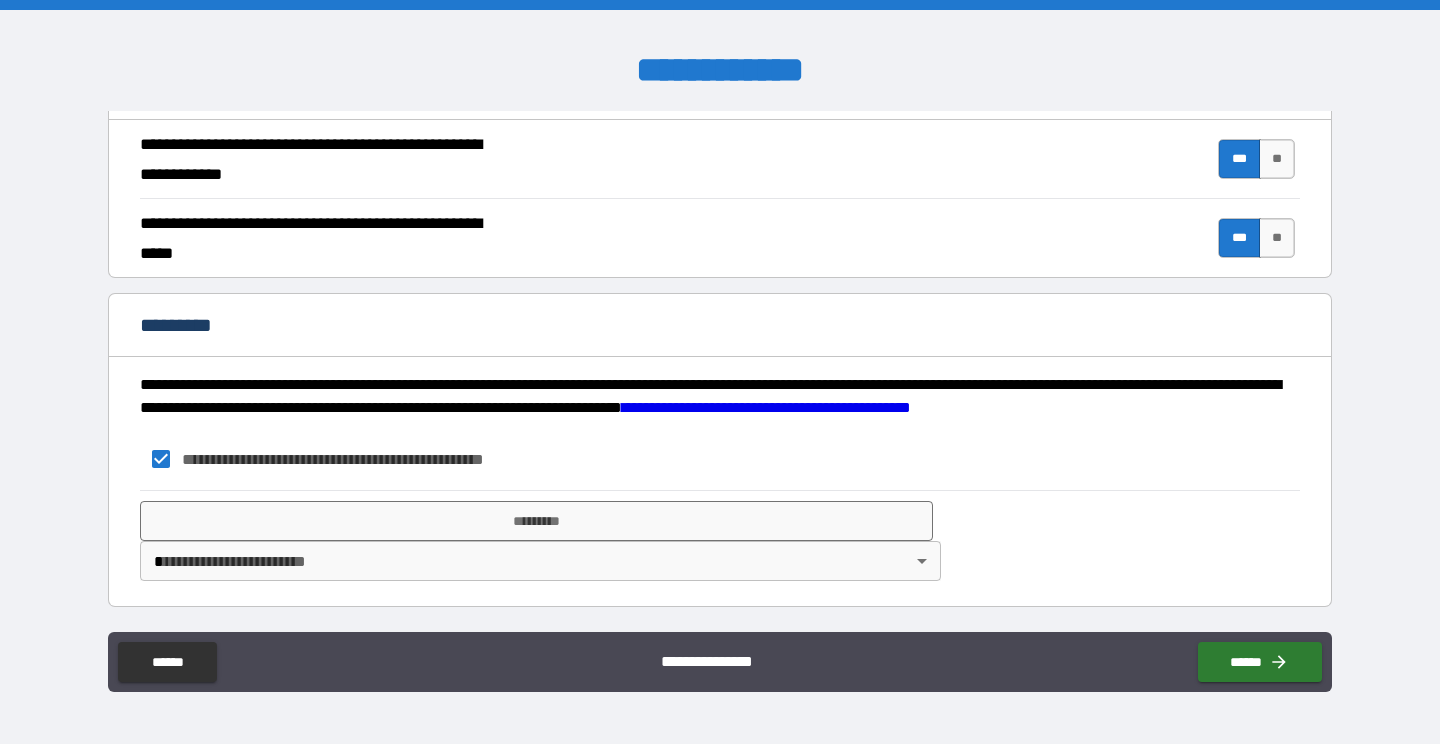 scroll, scrollTop: 1849, scrollLeft: 0, axis: vertical 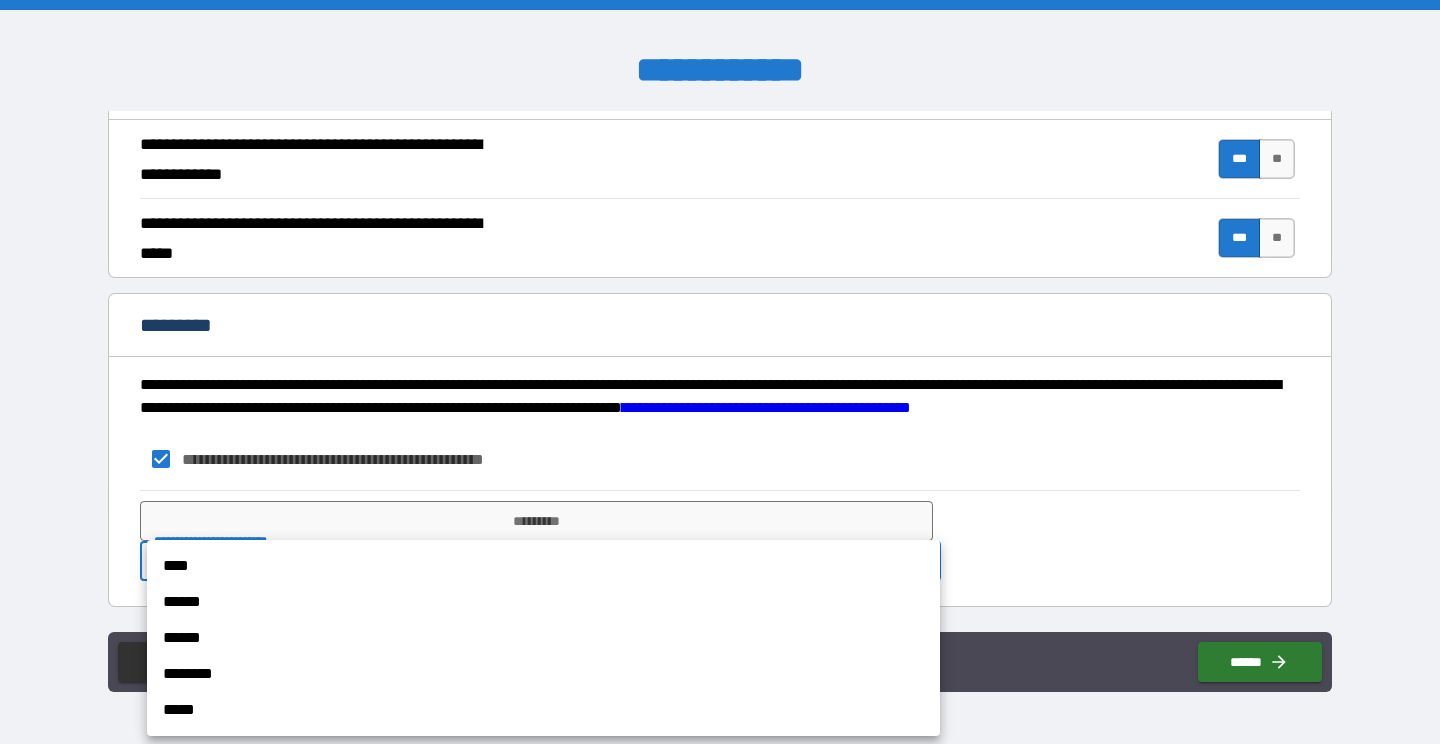 click on "**********" at bounding box center [720, 372] 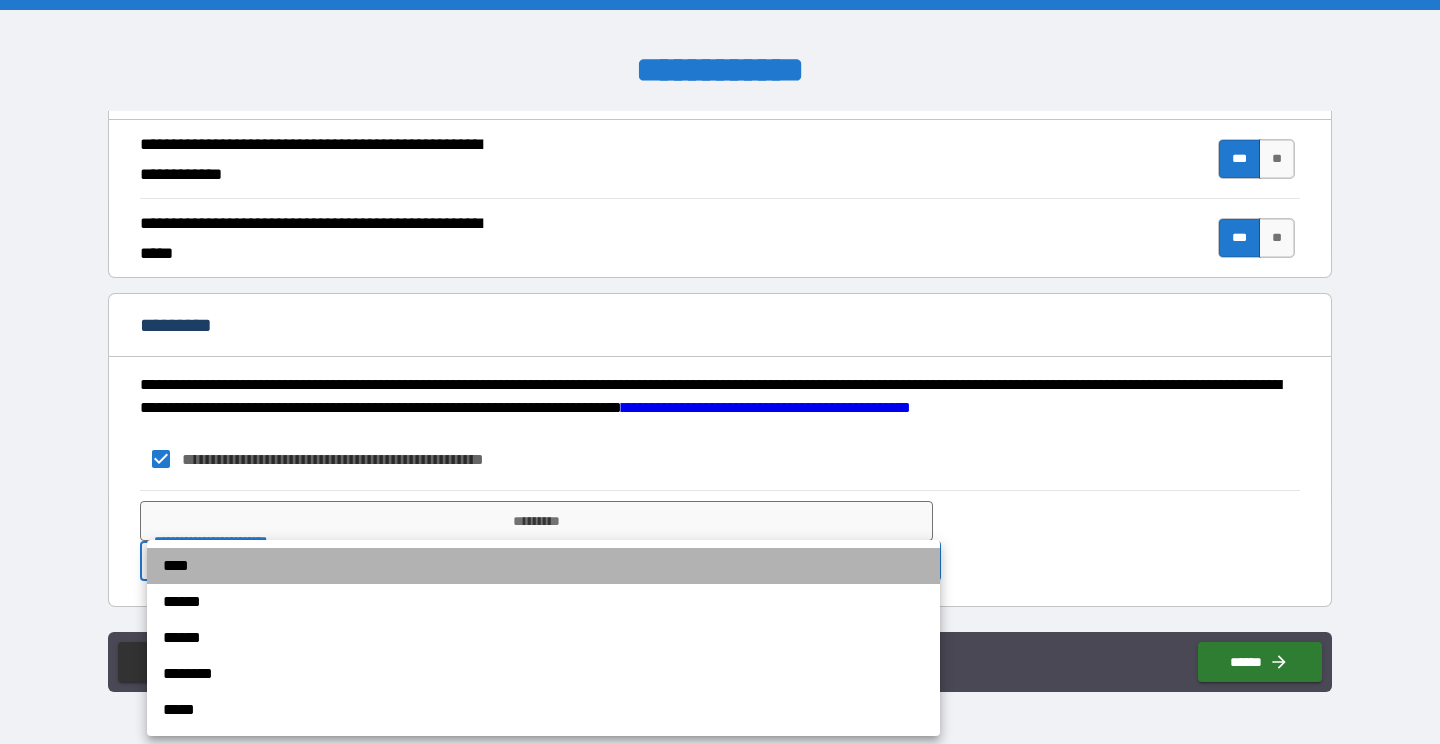 click on "****" at bounding box center (543, 566) 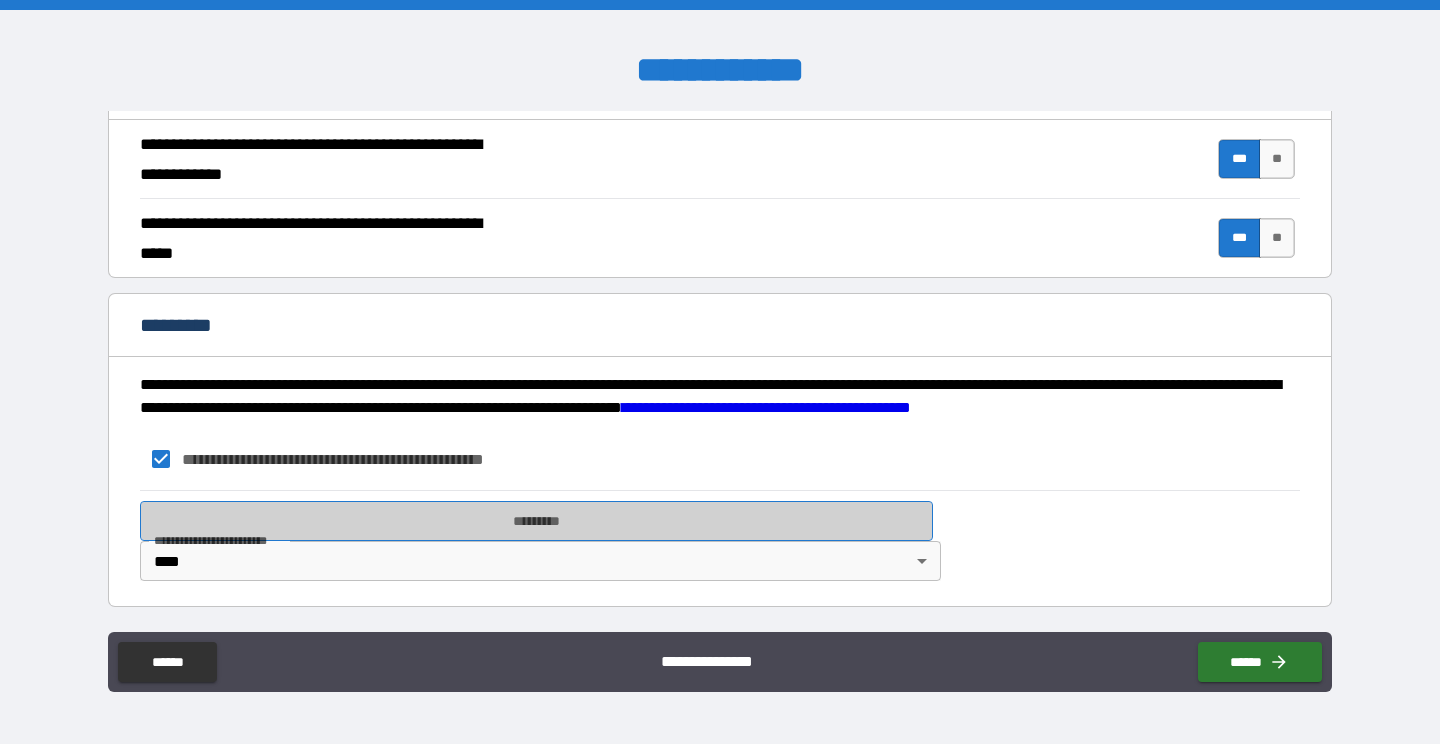 click on "*********" at bounding box center (536, 521) 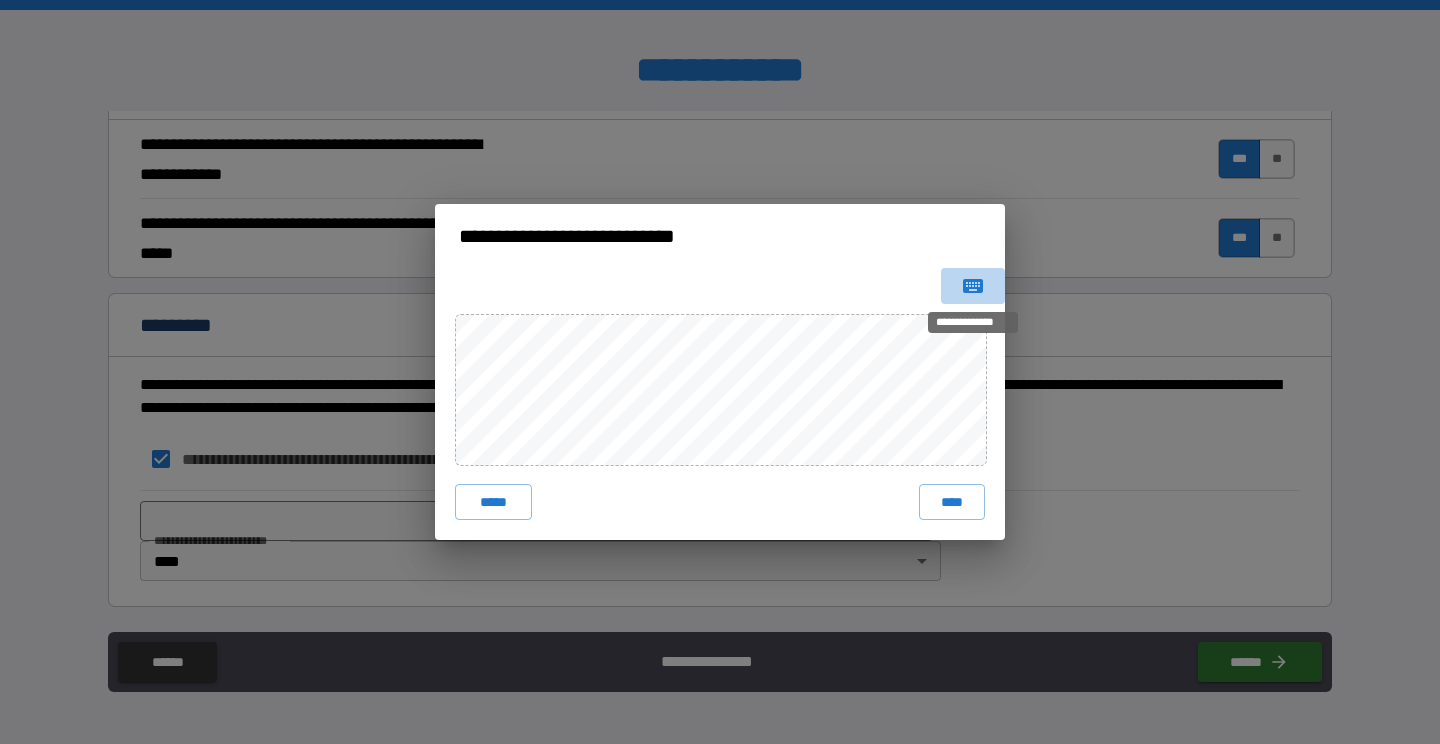 click 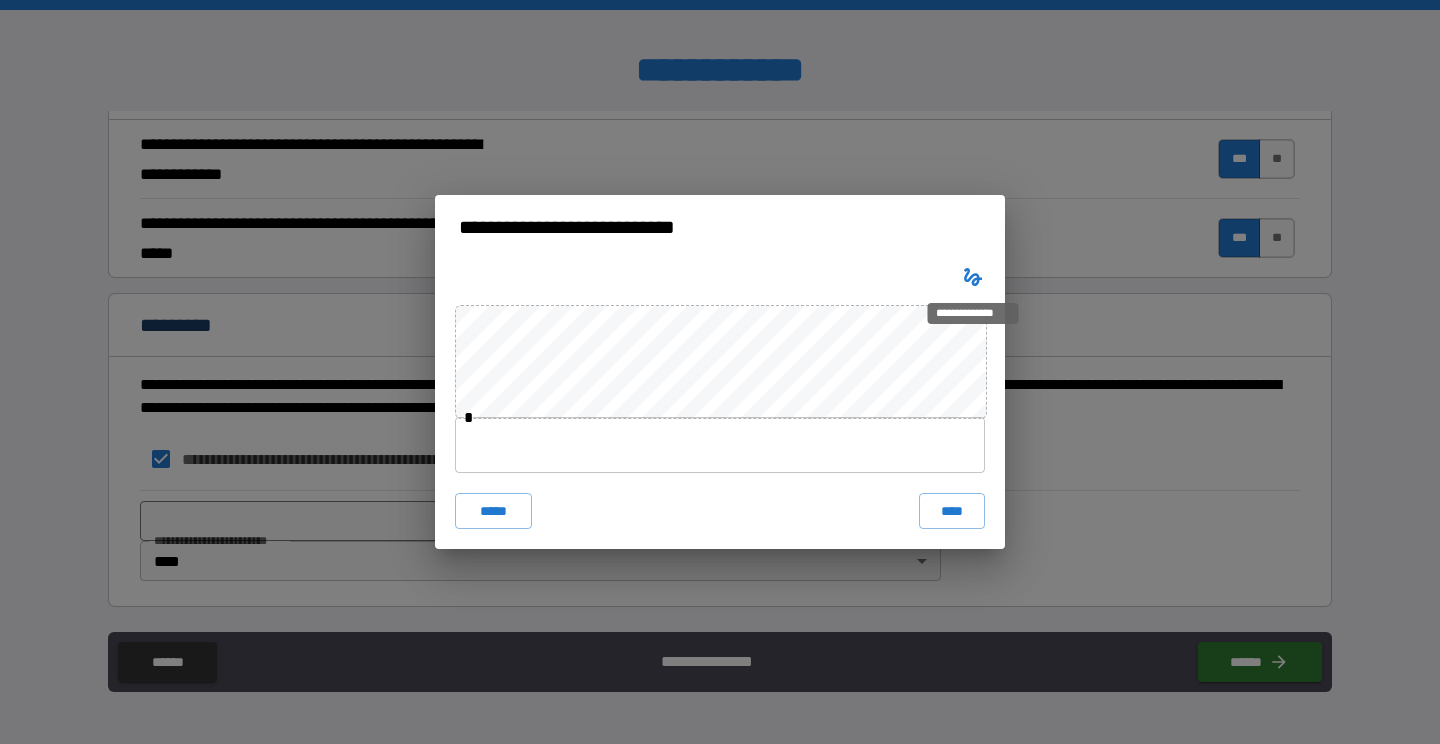 type 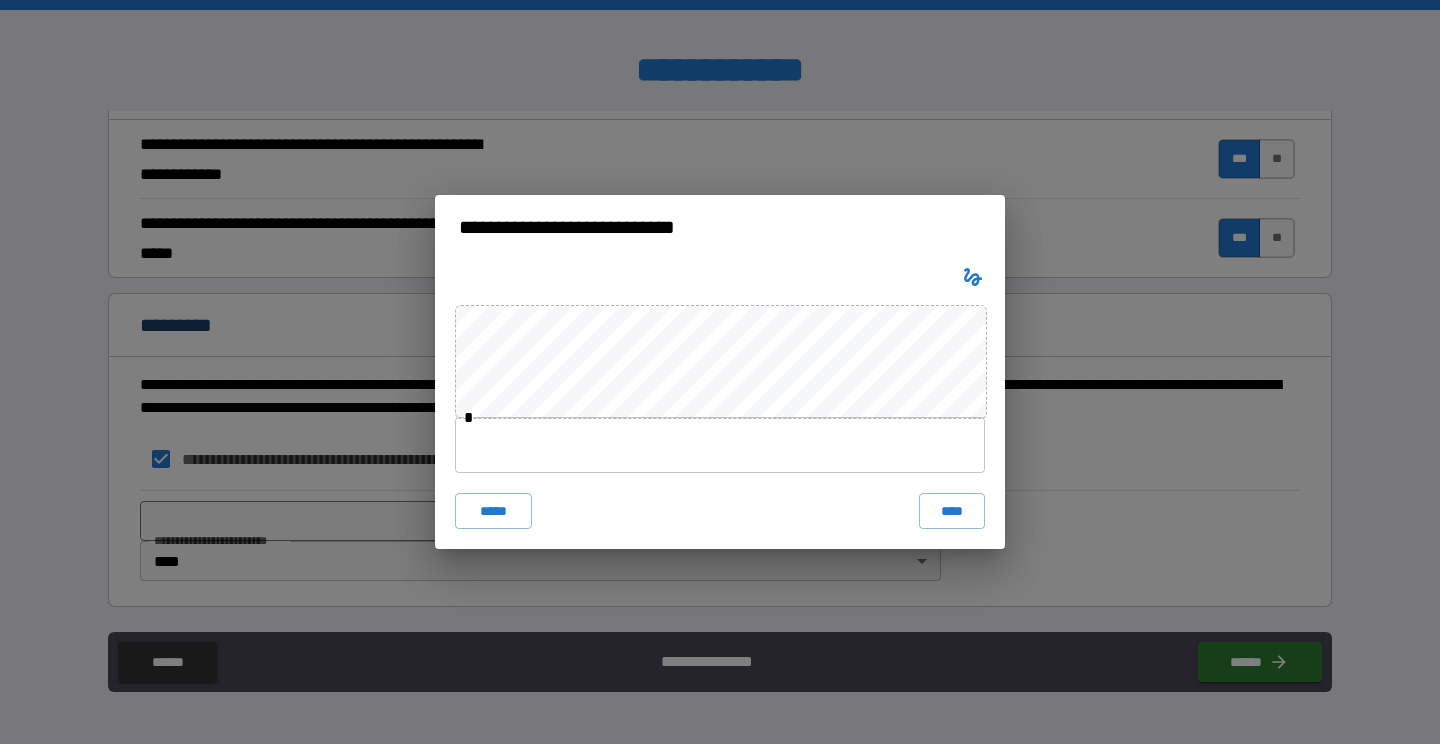 click at bounding box center (720, 445) 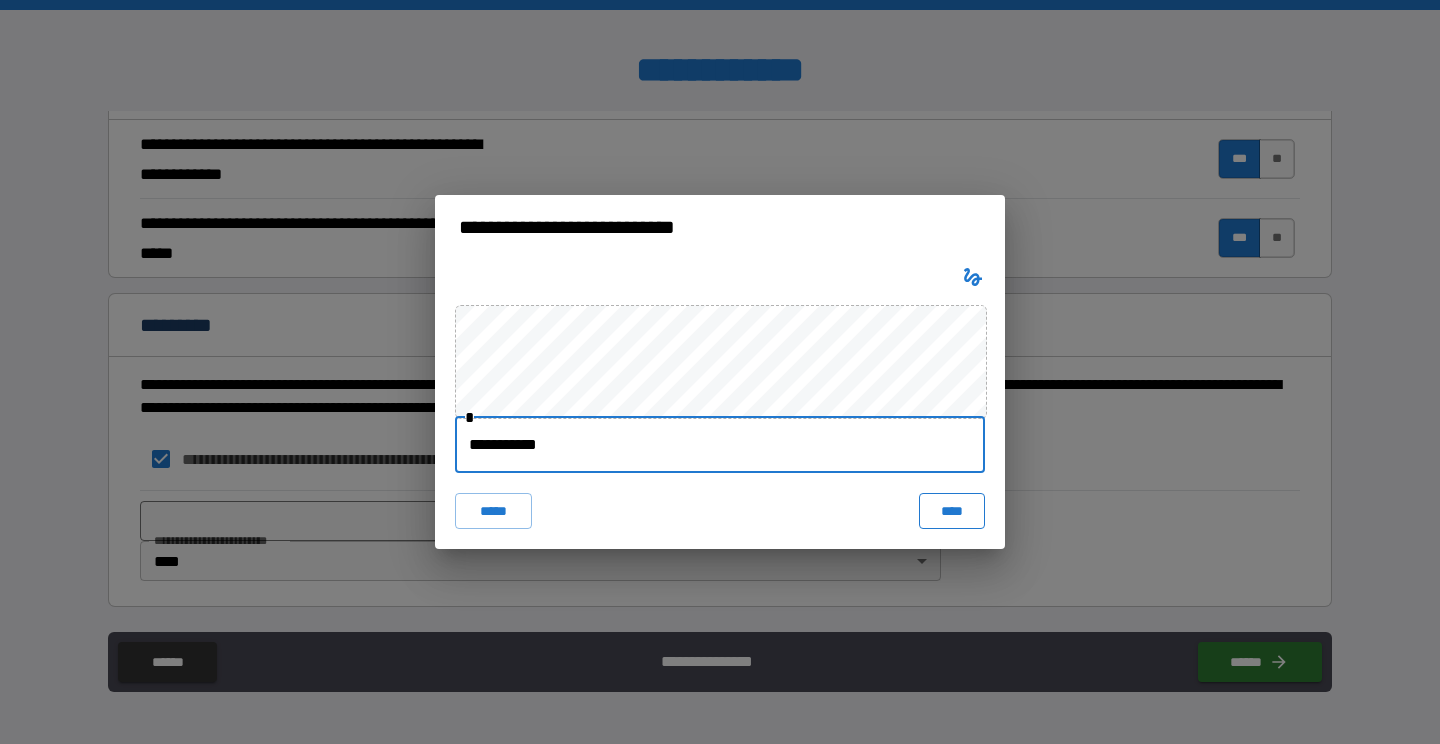 type on "**********" 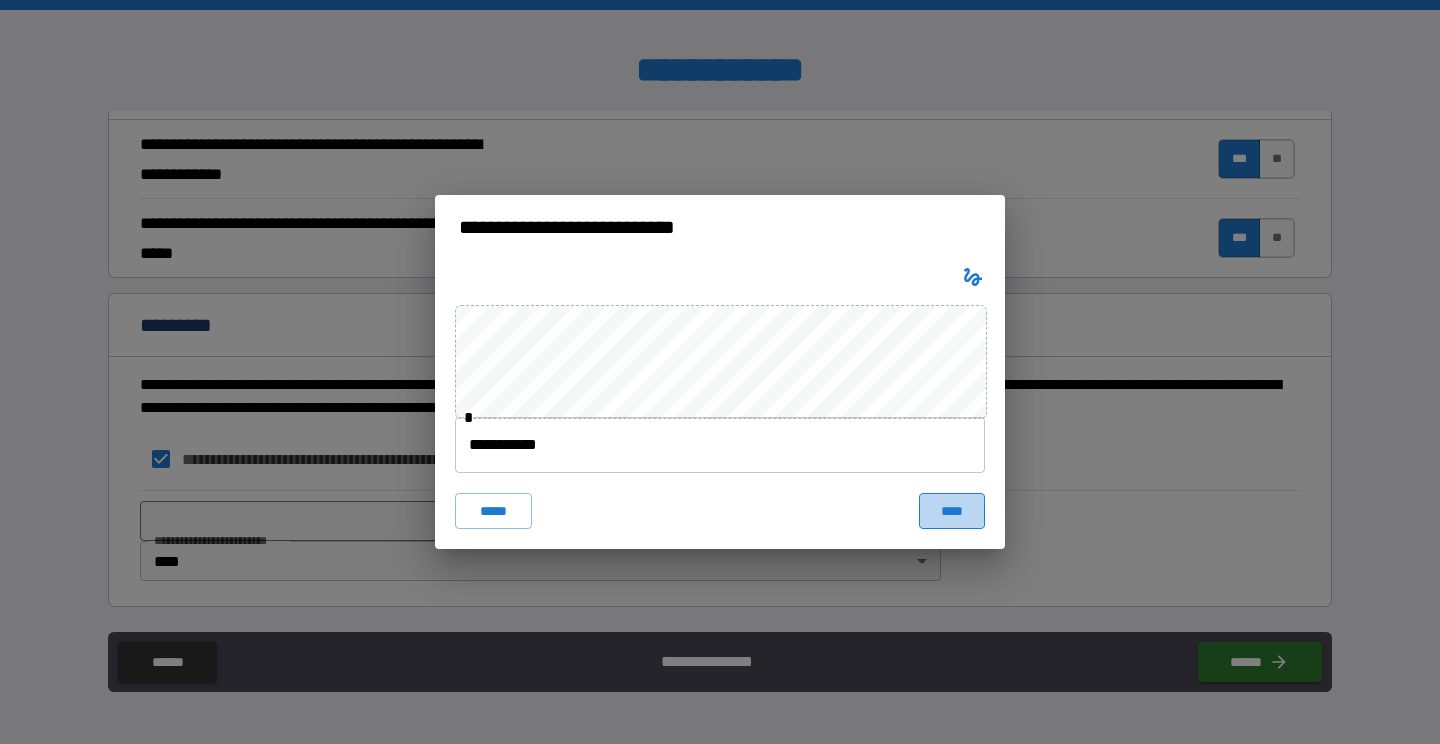 click on "****" at bounding box center [952, 511] 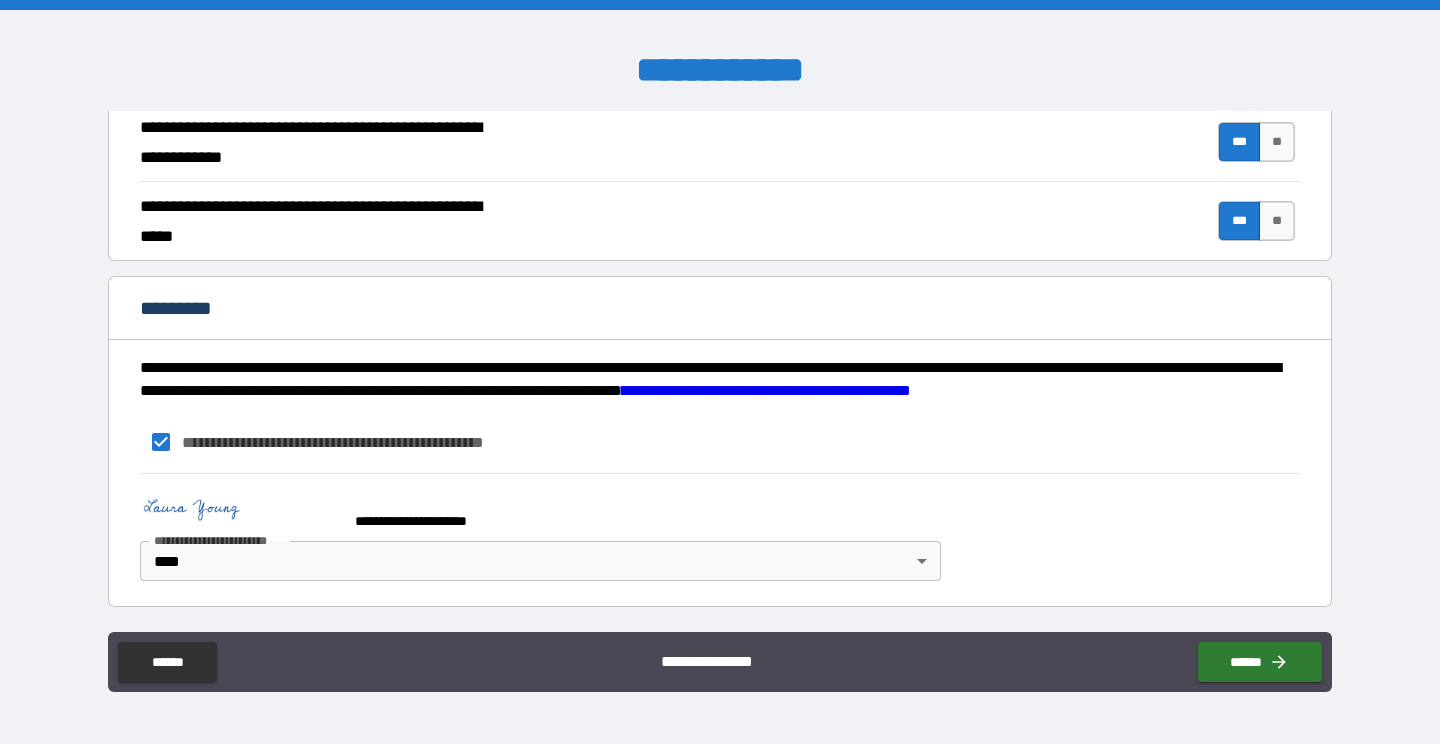 scroll, scrollTop: 1866, scrollLeft: 0, axis: vertical 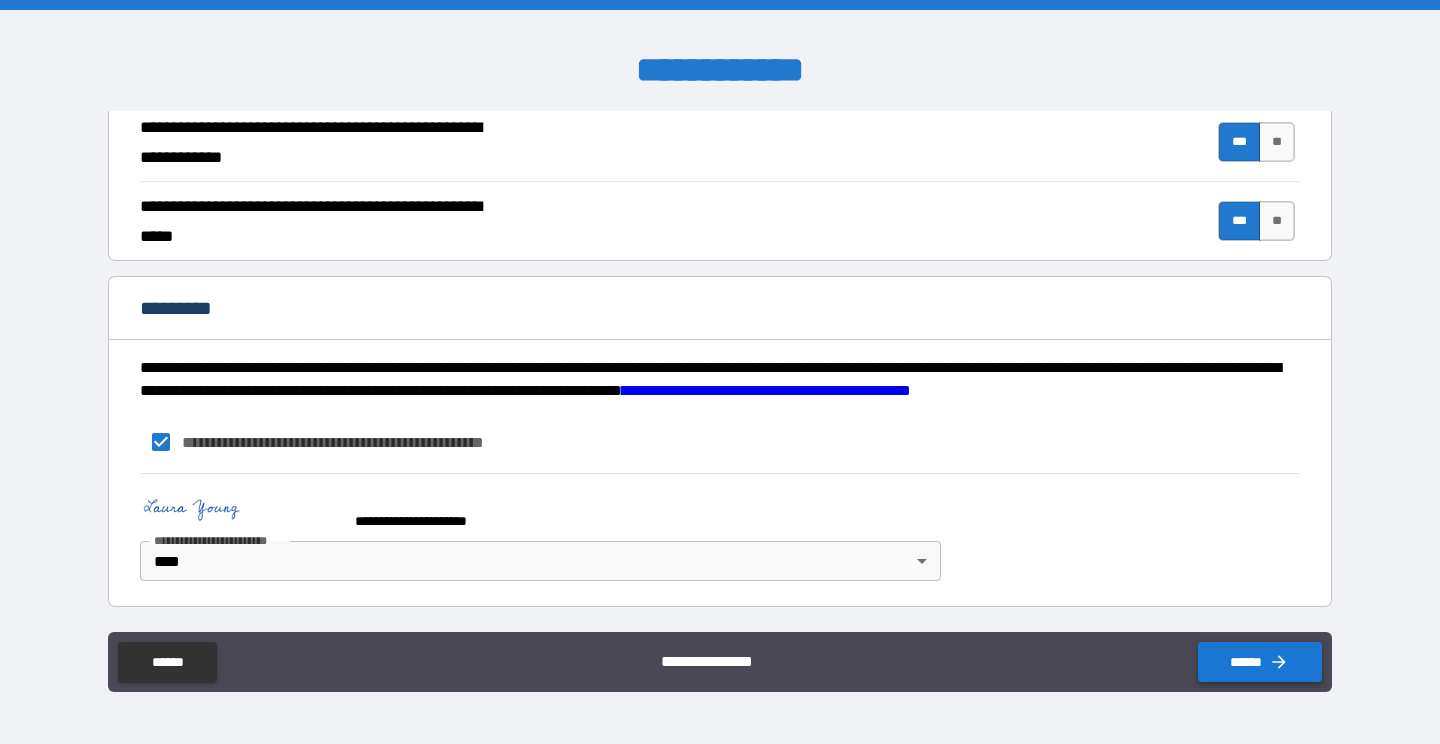 click 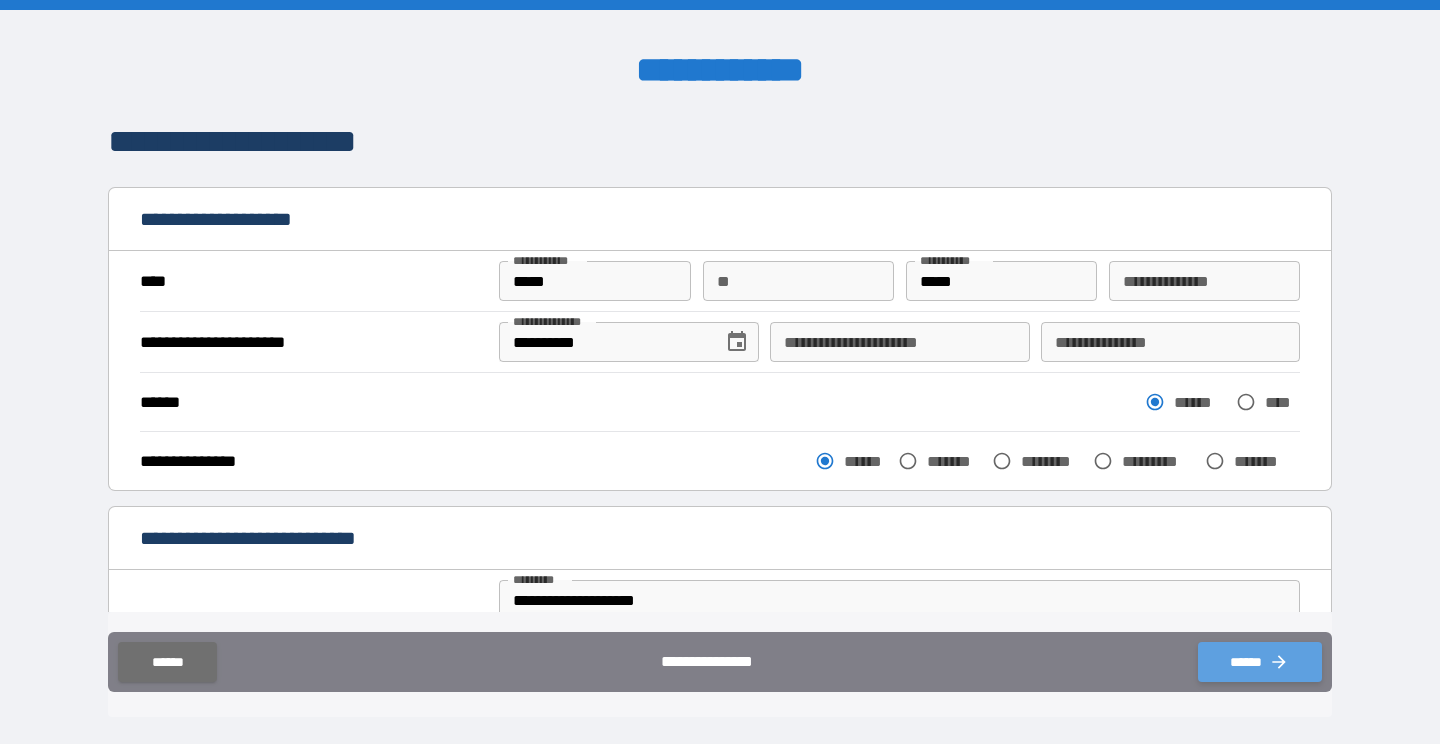 click on "******" at bounding box center (1260, 662) 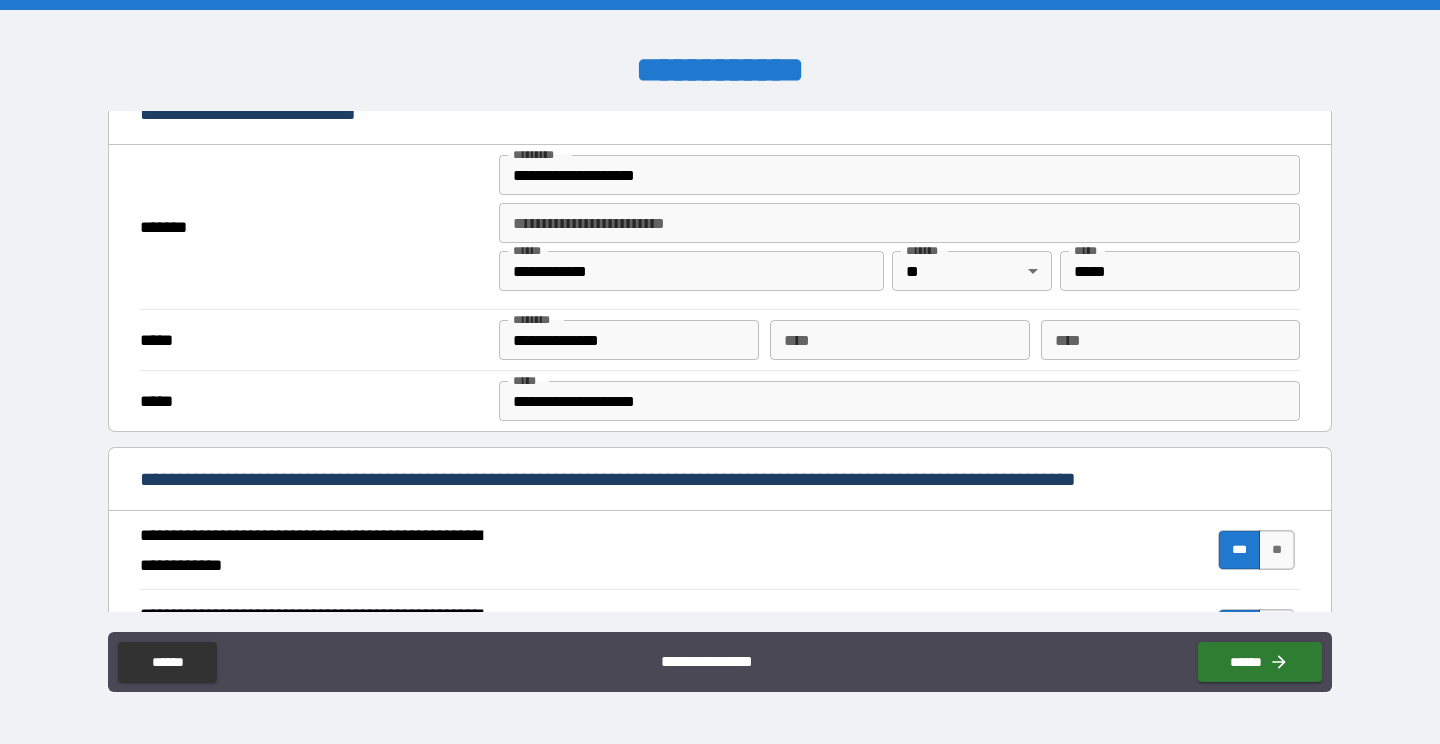 scroll, scrollTop: 320, scrollLeft: 0, axis: vertical 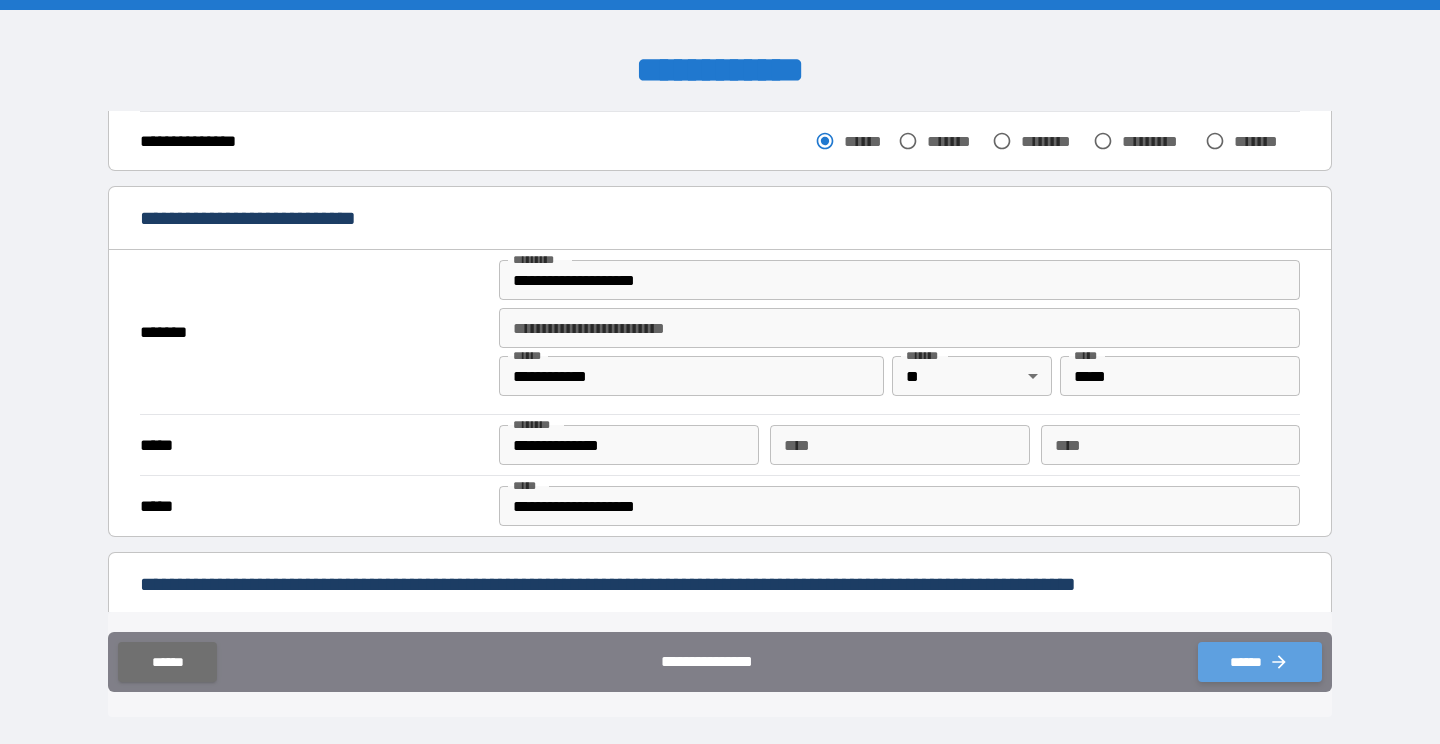 click on "******" at bounding box center [1260, 662] 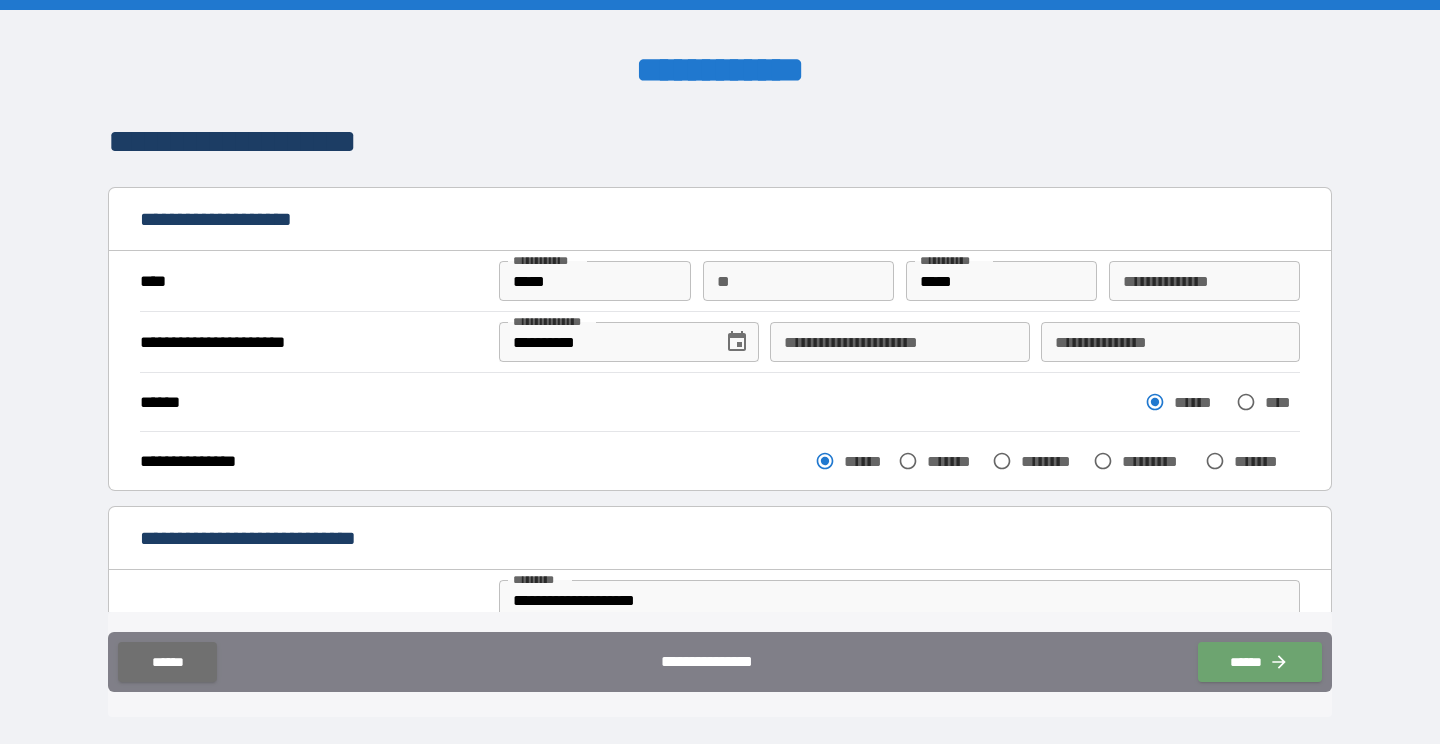 click on "******" at bounding box center (1260, 662) 